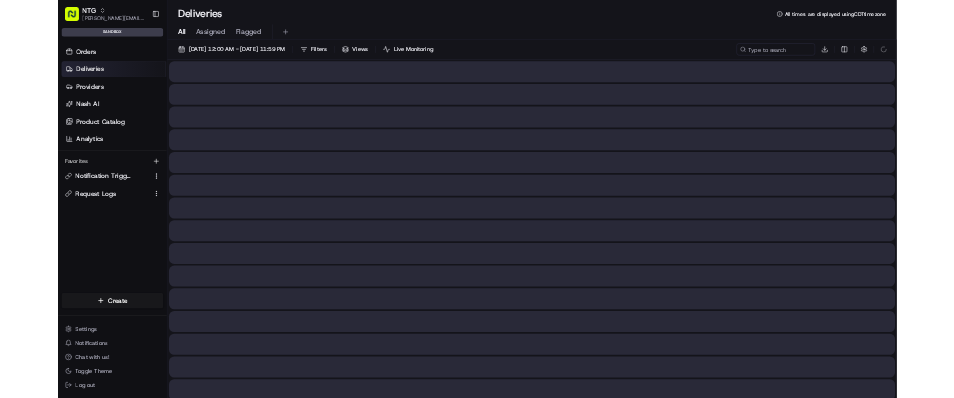 scroll, scrollTop: 0, scrollLeft: 0, axis: both 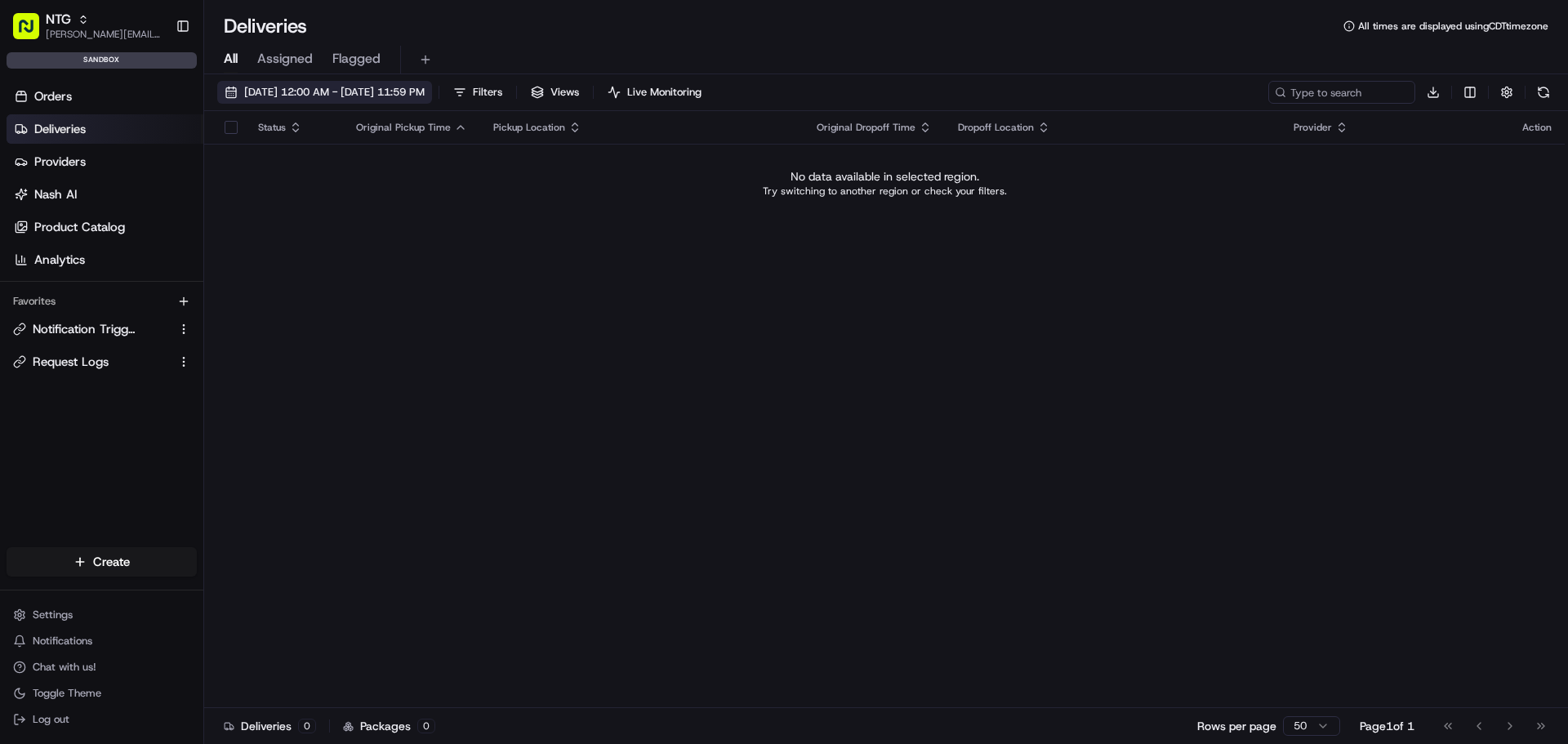 click on "[DATE] 12:00 AM - [DATE] 11:59 PM" at bounding box center [334, 92] 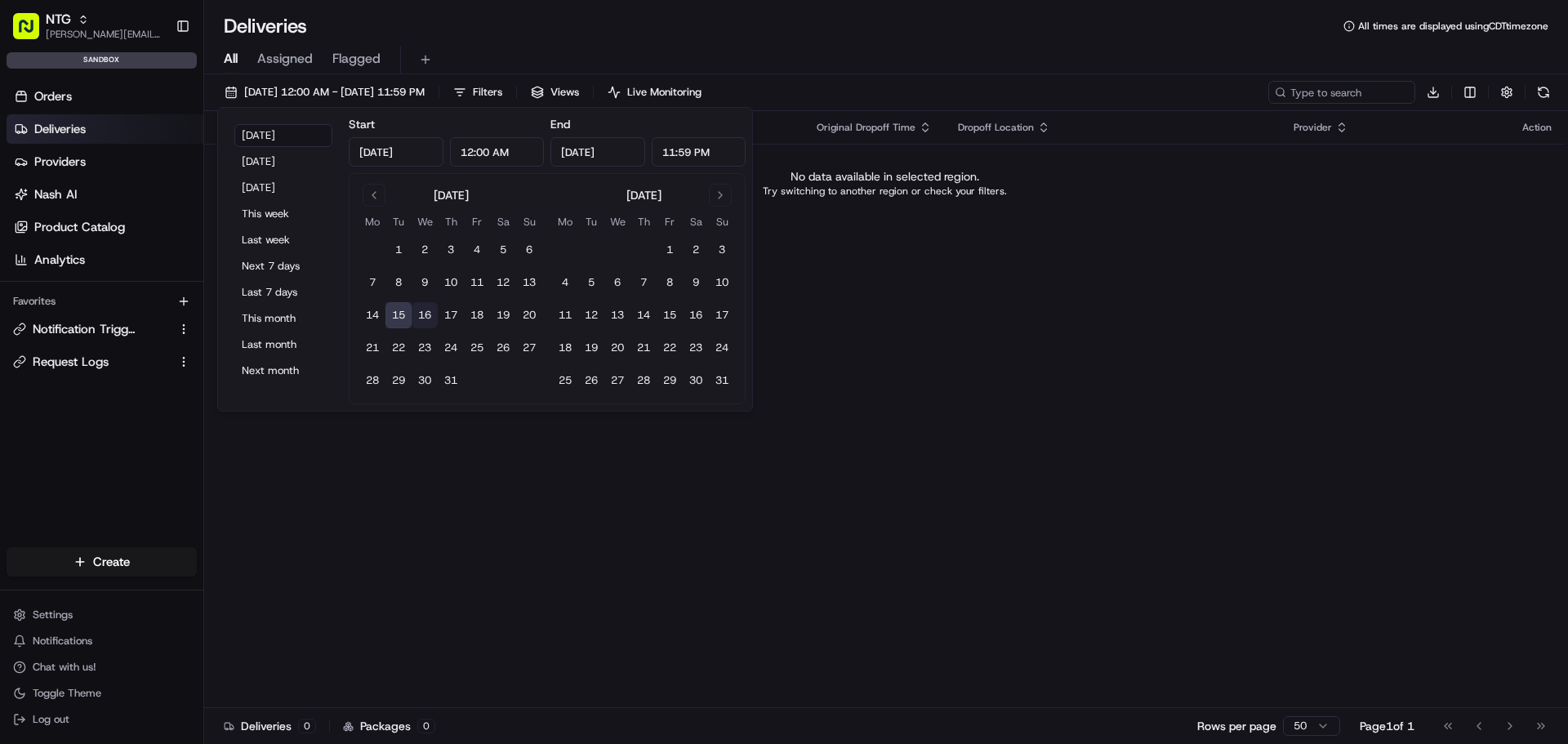 click on "16" at bounding box center [425, 315] 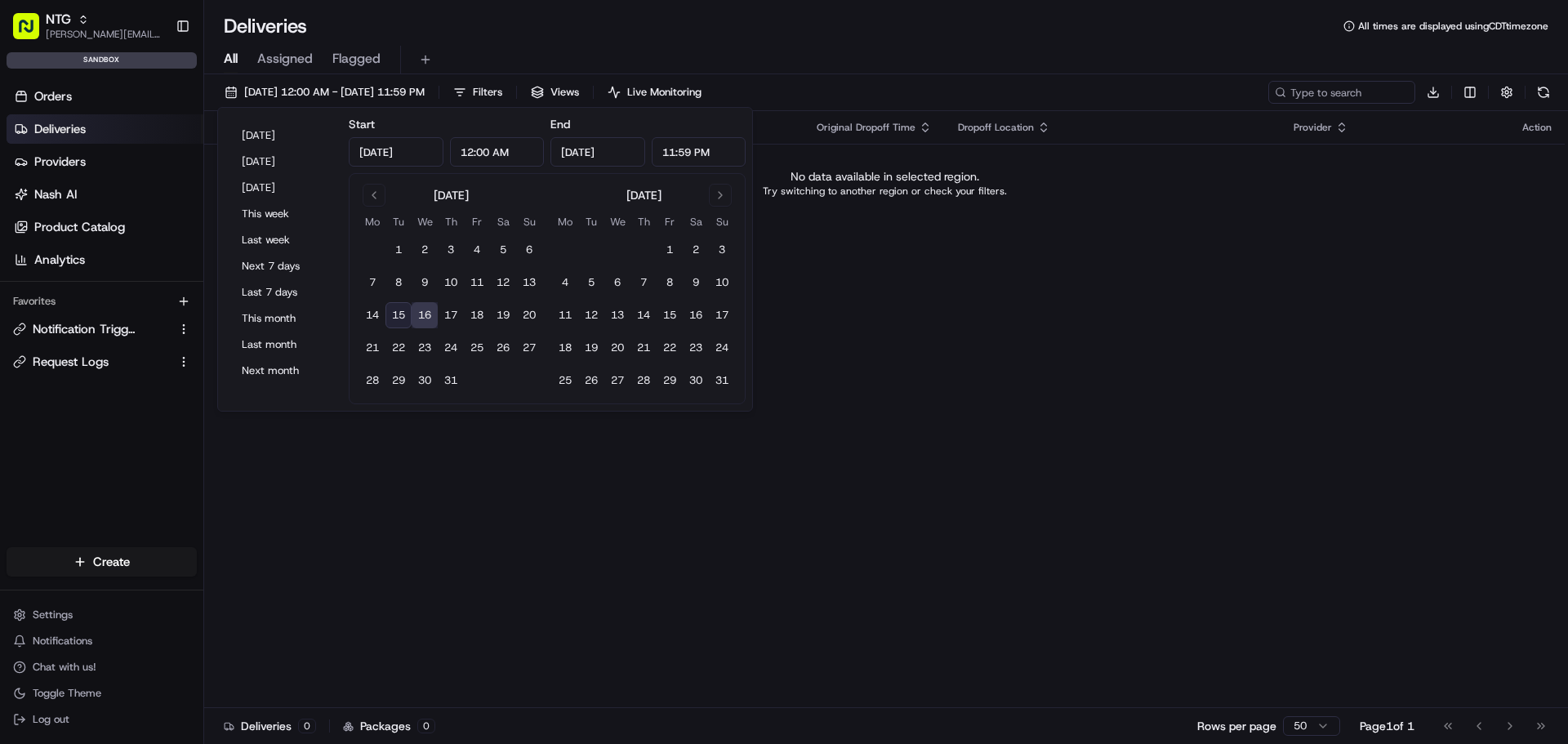 click on "15" at bounding box center (399, 315) 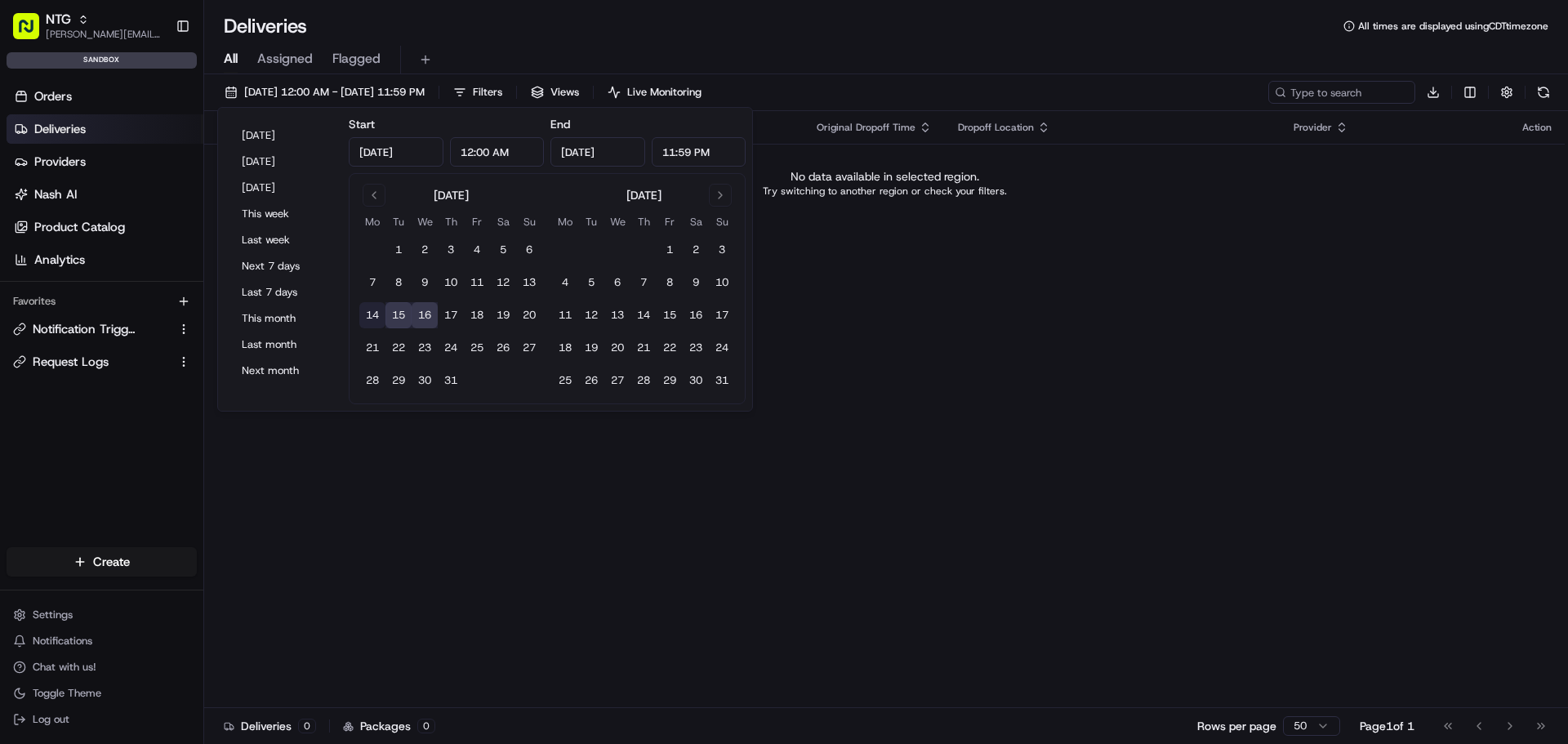 click on "14" at bounding box center [372, 315] 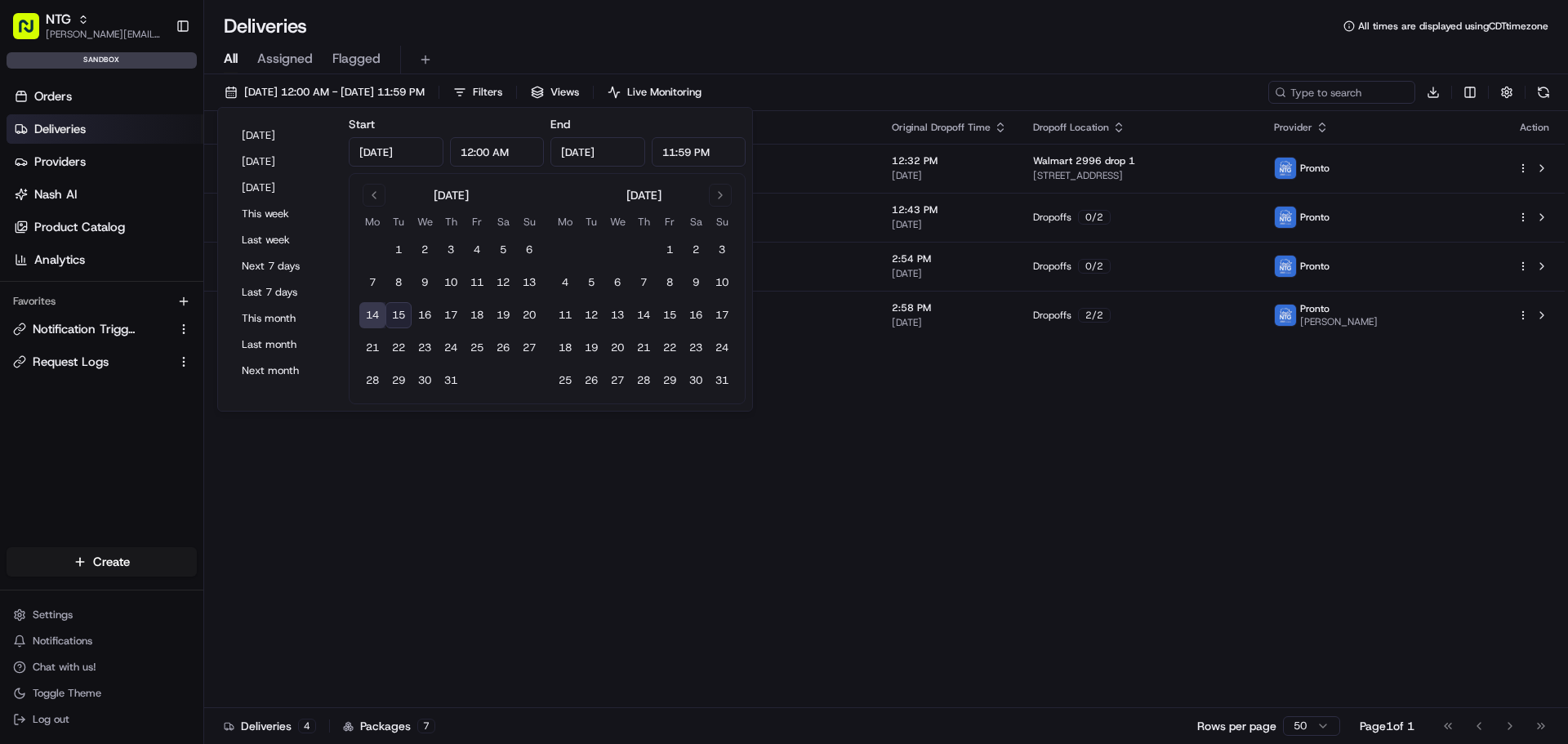 click on "Status Original Pickup Time Pickup Location Original Dropoff Time Dropoff Location Provider Action Not Assigned Driver 12:02 PM 07/14/2025 Walmart 2996 18121 Marsh Ln, Dallas, TX 75287, USA 12:32 PM 07/14/2025 Walmart 2996 drop 1 2155 E Rosemeade Pkwy, Carrollton, TX 75007, USA Pronto Created ( 0 / 2 ) 12:13 PM 07/14/2025 Walmart 2996 18121 Marsh Ln, Dallas, TX 75287, USA 12:43 PM 07/14/2025 Dropoffs 0  /  2 Pronto Created ( 0 / 2 ) 2:24 PM 07/14/2025 Walmart 2996 18121 Marsh Ln, Dallas, TX 75287, USA 2:54 PM 07/14/2025 Dropoffs 0  /  2 Pronto Completed ( 2 / 2 ) 2:28 PM 07/14/2025 Walmart 2996 18121 Marsh Ln, Dallas, TX 75287, USA 2:58 PM 07/14/2025 Dropoffs 2  /  2 Pronto Jeff Sasse" at bounding box center [884, 409] 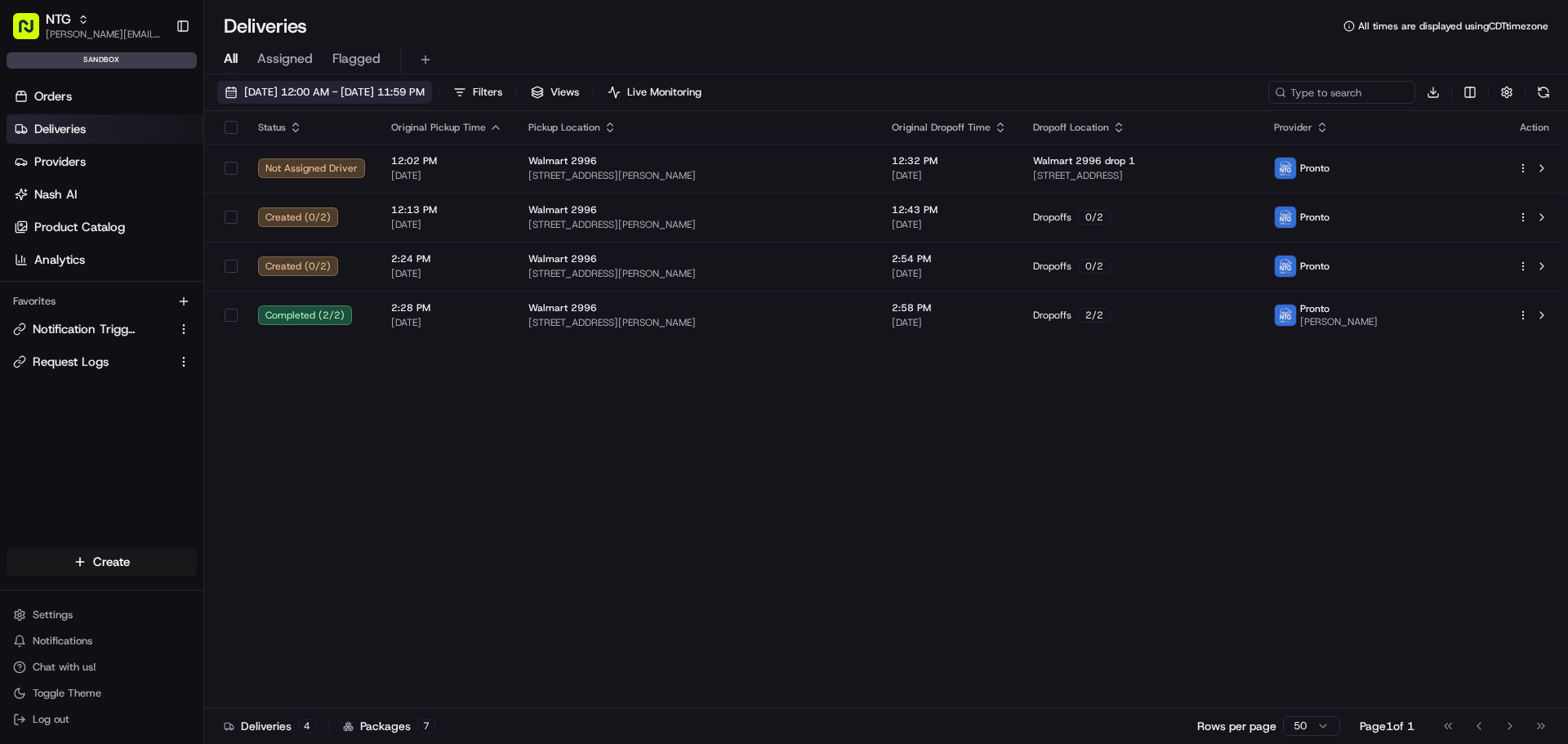 click on "07/14/2025 12:00 AM - 07/14/2025 11:59 PM" at bounding box center (324, 92) 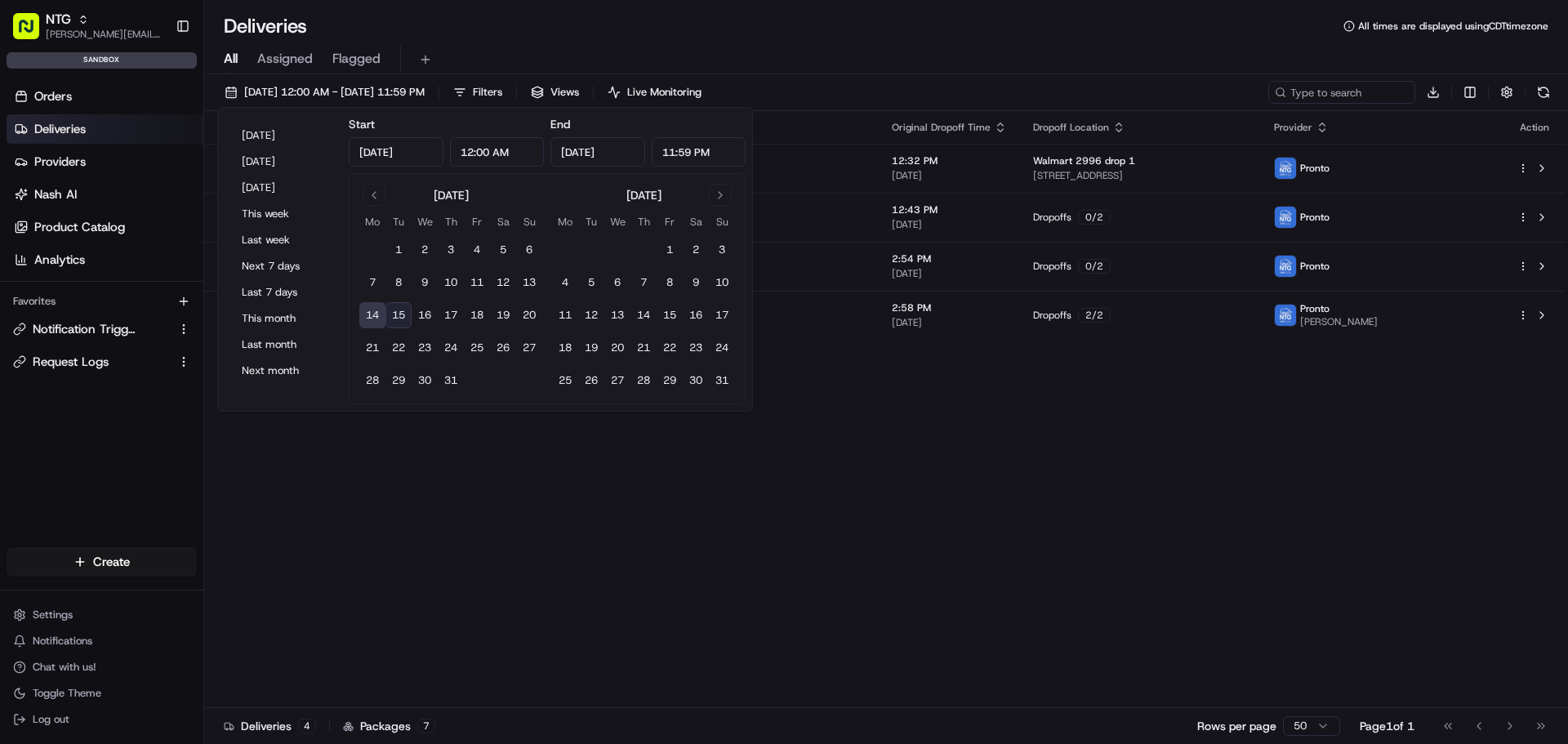 click on "15" at bounding box center (399, 315) 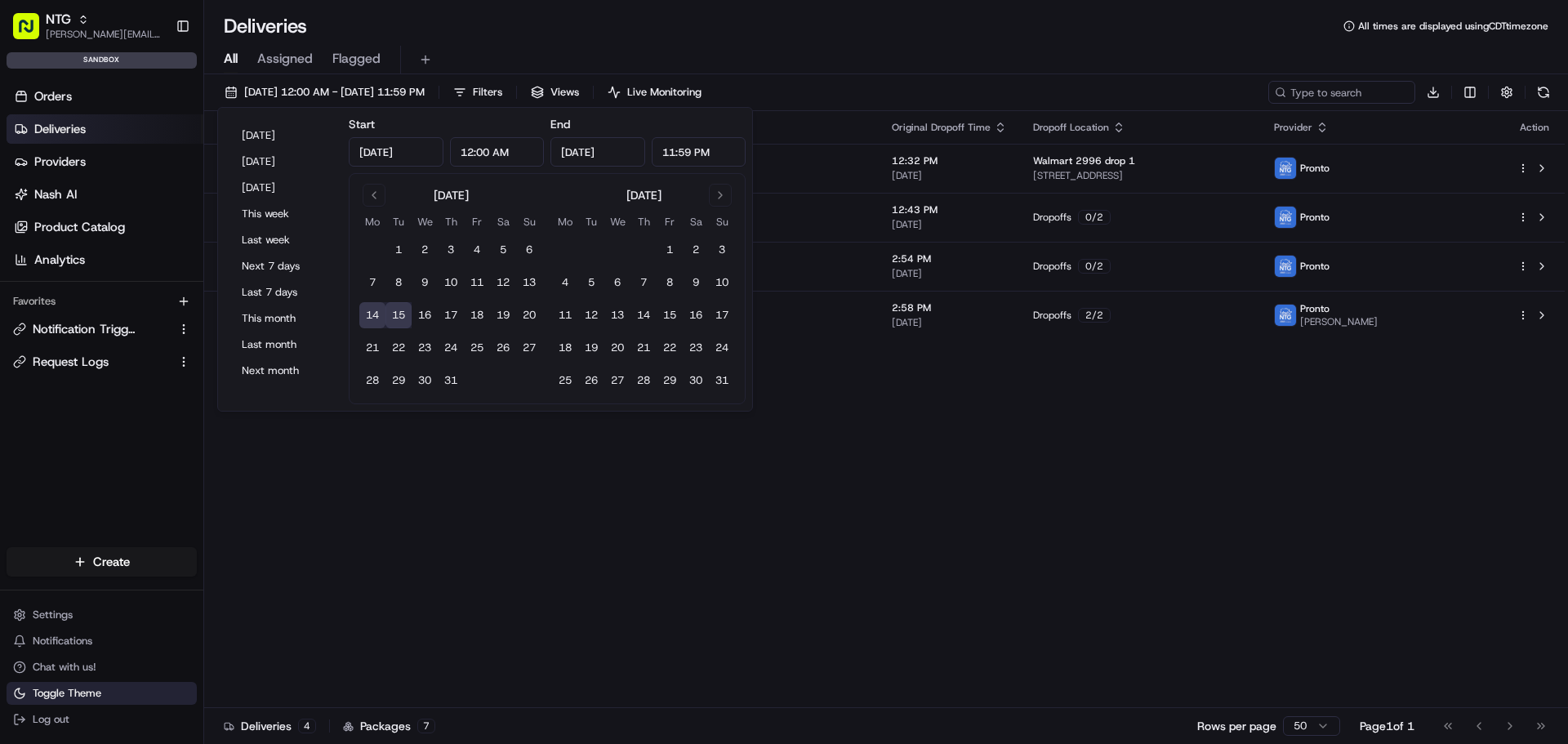 click on "Toggle Theme" at bounding box center (101, 693) 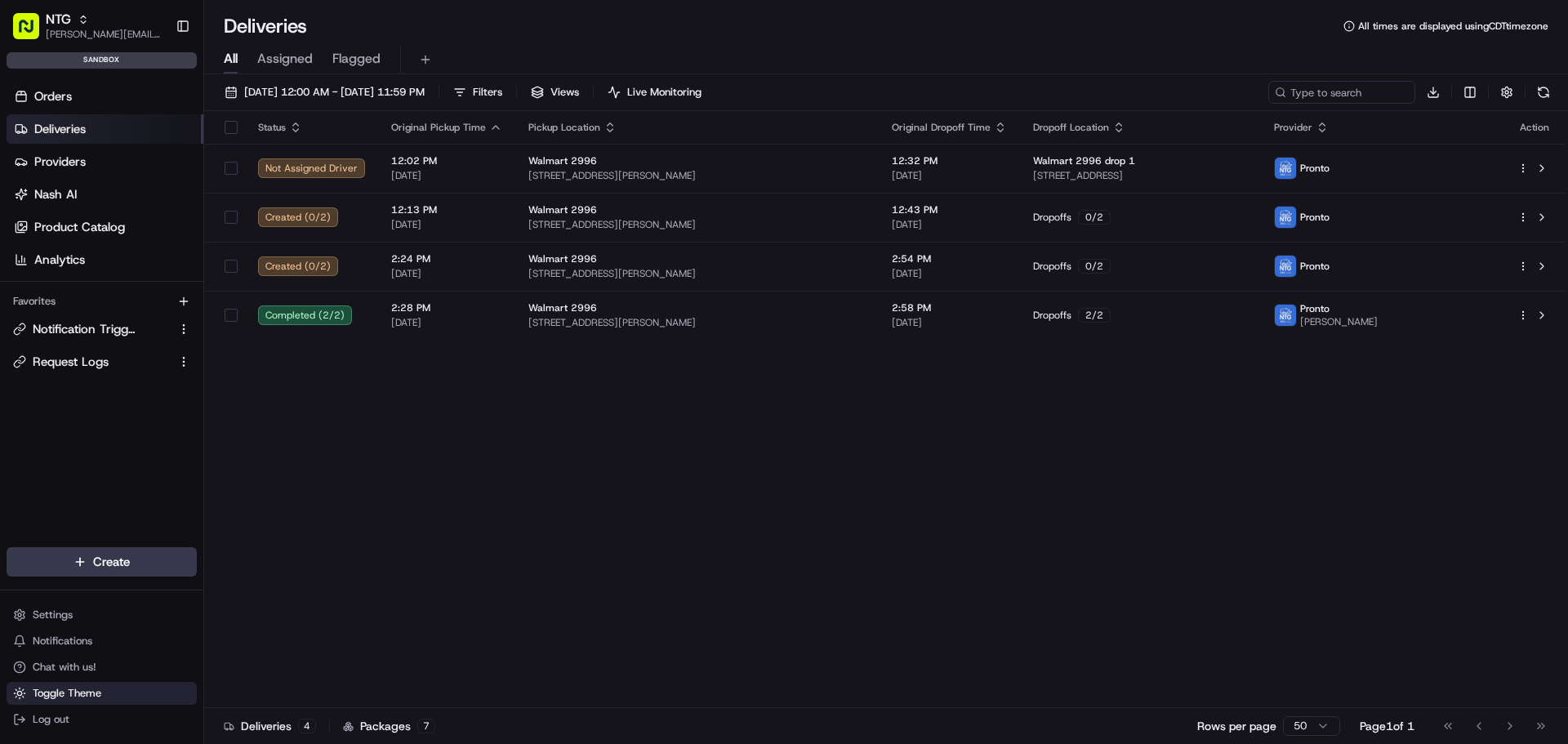 click on "Toggle Theme" at bounding box center (67, 693) 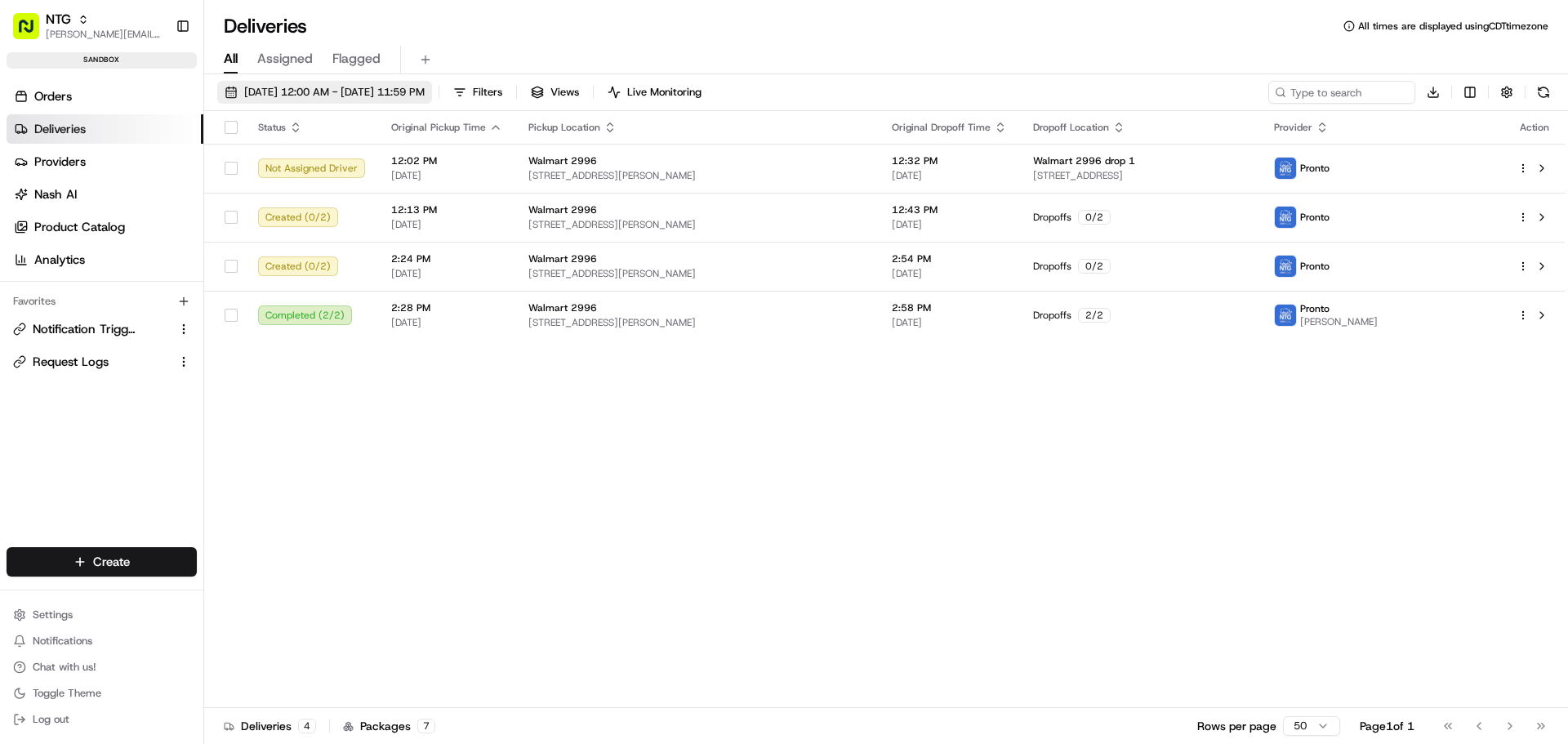 click on "07/14/2025 12:00 AM - 07/15/2025 11:59 PM" at bounding box center (334, 92) 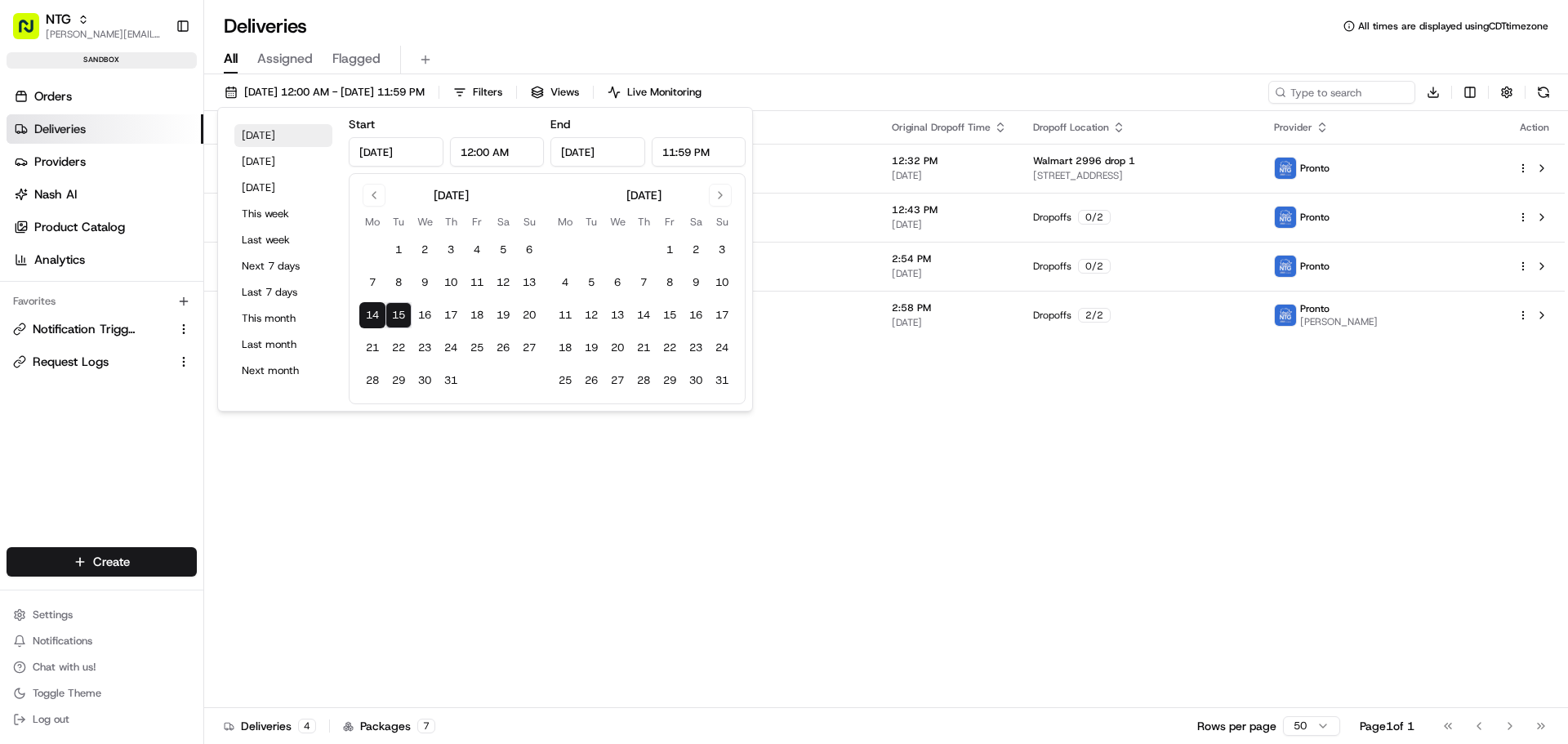click on "Today" at bounding box center [283, 136] 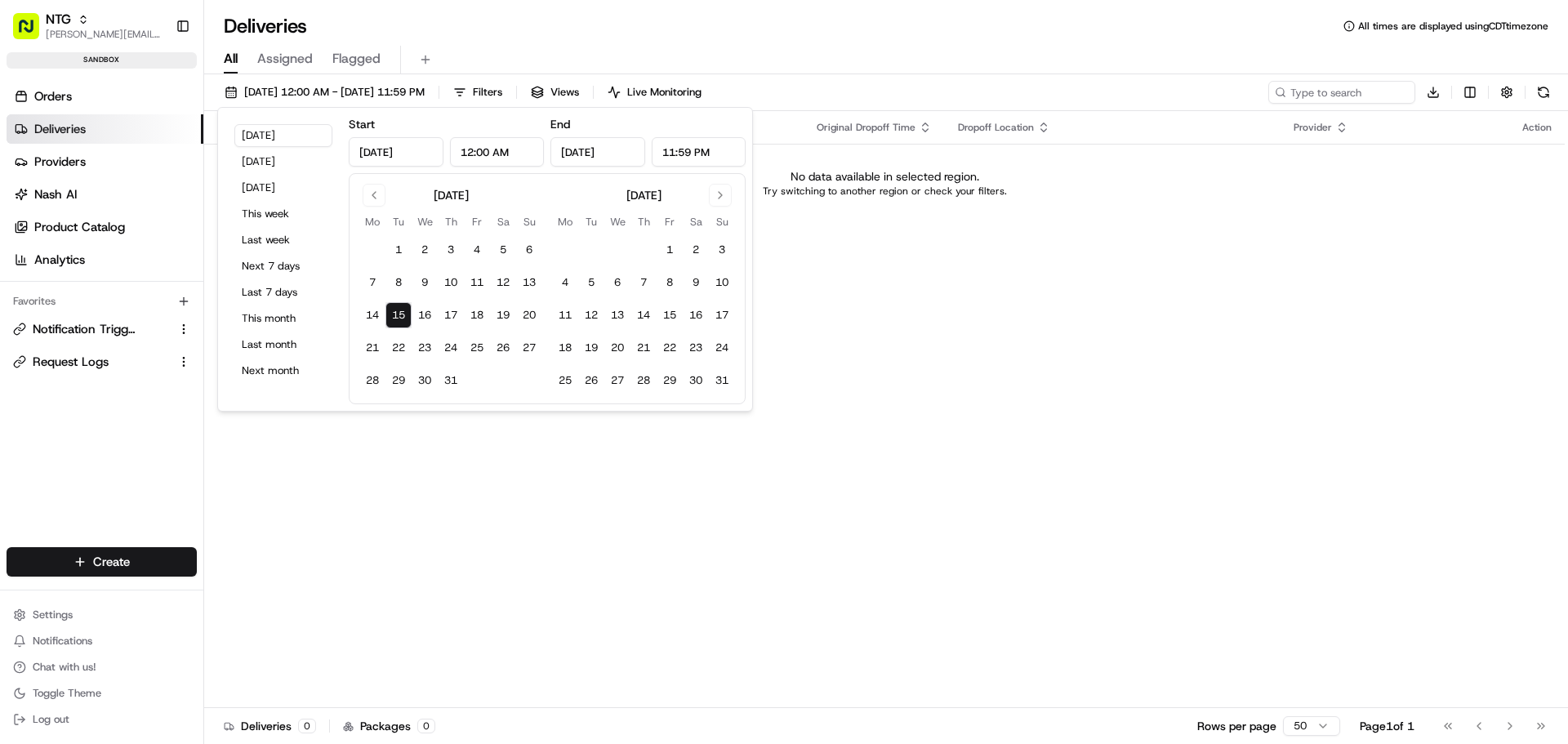 click on "Status Original Pickup Time Pickup Location Original Dropoff Time Dropoff Location Provider Action No data available in selected region. Try switching to another region or check your filters." at bounding box center [884, 409] 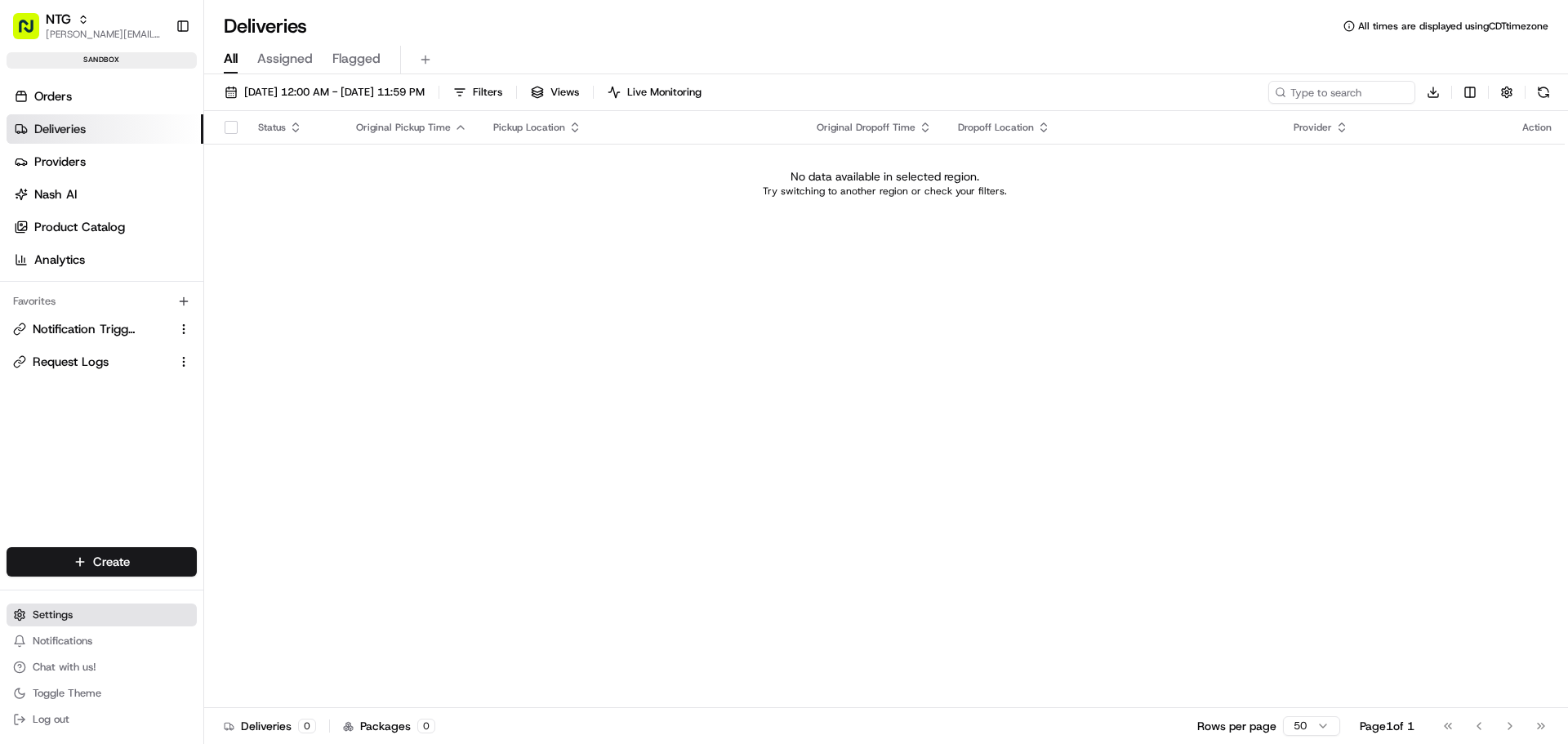 click on "Settings" at bounding box center [101, 615] 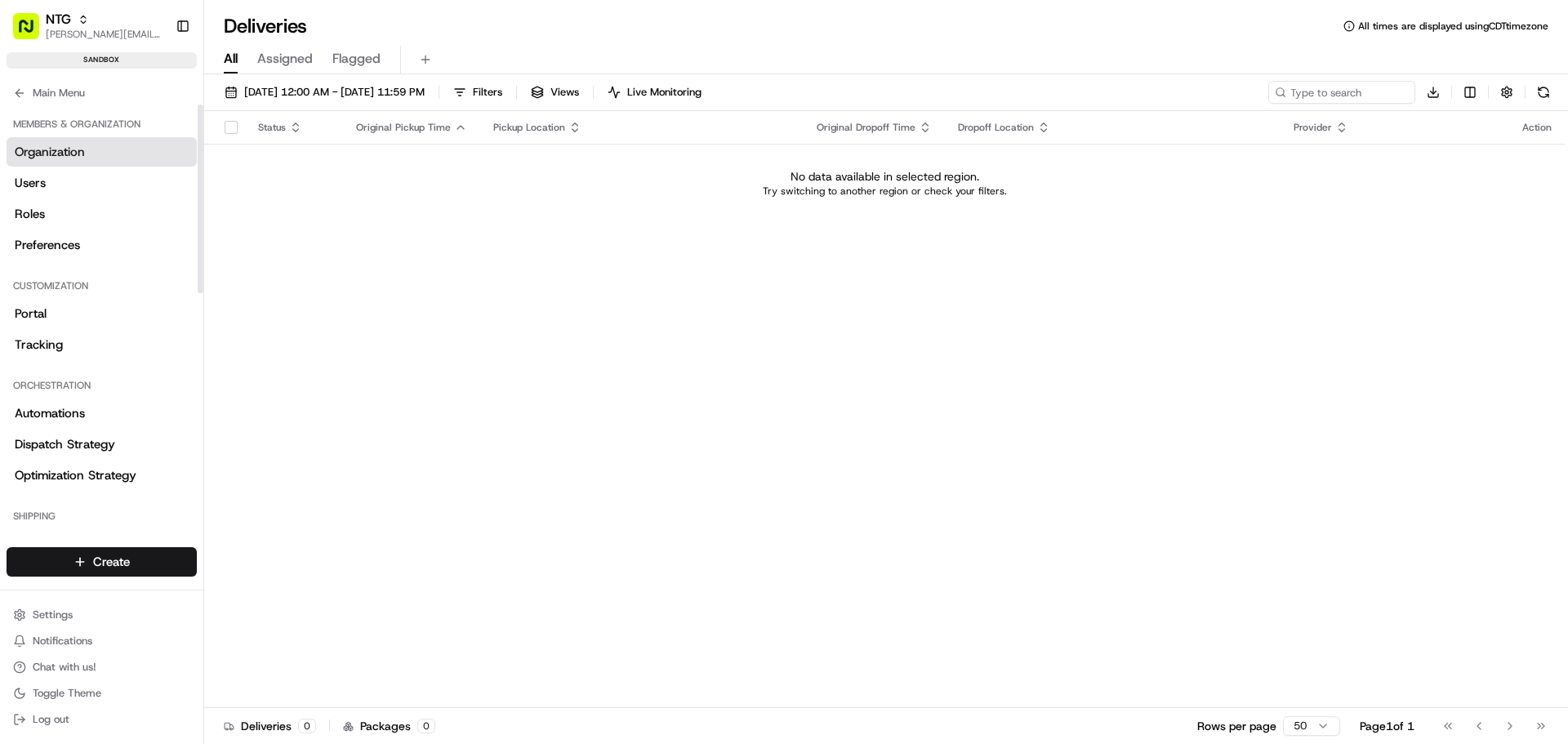 click on "Organization" at bounding box center (50, 152) 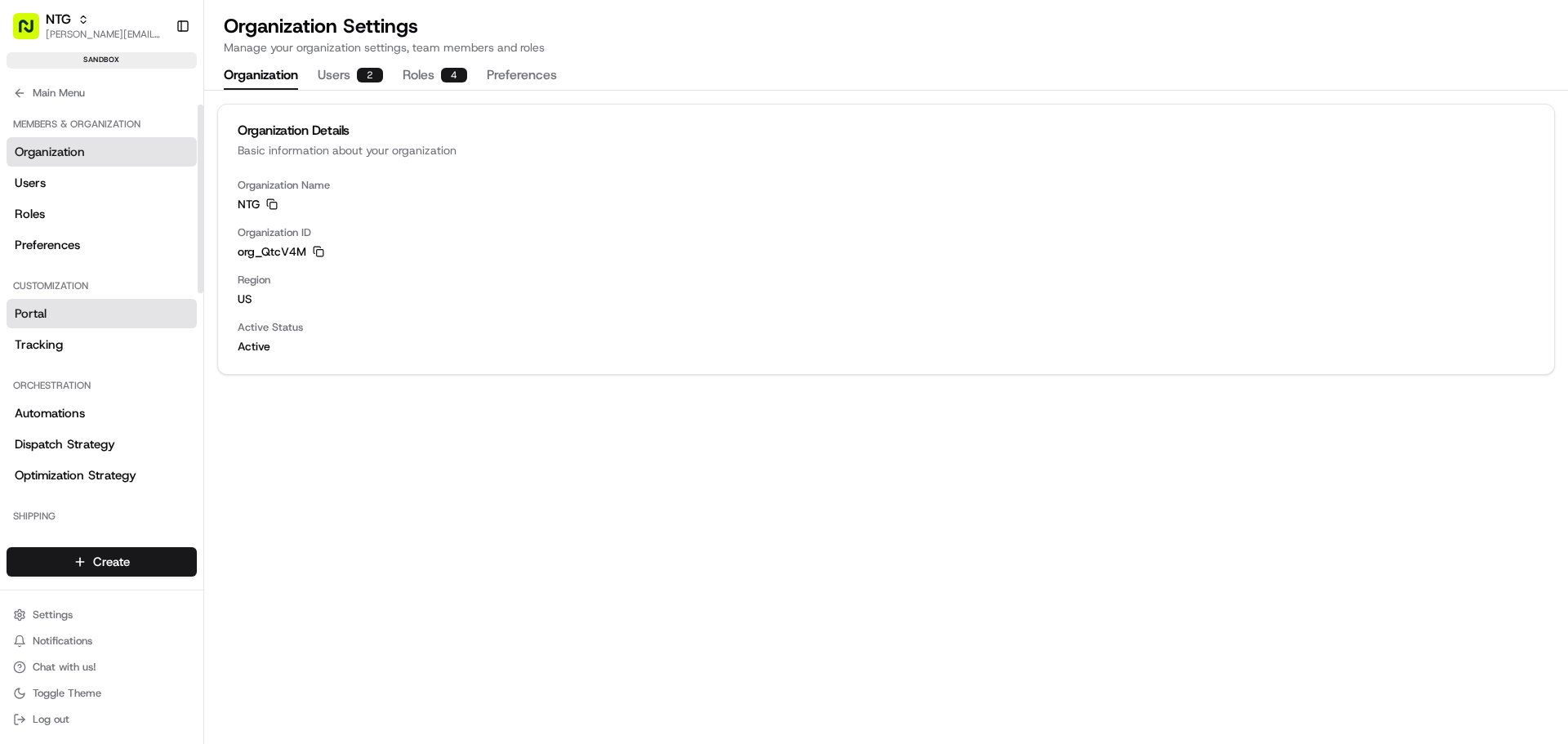 click on "Portal" at bounding box center [101, 314] 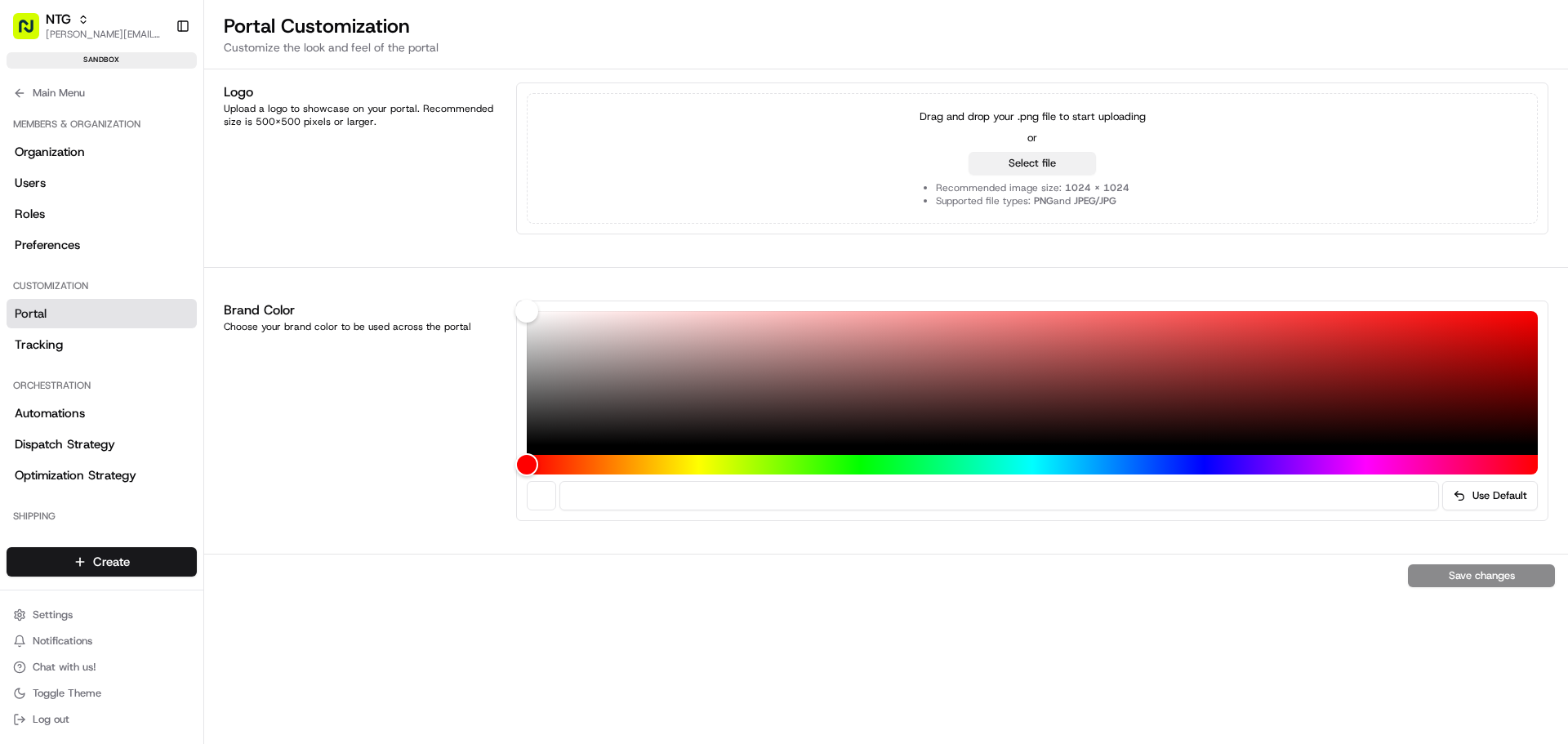 click on "Select file" at bounding box center [1032, 163] 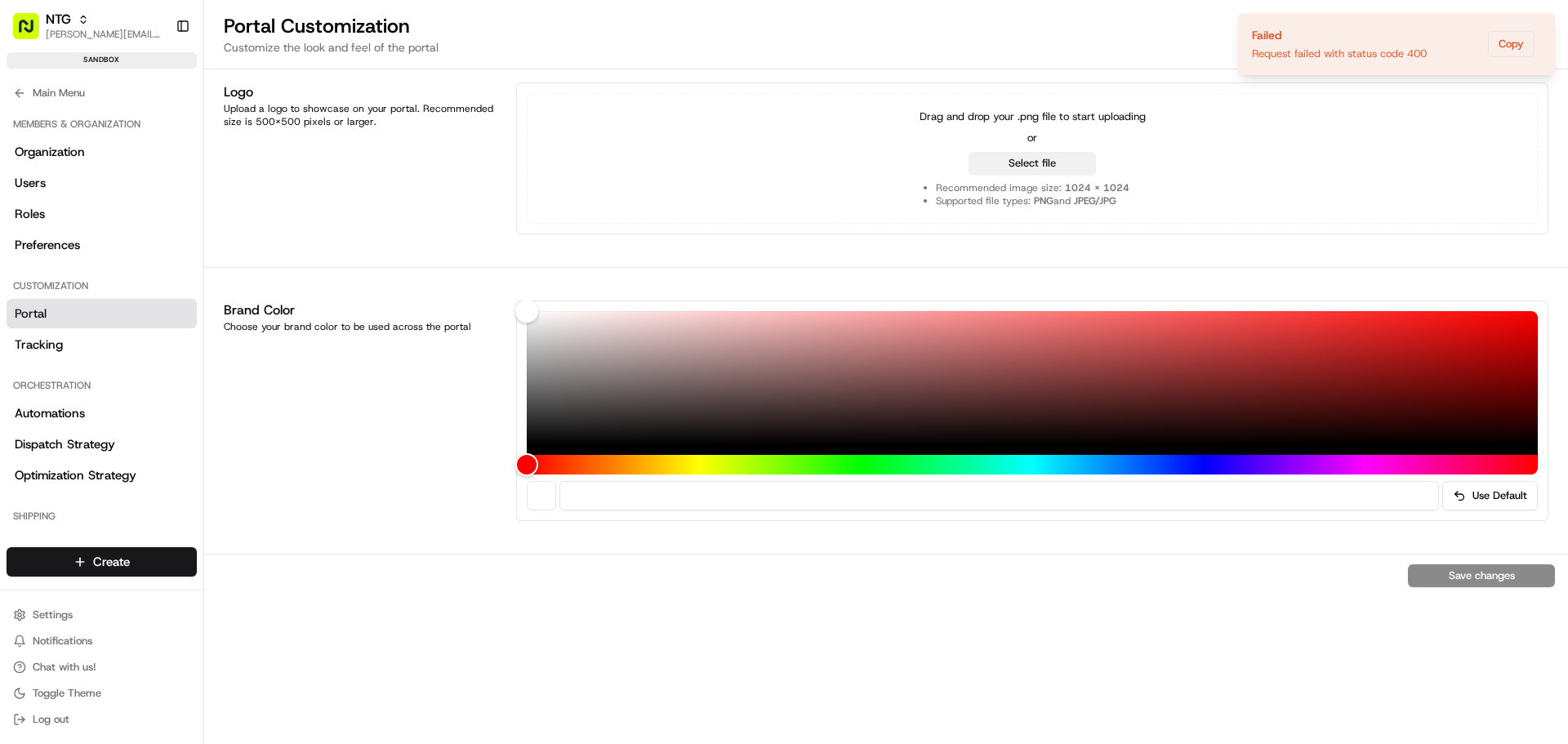 click on "Select file" at bounding box center (1032, 163) 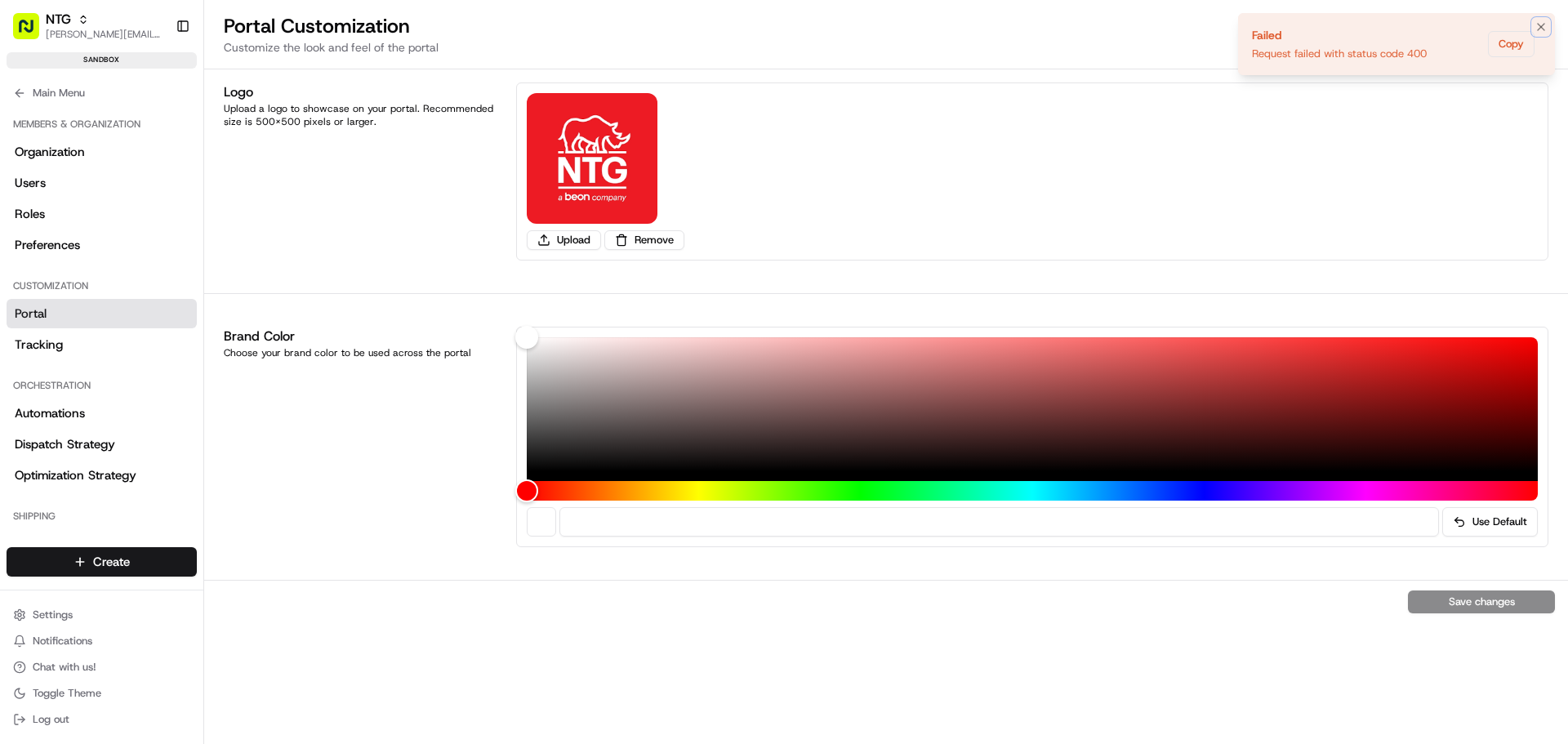drag, startPoint x: 1538, startPoint y: 27, endPoint x: 1539, endPoint y: 53, distance: 26.01922 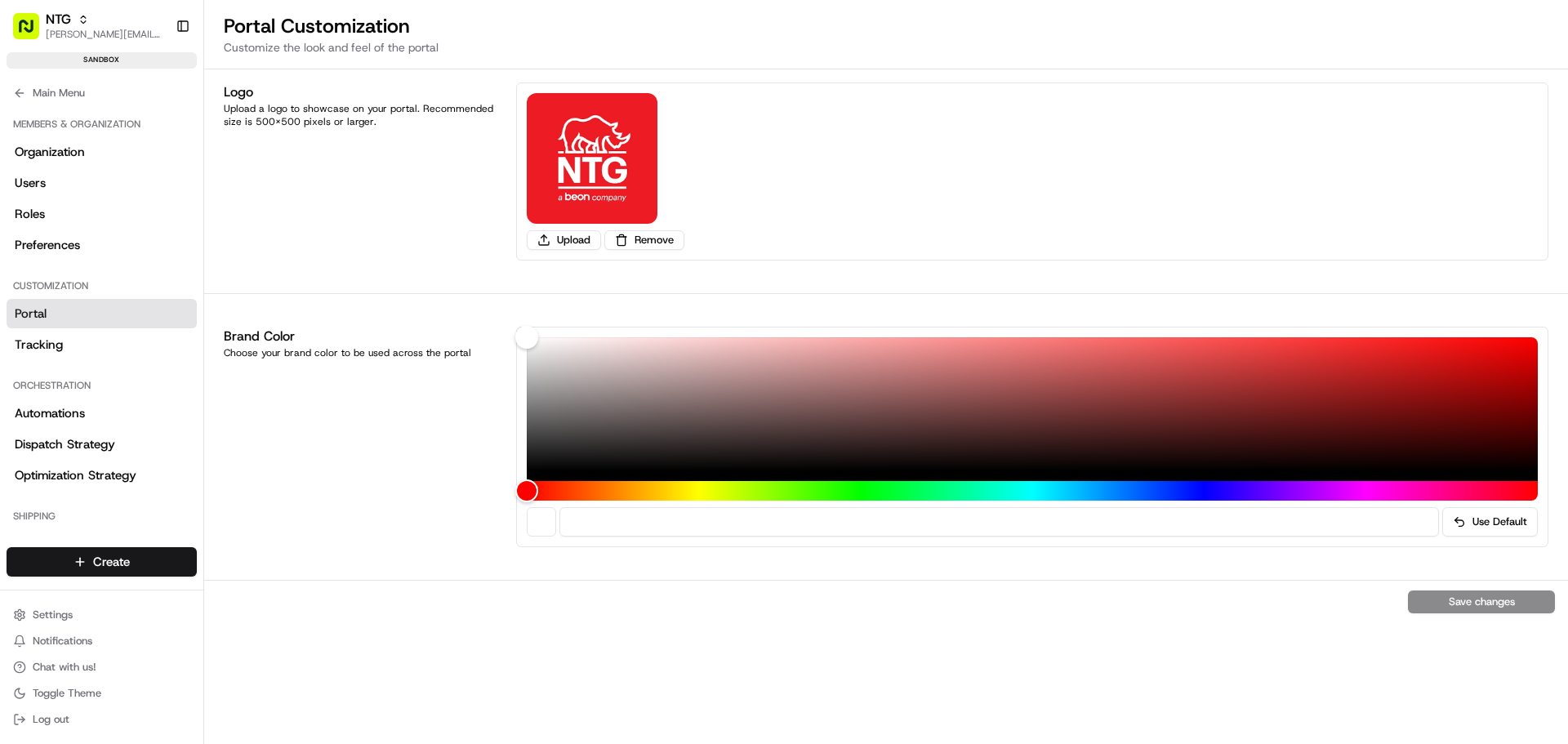 click on "Save changes" at bounding box center [886, 601] 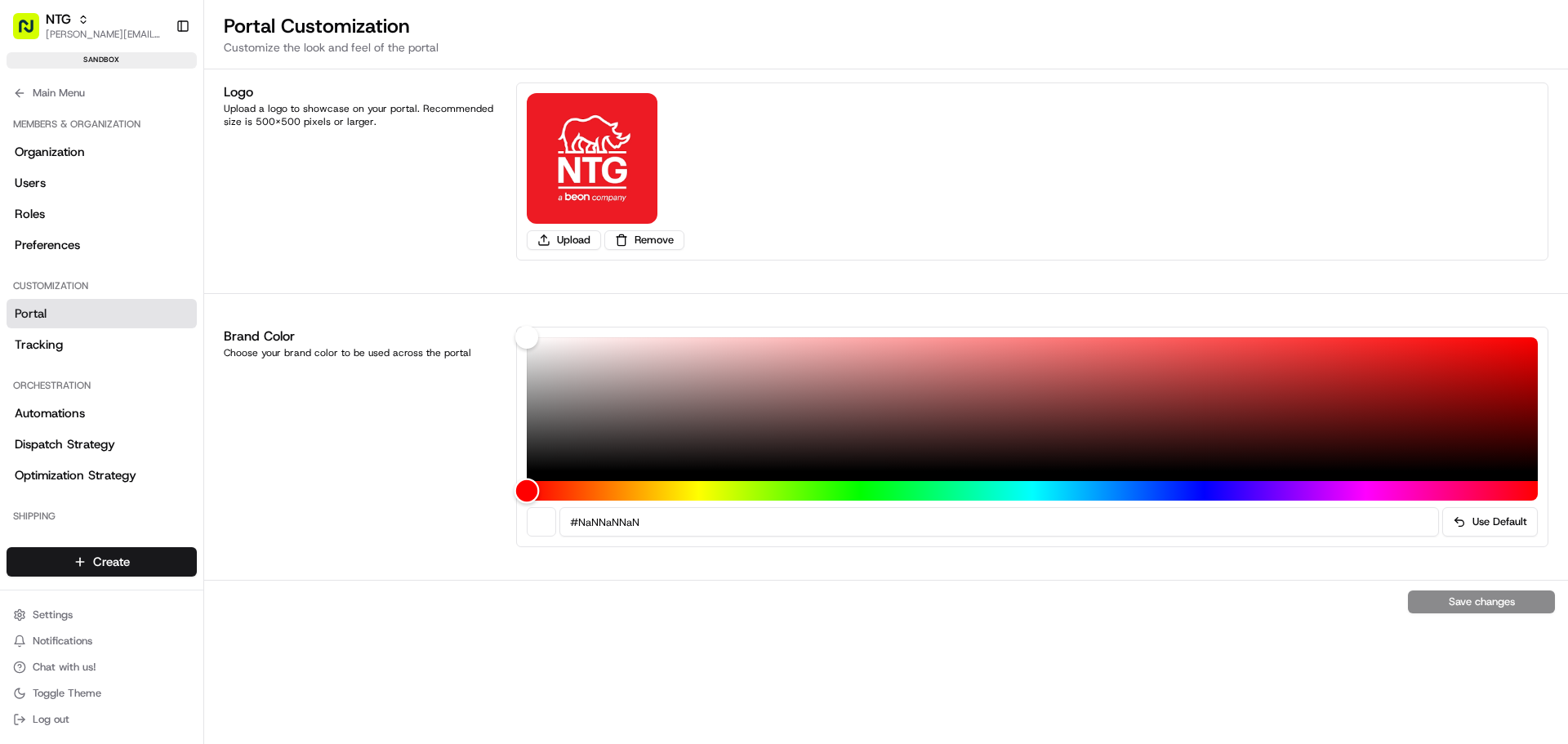 click at bounding box center [527, 491] 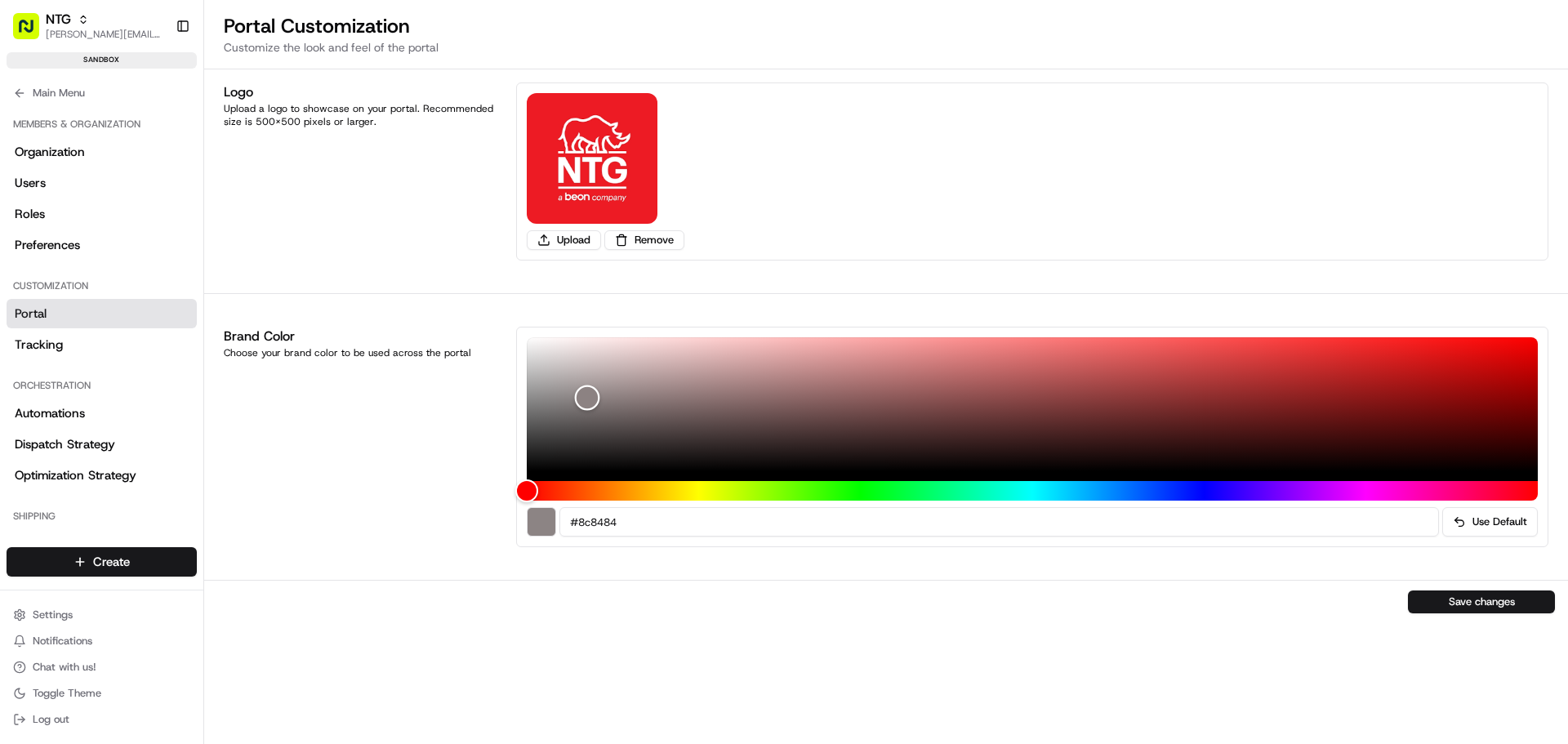 click at bounding box center [1032, 404] 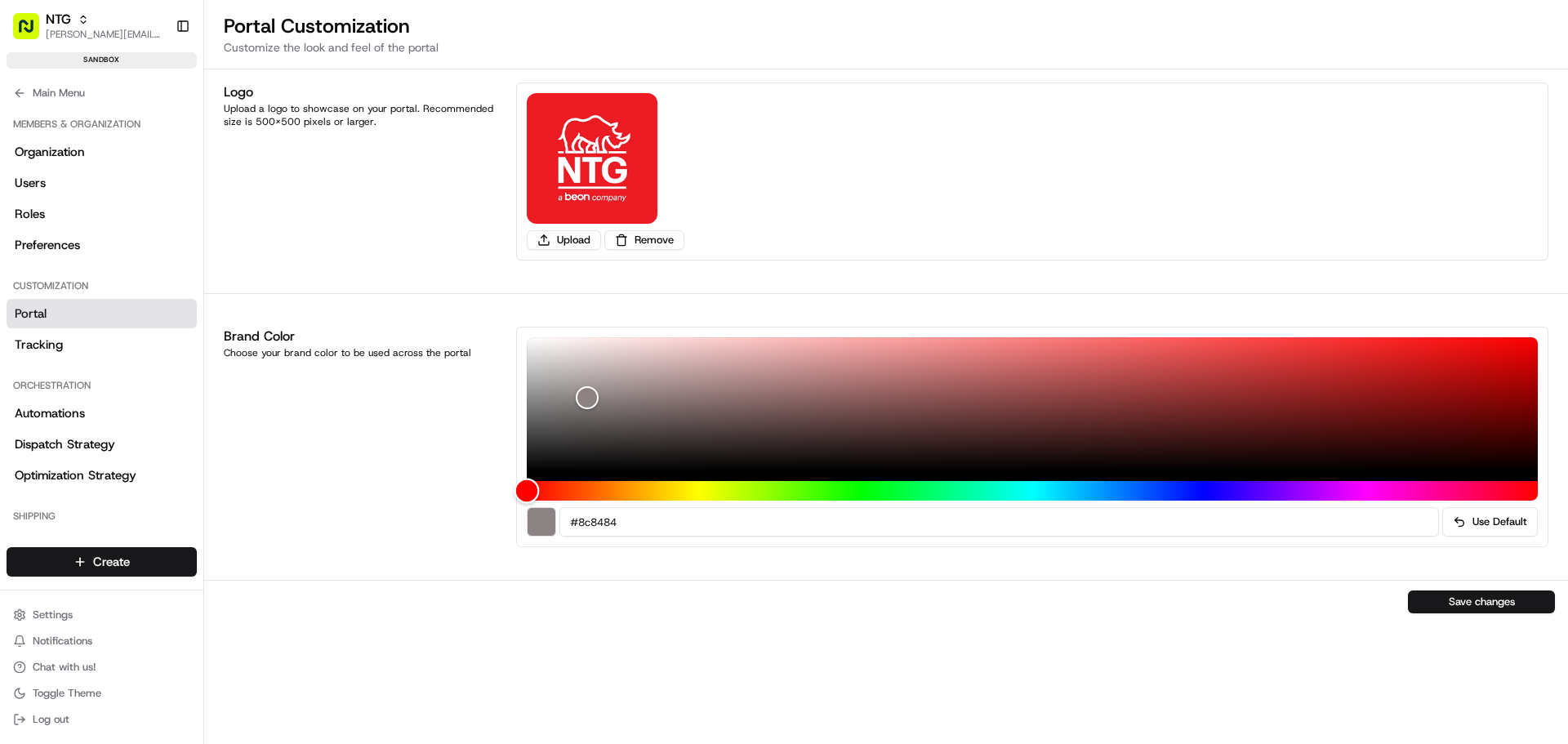 click at bounding box center (527, 491) 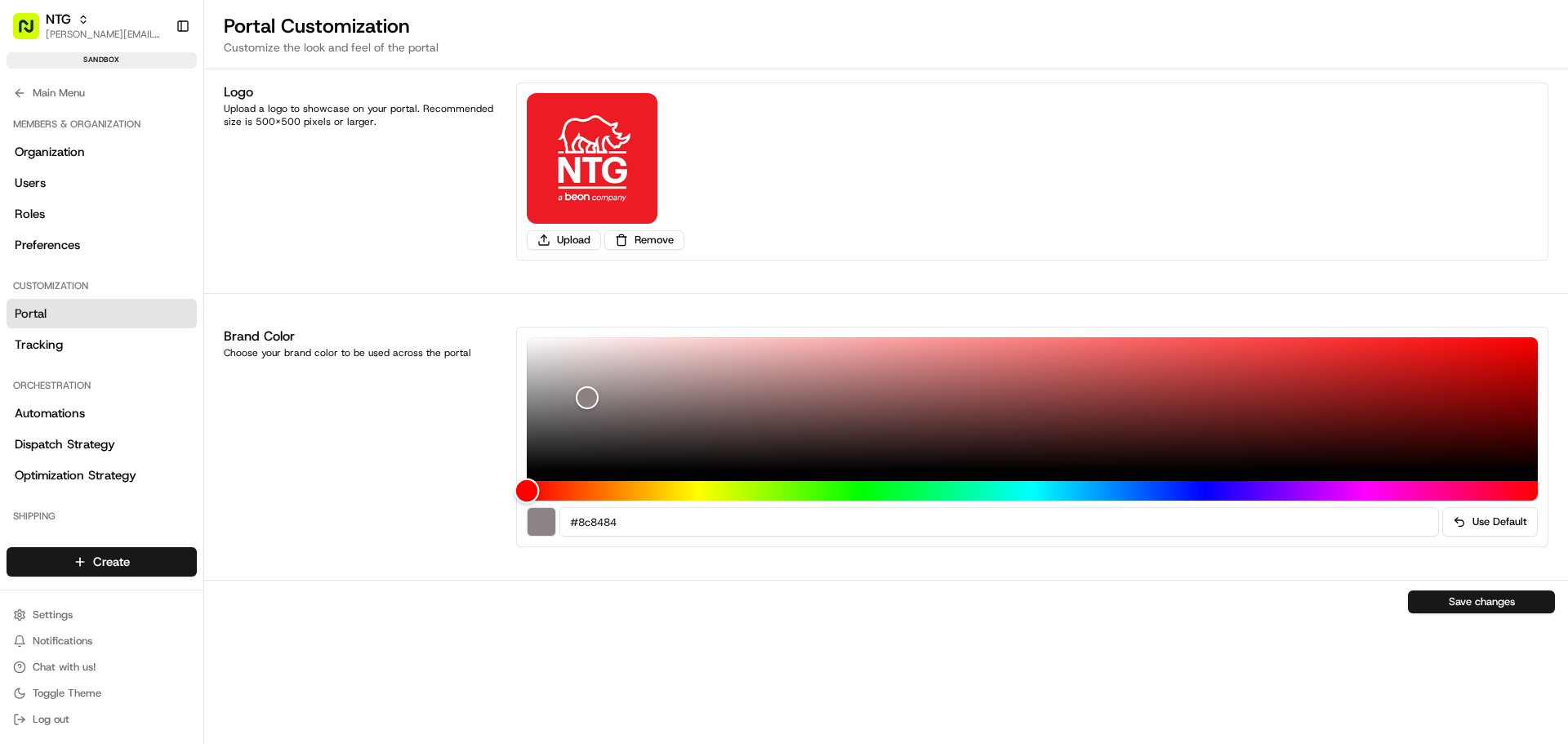 drag, startPoint x: 529, startPoint y: 488, endPoint x: 508, endPoint y: 496, distance: 22.472205 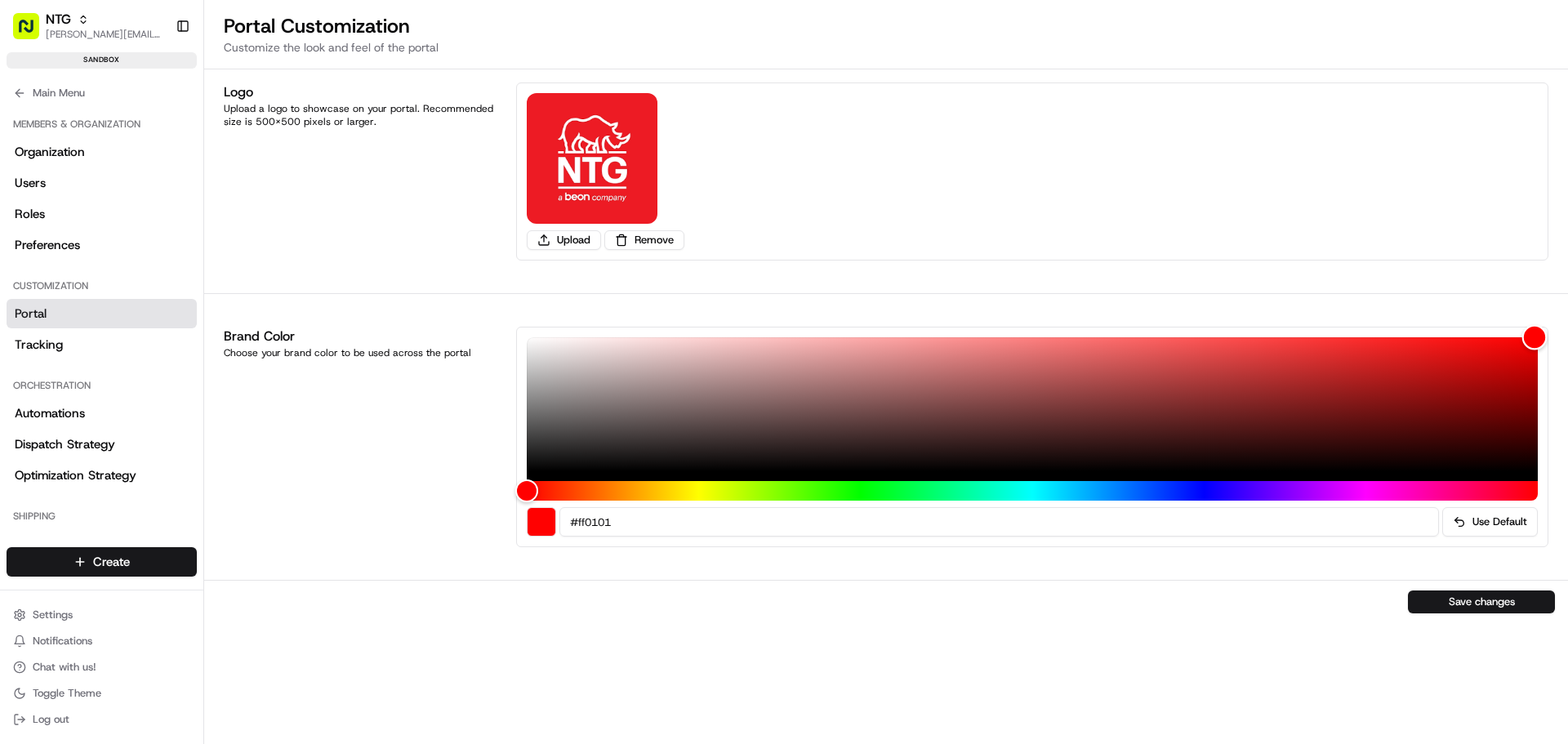 type on "#ff0000" 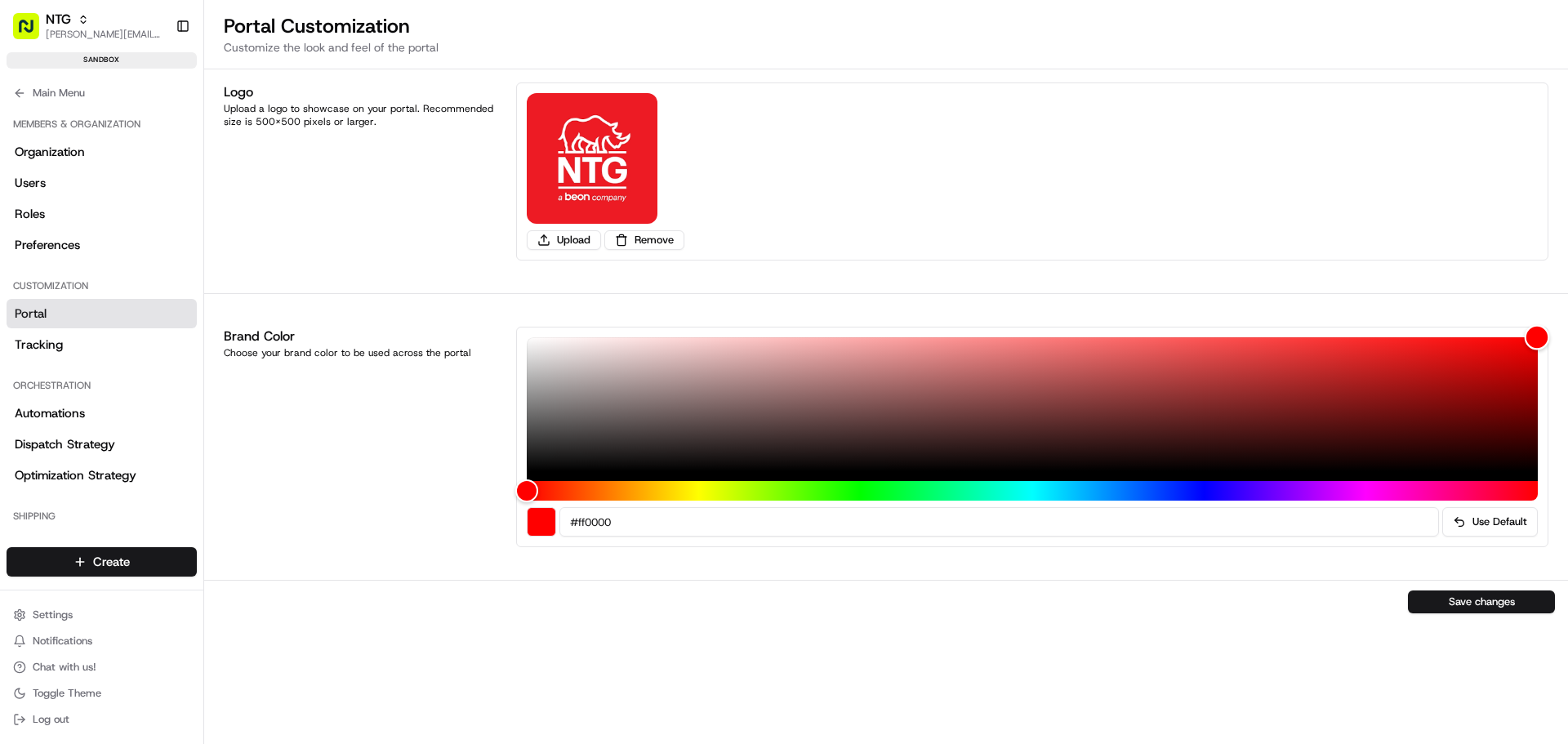 drag, startPoint x: 1511, startPoint y: 345, endPoint x: 1537, endPoint y: 337, distance: 27.202941 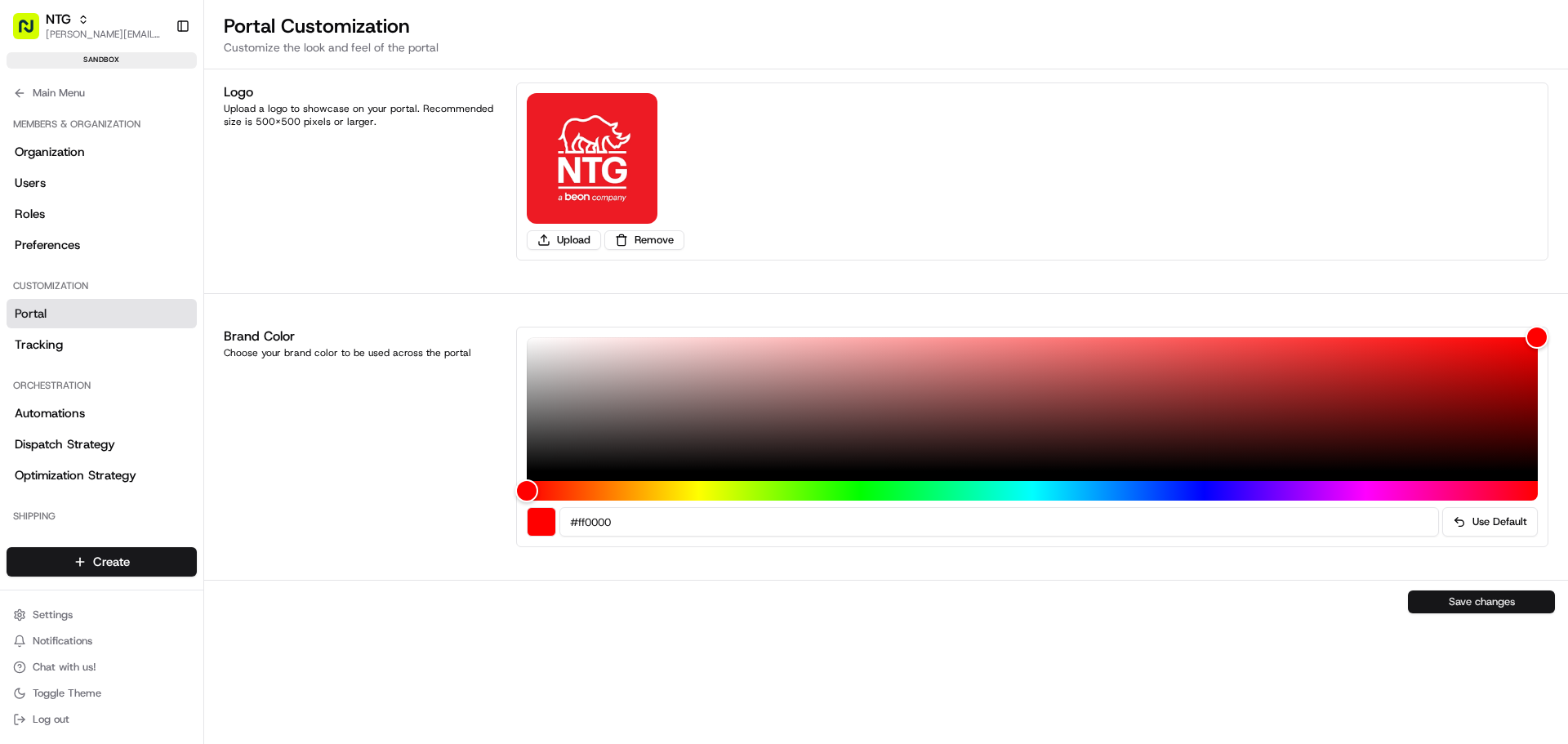 click on "Save changes" at bounding box center (1481, 602) 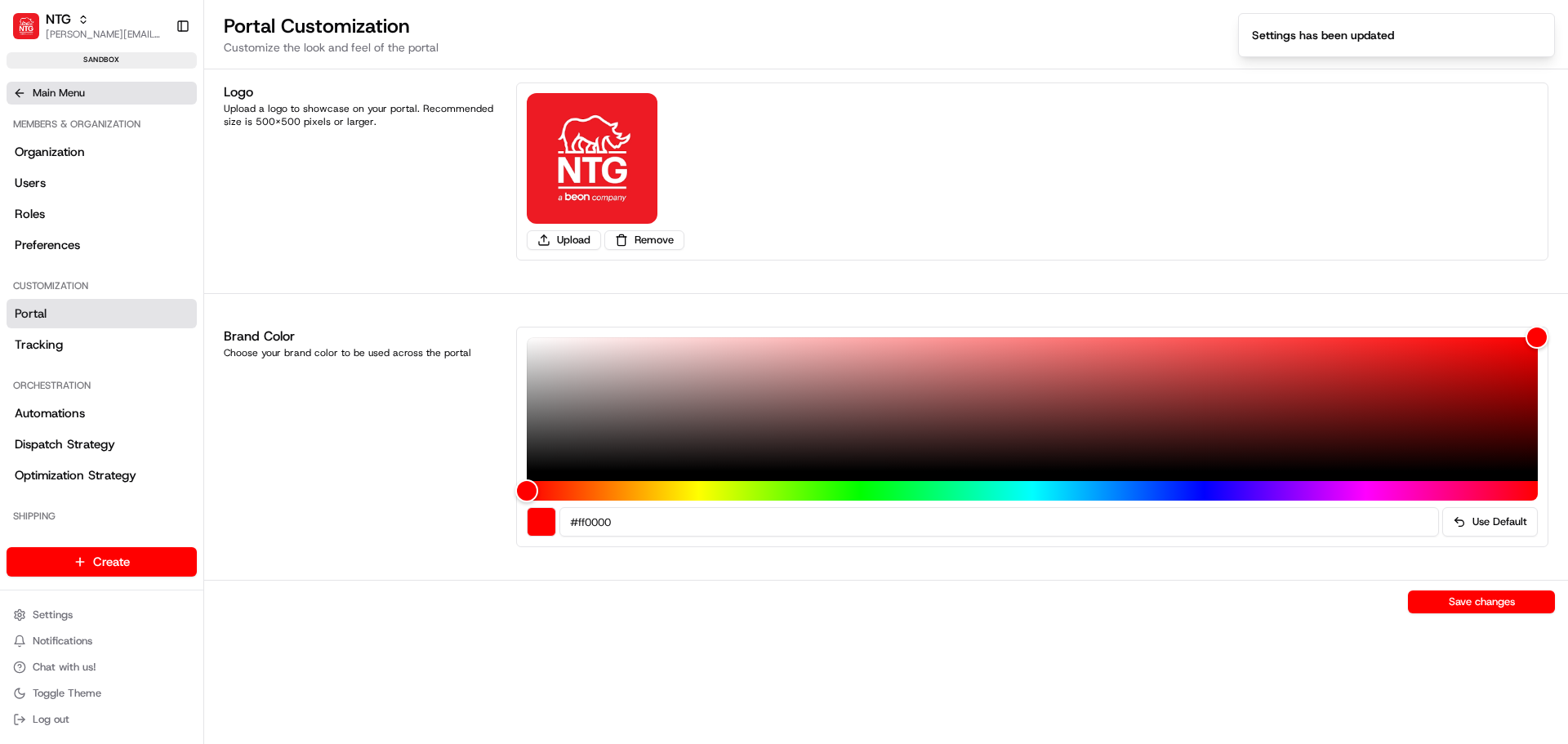 click 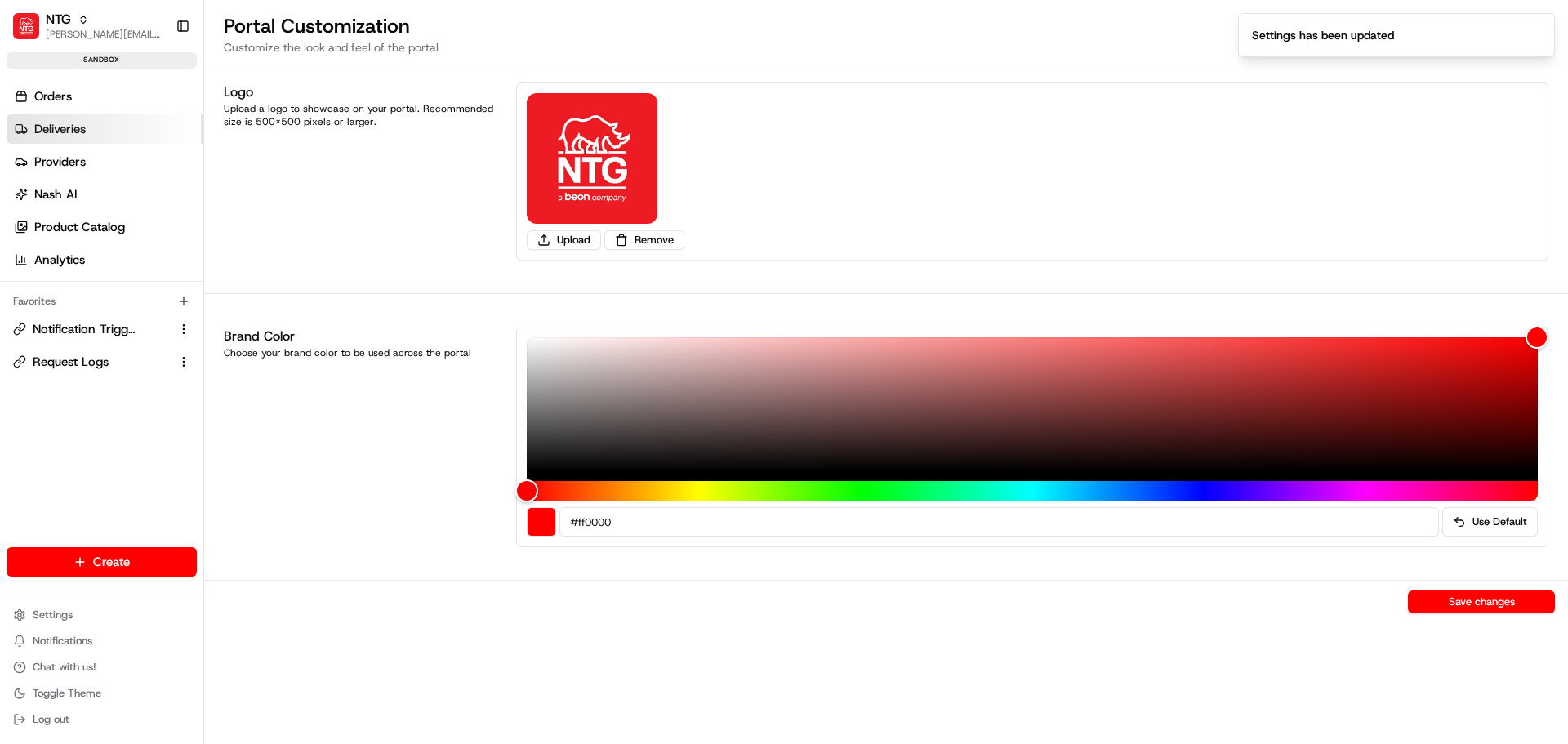 click on "Deliveries" at bounding box center [105, 129] 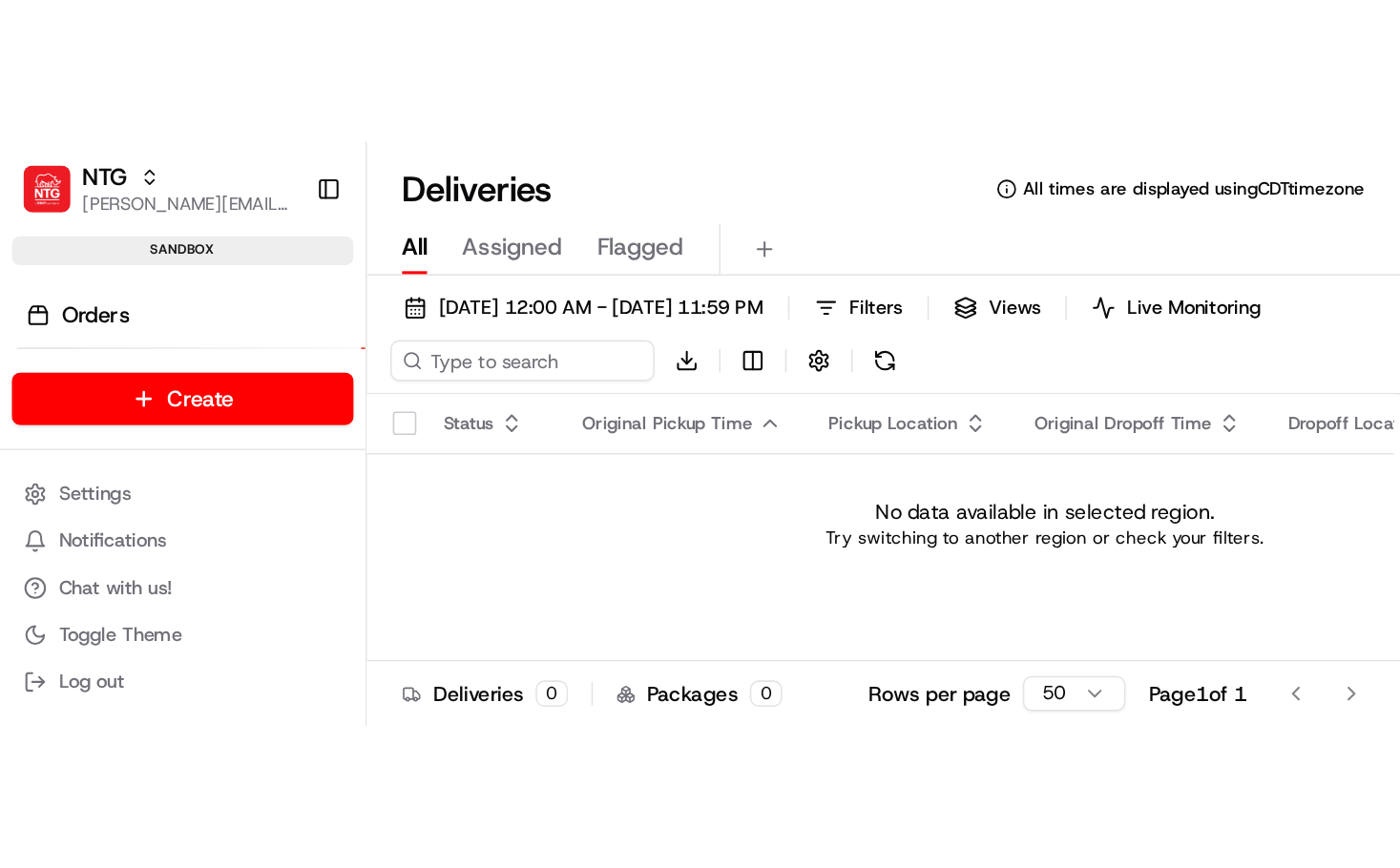 scroll, scrollTop: 0, scrollLeft: 0, axis: both 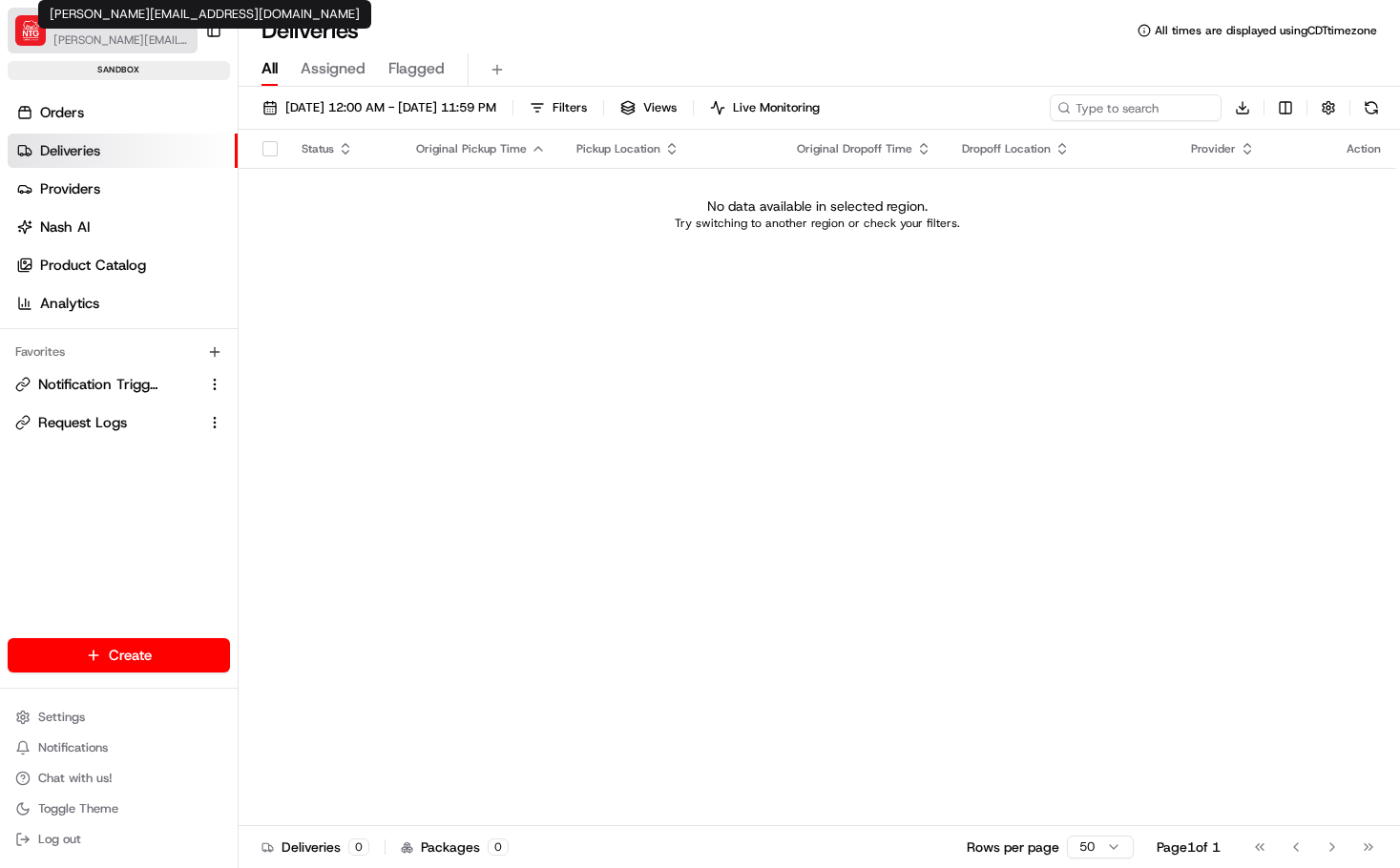 click on "[PERSON_NAME][EMAIL_ADDRESS][DOMAIN_NAME]" at bounding box center (121, 40) 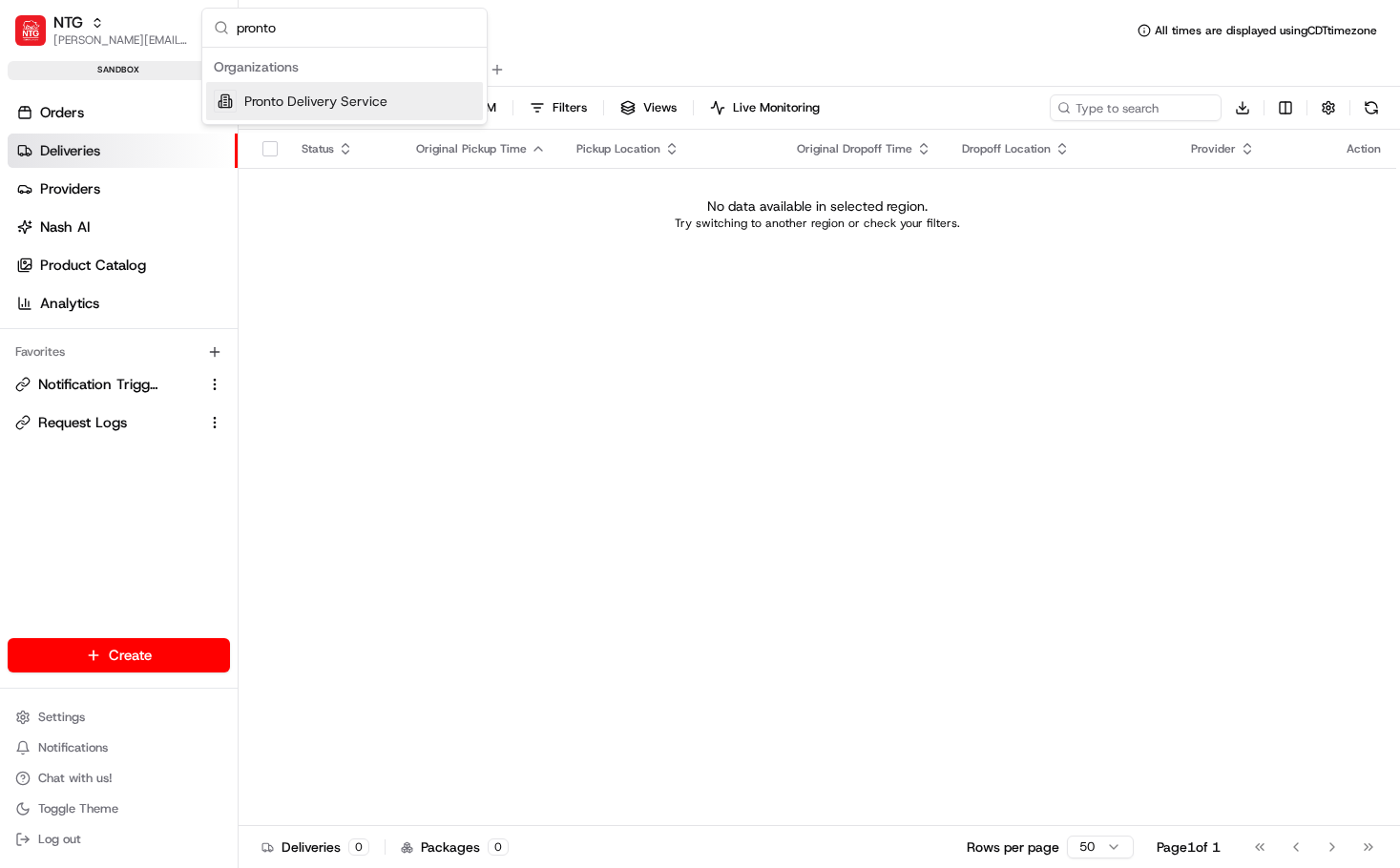 type on "pronto" 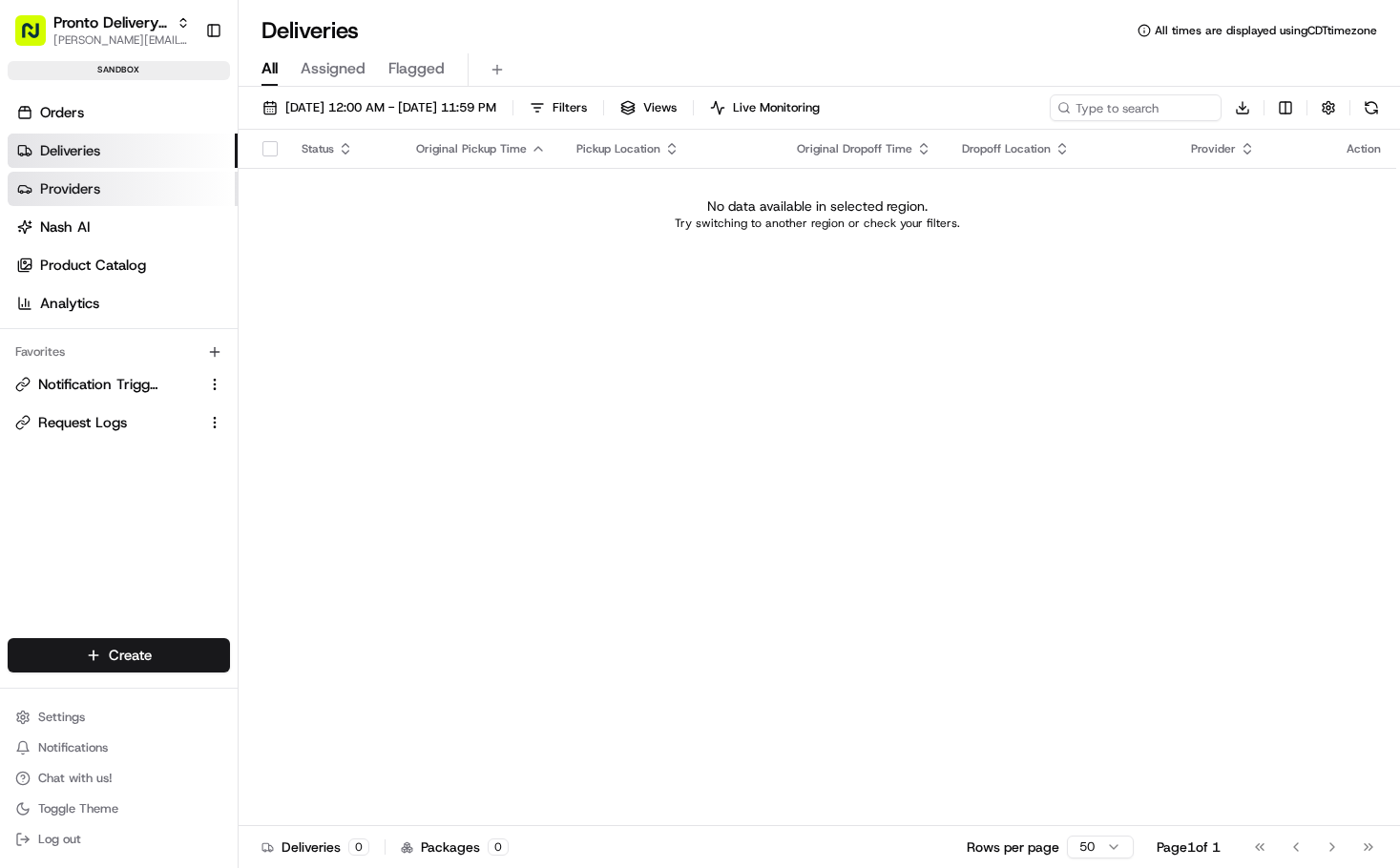 click on "Providers" at bounding box center [122, 189] 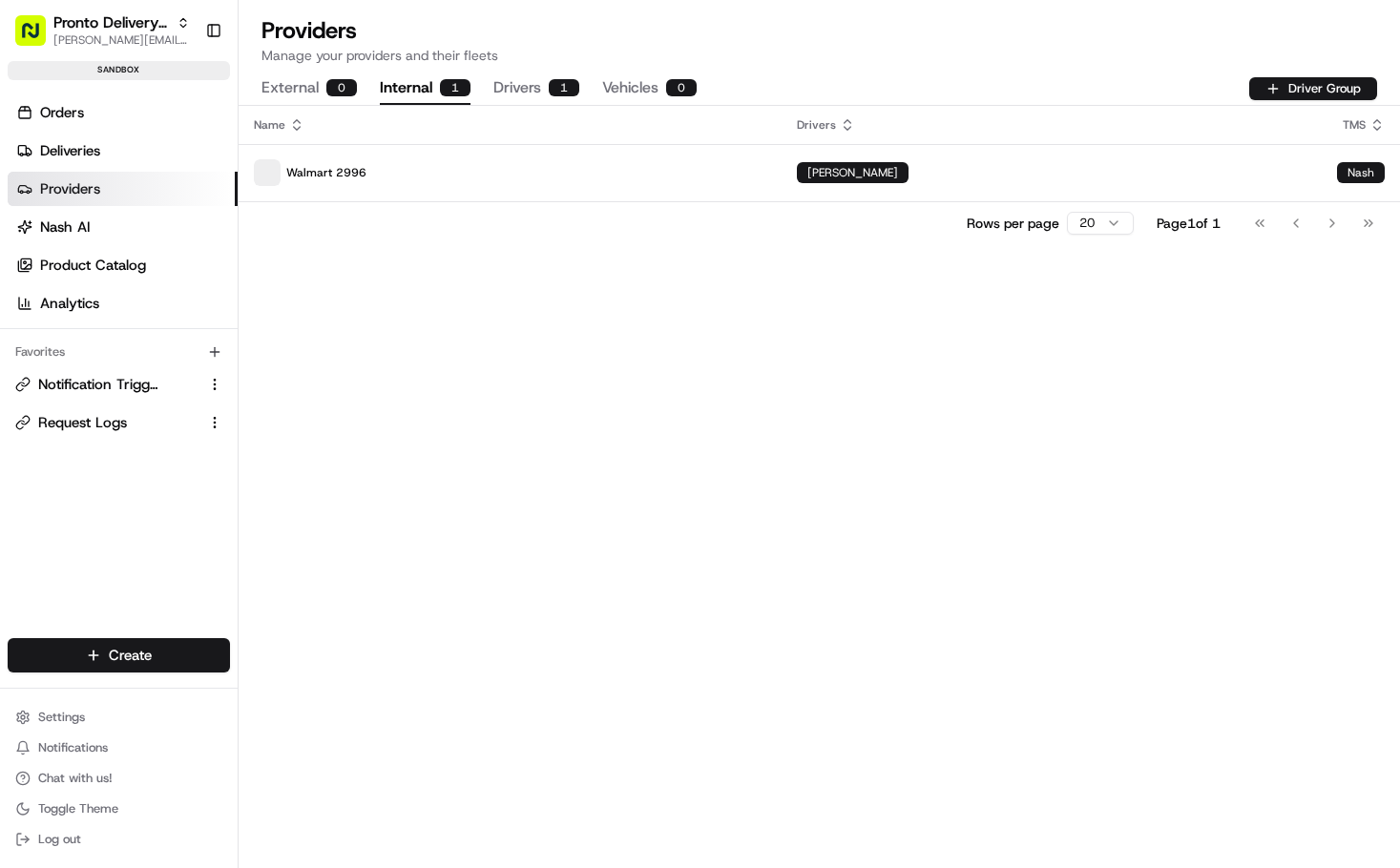 click on "Internal 1" at bounding box center (425, 89) 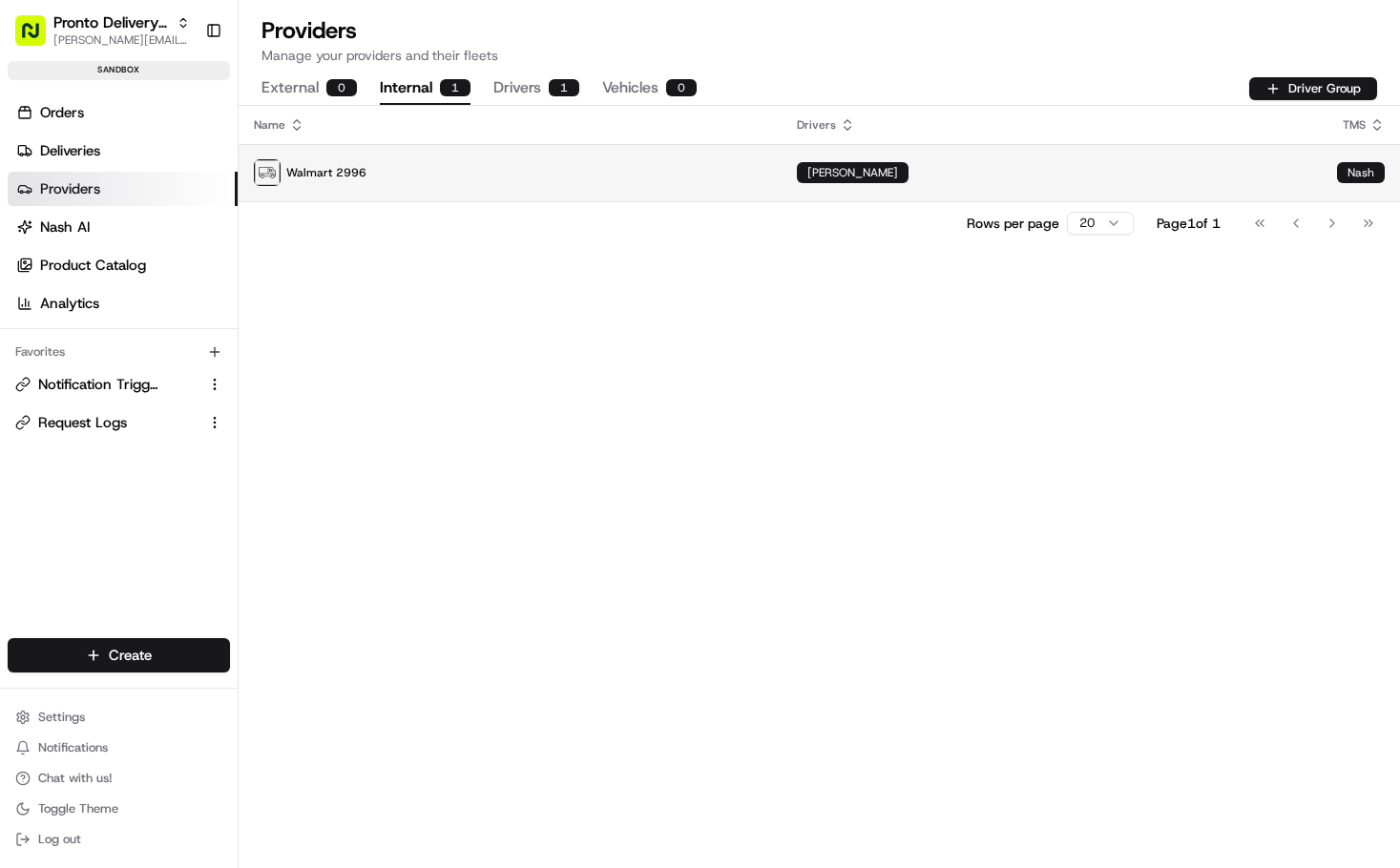 click on "Walmart 2996" at bounding box center (510, 173) 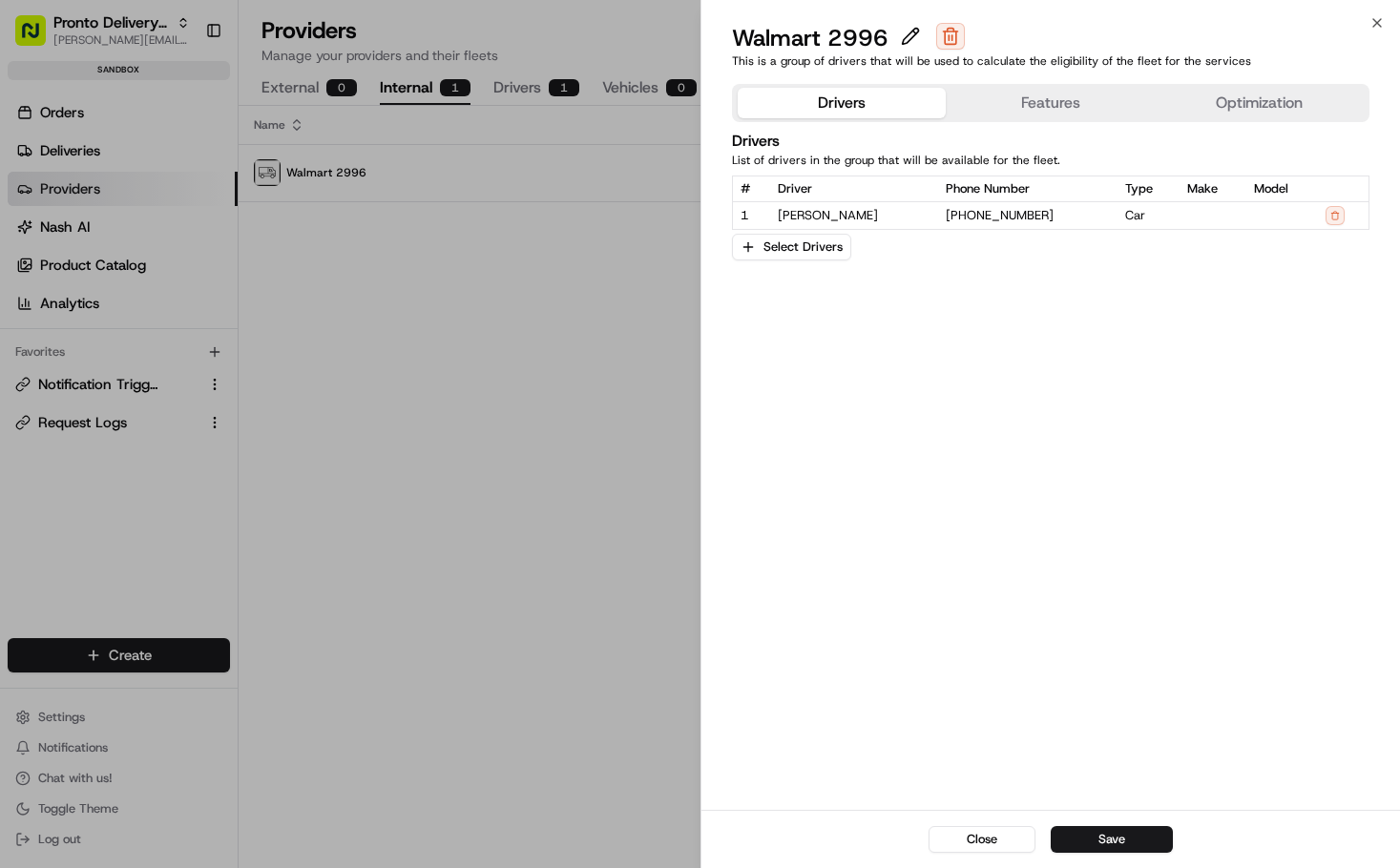 click on "Features" at bounding box center (1050, 103) 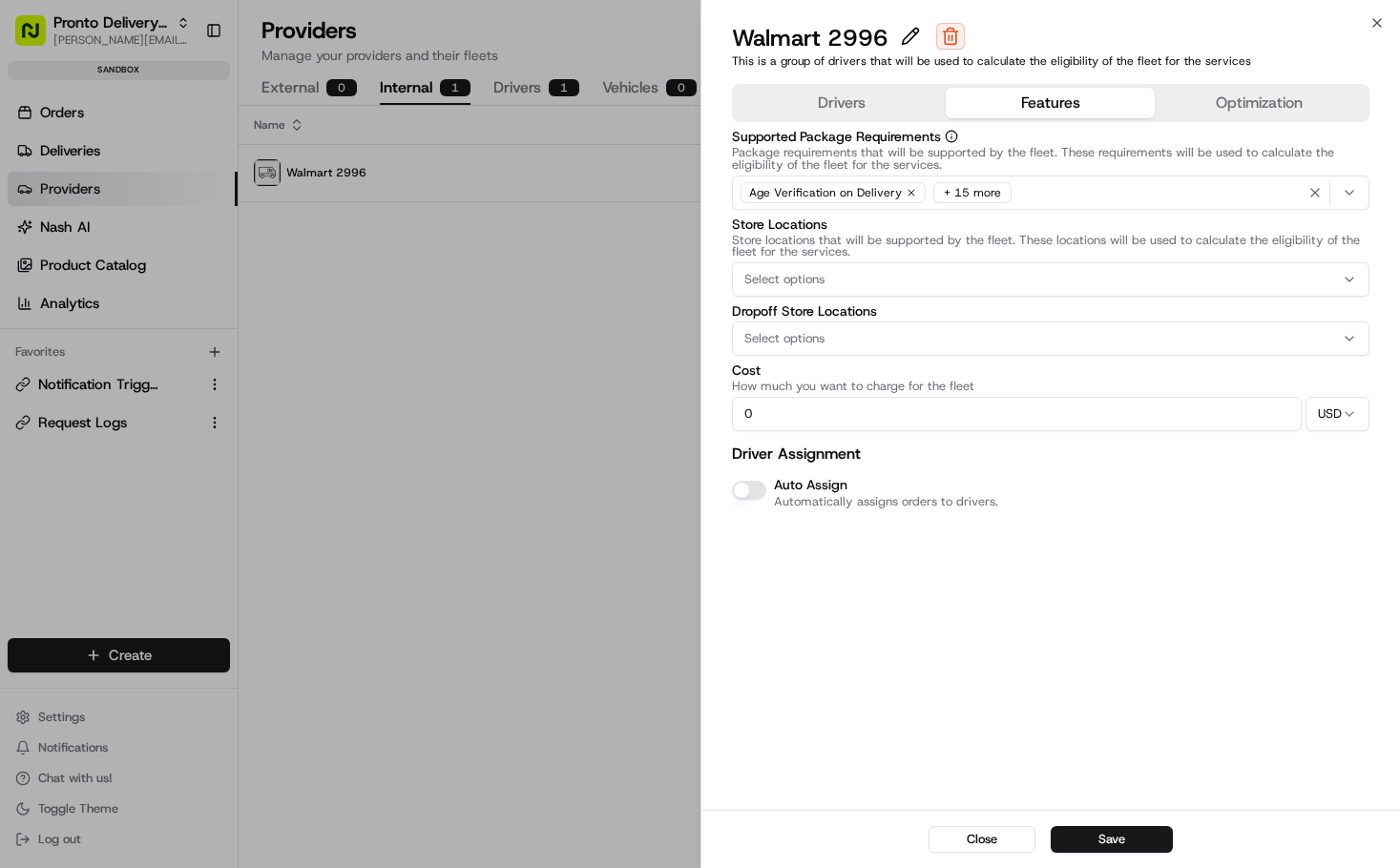 click on "Auto Assign" at bounding box center [749, 490] 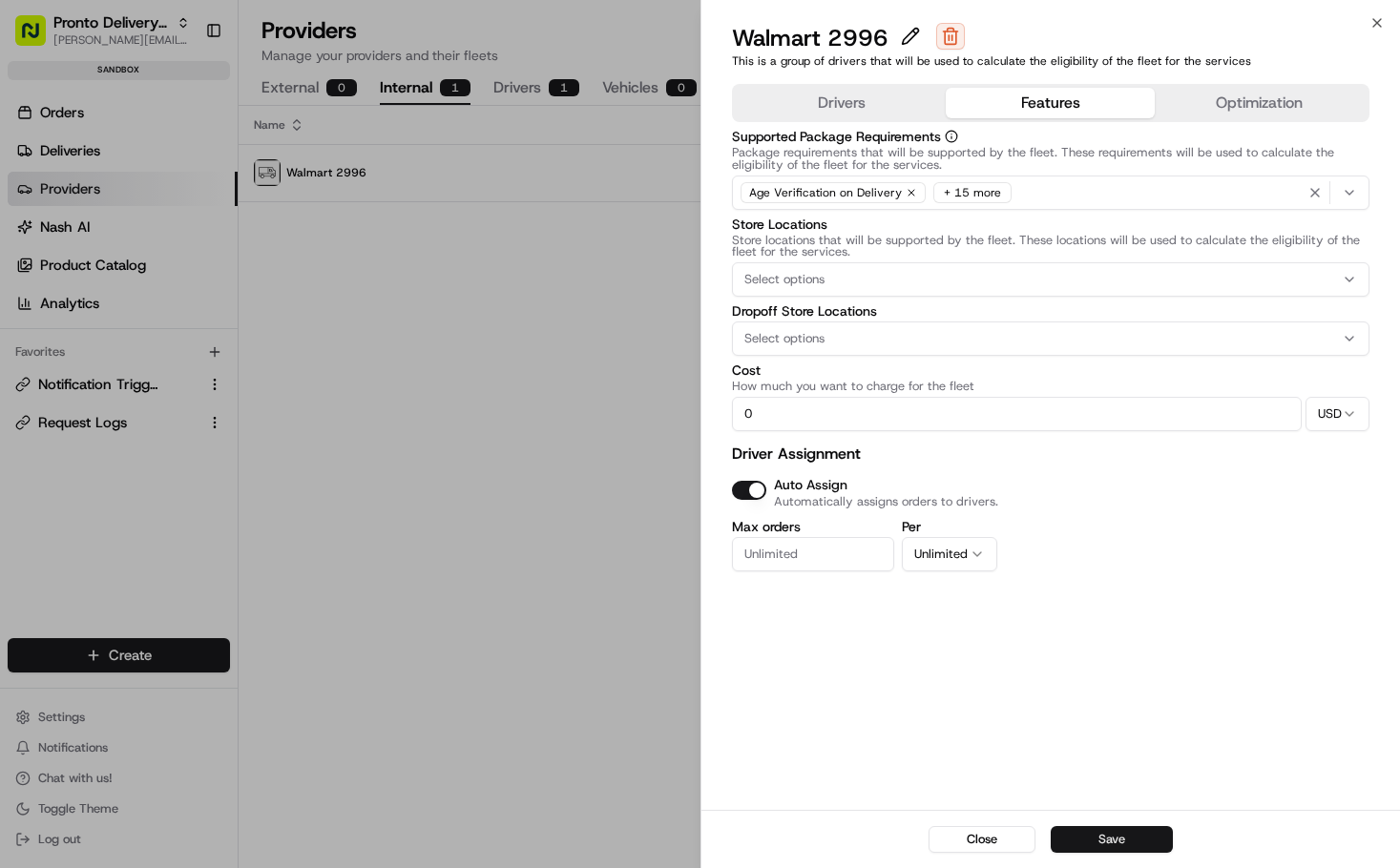 click on "Save" at bounding box center (1112, 839) 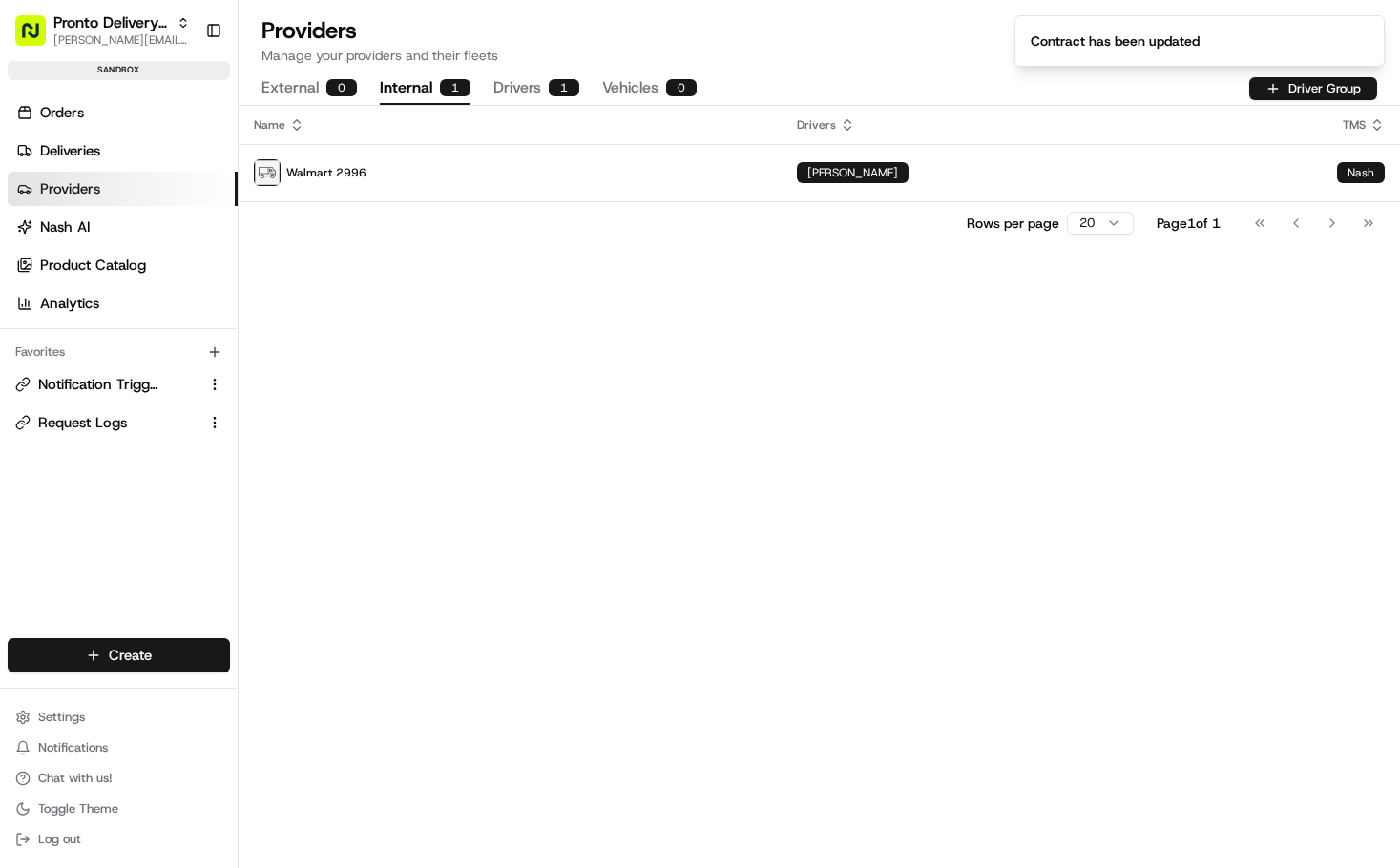 click on "Drivers 1" at bounding box center [536, 89] 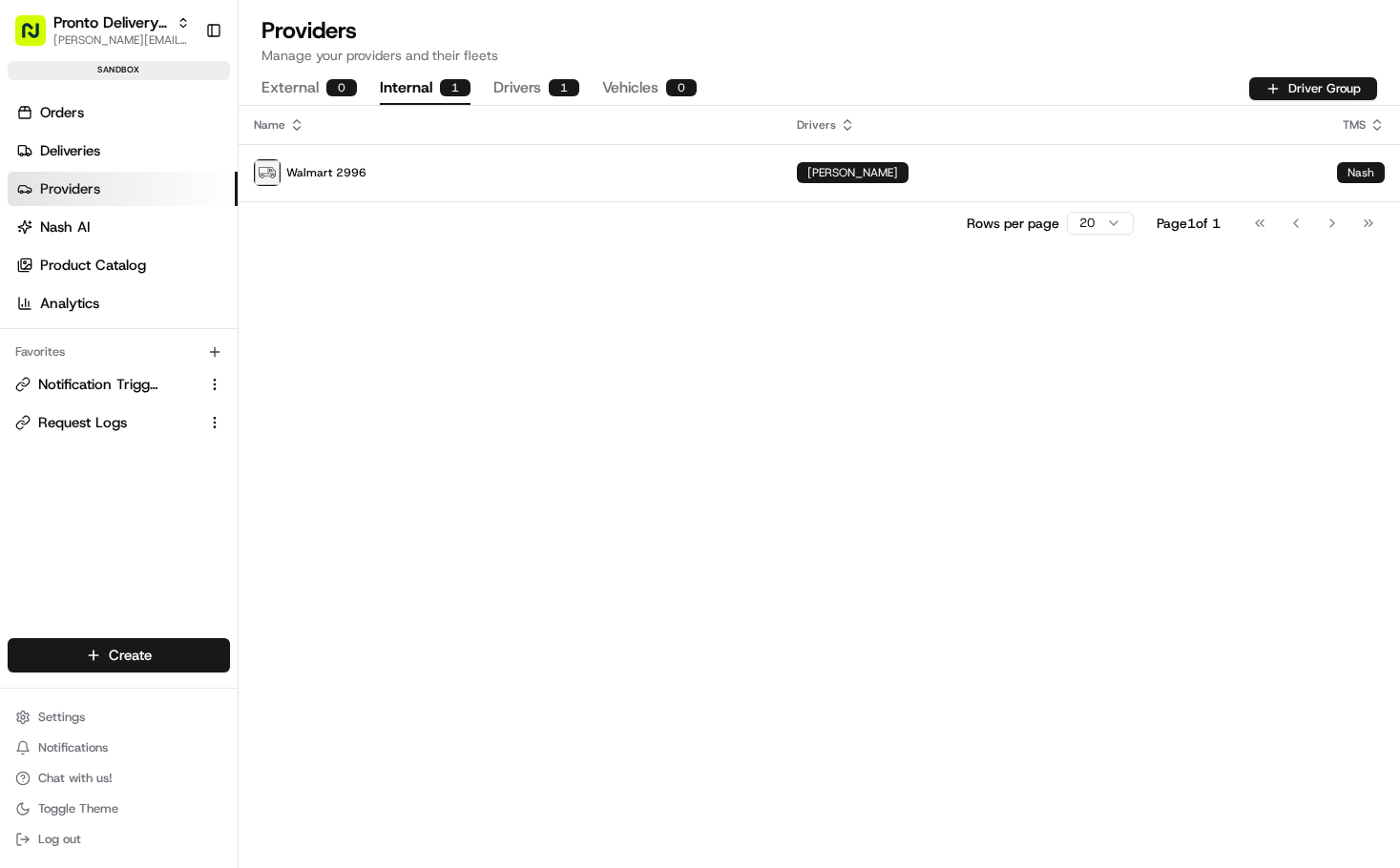 click on "Internal 1" at bounding box center [425, 89] 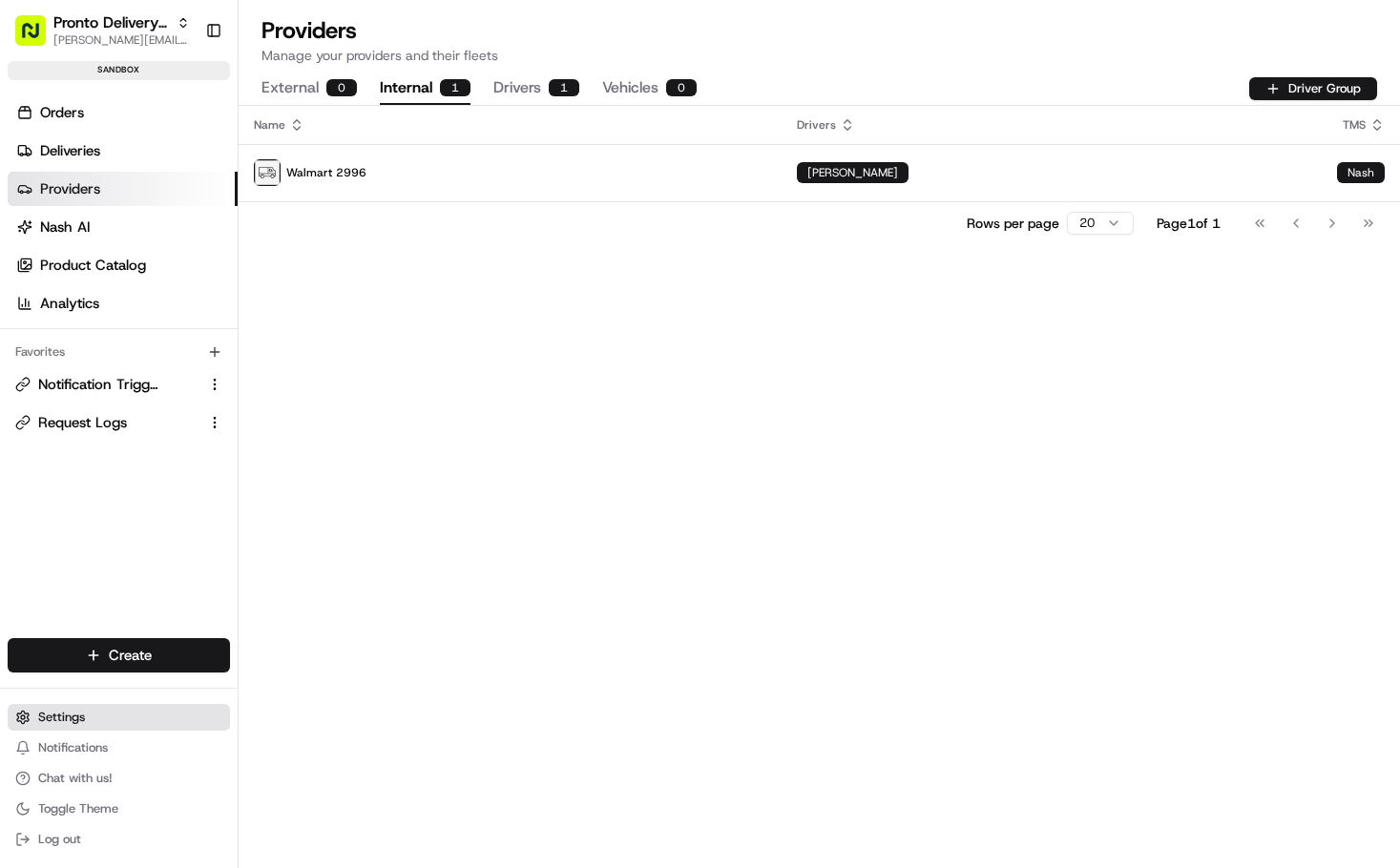 click on "Settings" at bounding box center (118, 717) 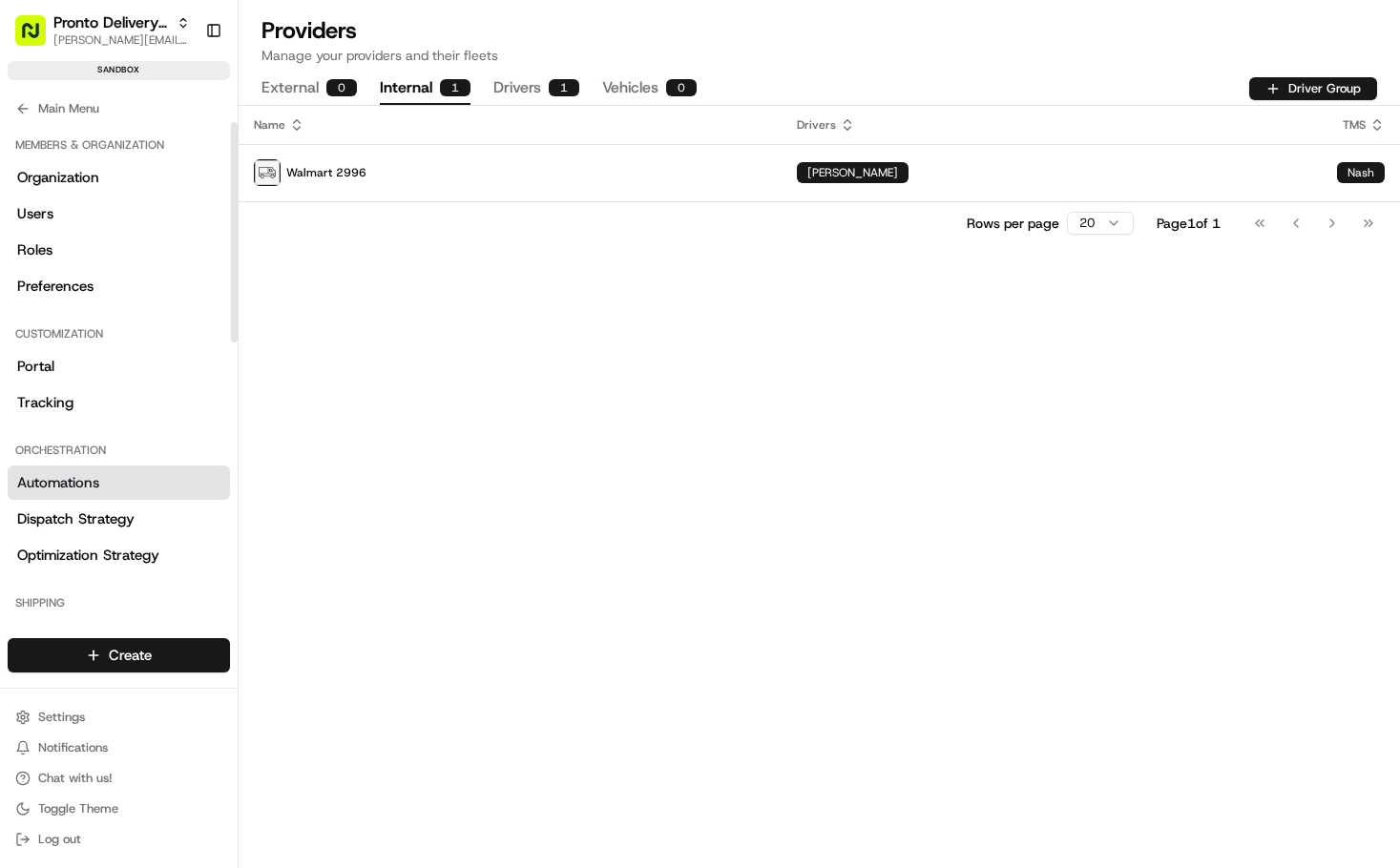click on "Automations" at bounding box center (118, 483) 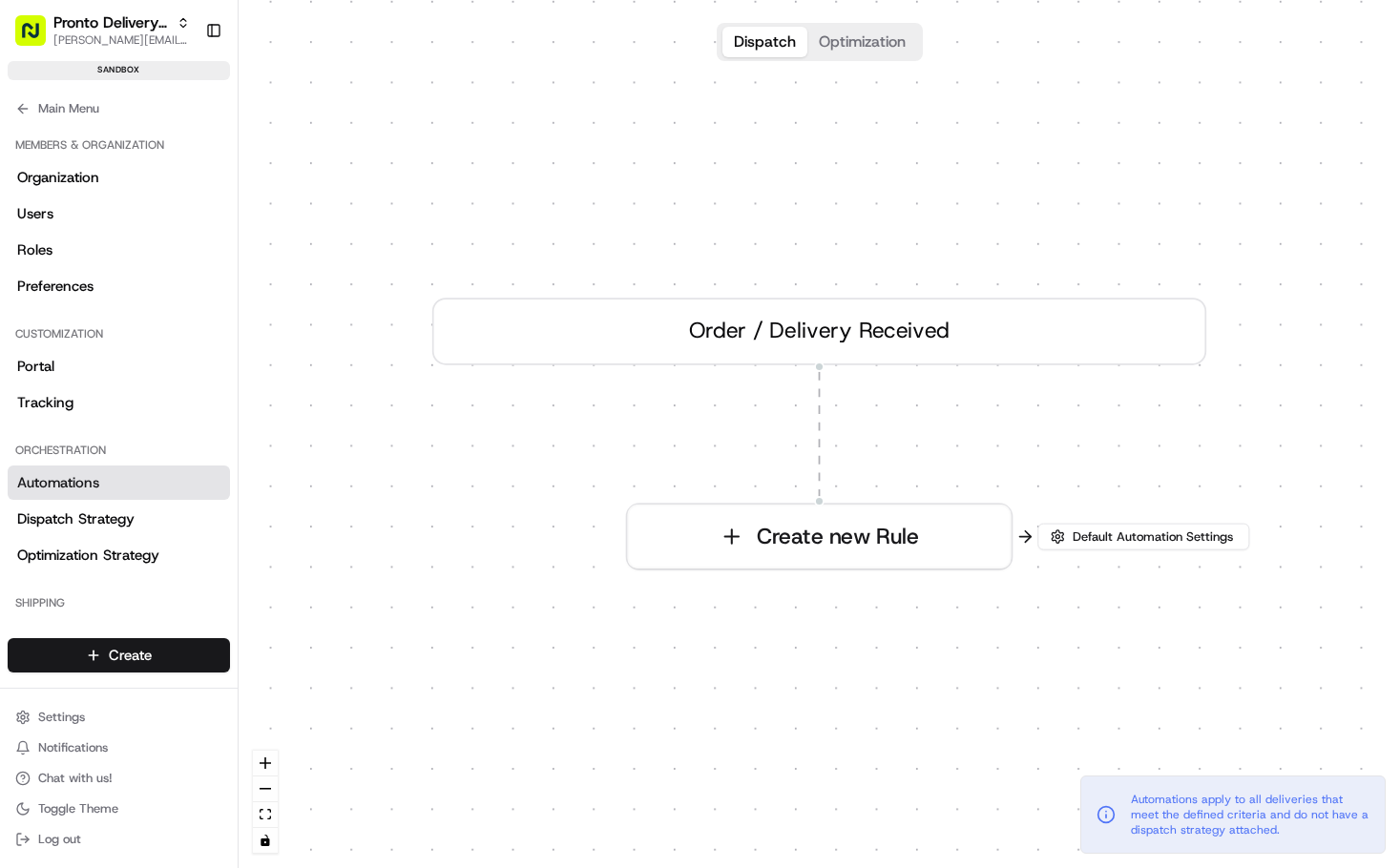 click on "0 Order / Delivery Received  Create new Rule" at bounding box center [819, 434] 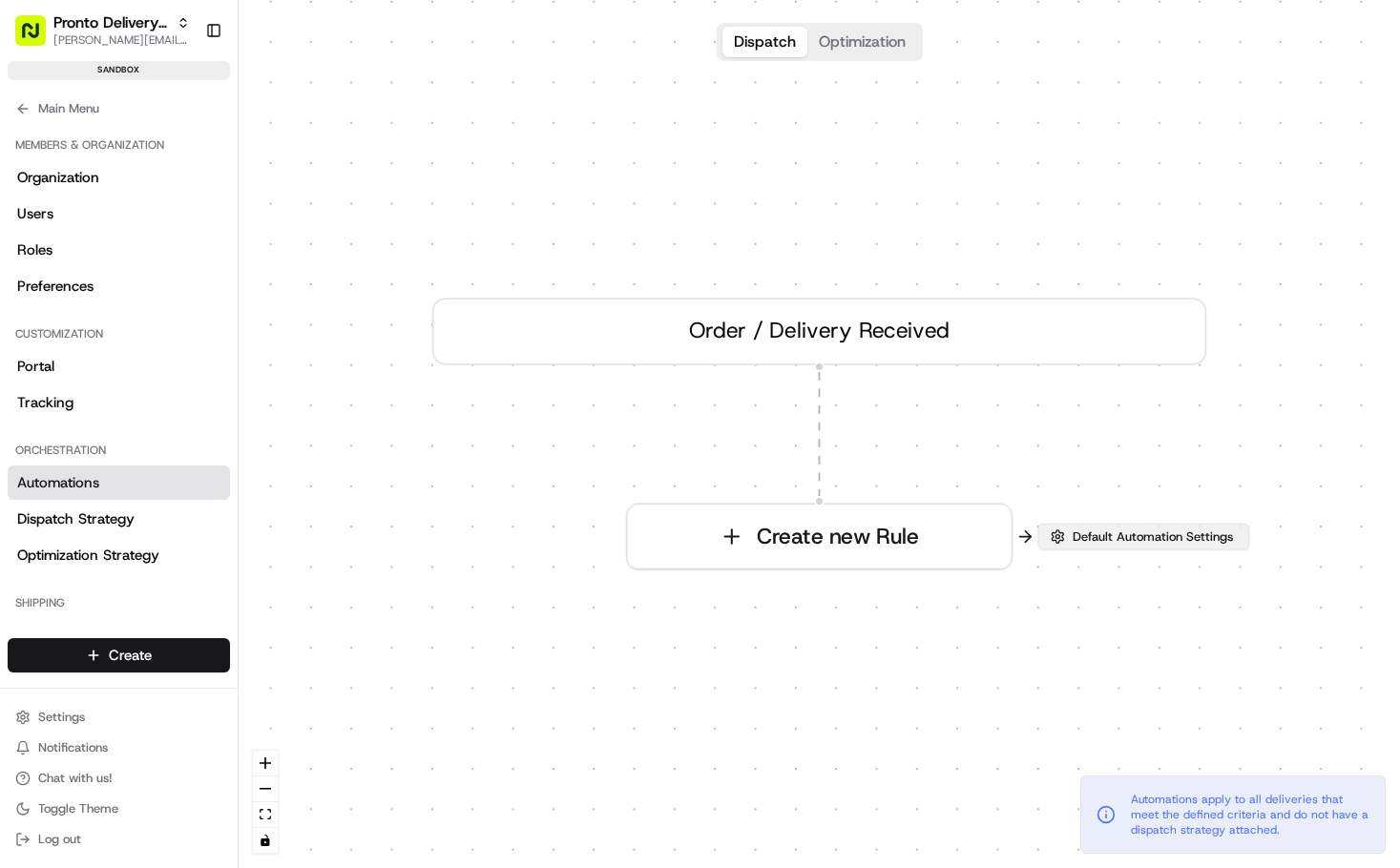 click on "Default Automation Settings" at bounding box center [1153, 537] 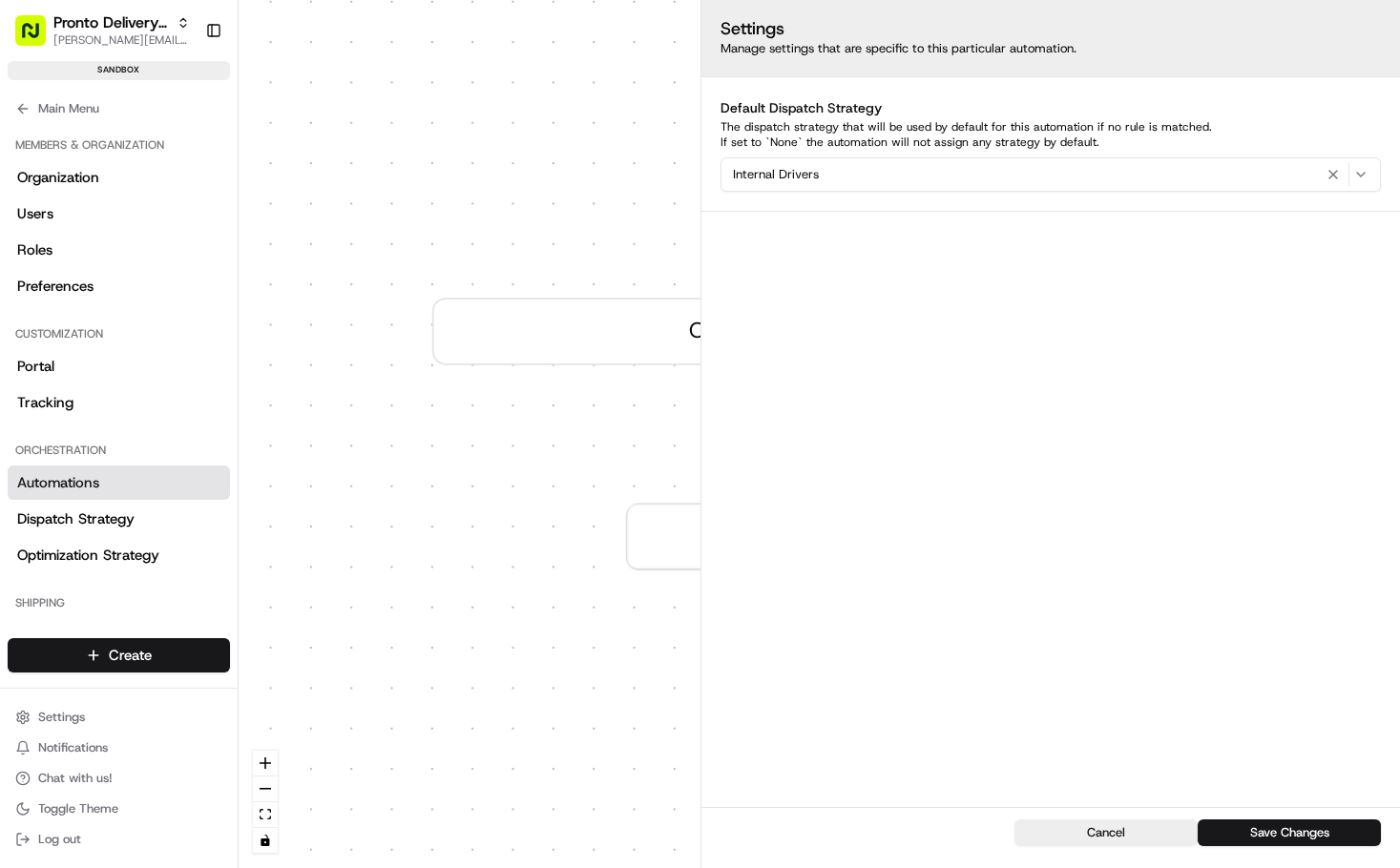 click on "0 Order / Delivery Received  Create new Rule" at bounding box center [819, 434] 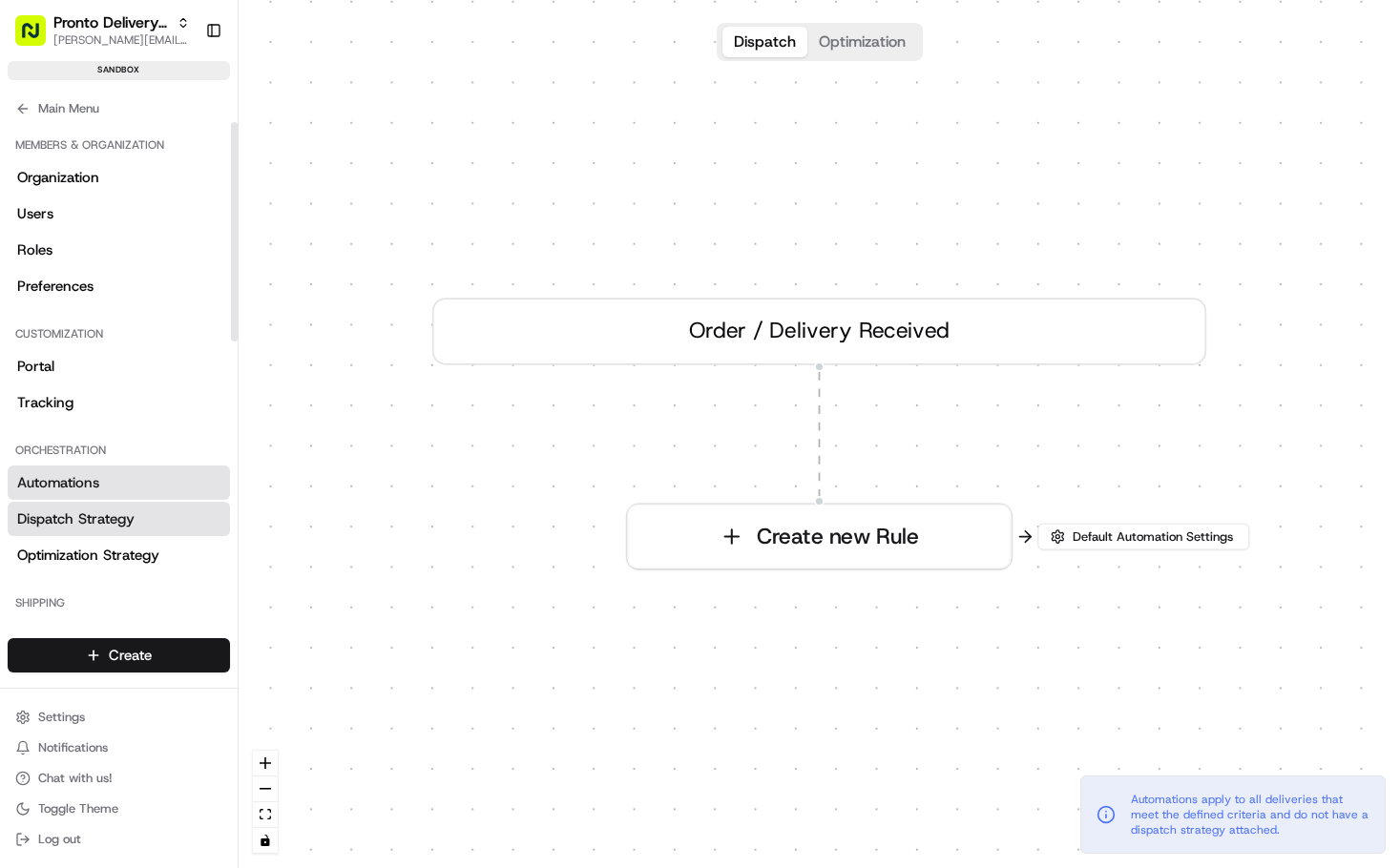 click on "Dispatch Strategy" at bounding box center (118, 519) 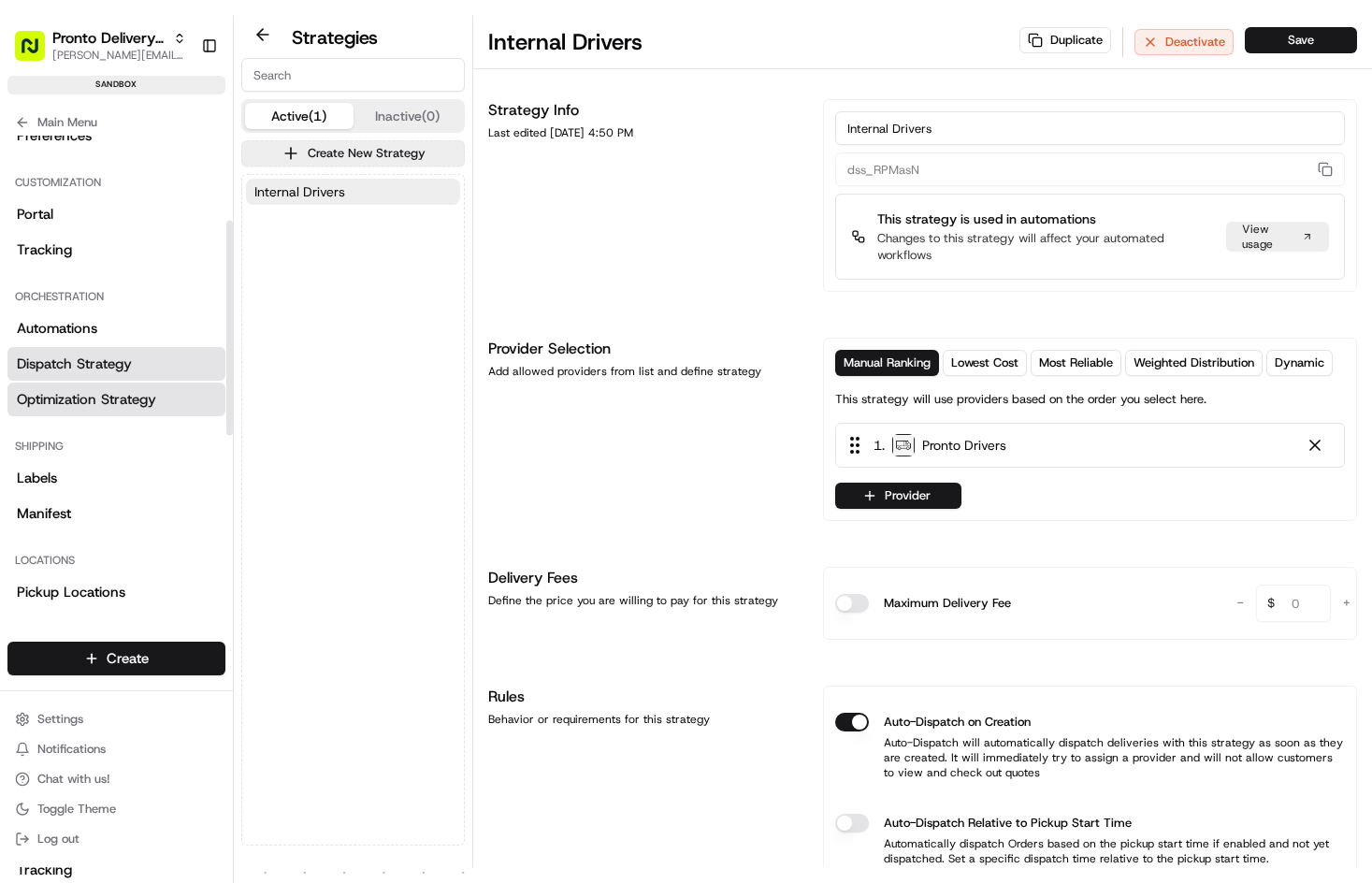 scroll, scrollTop: 187, scrollLeft: 0, axis: vertical 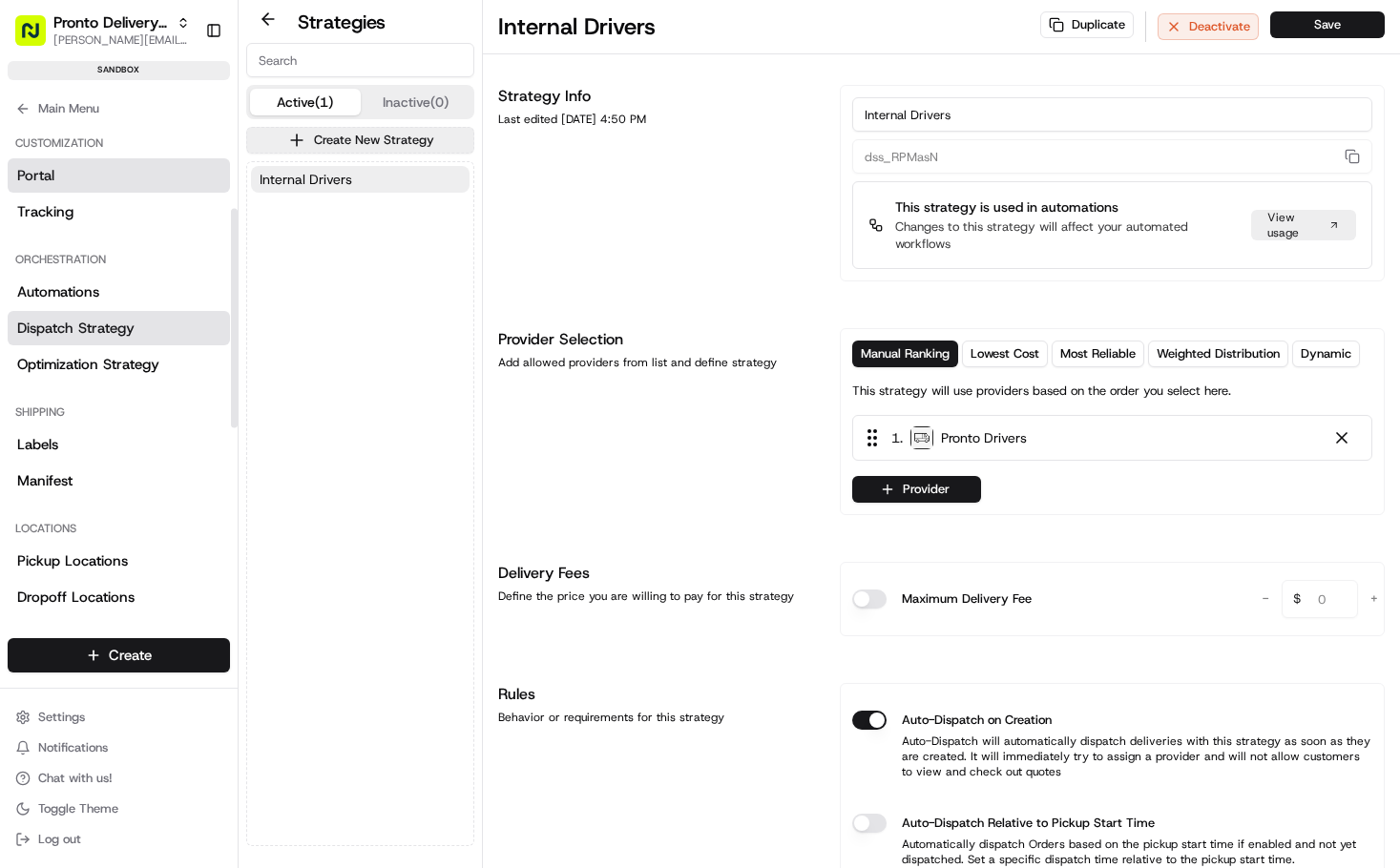 click on "Portal" at bounding box center [118, 176] 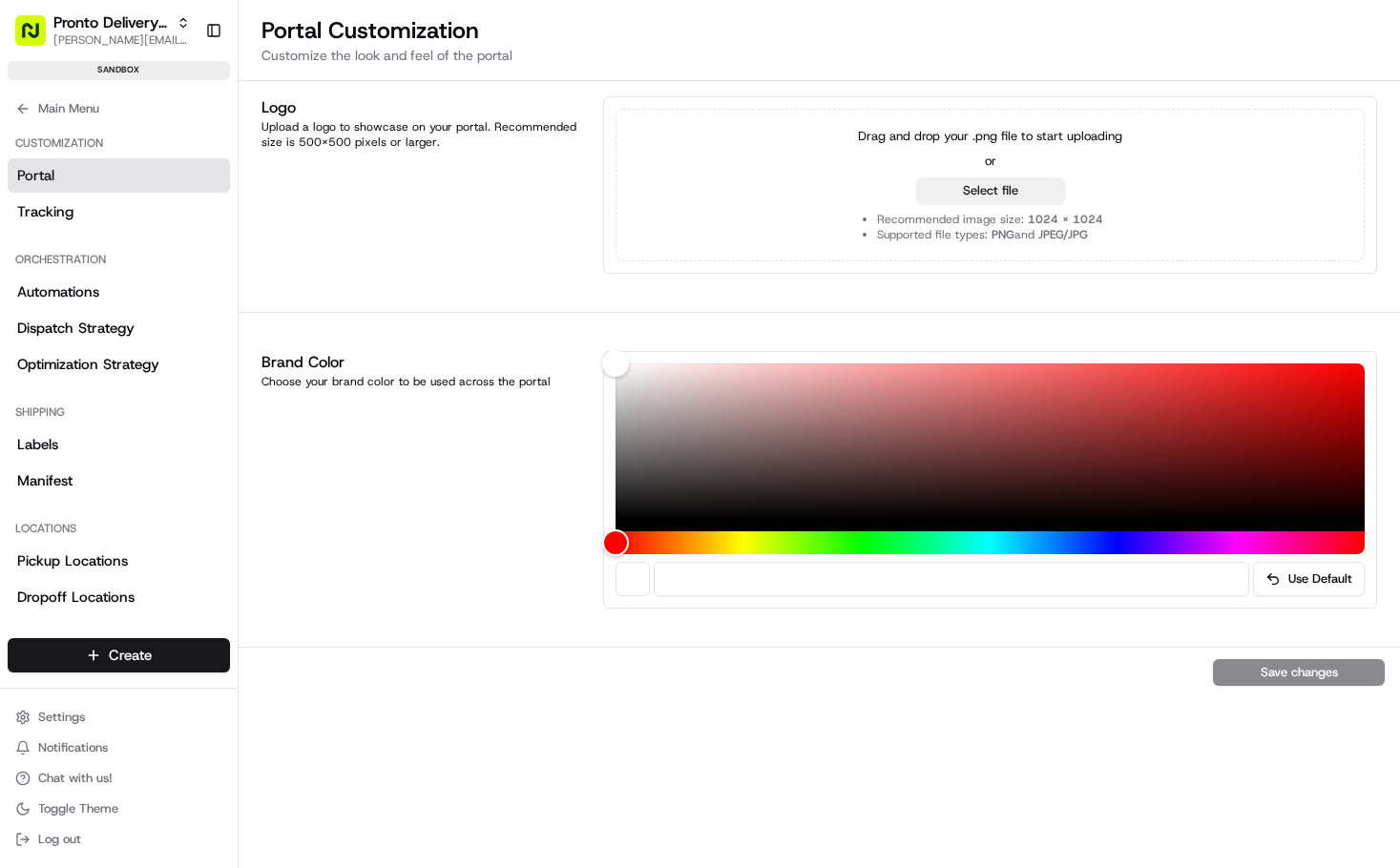 click on "Select file" at bounding box center (991, 191) 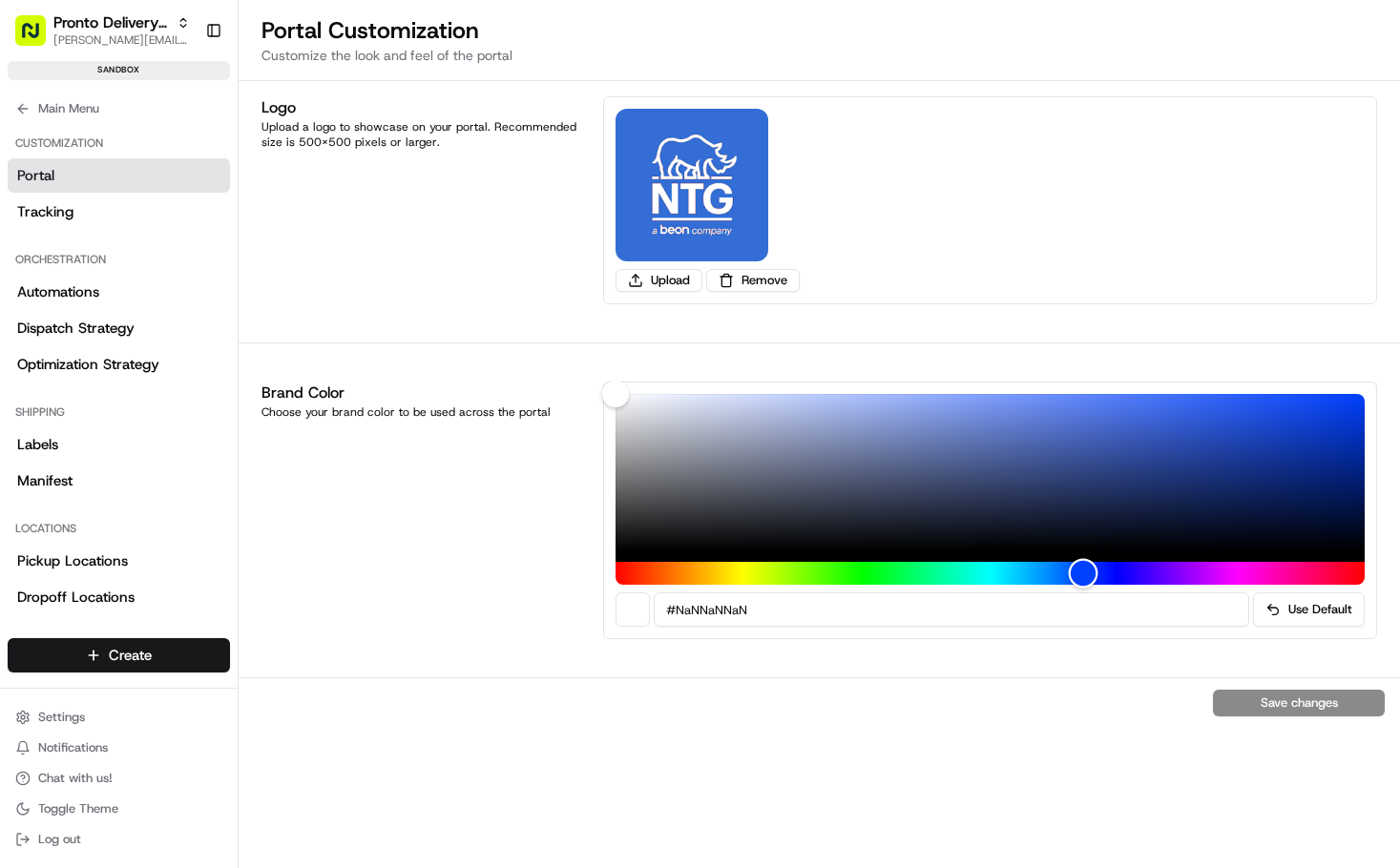 click at bounding box center (990, 573) 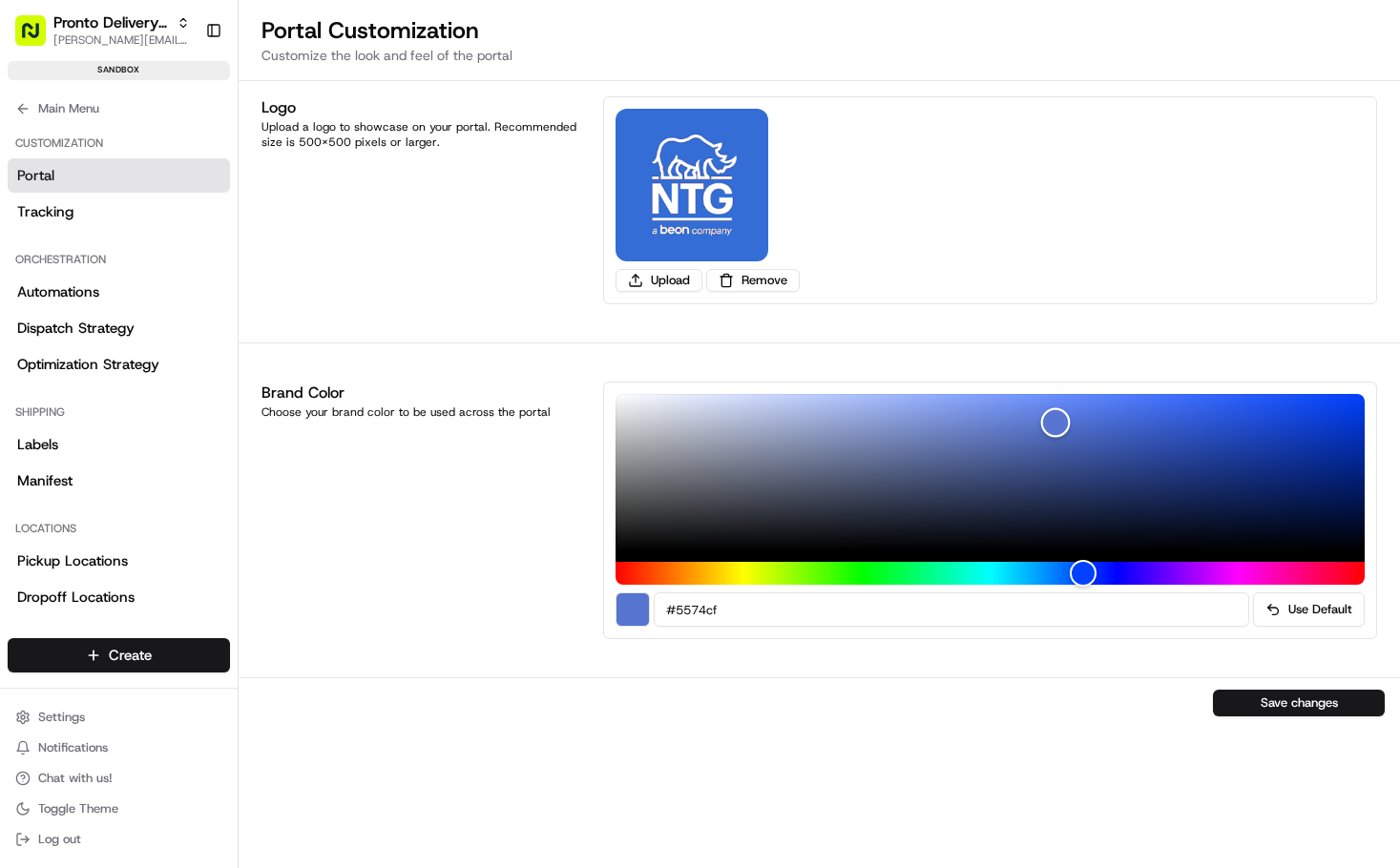 click at bounding box center [990, 472] 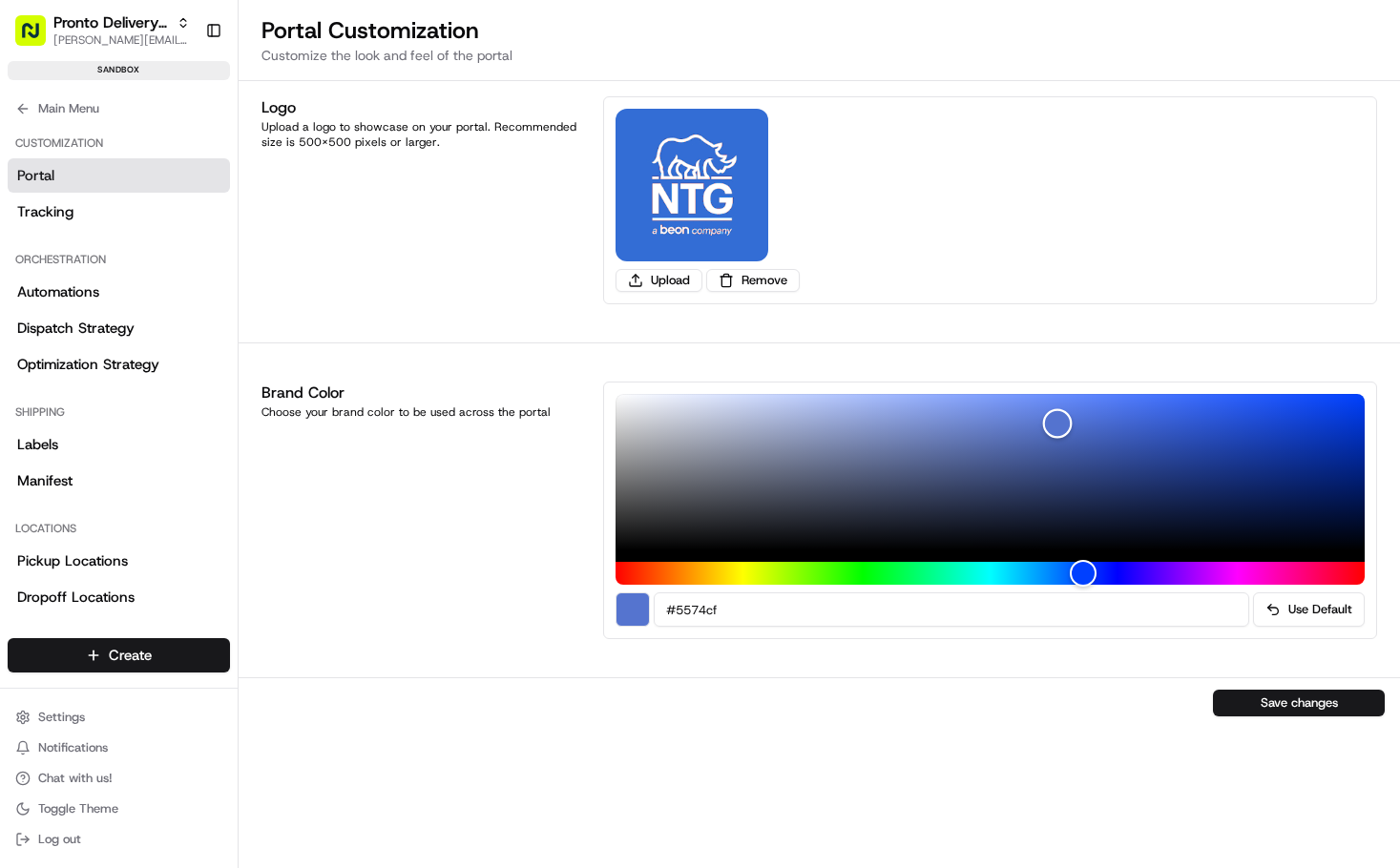type on "#587bde" 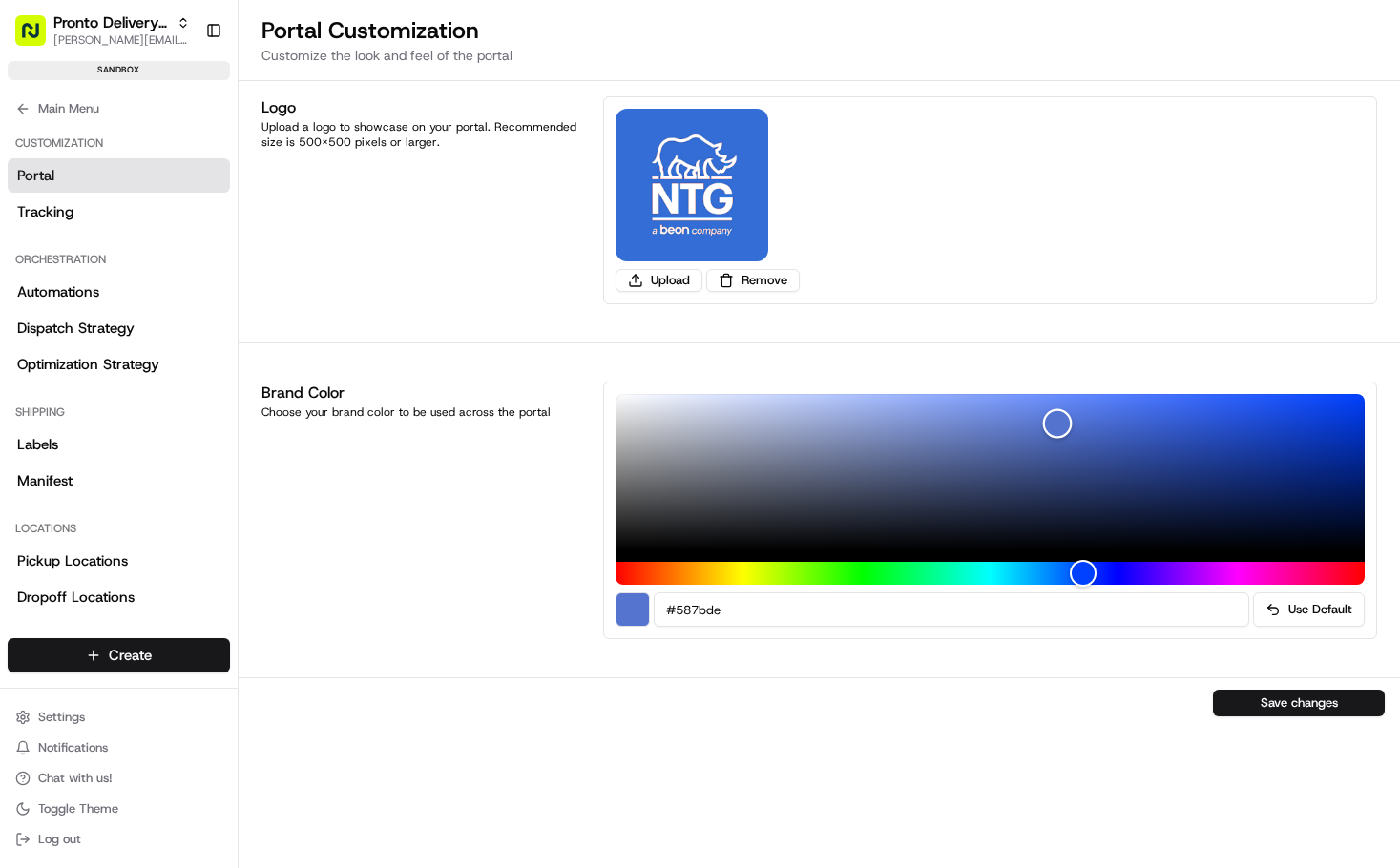 click at bounding box center (1057, 424) 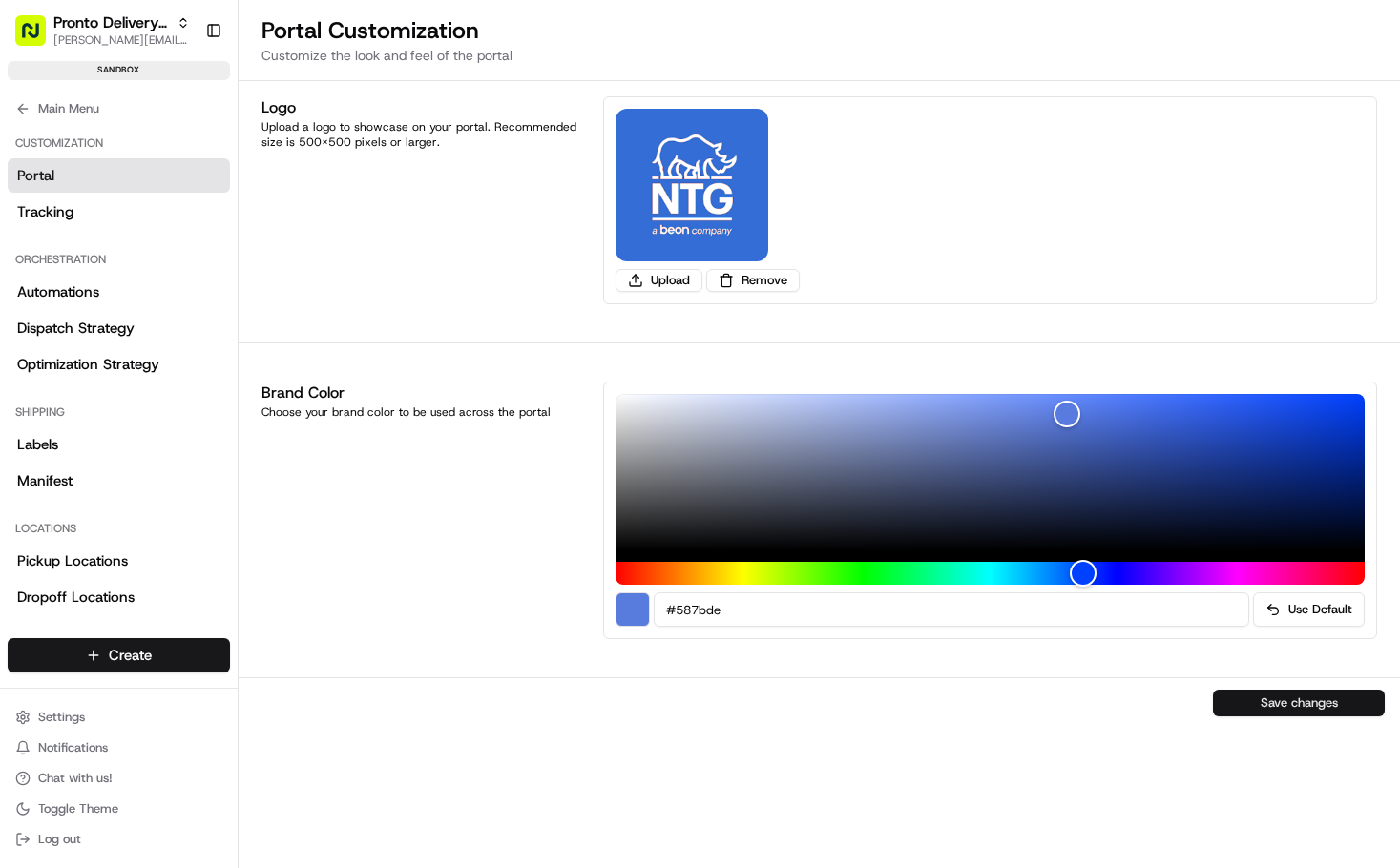 click on "Save changes" at bounding box center (1299, 703) 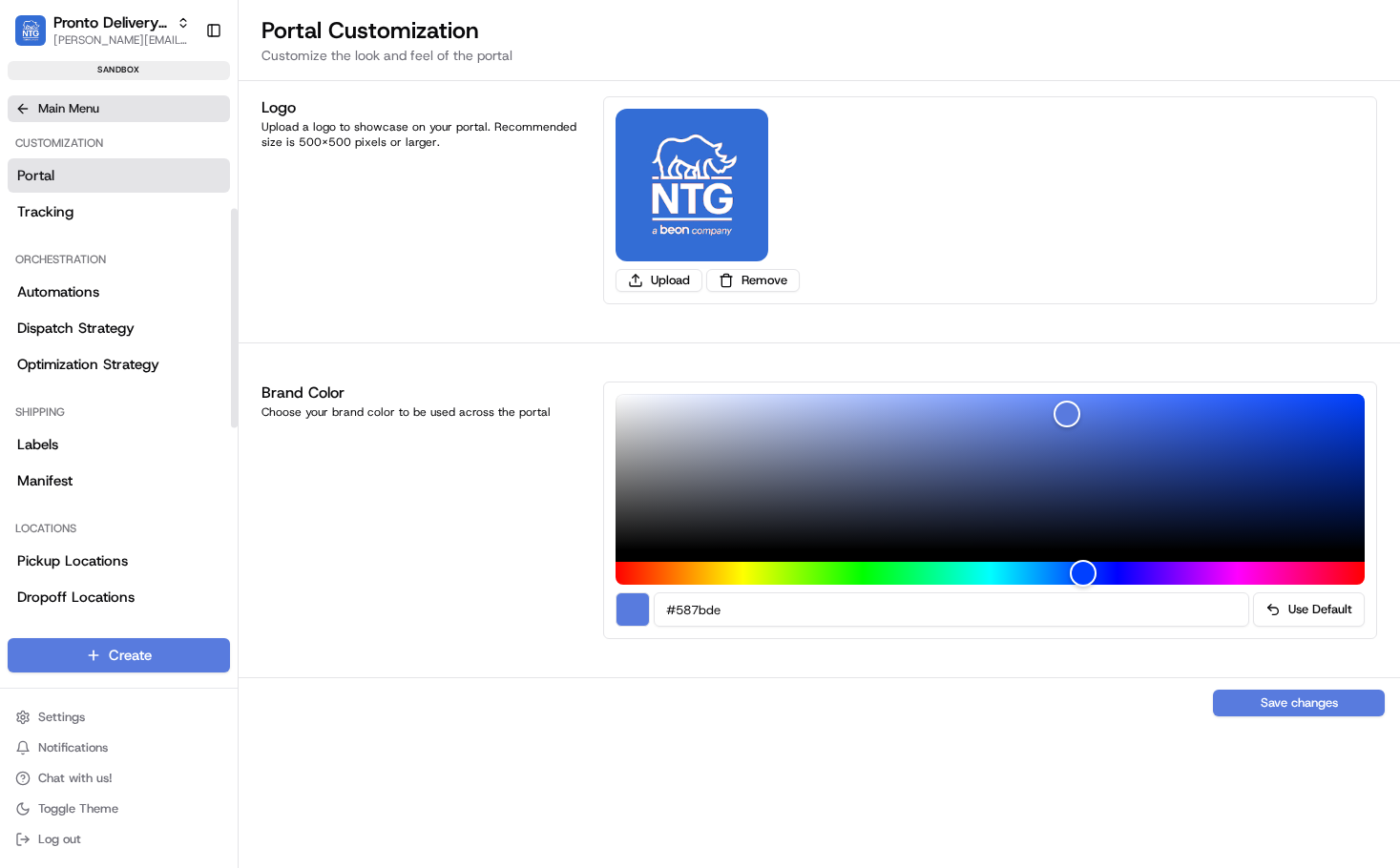 click 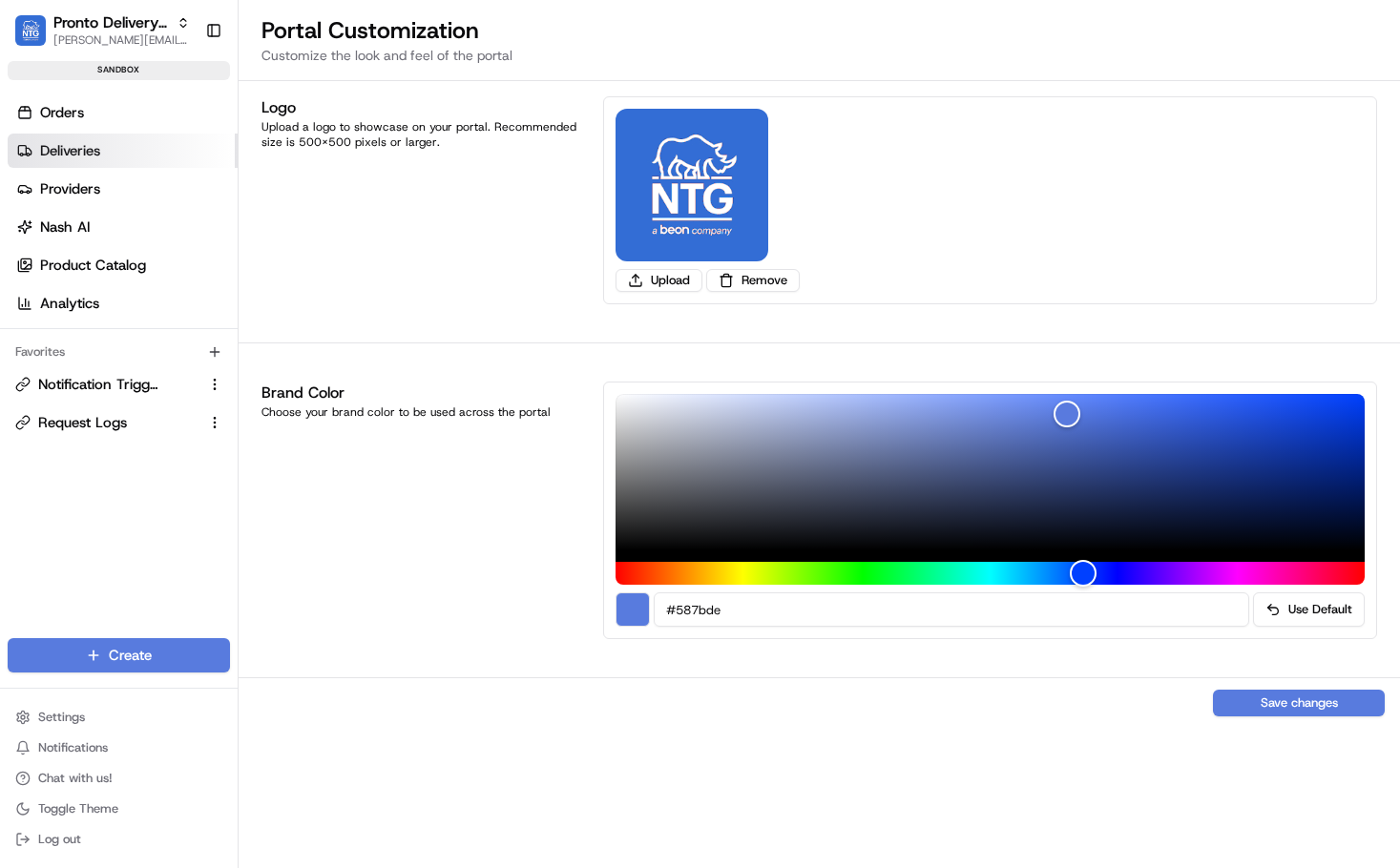 click on "Deliveries" at bounding box center [122, 151] 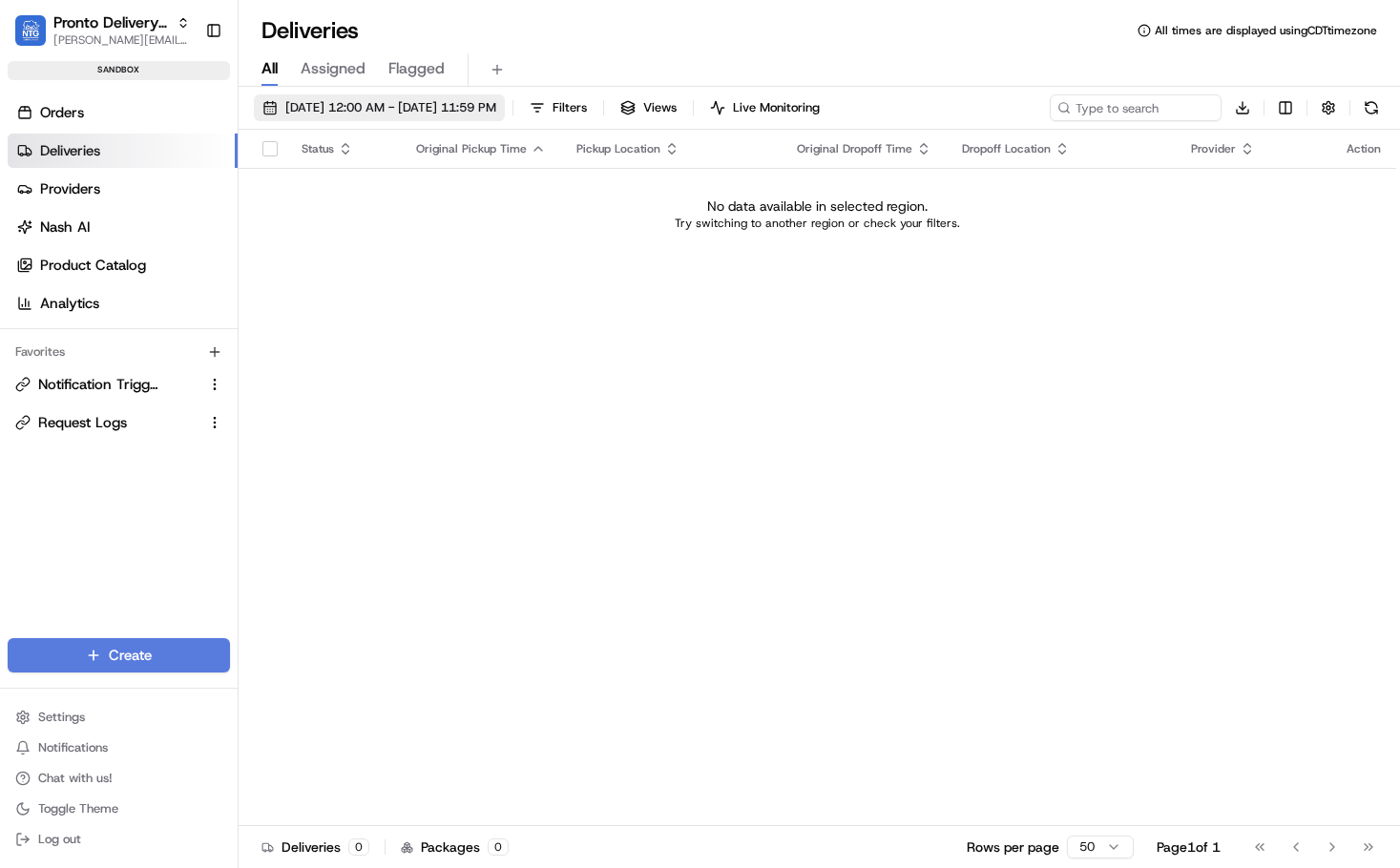 click on "[DATE] 12:00 AM - [DATE] 11:59 PM" at bounding box center [390, 108] 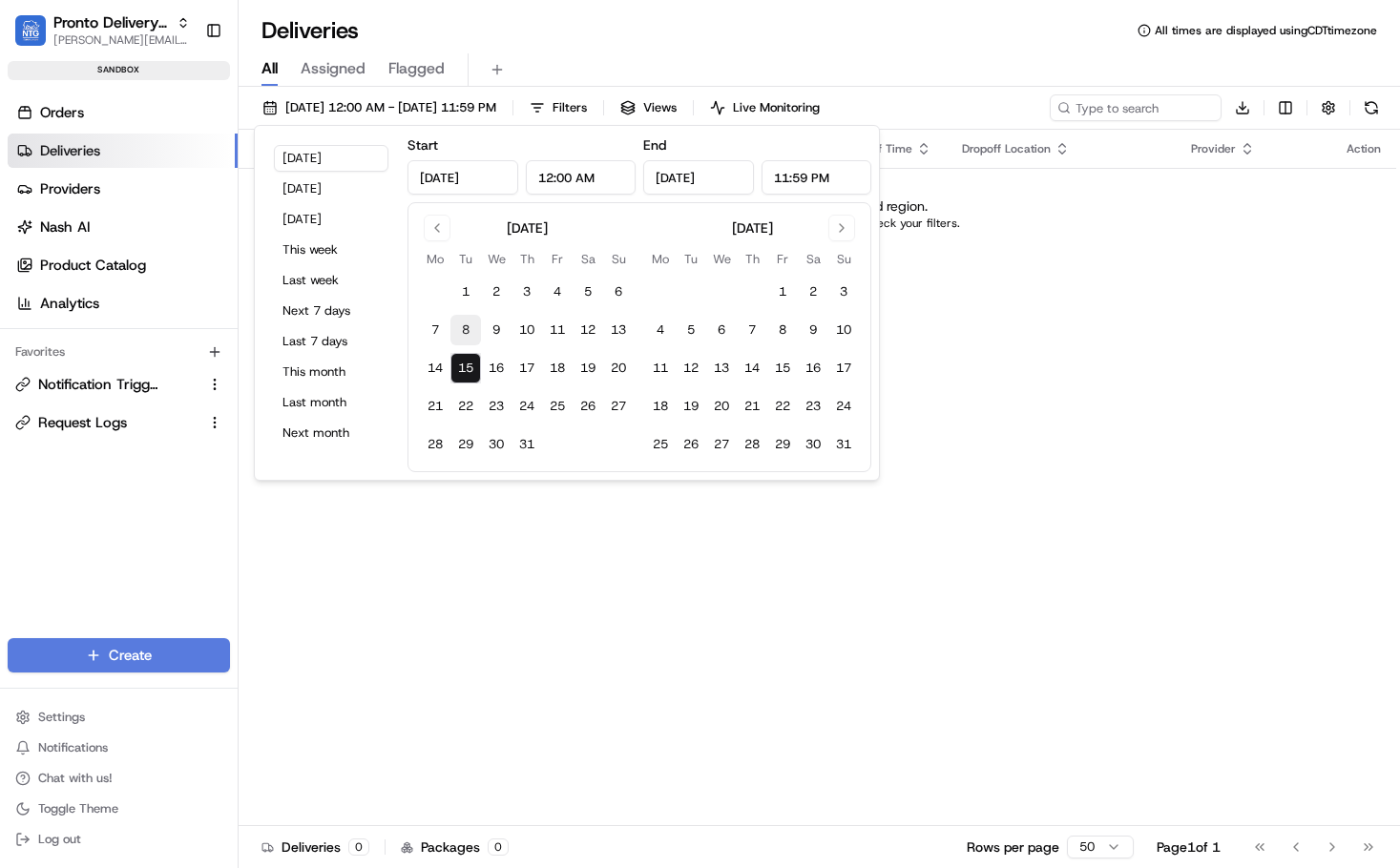 click on "8" at bounding box center [466, 330] 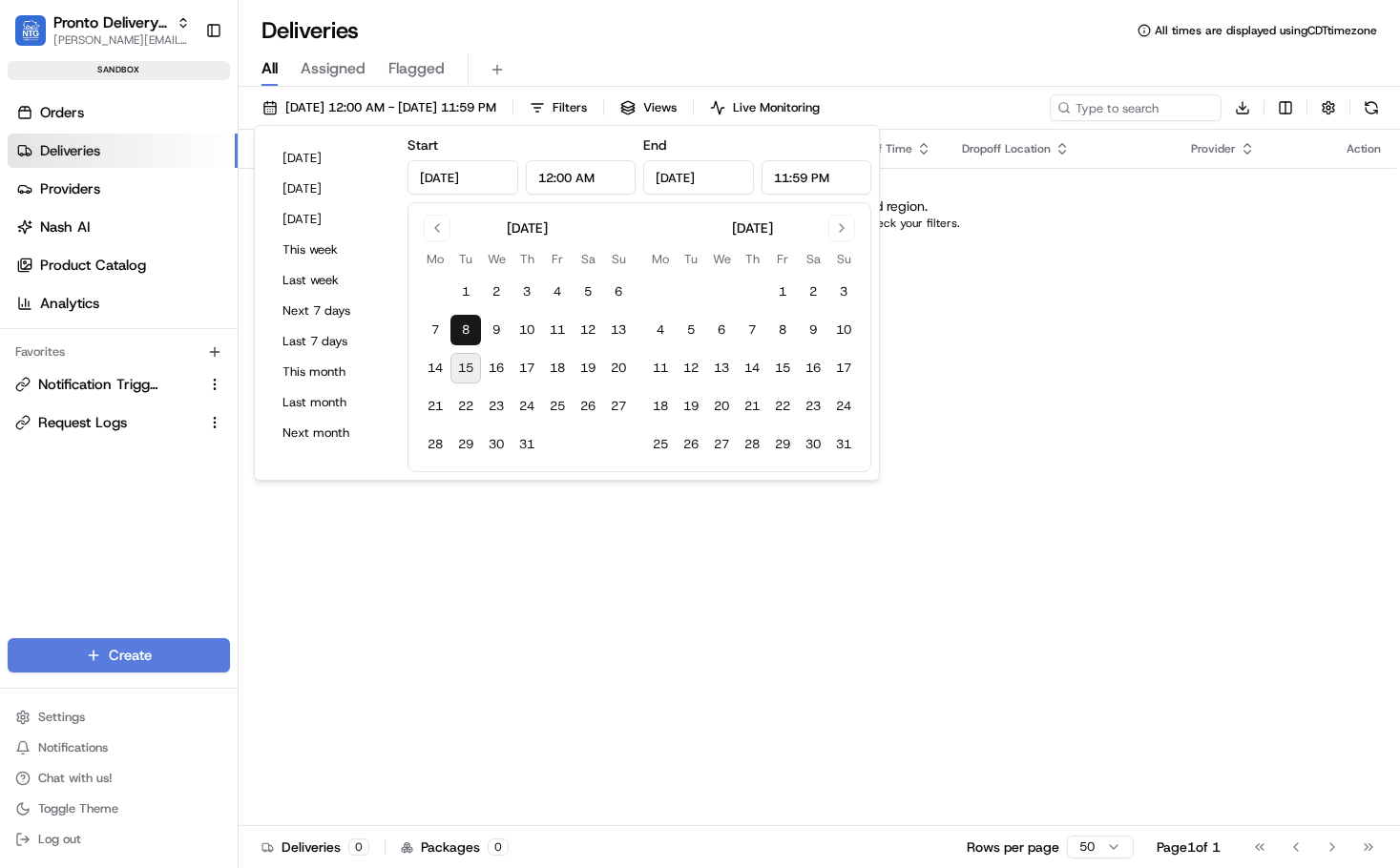 click on "15" at bounding box center (466, 368) 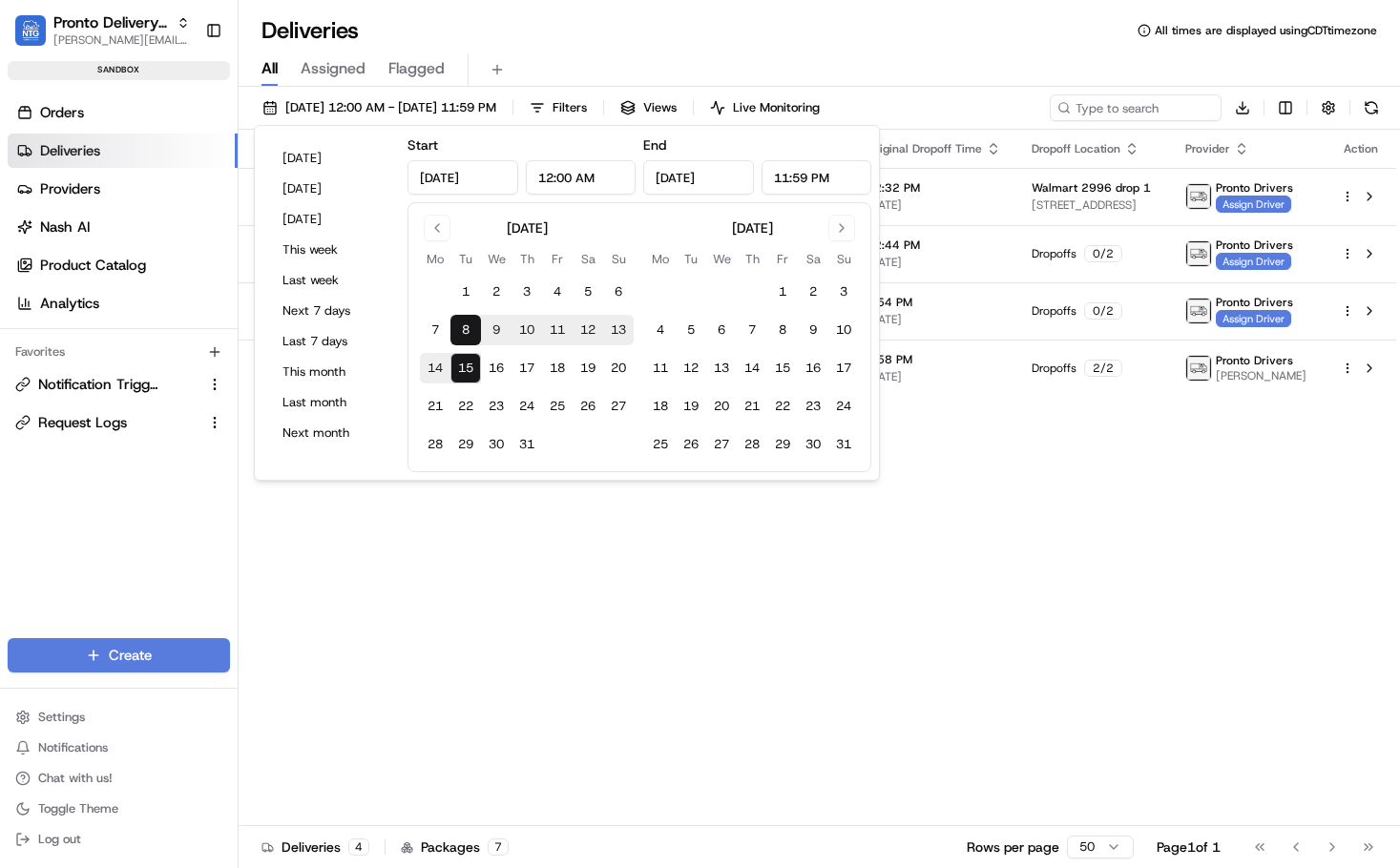 click on "Status Original Pickup Time Pickup Location Original Dropoff Time Dropoff Location Provider Action Not Assigned Driver 12:02 PM 07/14/2025 Walmart 2996 18121 Marsh Ln, Dallas, TX 75287, USA 12:32 PM 07/14/2025 Walmart 2996 drop 1 2155 E Rosemeade Pkwy, Carrollton, TX 75007, USA Pronto Drivers Assign Driver Created ( 0 / 2 ) 12:14 PM 07/14/2025 Walmart 2996 18121 Marsh Ln, Dallas, TX 75287, USA 12:44 PM 07/14/2025 Dropoffs 0  /  2 Pronto Drivers Assign Driver Created ( 0 / 2 ) 2:24 PM 07/14/2025 Walmart 2996 18121 Marsh Ln, Dallas, TX 75287, USA 2:54 PM 07/14/2025 Dropoffs 0  /  2 Pronto Drivers Assign Driver Completed ( 2 / 2 ) 2:28 PM 07/14/2025 Walmart 2996 18121 Marsh Ln, Dallas, TX 75287, USA 2:58 PM 07/14/2025 Dropoffs 2  /  2 Pronto Drivers Jeff Sasse" at bounding box center [817, 478] 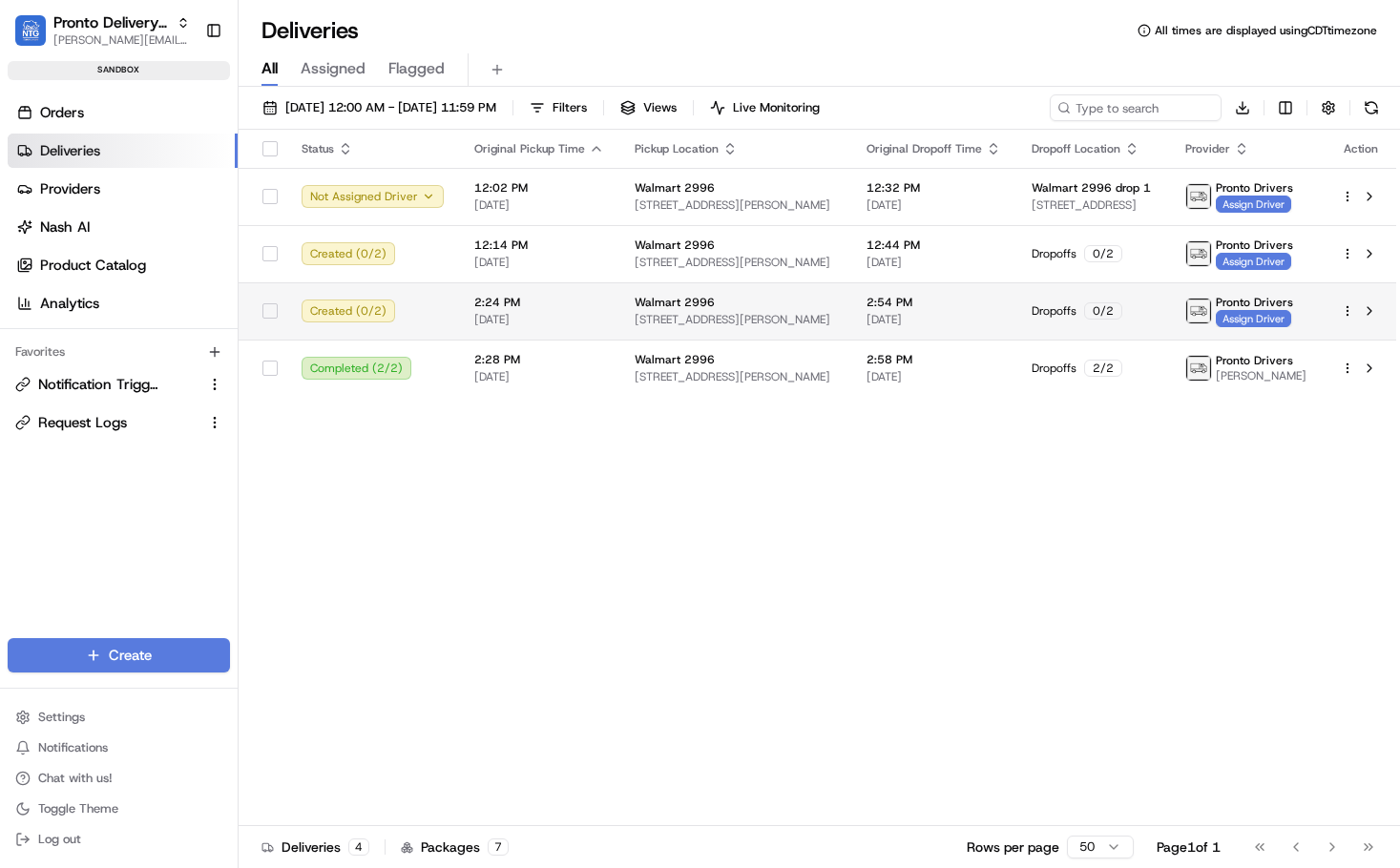 click on "2:24 PM 07/14/2025" at bounding box center [539, 311] 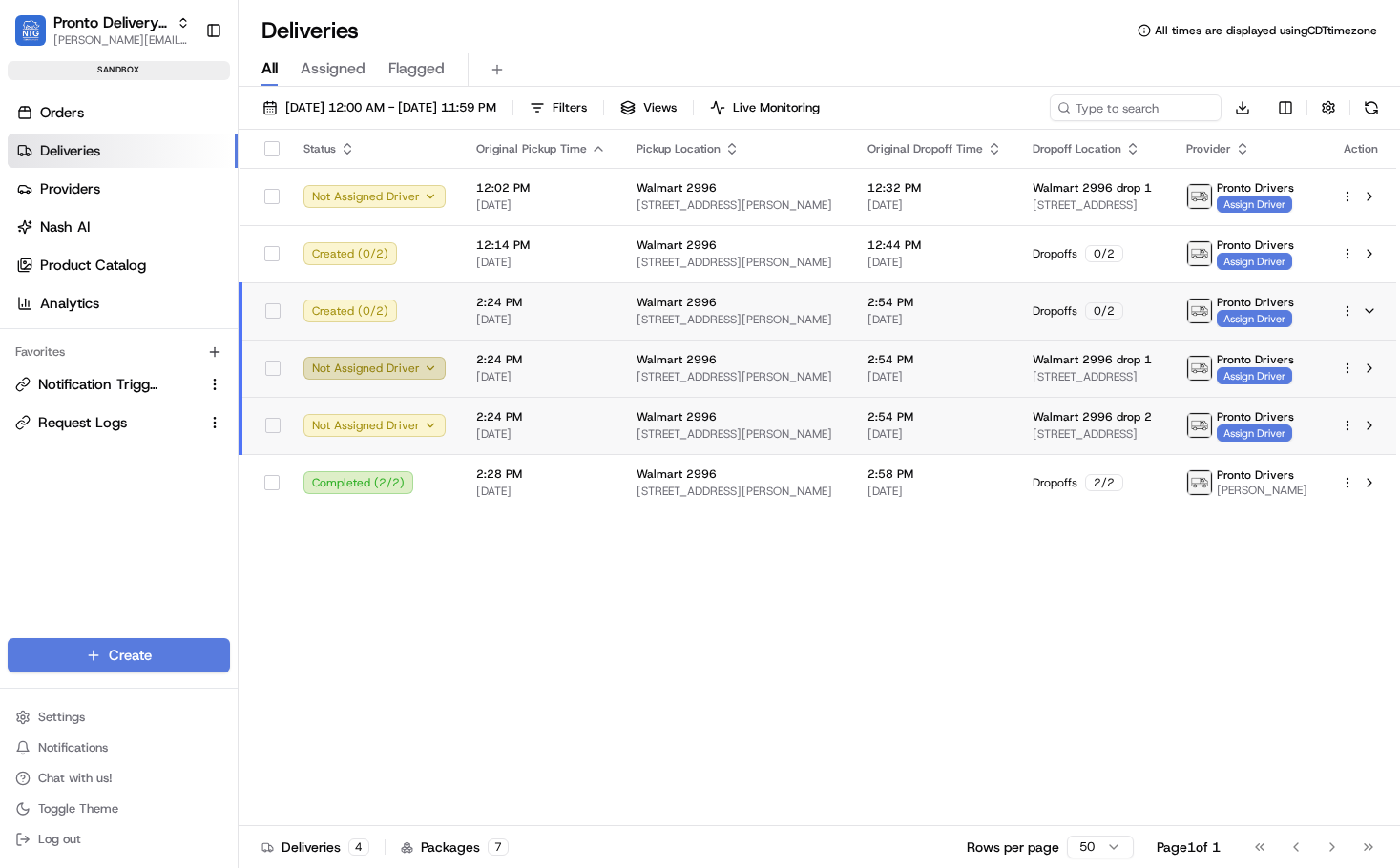 click on "Not Assigned Driver" at bounding box center [374, 368] 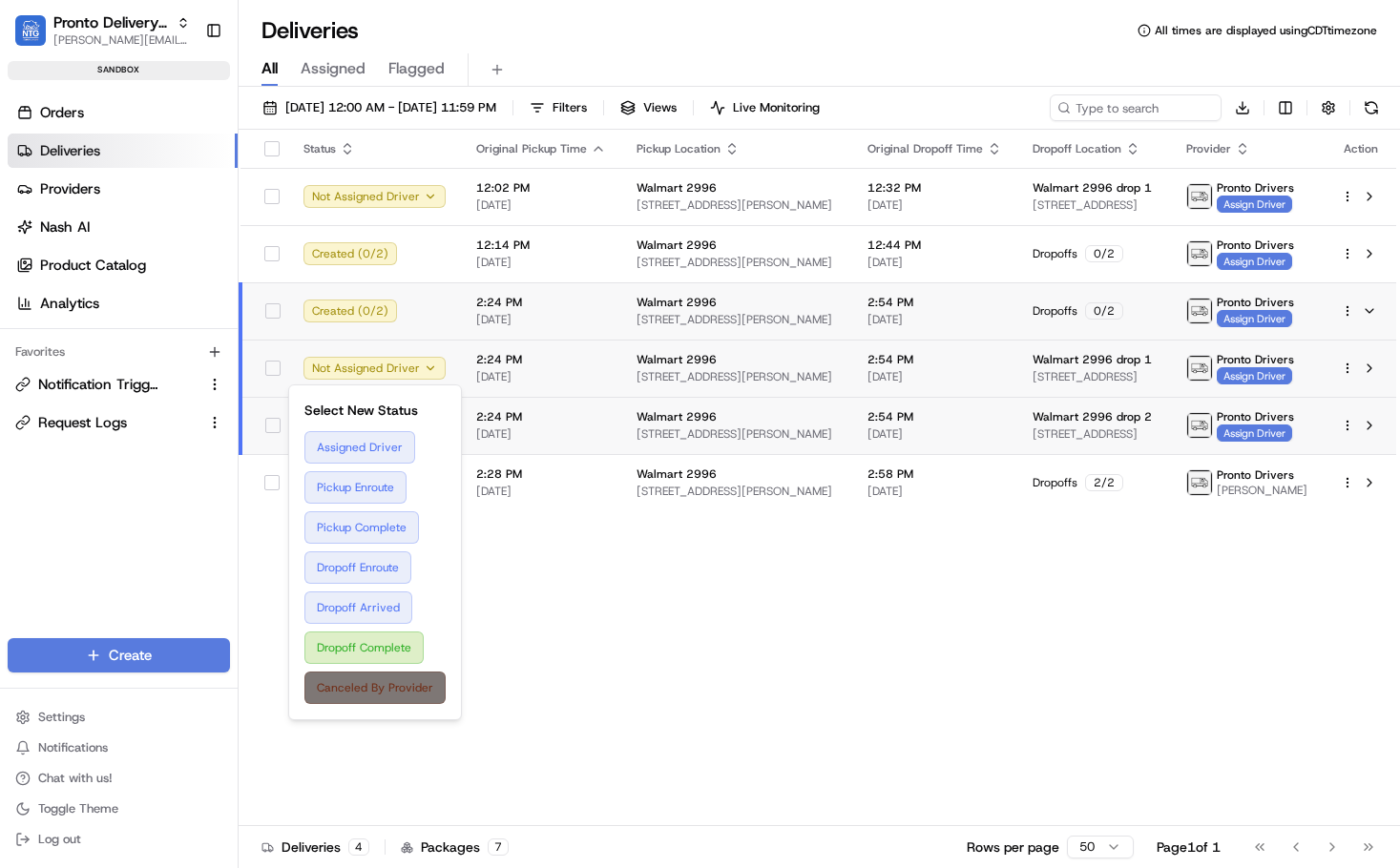 click on "Canceled By Provider" at bounding box center (375, 688) 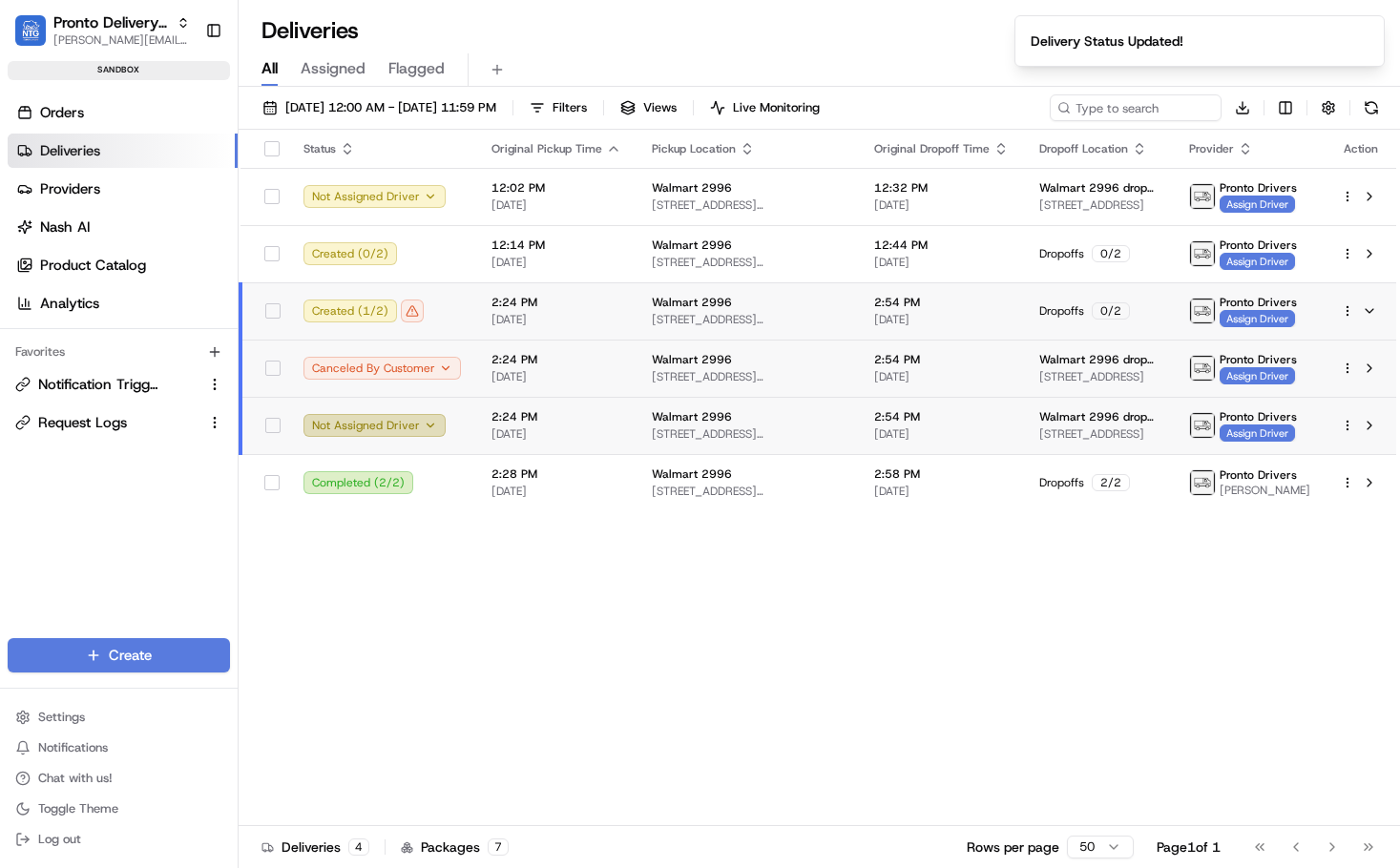 click on "Not Assigned Driver" at bounding box center [374, 425] 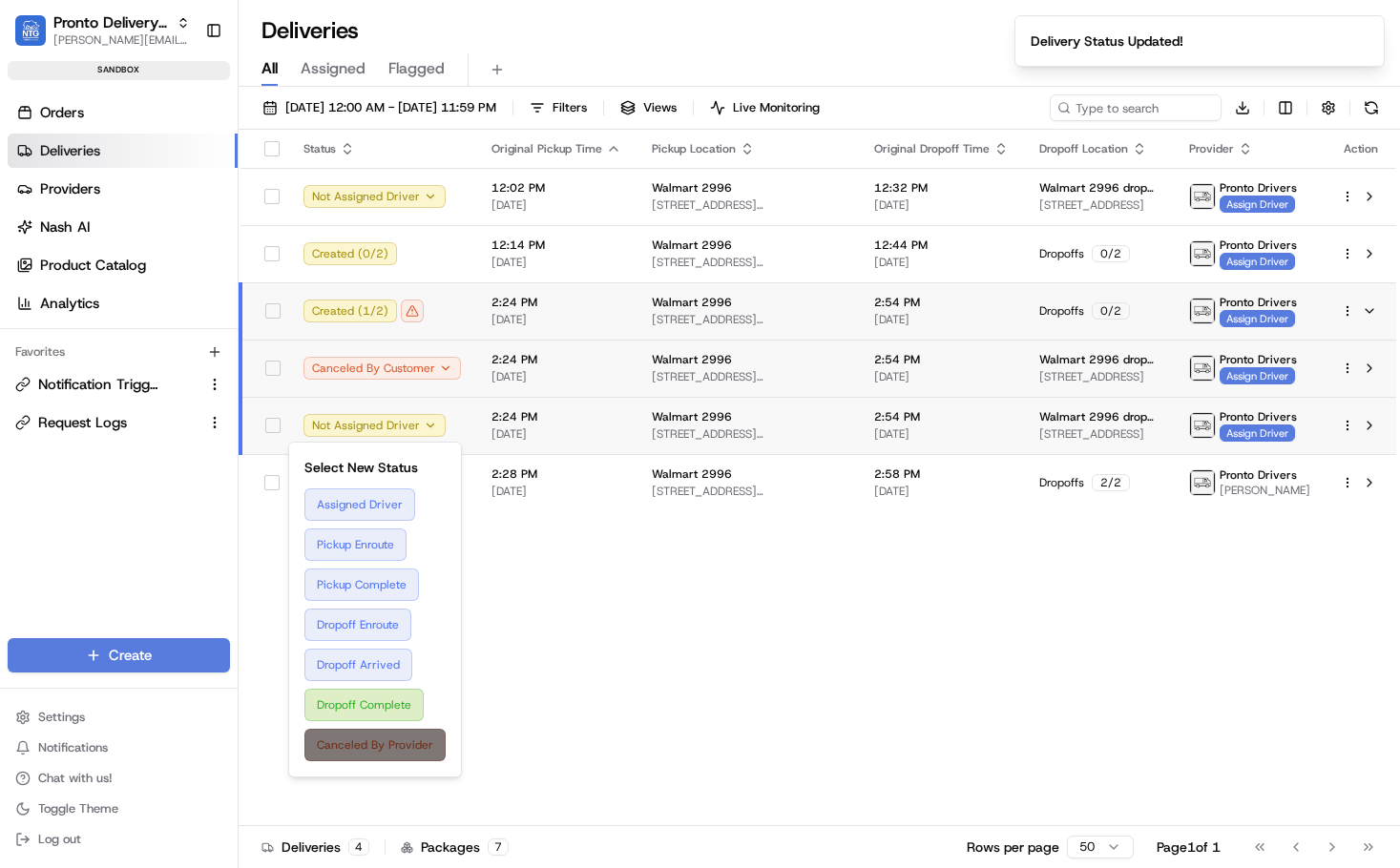 click on "Canceled By Provider" at bounding box center (375, 745) 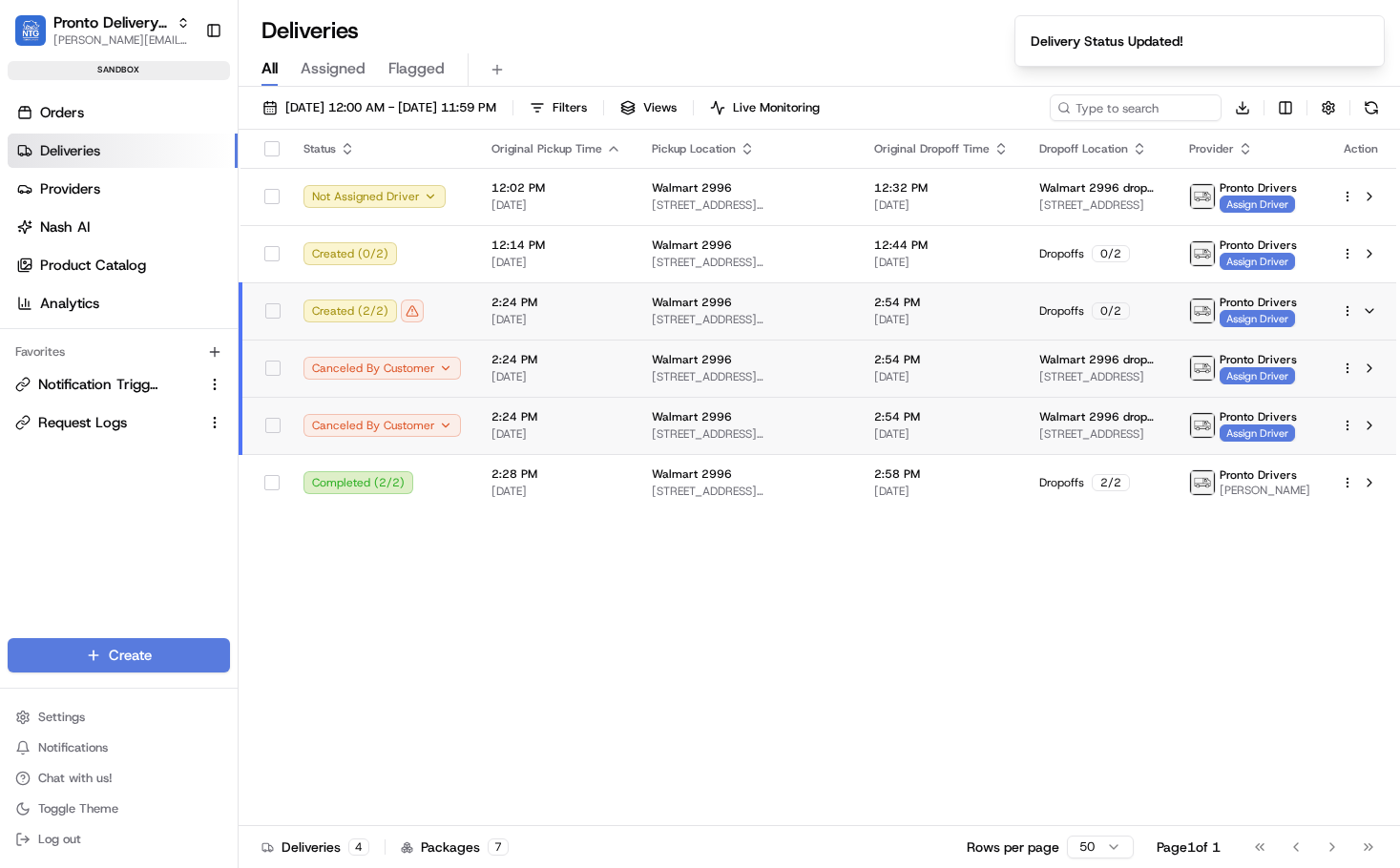 click on "Created ( 2 / 2 )" at bounding box center [382, 311] 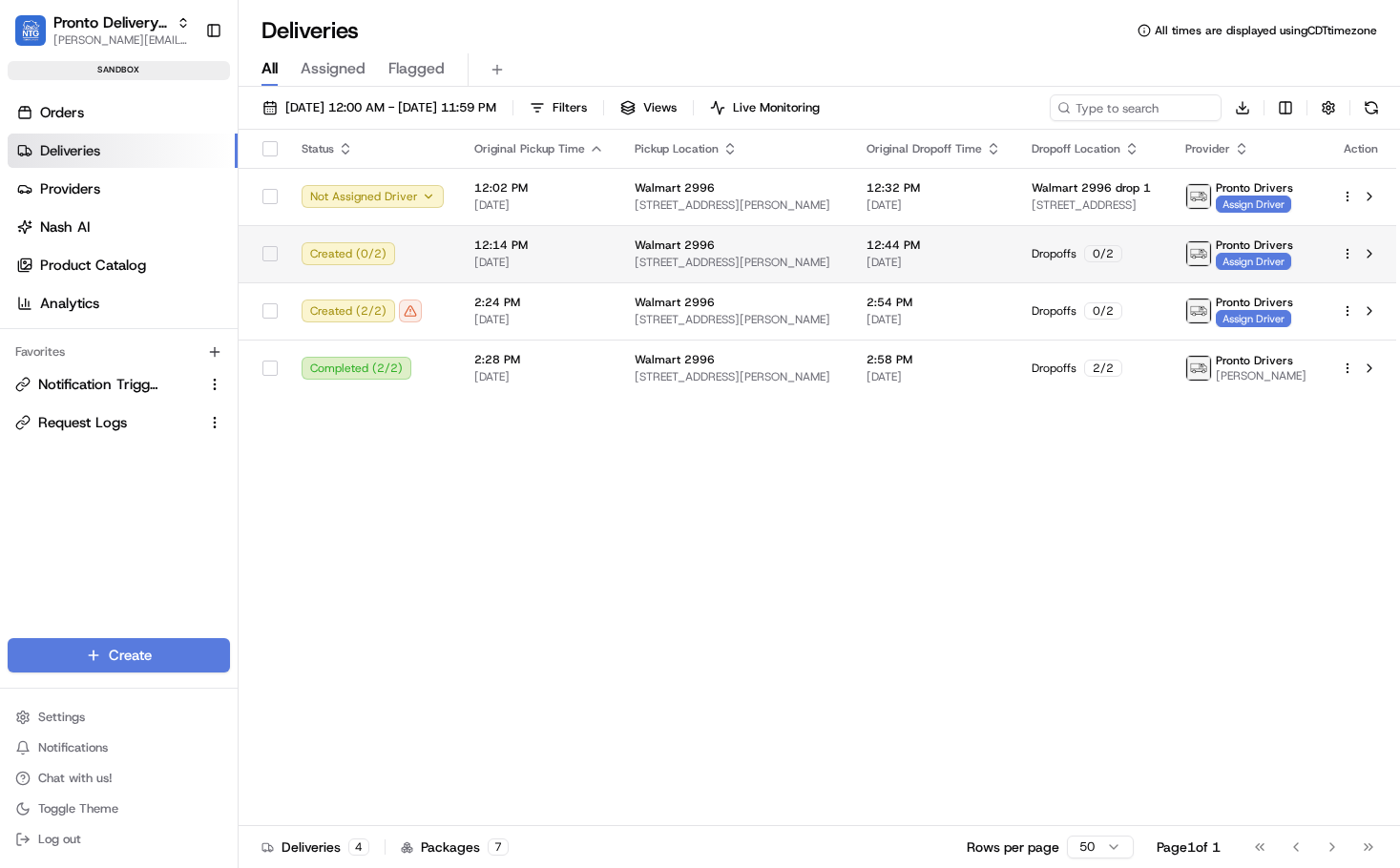 click on "07/14/2025" at bounding box center [539, 262] 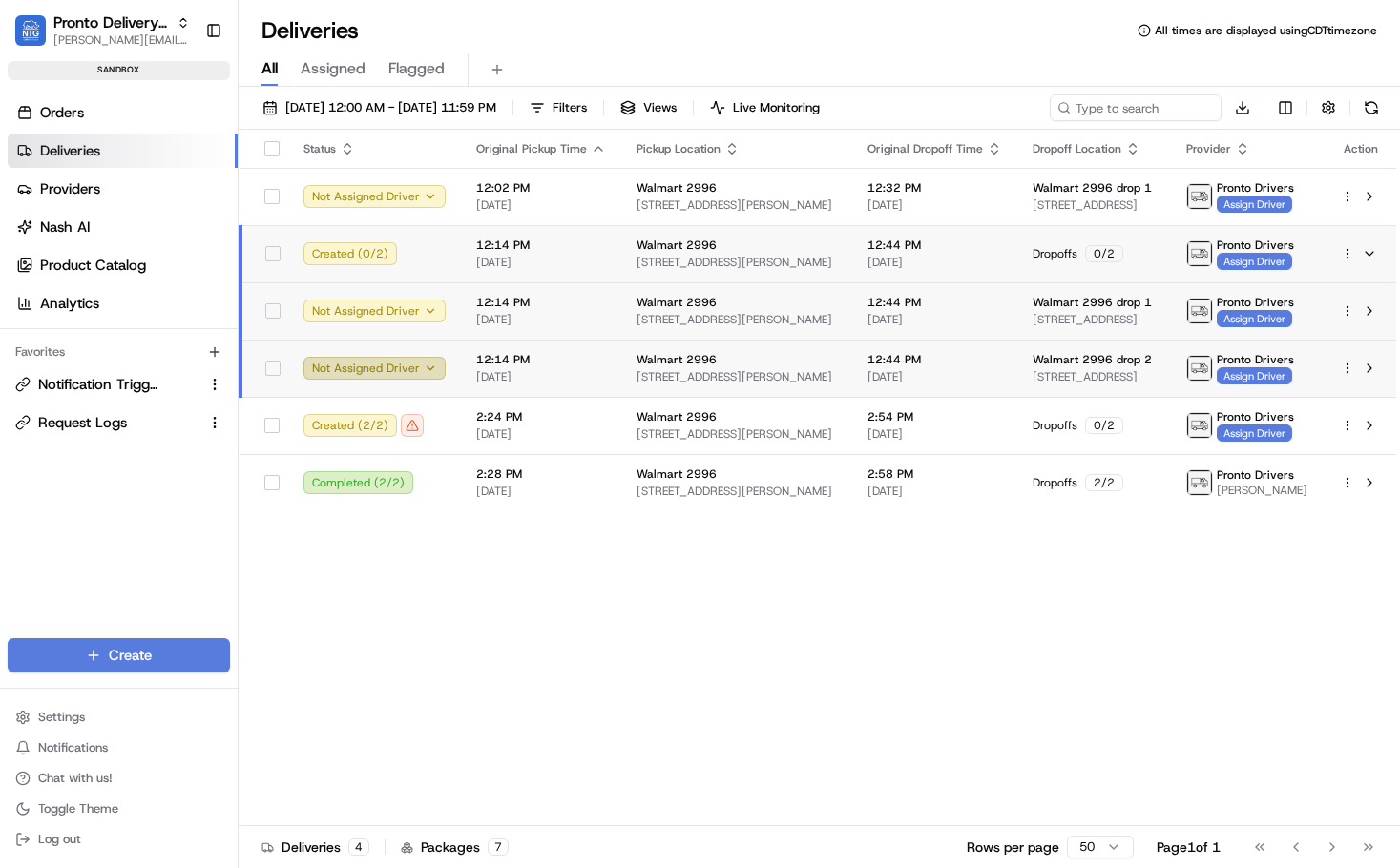 click on "Not Assigned Driver" at bounding box center [374, 368] 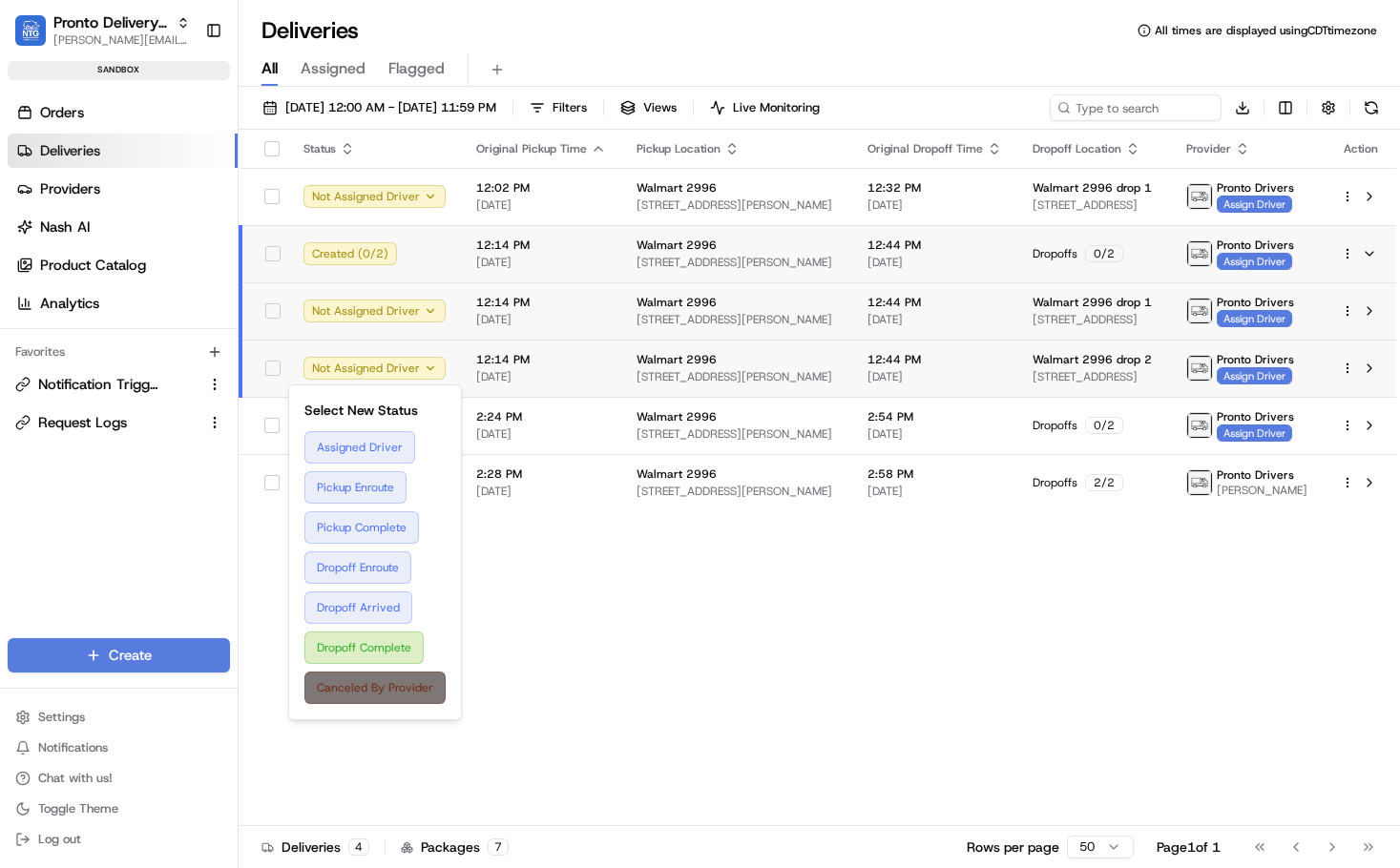 click on "Canceled By Provider" at bounding box center [375, 688] 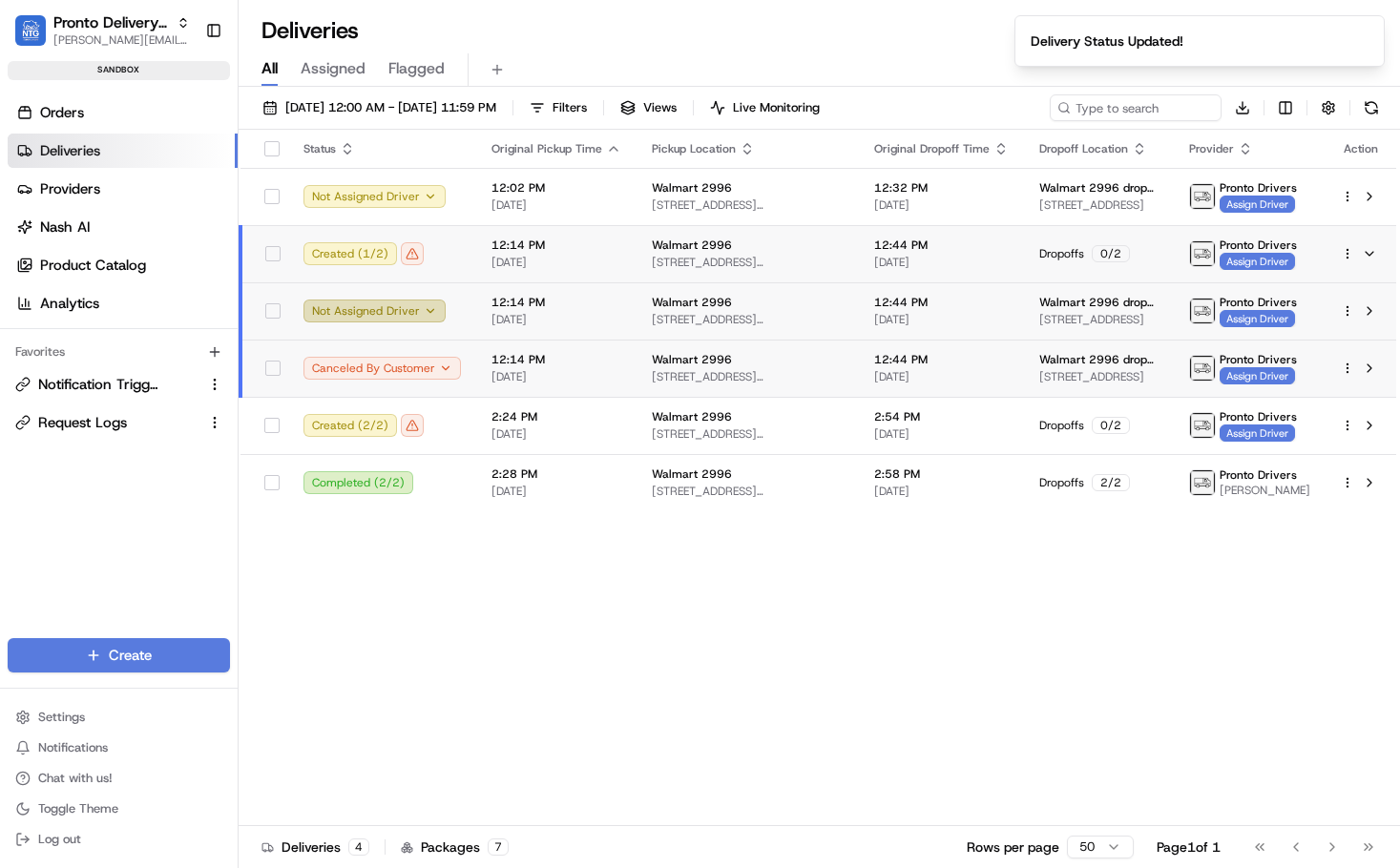 click on "Not Assigned Driver" at bounding box center (374, 311) 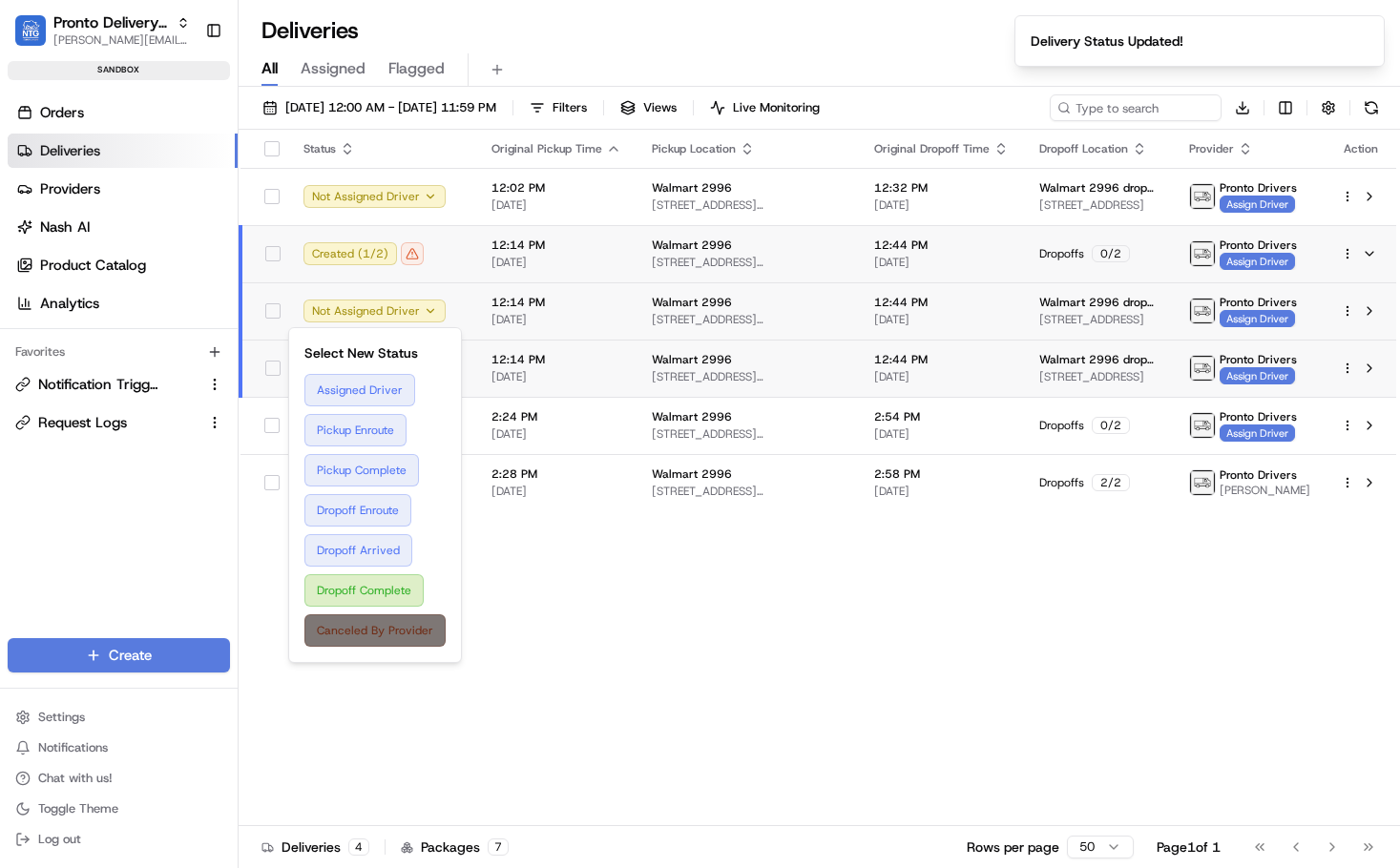 click on "Canceled By Provider" at bounding box center [375, 630] 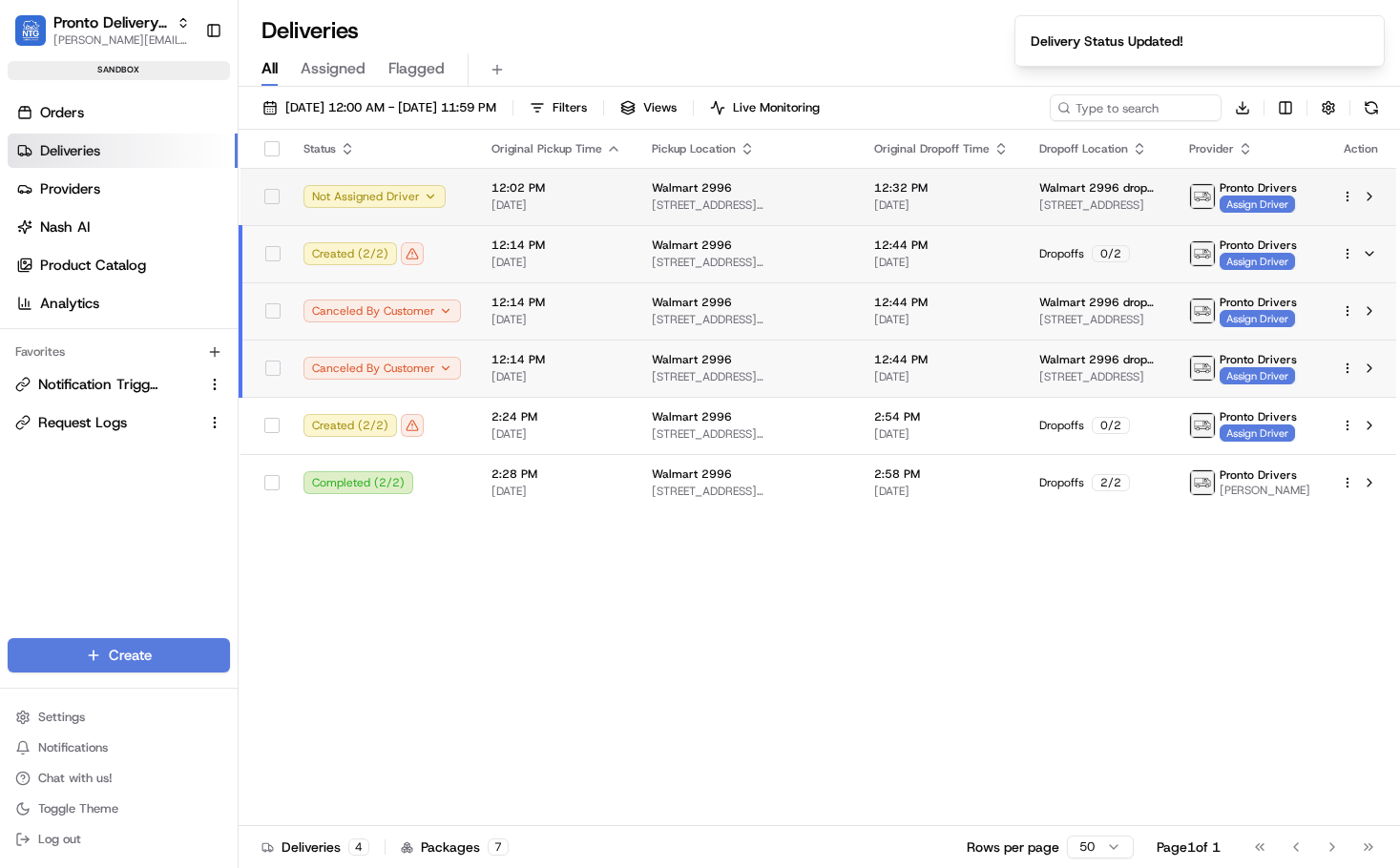 click on "07/14/2025" at bounding box center (556, 205) 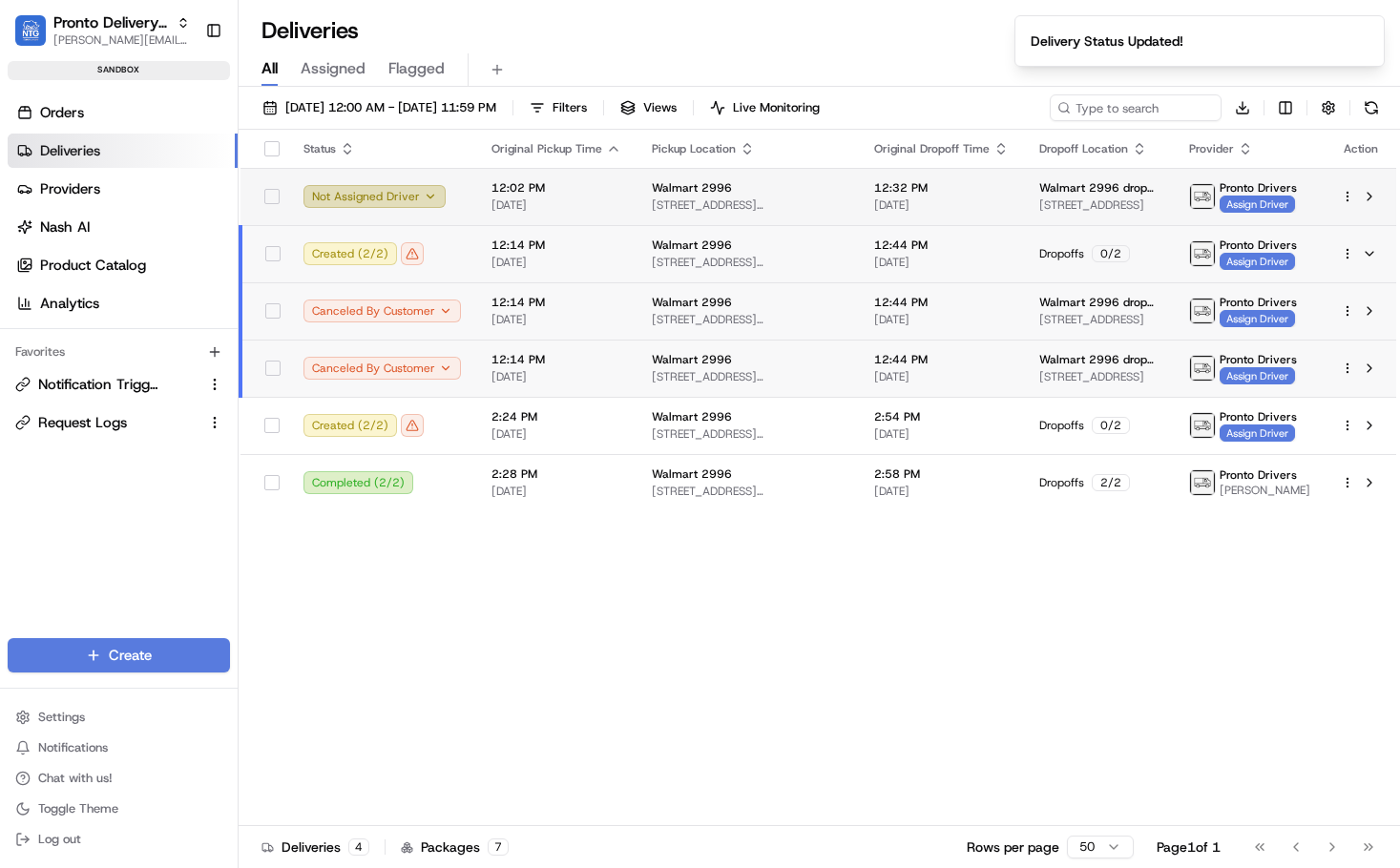 click on "Not Assigned Driver" at bounding box center [374, 196] 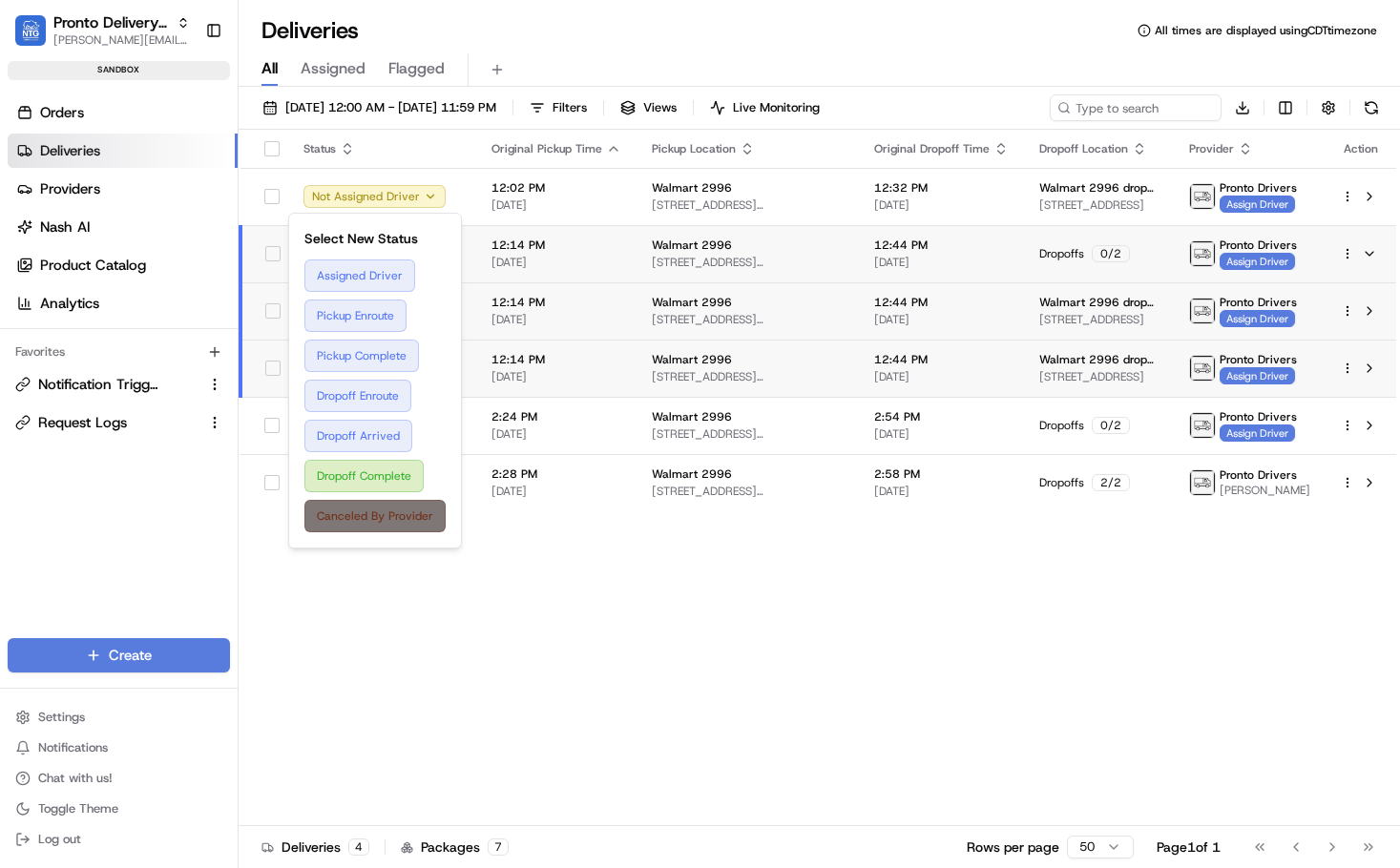 click on "Canceled By Provider" at bounding box center [375, 516] 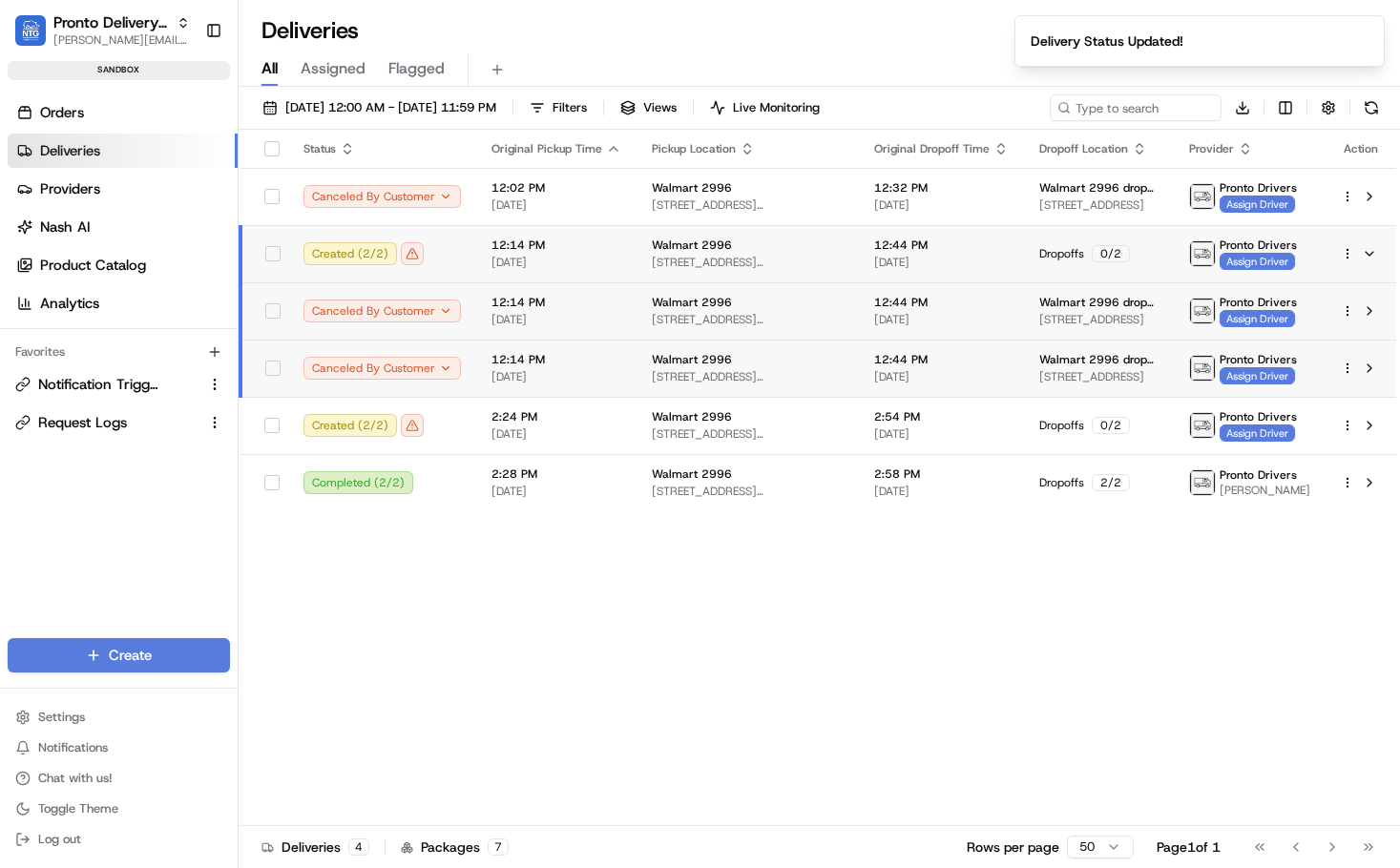 click on "Status Original Pickup Time Pickup Location Original Dropoff Time Dropoff Location Provider Action Canceled By Customer 12:02 PM 07/14/2025 Walmart 2996 18121 Marsh Ln, Dallas, TX 75287, USA 12:32 PM 07/14/2025 Walmart 2996 drop 1 2155 E Rosemeade Pkwy, Carrollton, TX 75007, USA Pronto Drivers Assign Driver Created ( 2 / 2 ) 12:14 PM 07/14/2025 Walmart 2996 18121 Marsh Ln, Dallas, TX 75287, USA 12:44 PM 07/14/2025 Dropoffs 0  /  2 Pronto Drivers Assign Driver Canceled By Customer 12:14 PM 07/14/2025 Walmart 2996 18121 Marsh Ln, Dallas, TX 75287, USA 12:44 PM 07/14/2025 Walmart 2996 drop 1 2155 E Rosemeade Pkwy, Carrollton, TX 75007, USA Pronto Drivers Assign Driver Canceled By Customer 12:14 PM 07/14/2025 Walmart 2996 18121 Marsh Ln, Dallas, TX 75287, USA 12:44 PM 07/14/2025 Walmart 2996 drop 2 2901 Trade Center #150, Carrollton, TX 75007, USA Pronto Drivers Assign Driver Created ( 2 / 2 ) 2:24 PM 07/14/2025 Walmart 2996 18121 Marsh Ln, Dallas, TX 75287, USA 2:54 PM 07/14/2025 Dropoffs 0  /  2 Pronto Drivers" at bounding box center [817, 478] 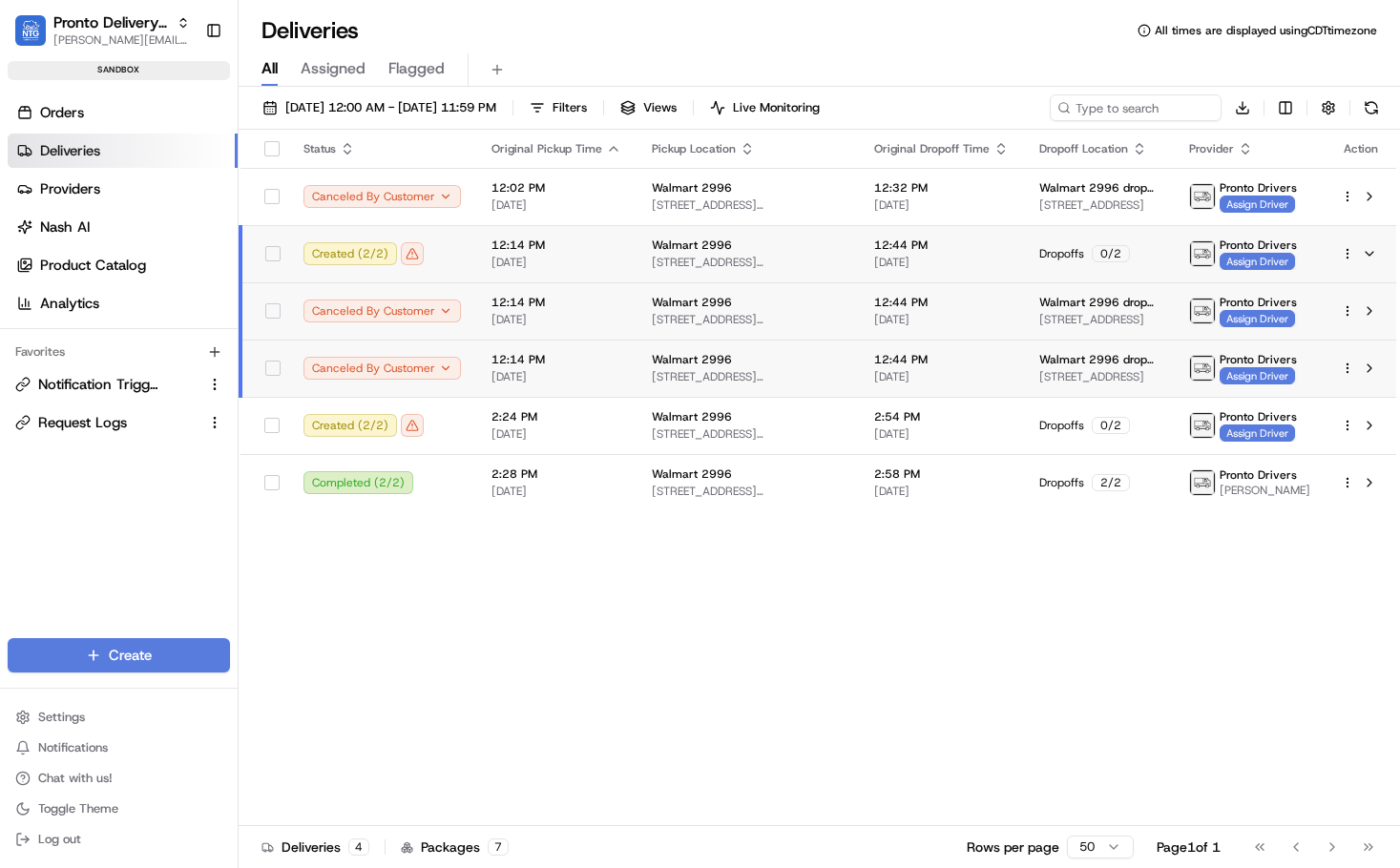 click on "12:14 PM 07/14/2025" at bounding box center [556, 254] 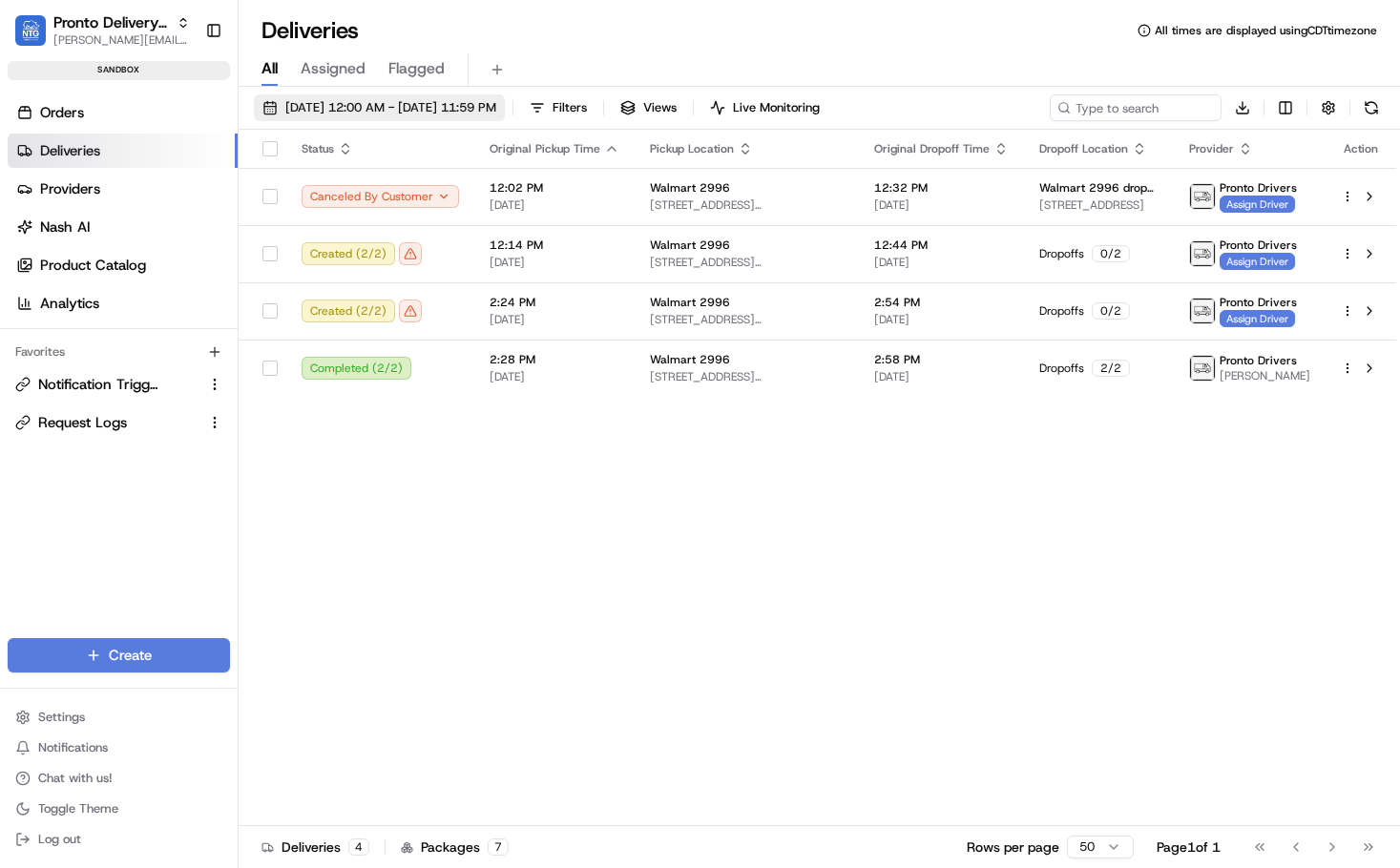click on "07/08/2025 12:00 AM - 07/15/2025 11:59 PM" at bounding box center [390, 108] 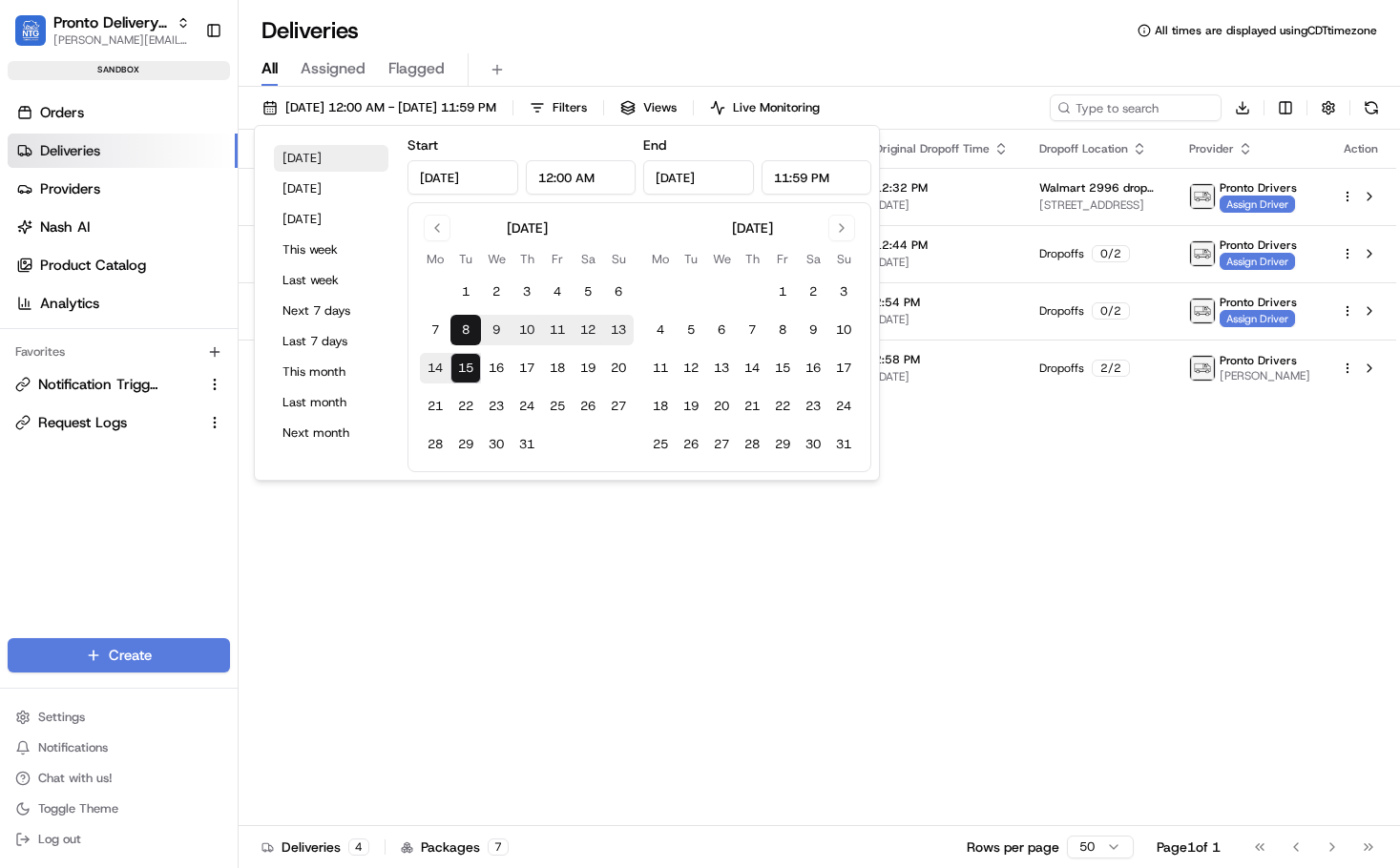 click on "Today" at bounding box center (331, 158) 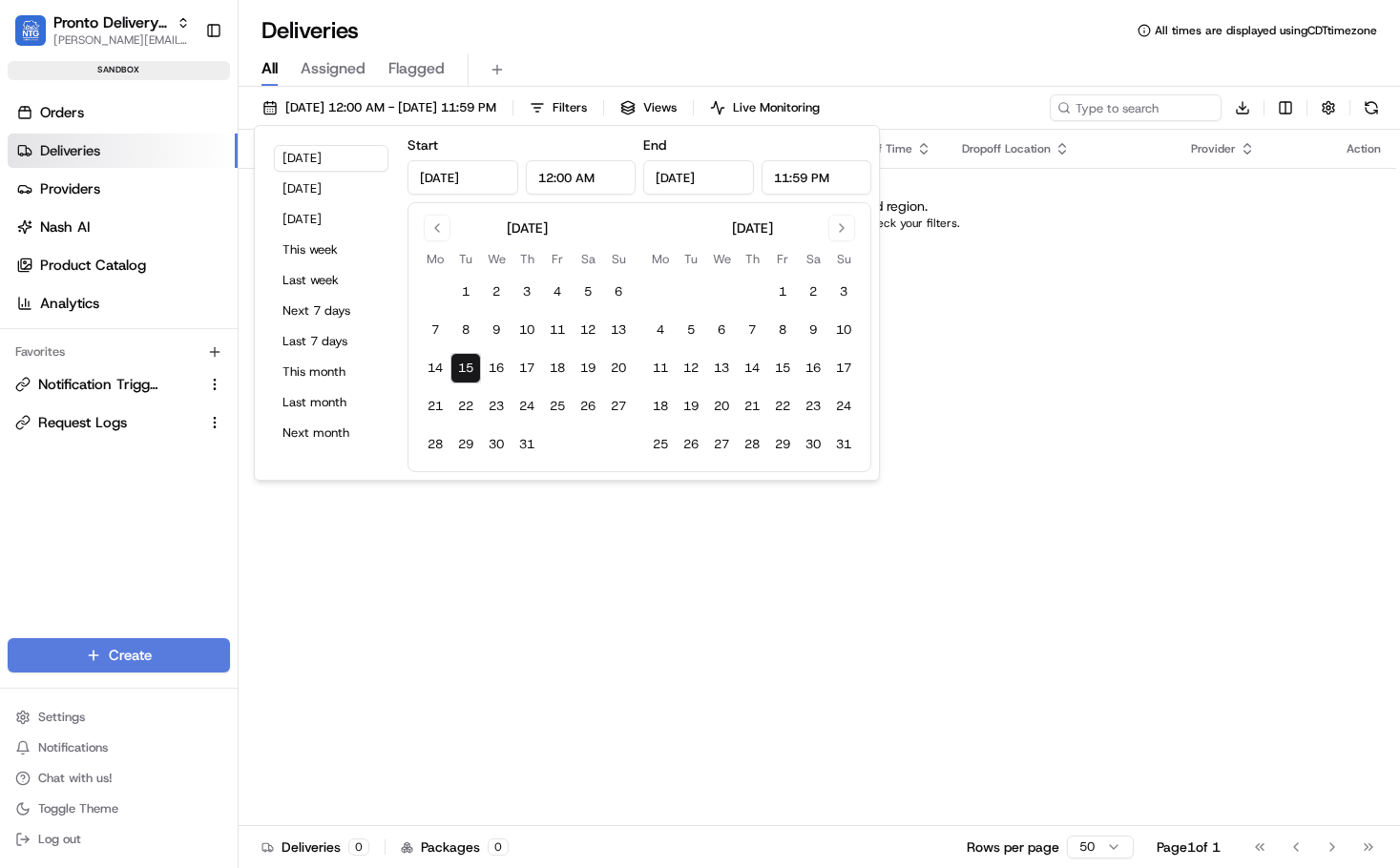 click on "Status Original Pickup Time Pickup Location Original Dropoff Time Dropoff Location Provider Action No data available in selected region. Try switching to another region or check your filters." at bounding box center [817, 478] 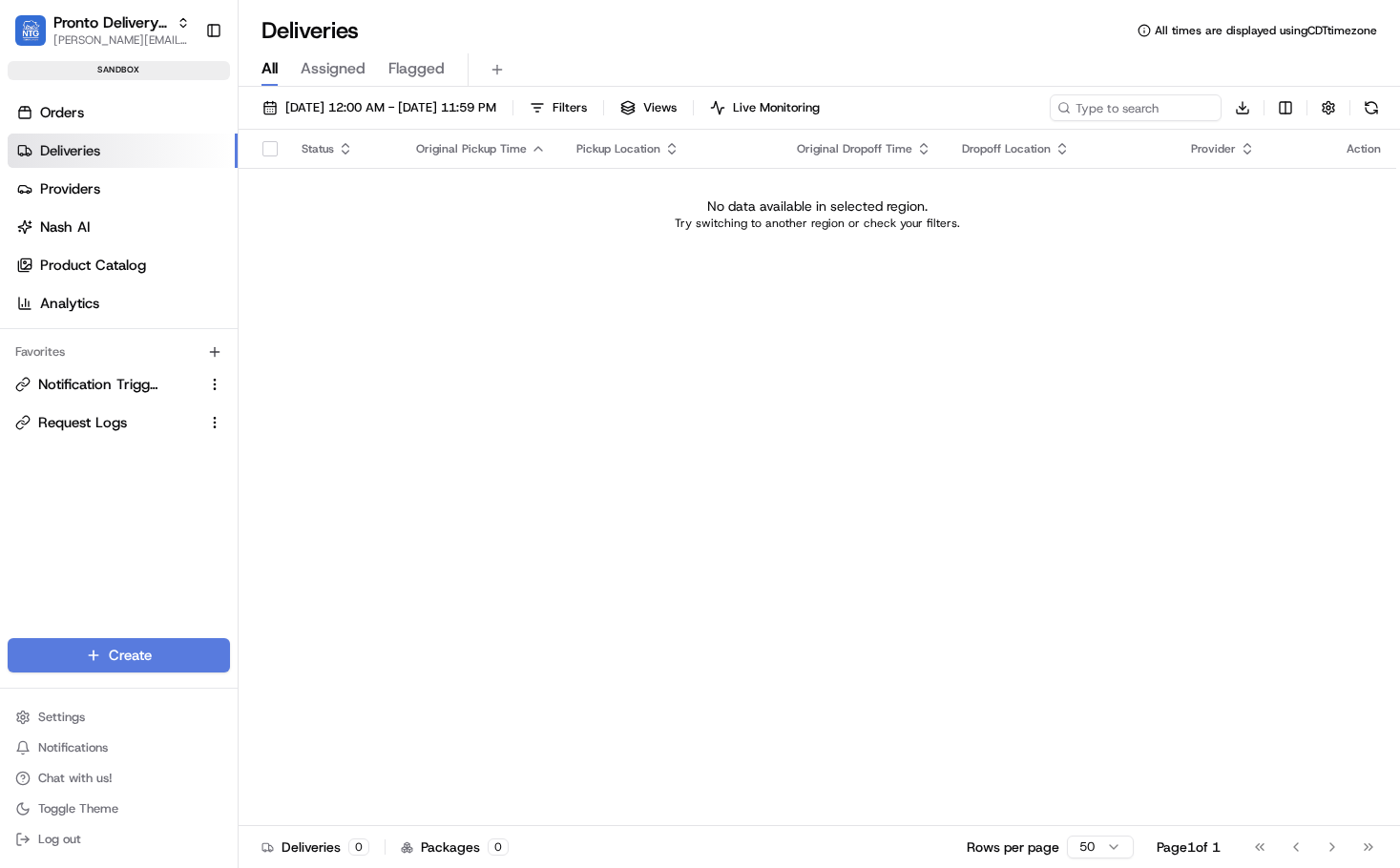 click on "Status Original Pickup Time Pickup Location Original Dropoff Time Dropoff Location Provider Action No data available in selected region. Try switching to another region or check your filters." at bounding box center [817, 478] 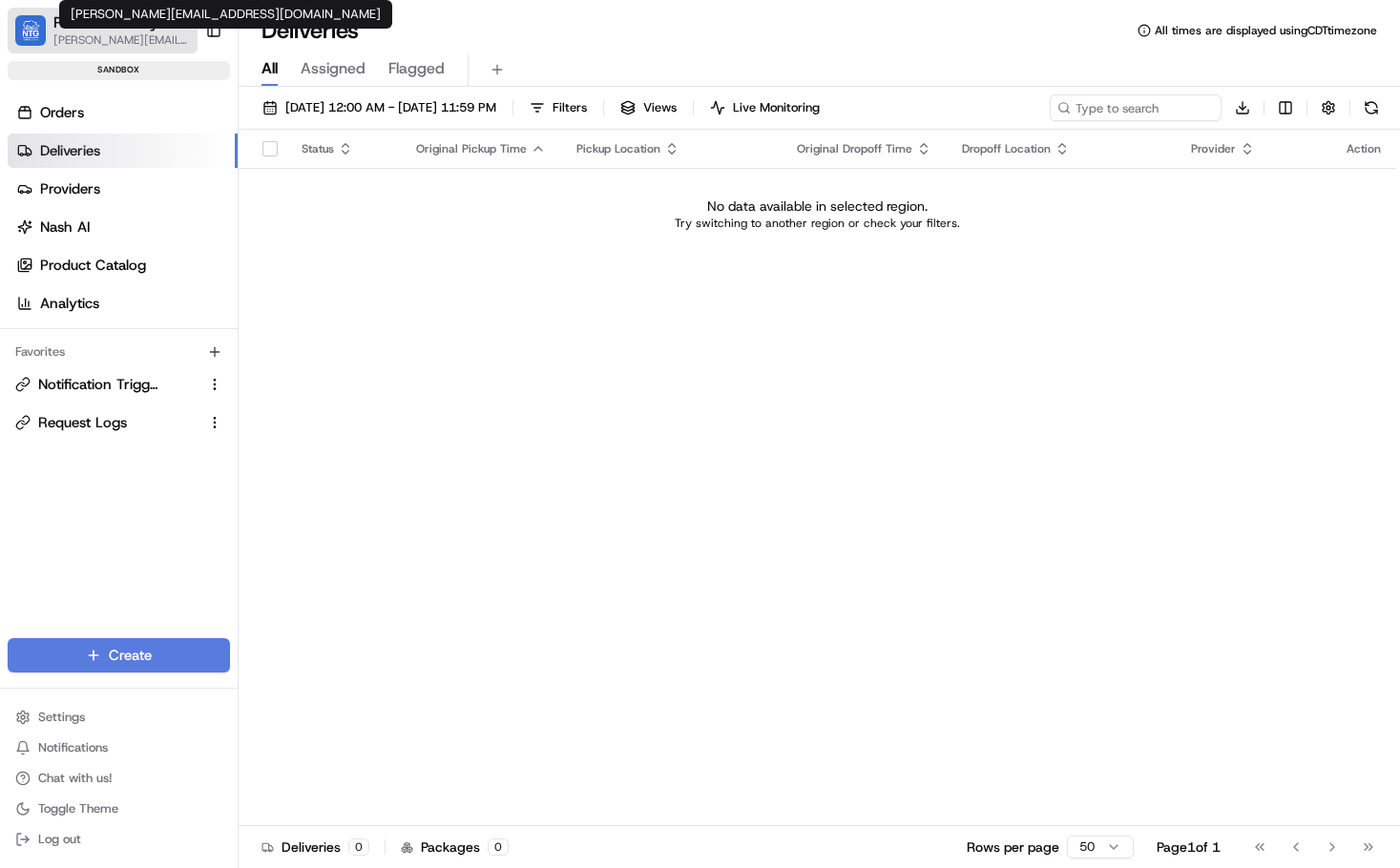 click on "[PERSON_NAME][EMAIL_ADDRESS][DOMAIN_NAME]" at bounding box center [121, 40] 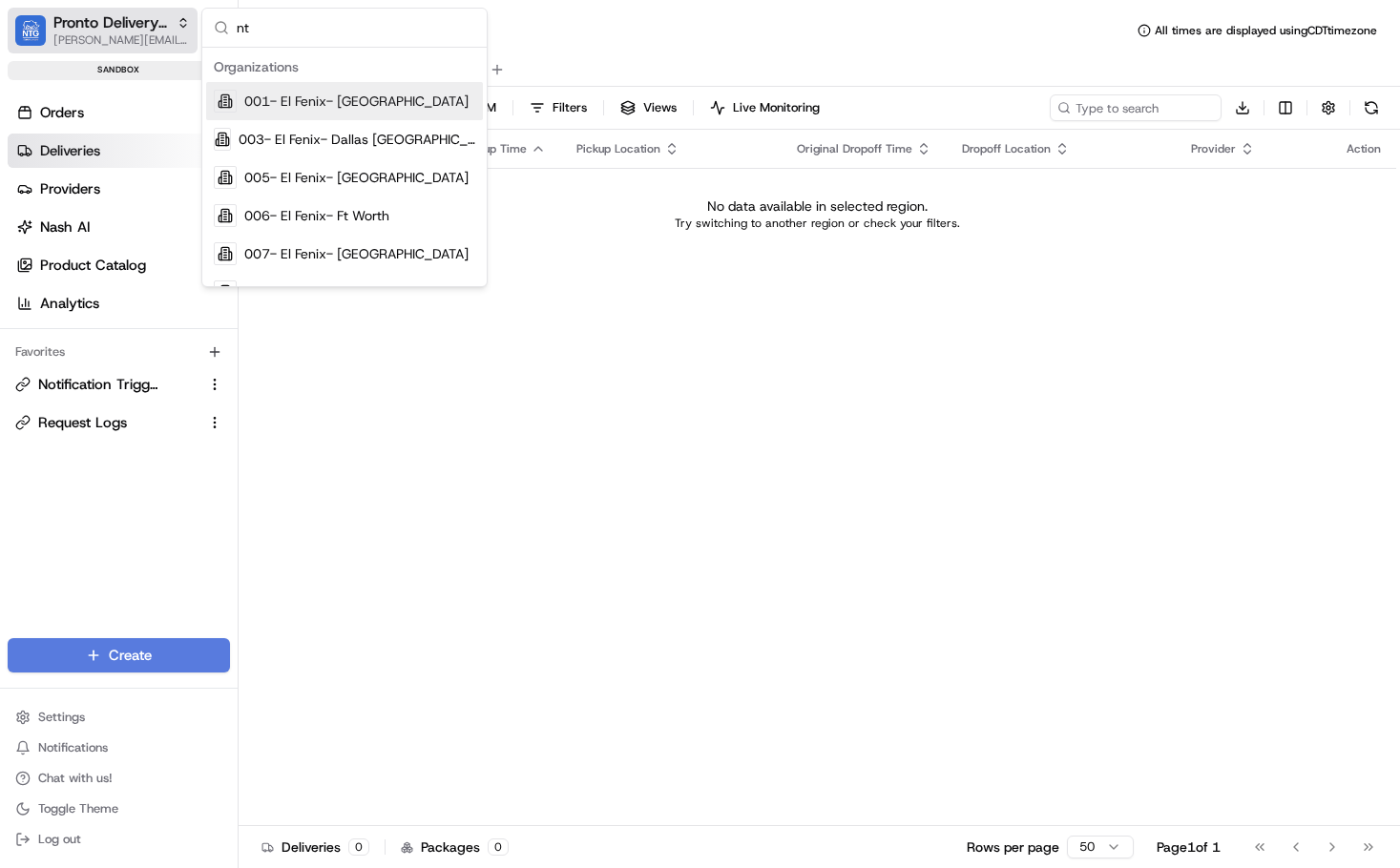 type on "ntg" 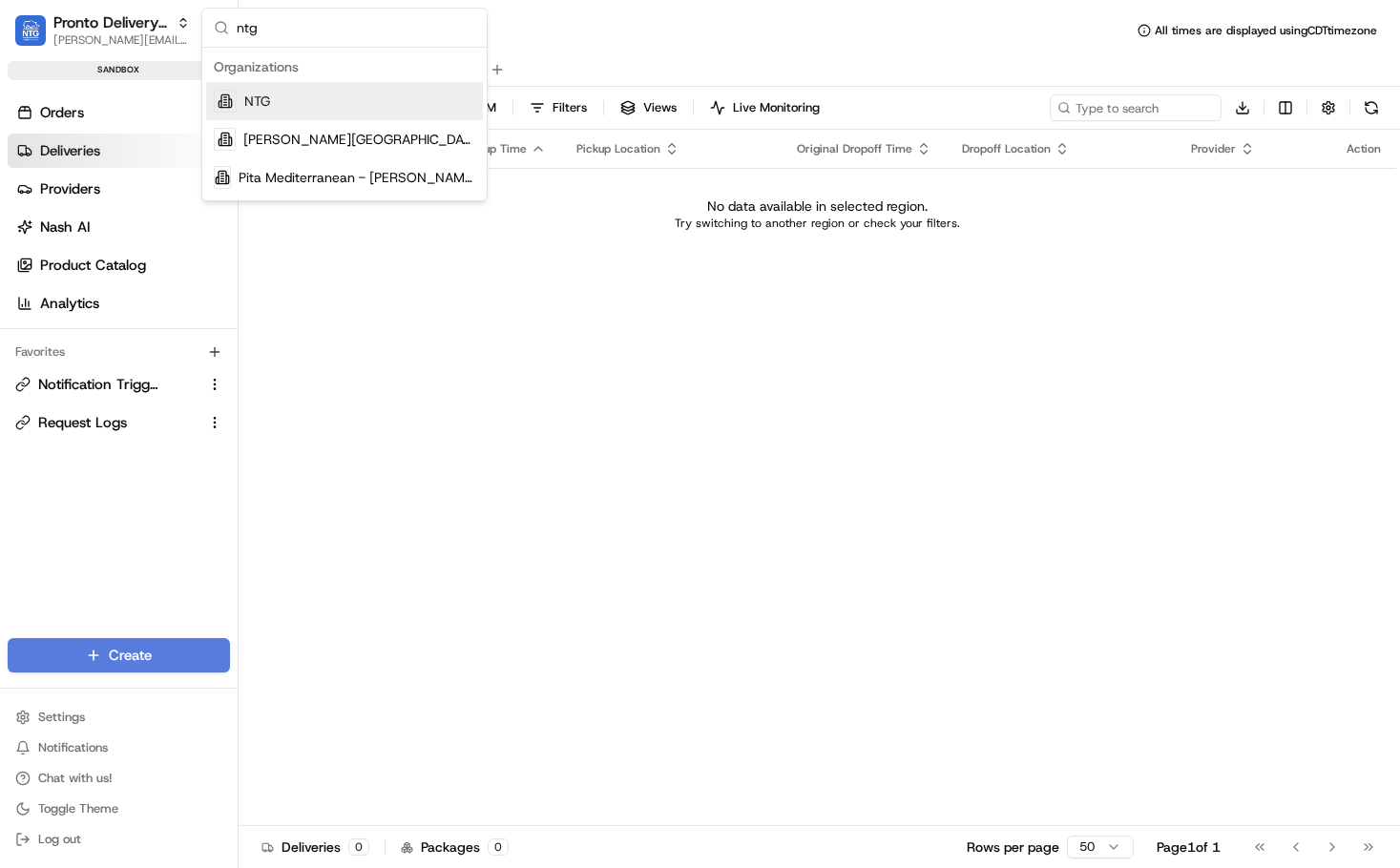 type 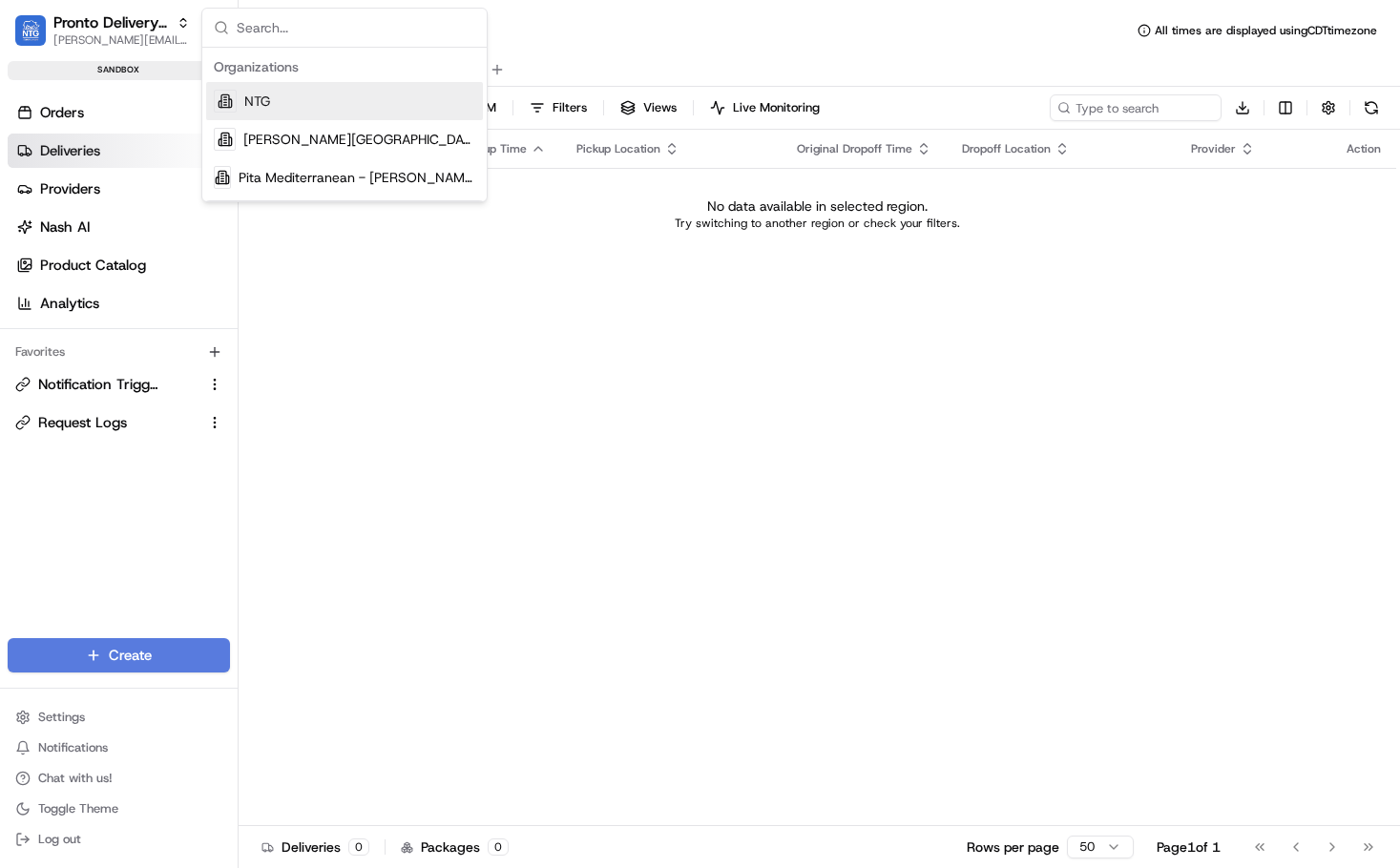 click on "Status Original Pickup Time Pickup Location Original Dropoff Time Dropoff Location Provider Action No data available in selected region. Try switching to another region or check your filters." at bounding box center [817, 478] 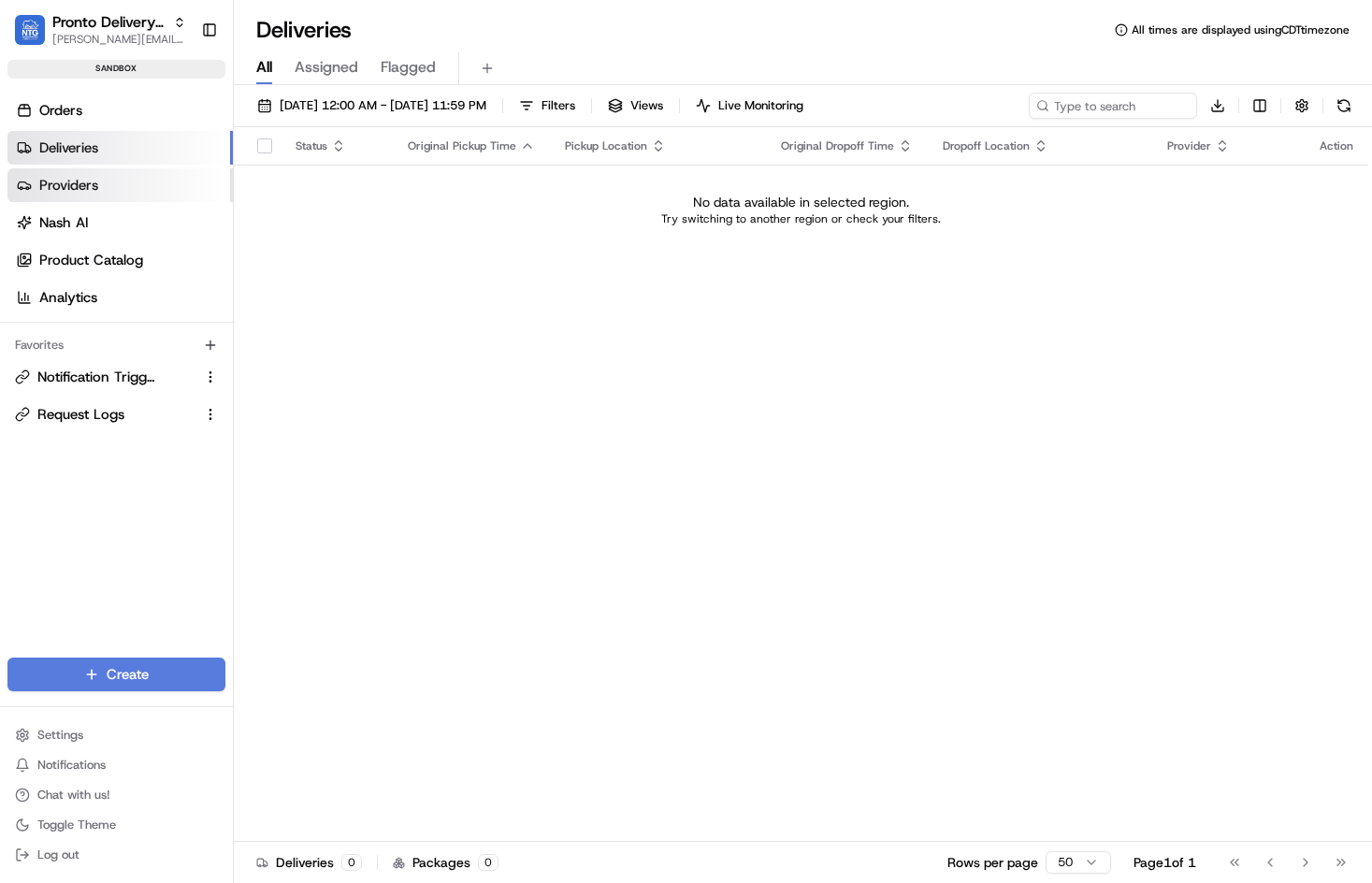click on "Providers" at bounding box center (120, 185) 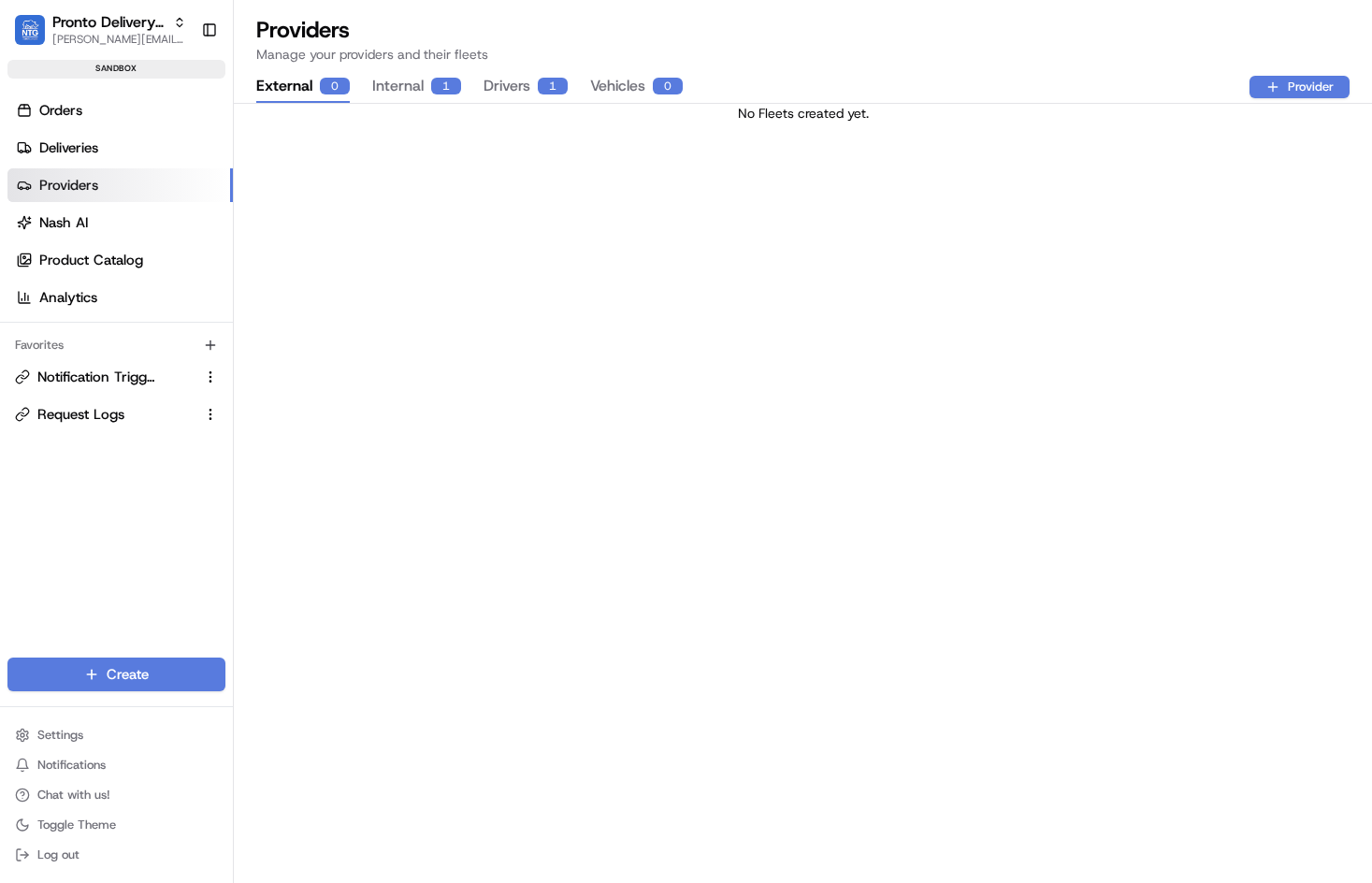 click on "Internal 1" at bounding box center [416, 87] 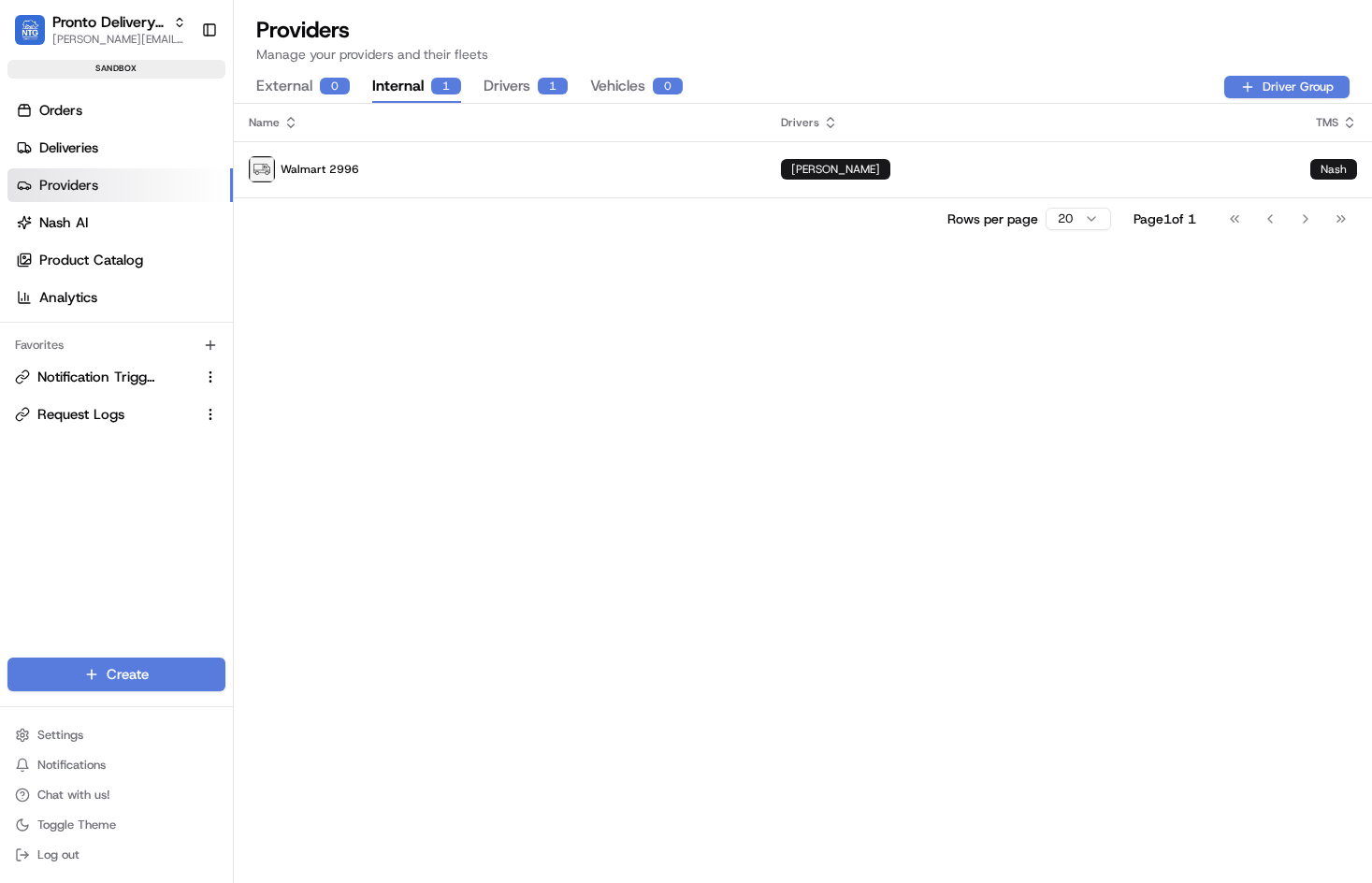 click on "Drivers 1" at bounding box center (526, 87) 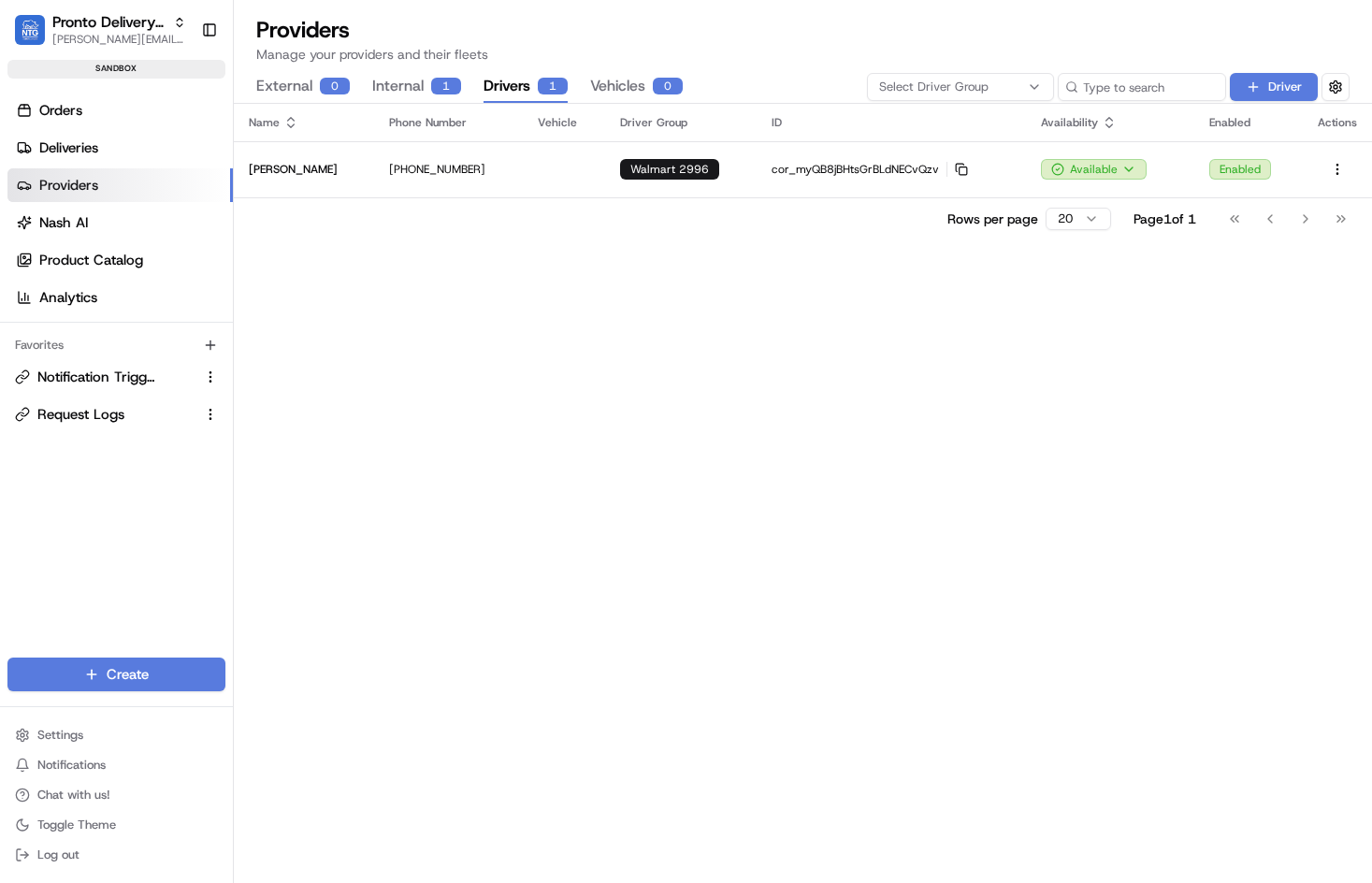 click on "Internal 1" at bounding box center [416, 87] 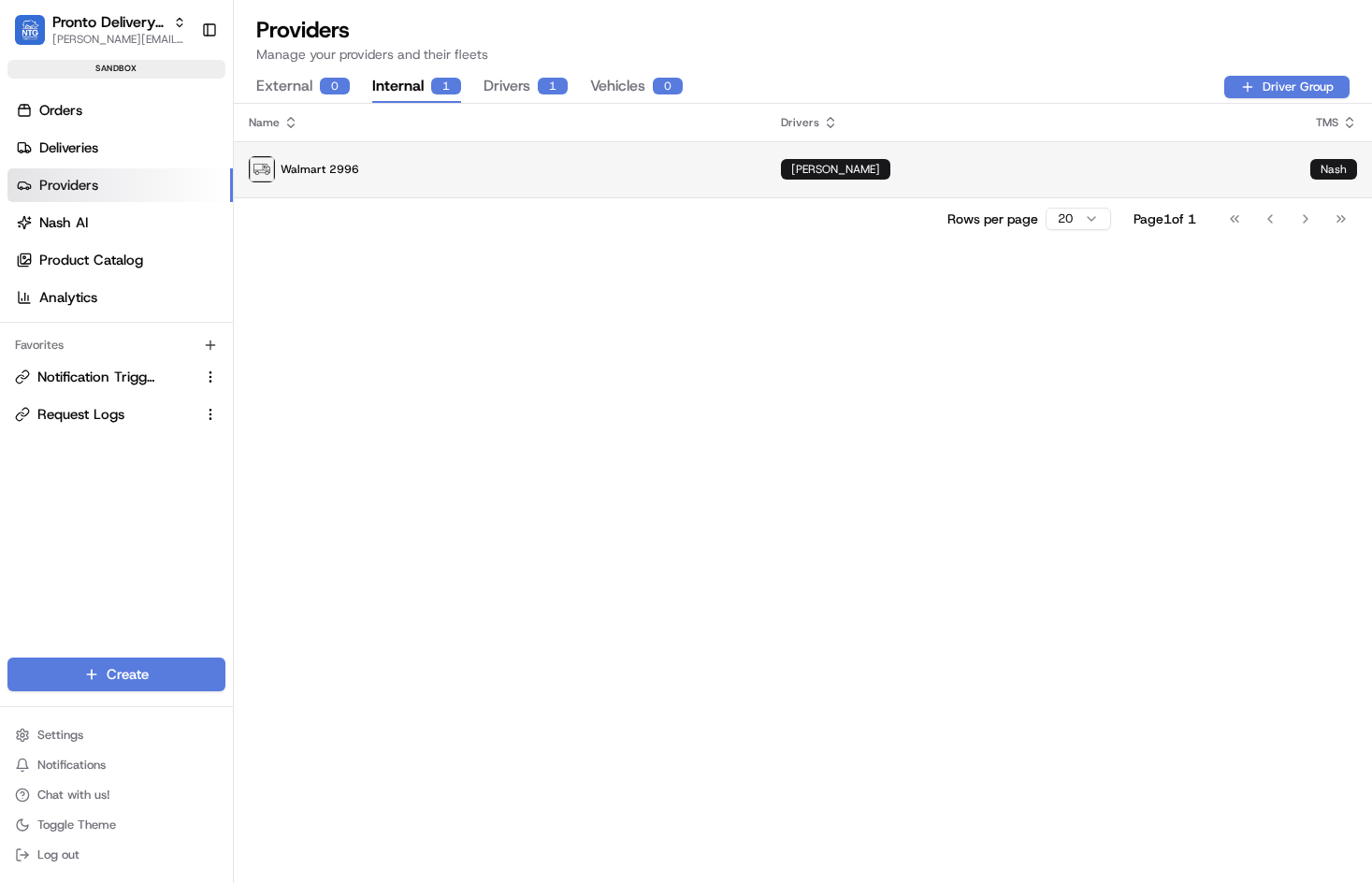 click on "Walmart 2996" at bounding box center [499, 169] 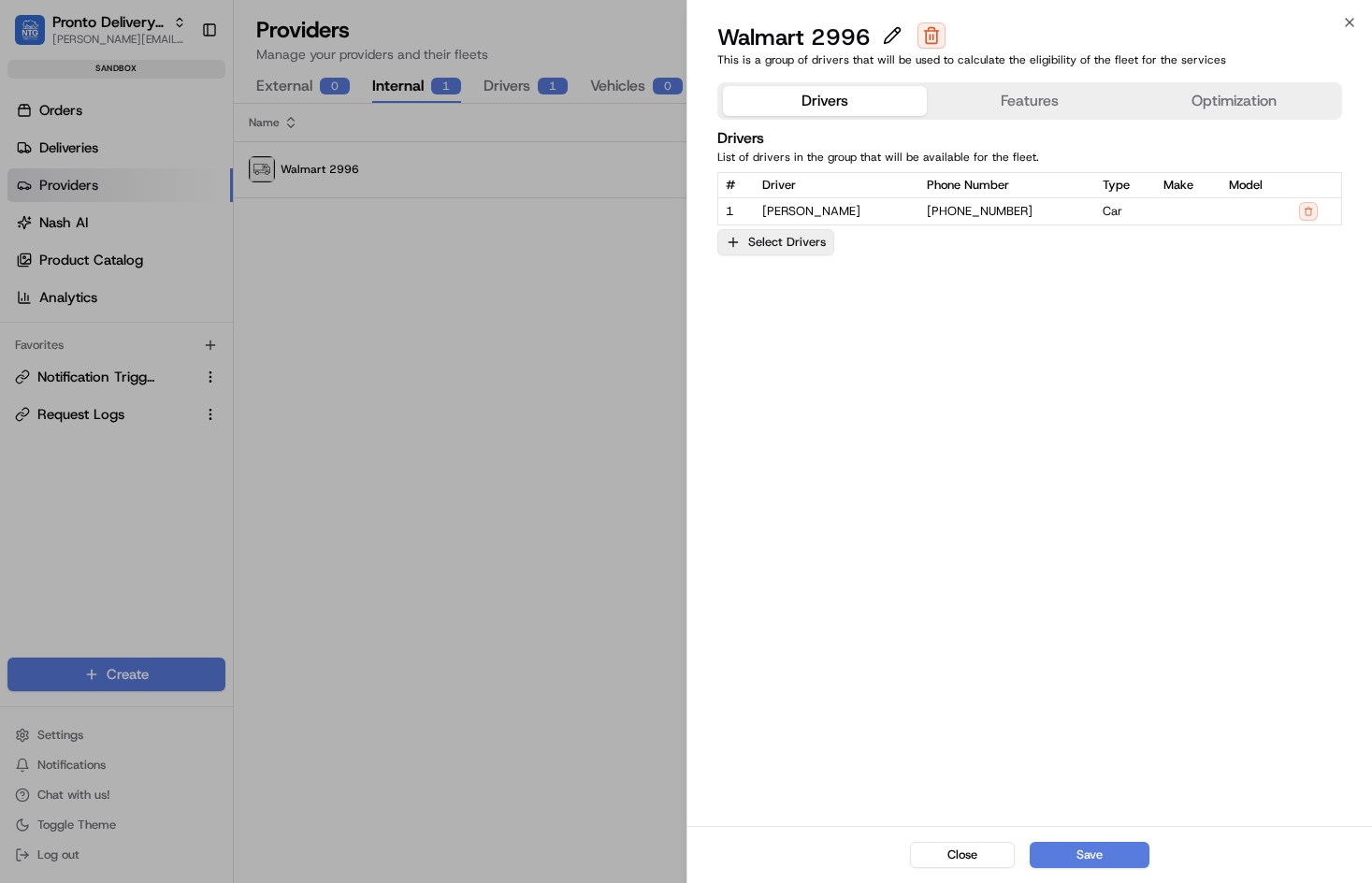 click on "Select Drivers" at bounding box center (775, 242) 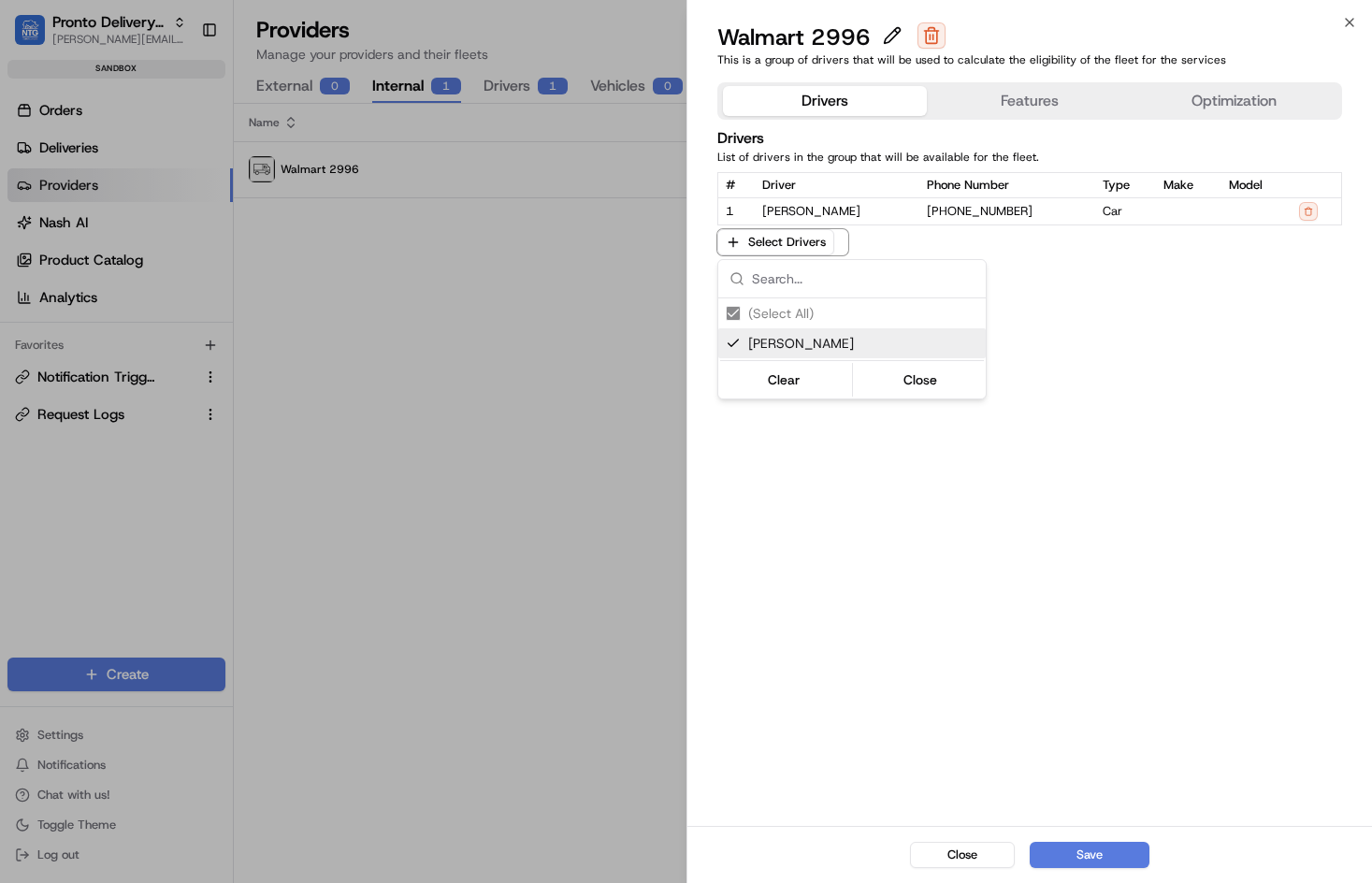 click at bounding box center [686, 442] 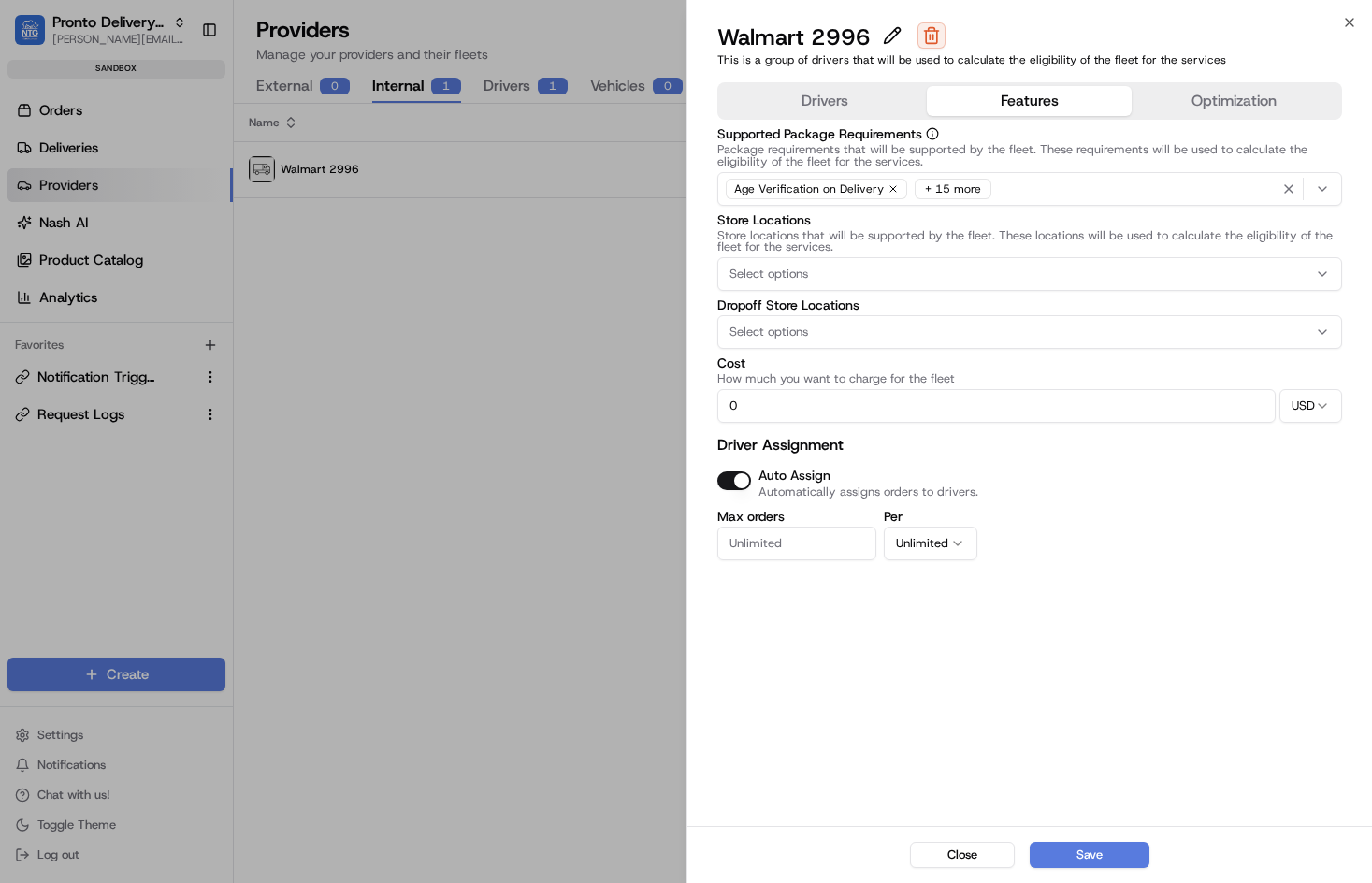 click on "Features" at bounding box center (1029, 101) 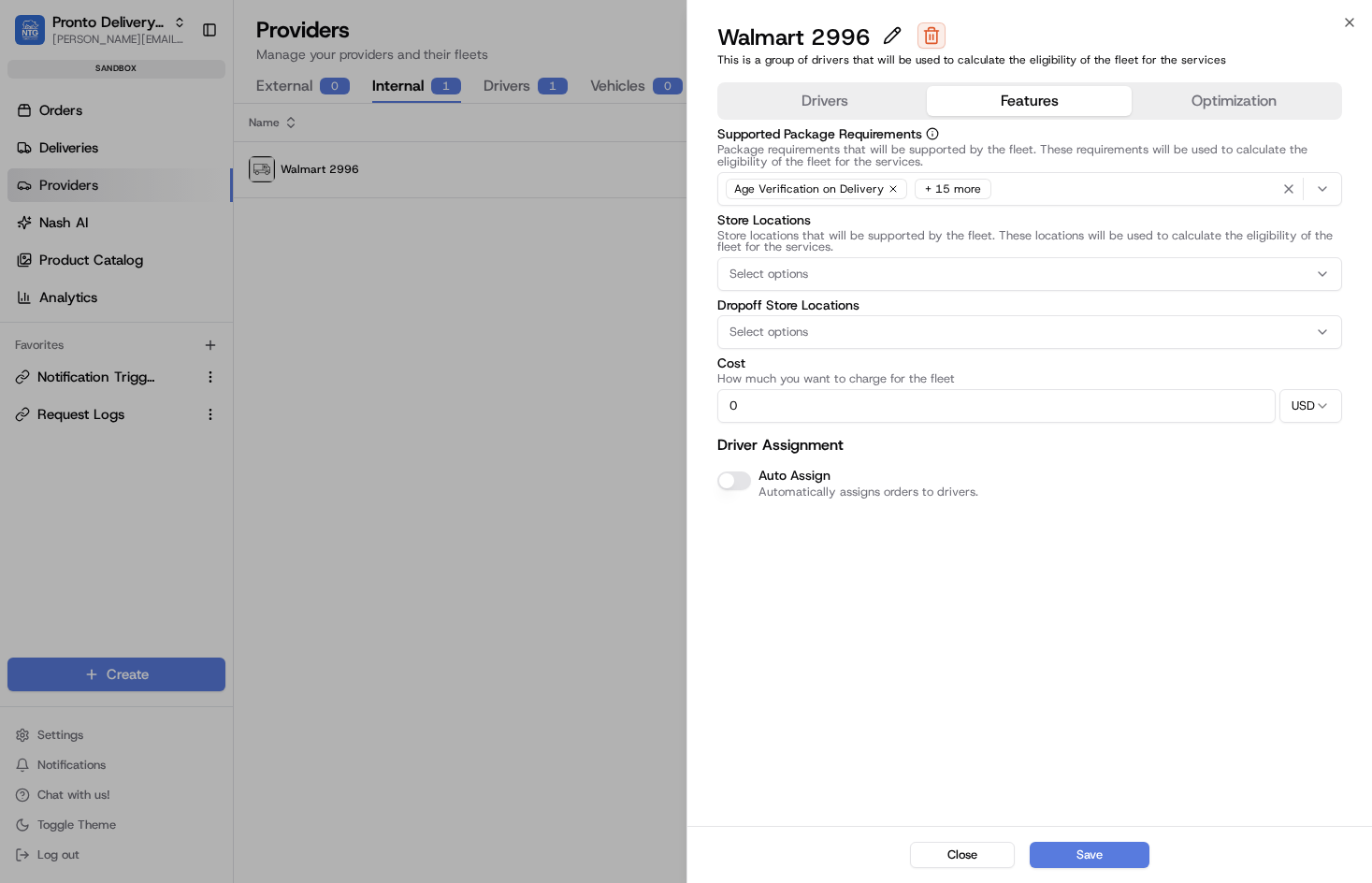 click on "Auto Assign" at bounding box center (794, 475) 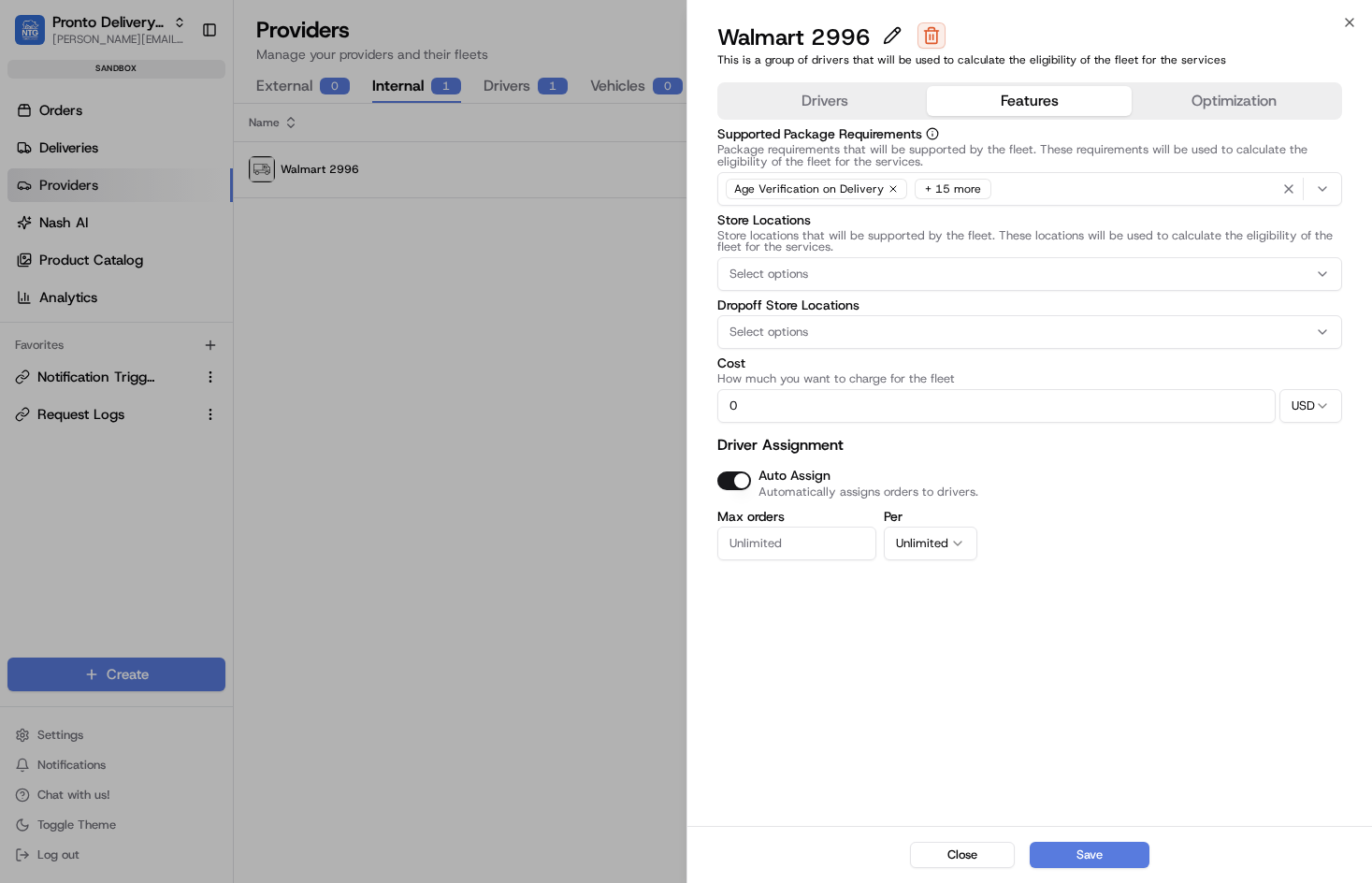 click on "Auto Assign" at bounding box center [794, 475] 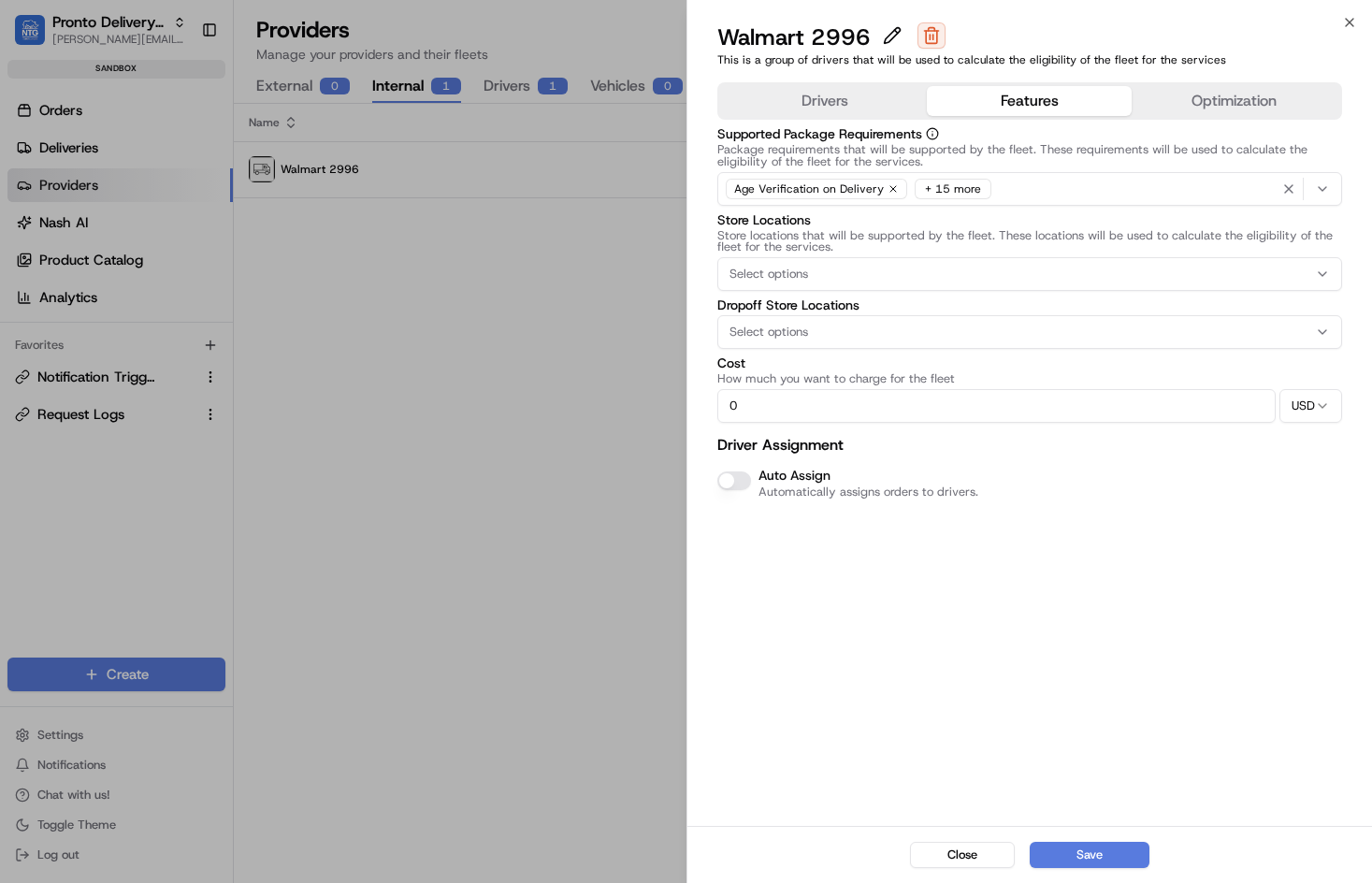 click on "Auto Assign" at bounding box center (794, 475) 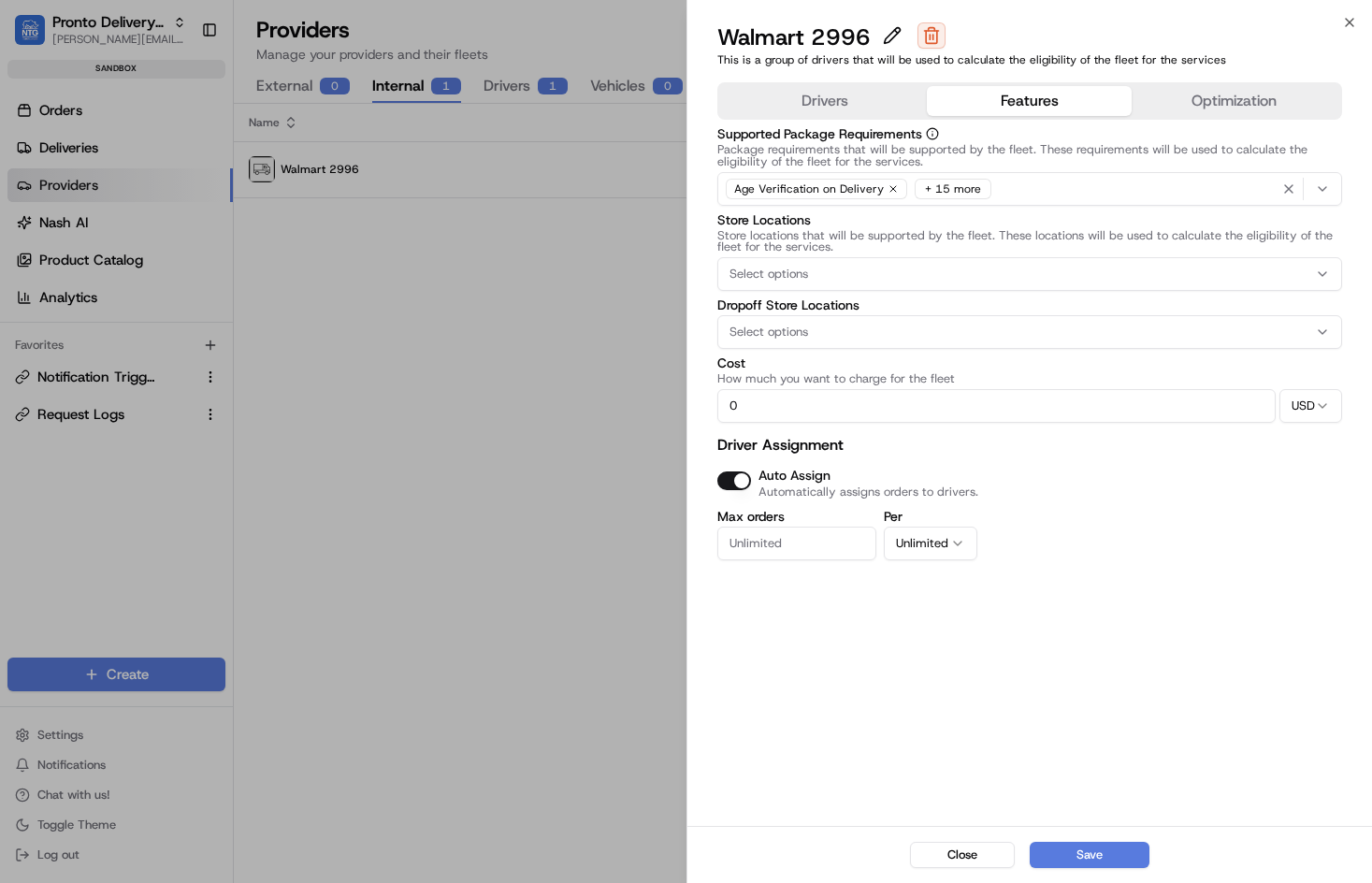 click 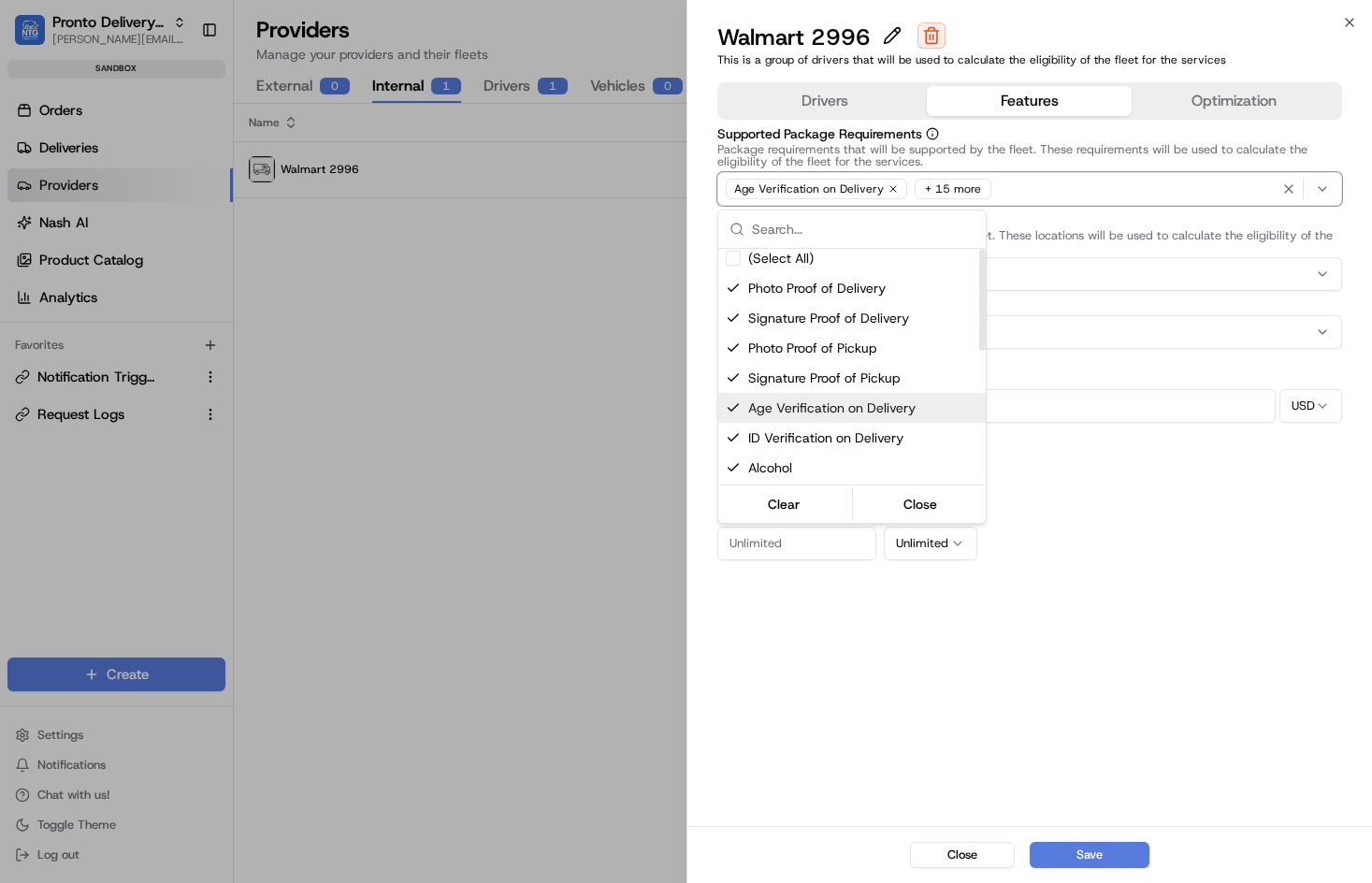 scroll, scrollTop: 0, scrollLeft: 0, axis: both 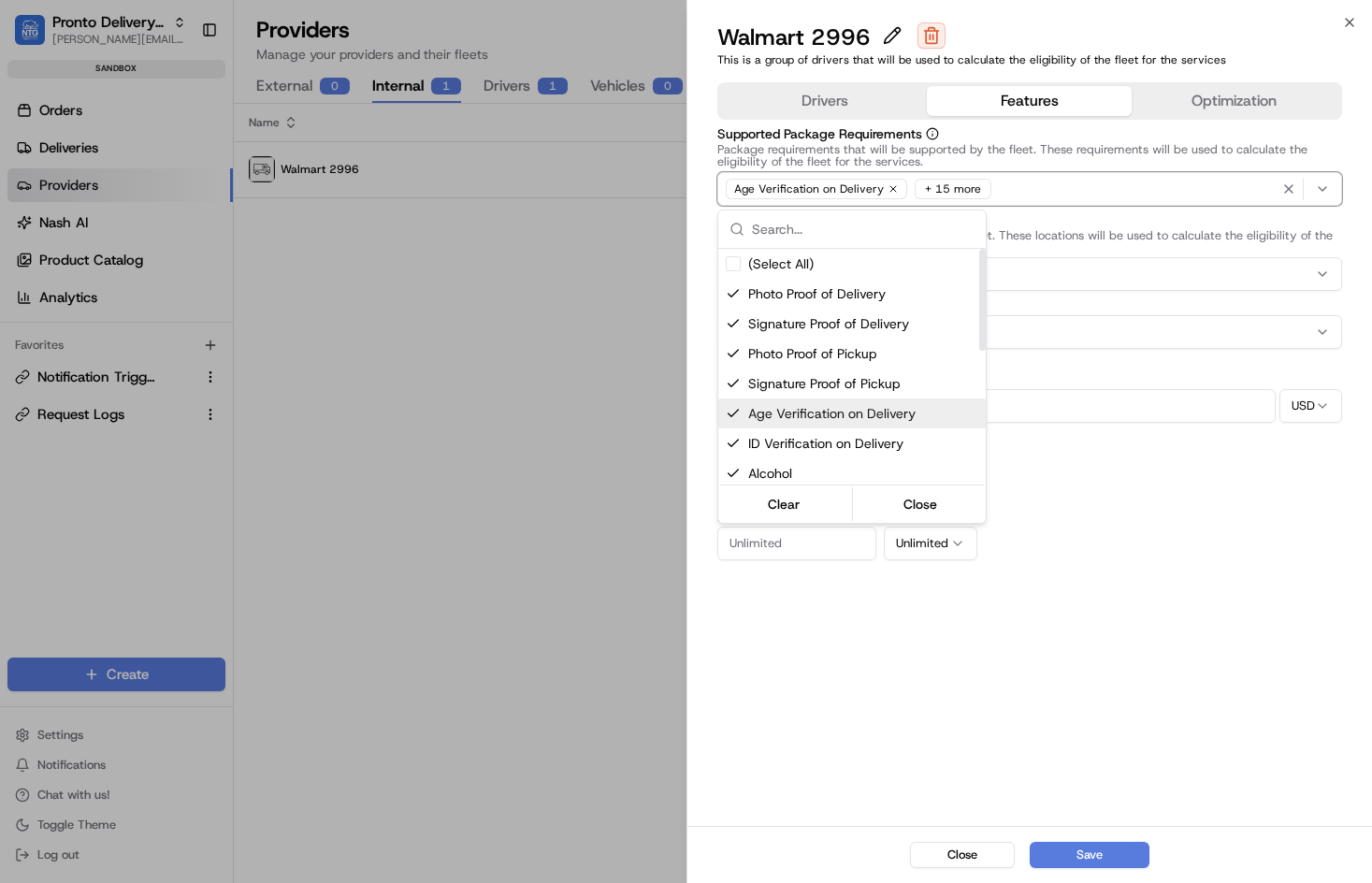 click at bounding box center [686, 442] 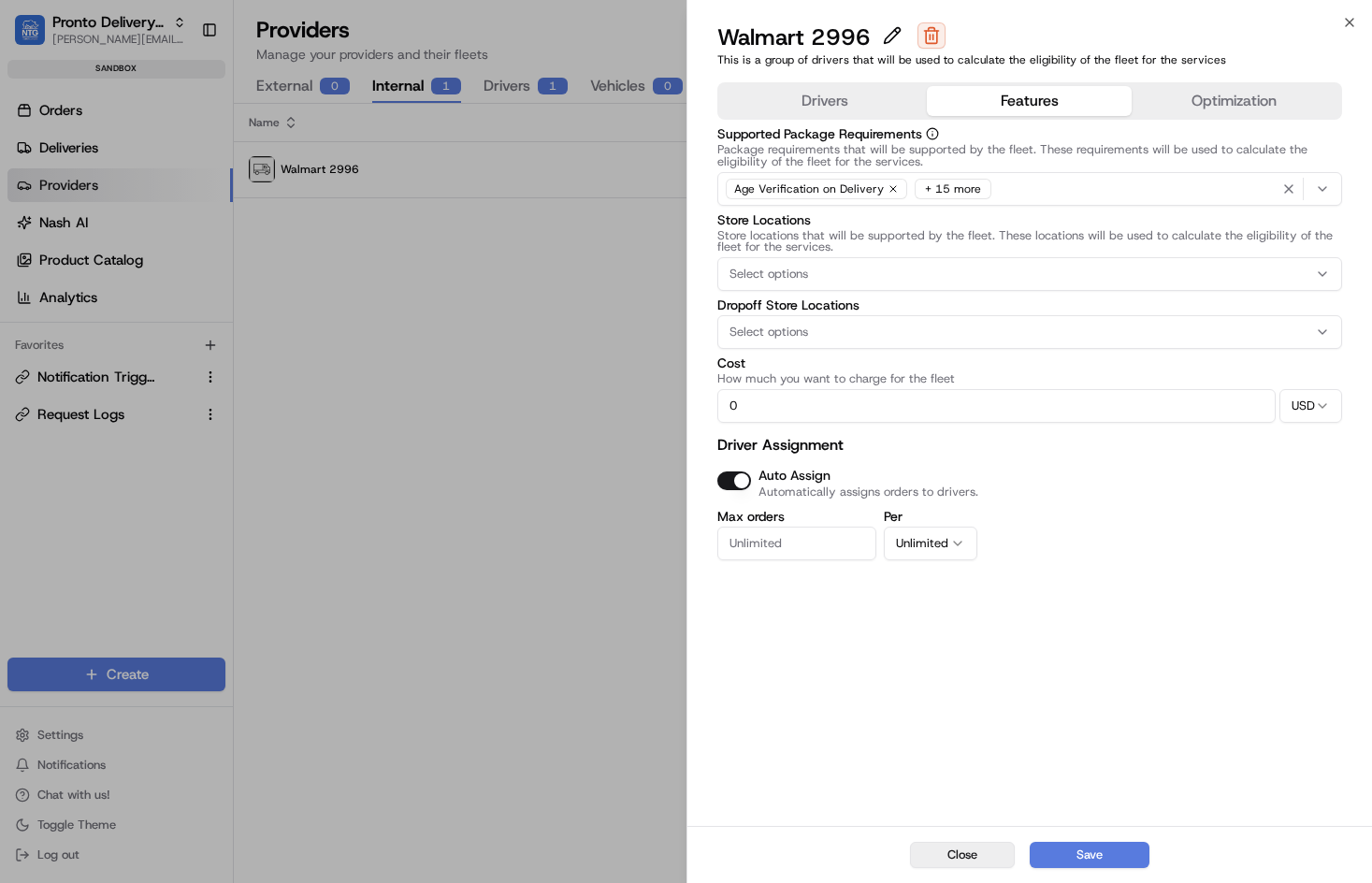 click on "Close" at bounding box center (962, 855) 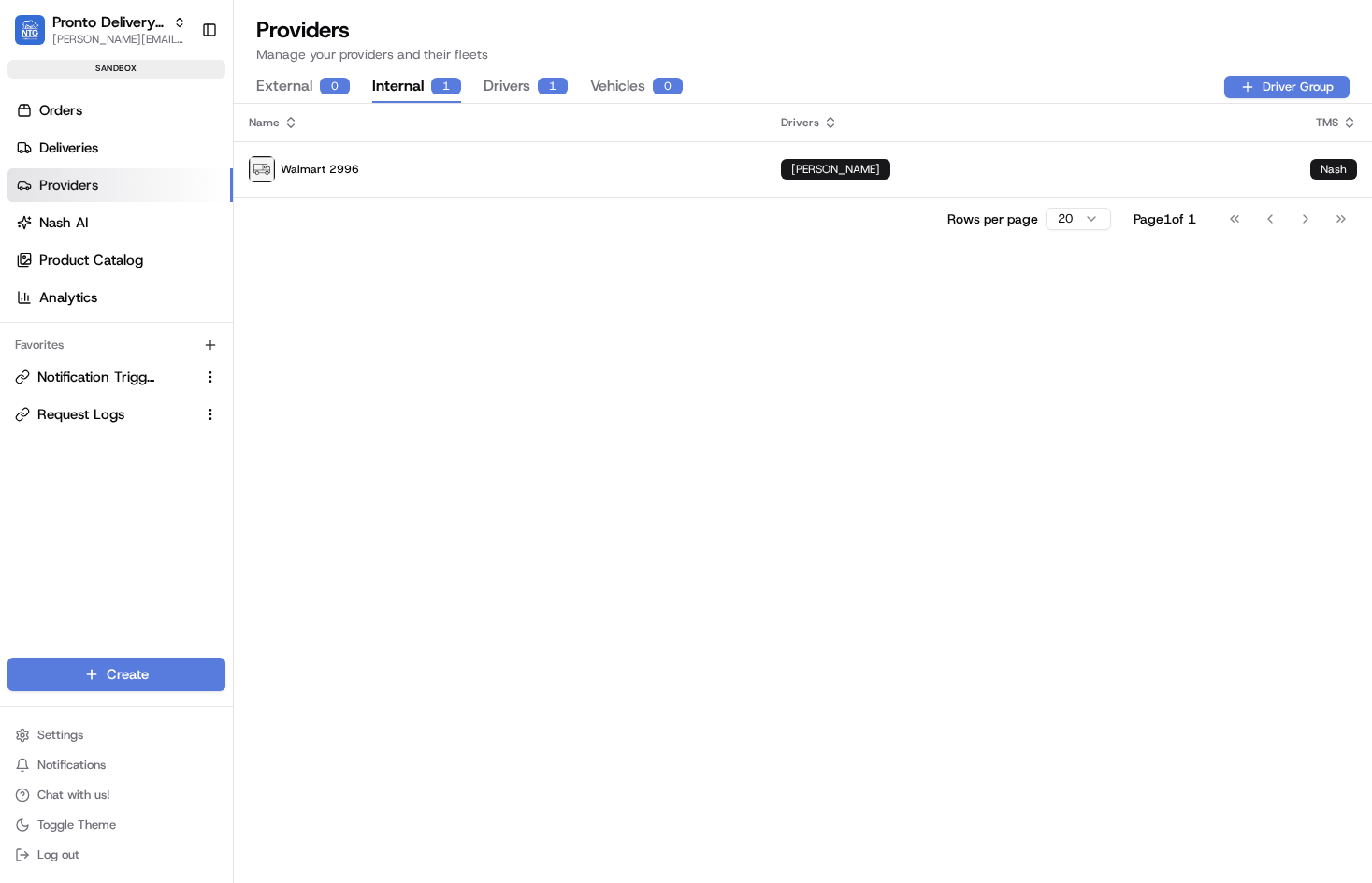 click on "Drivers 1" at bounding box center (526, 87) 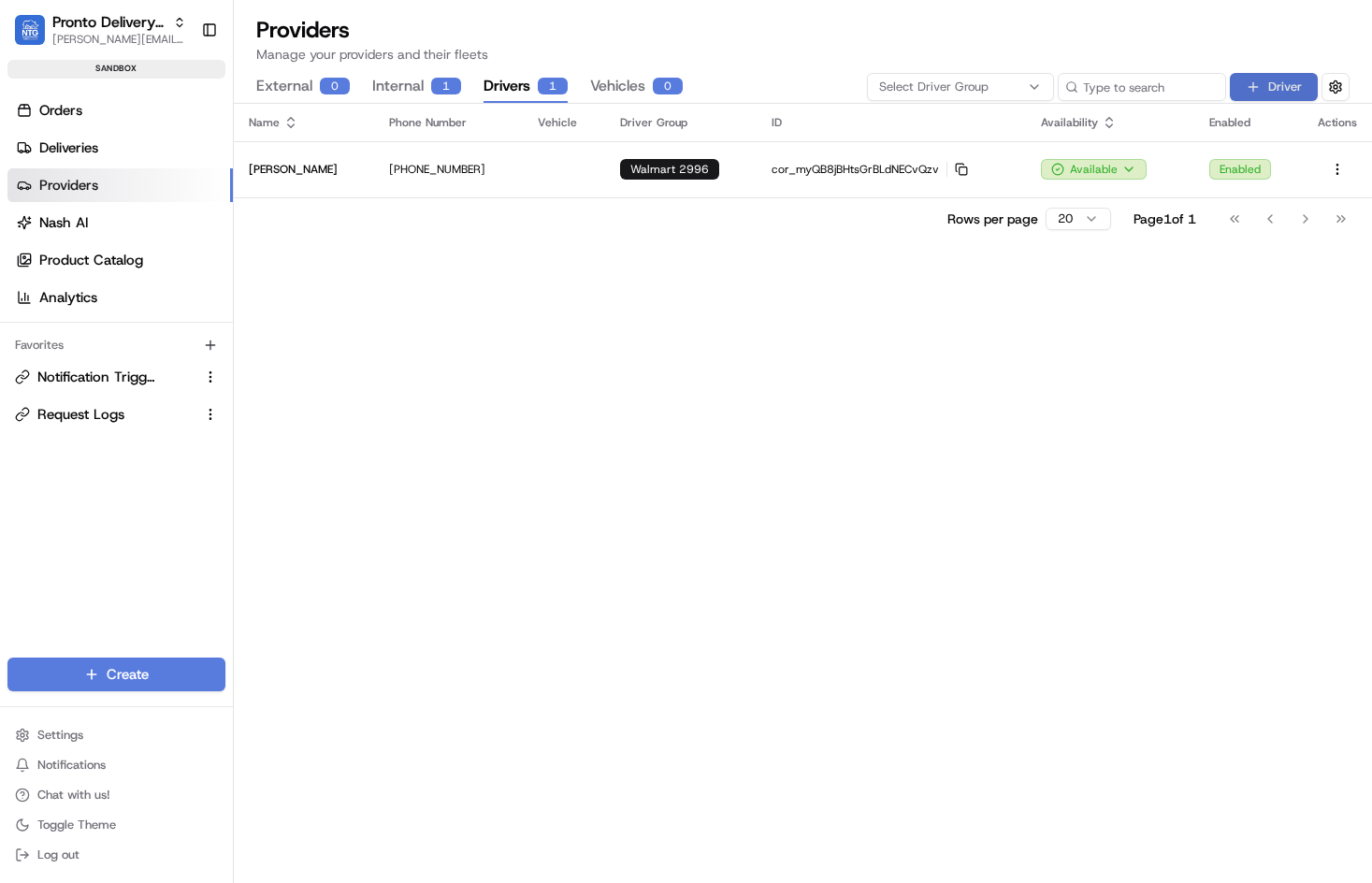 click on "Driver" at bounding box center (1274, 87) 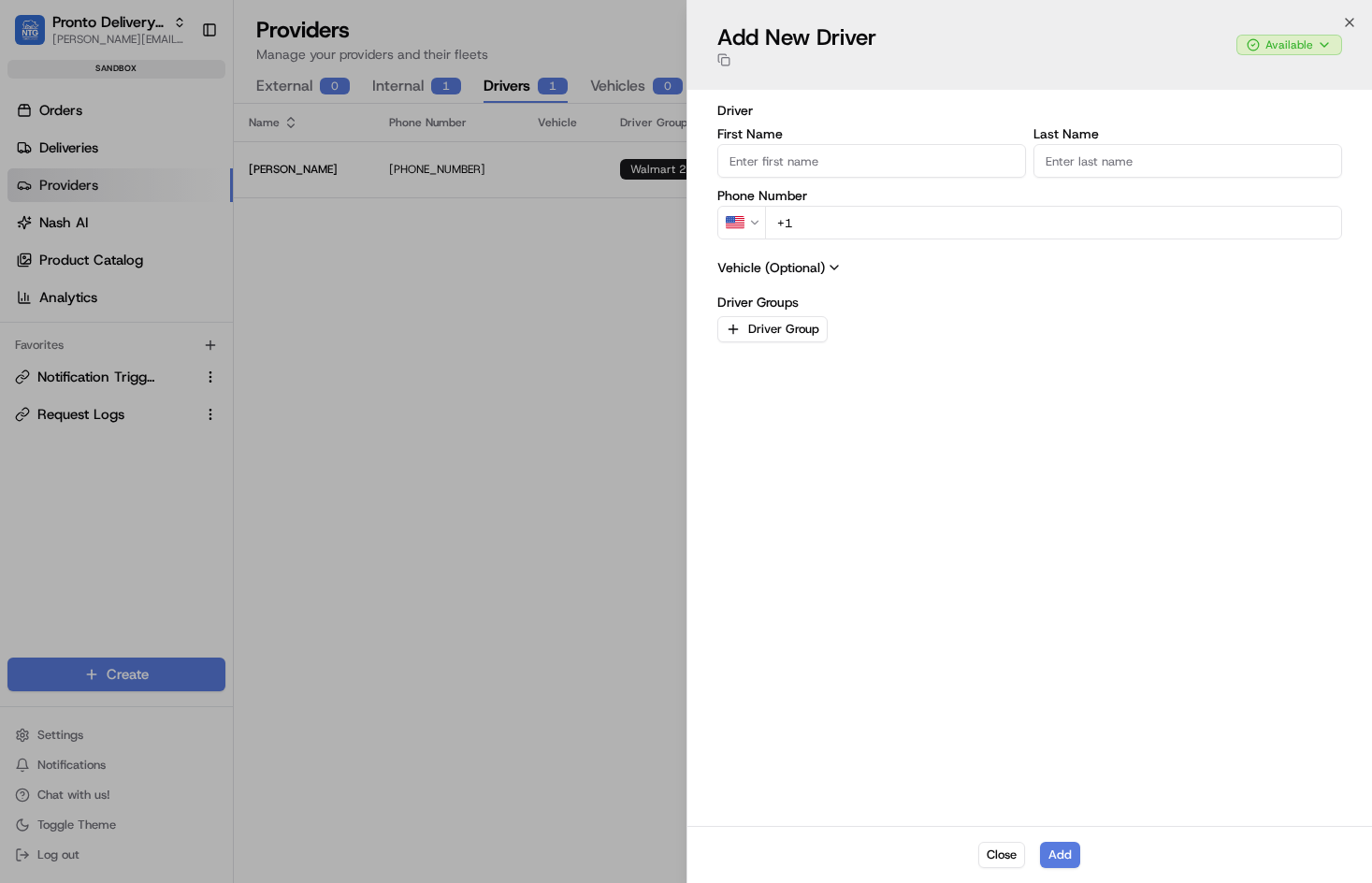 click on "First Name" at bounding box center (872, 161) 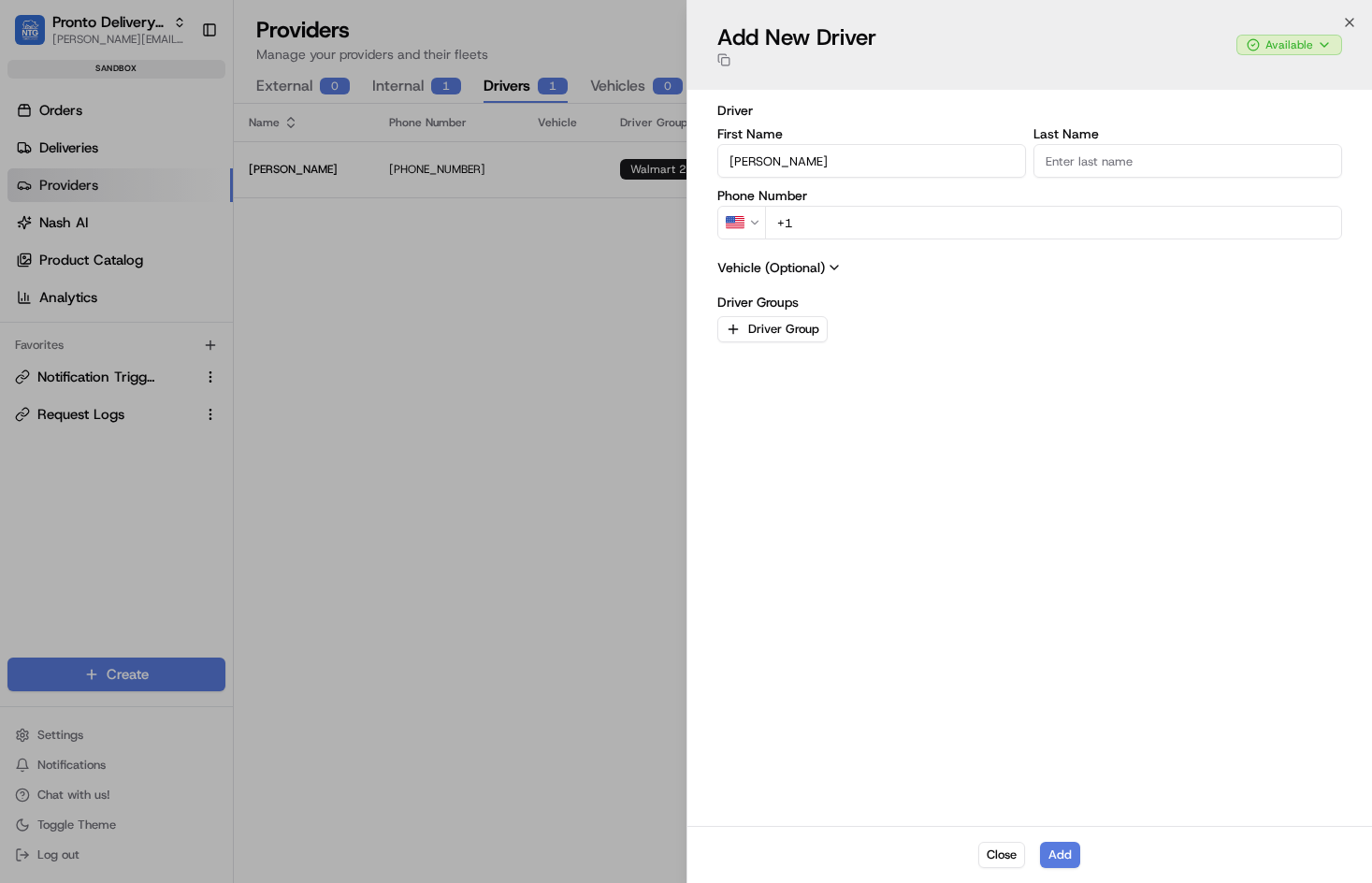 type on "Dean" 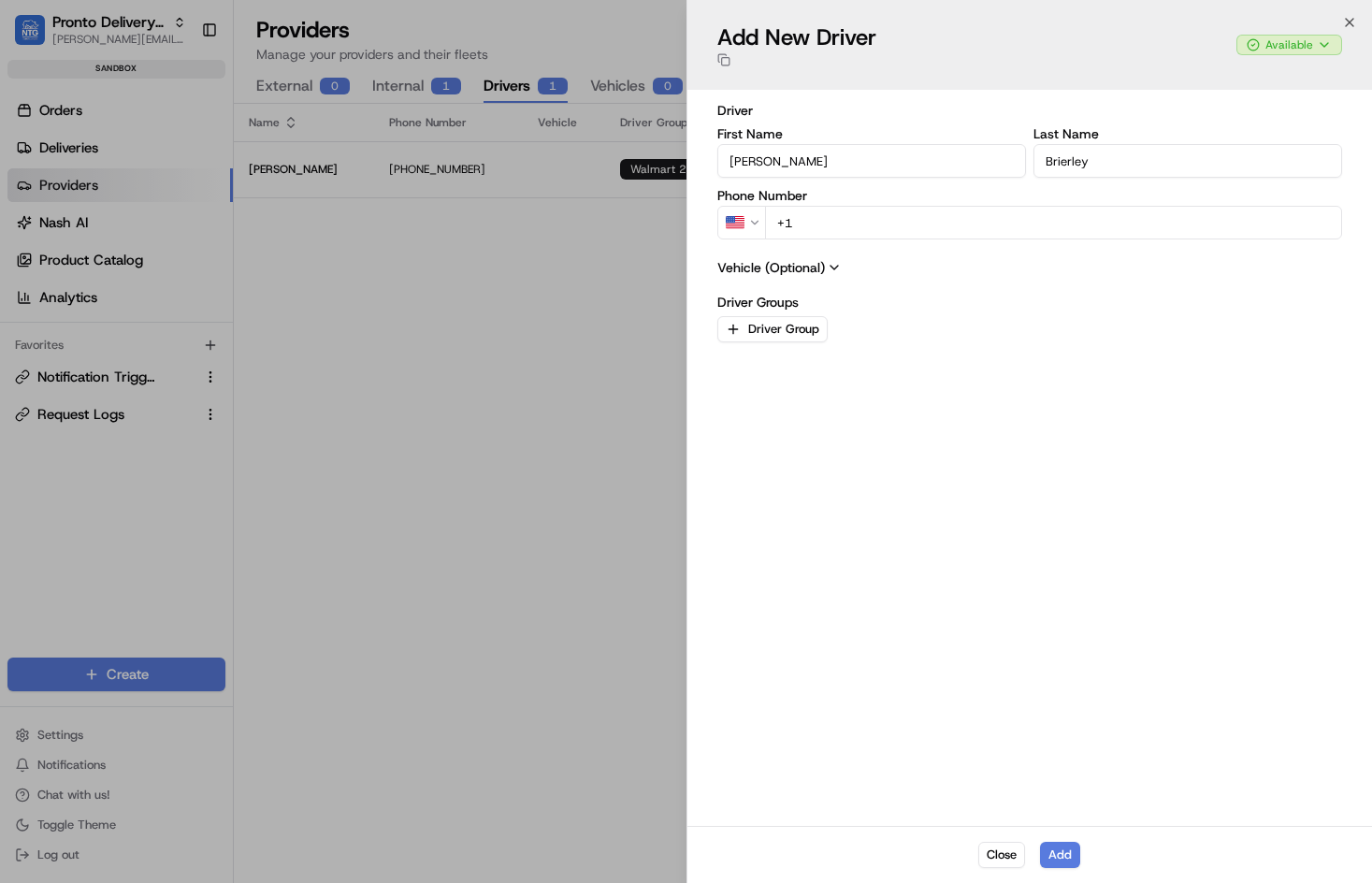 type on "Brierley" 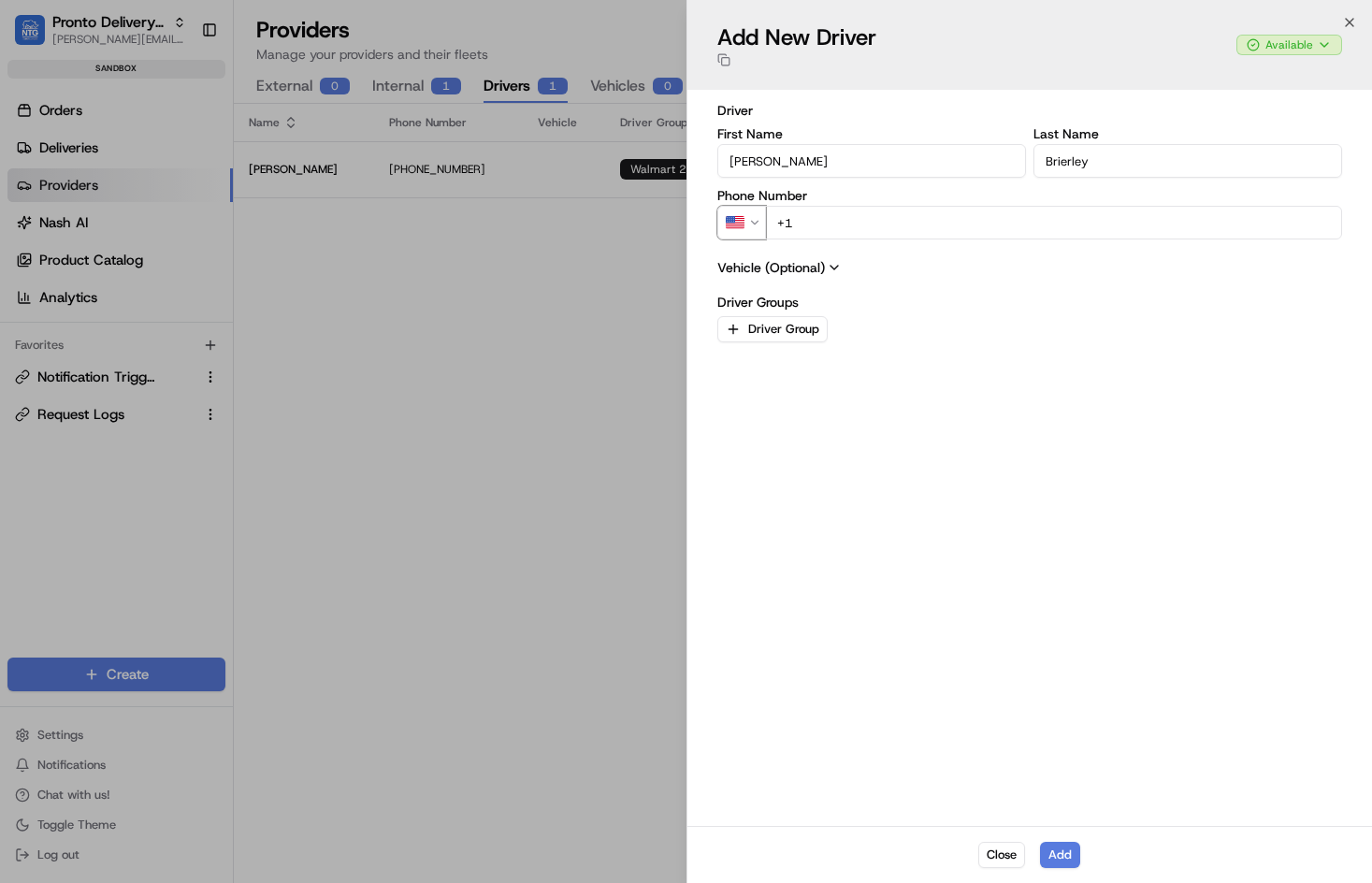 type 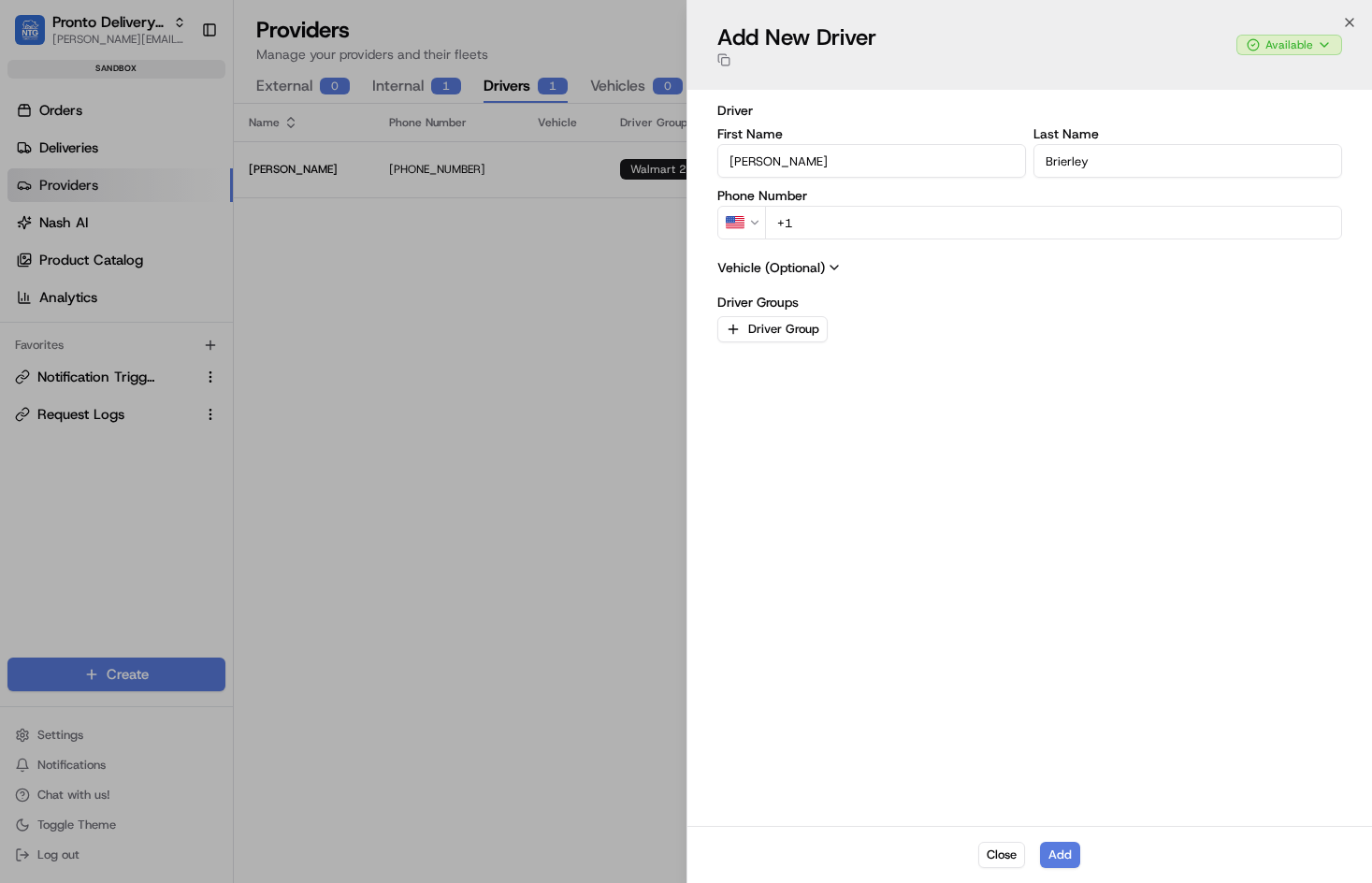 type 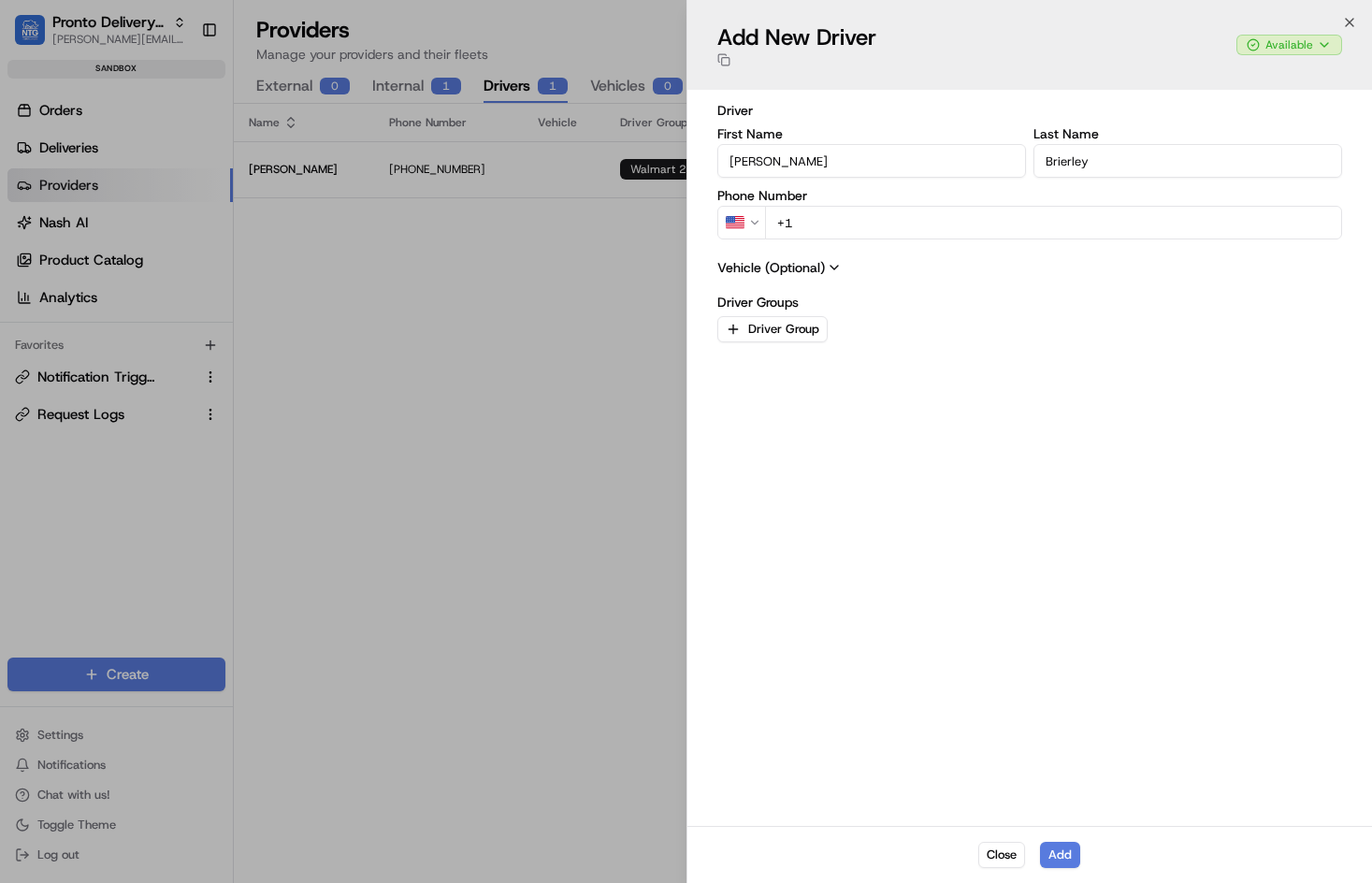 click on "+1" at bounding box center (1054, 223) 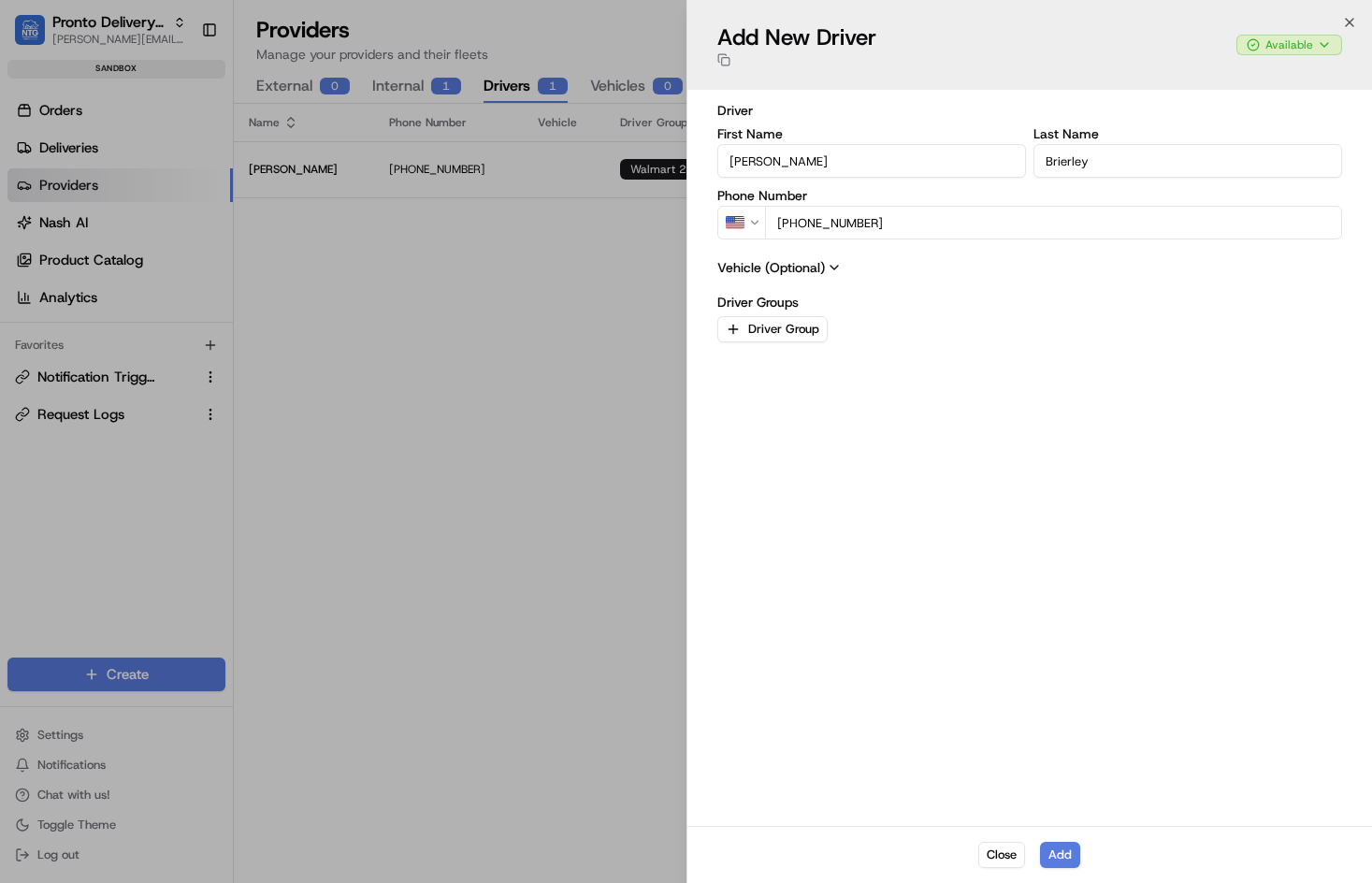 click on "+1 973 925 6823" at bounding box center [1054, 223] 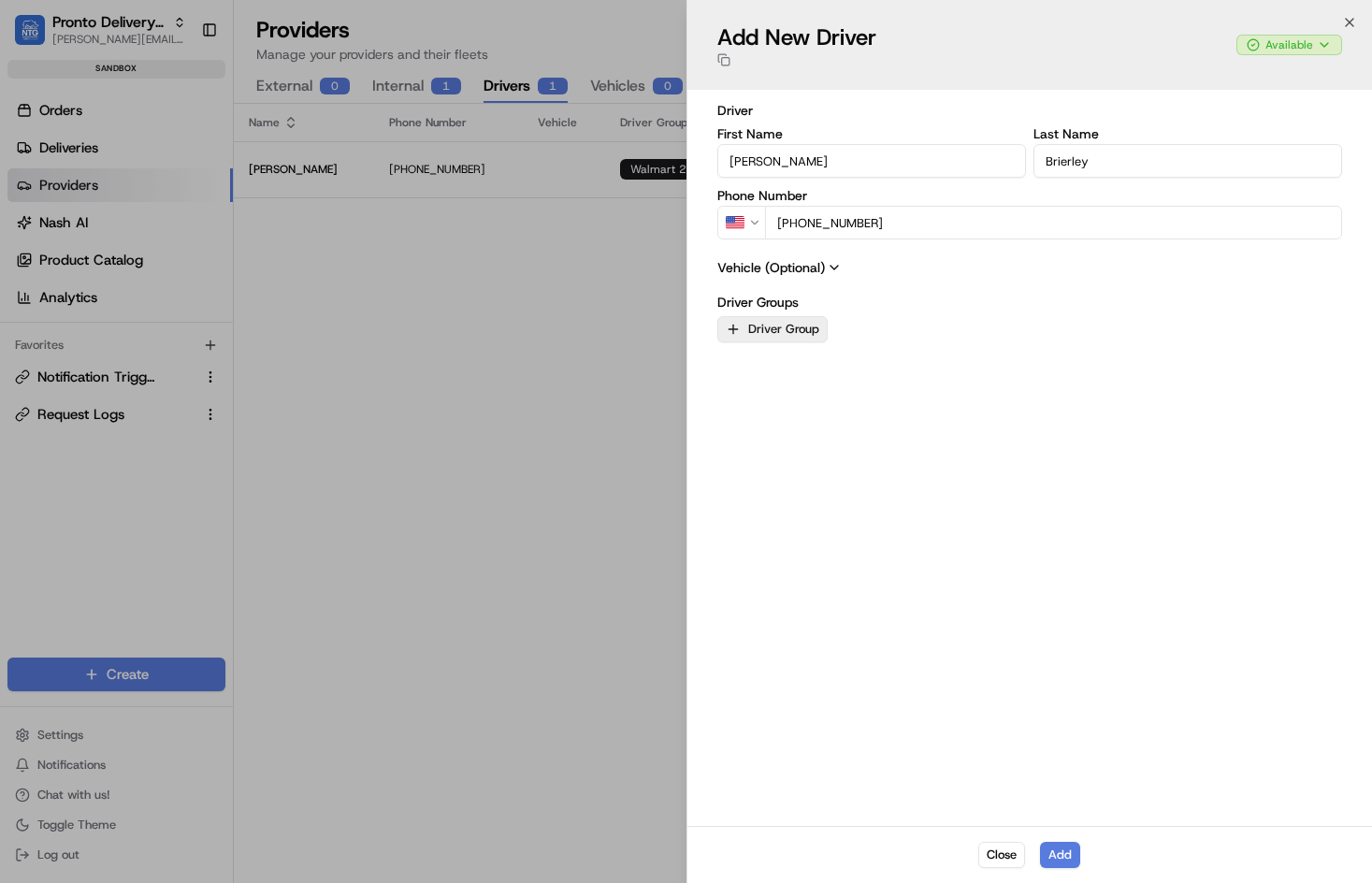 type on "+1 973 525 6823" 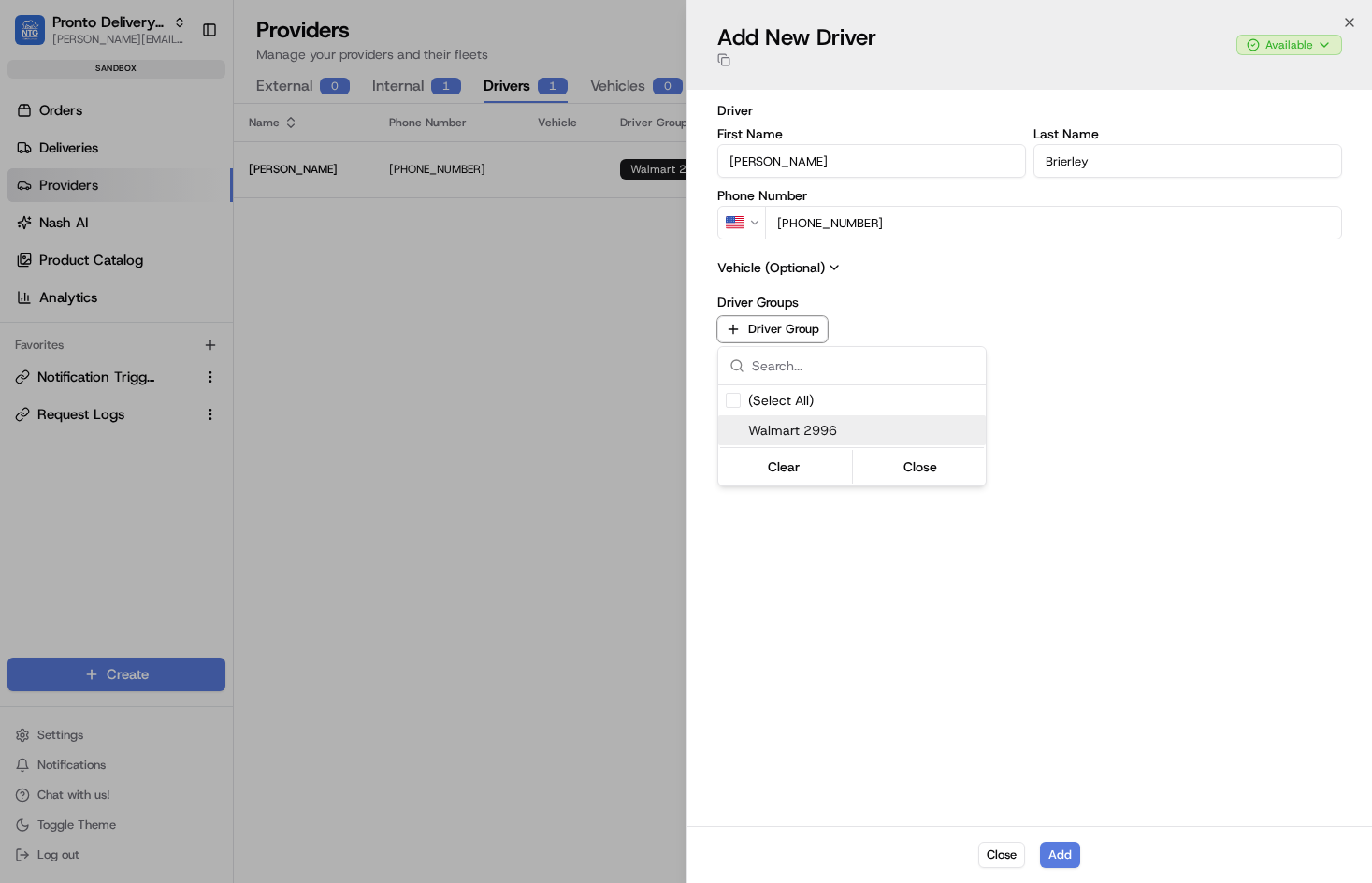 click on "Walmart 2996" at bounding box center (863, 430) 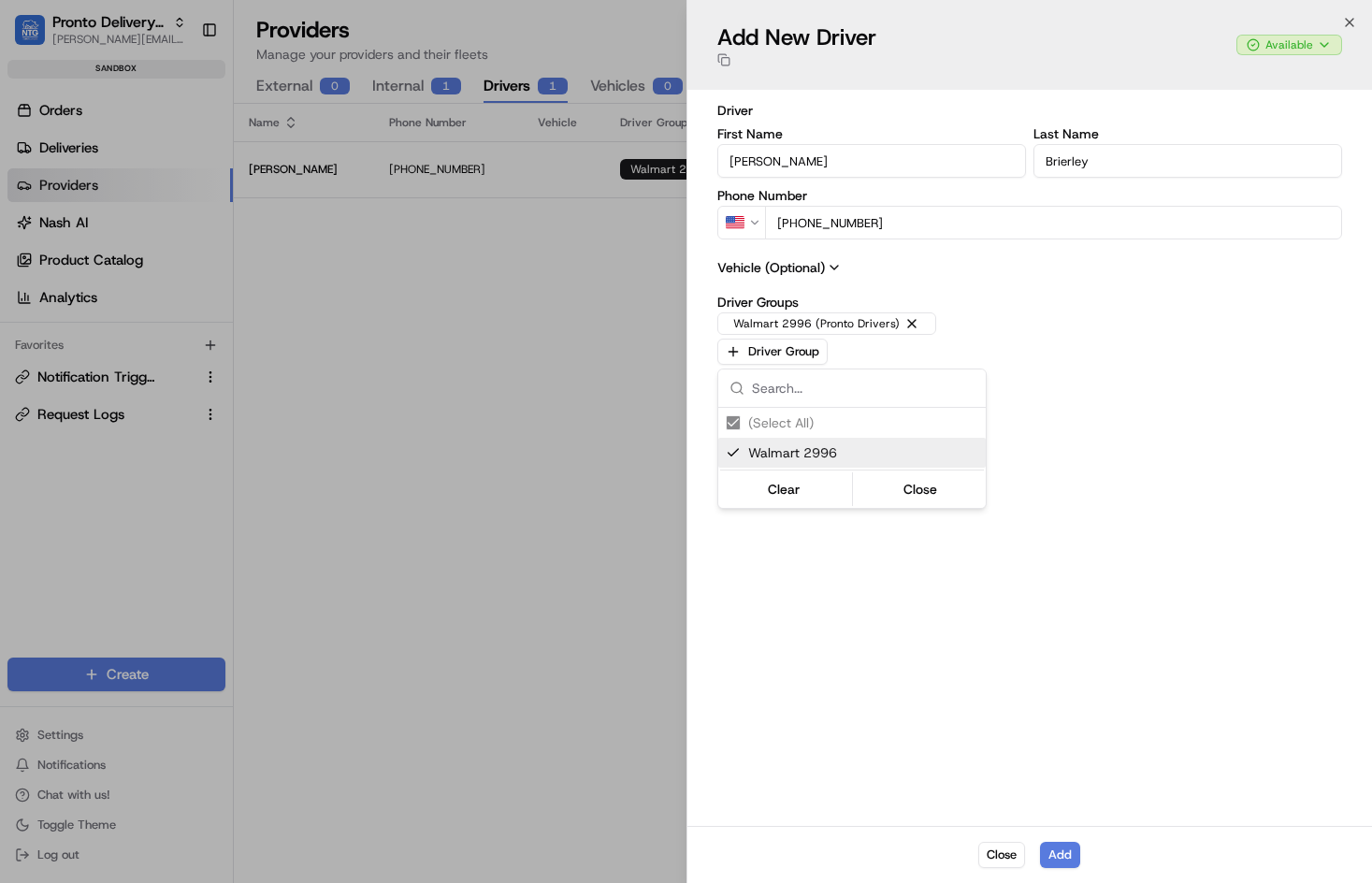 click at bounding box center (686, 442) 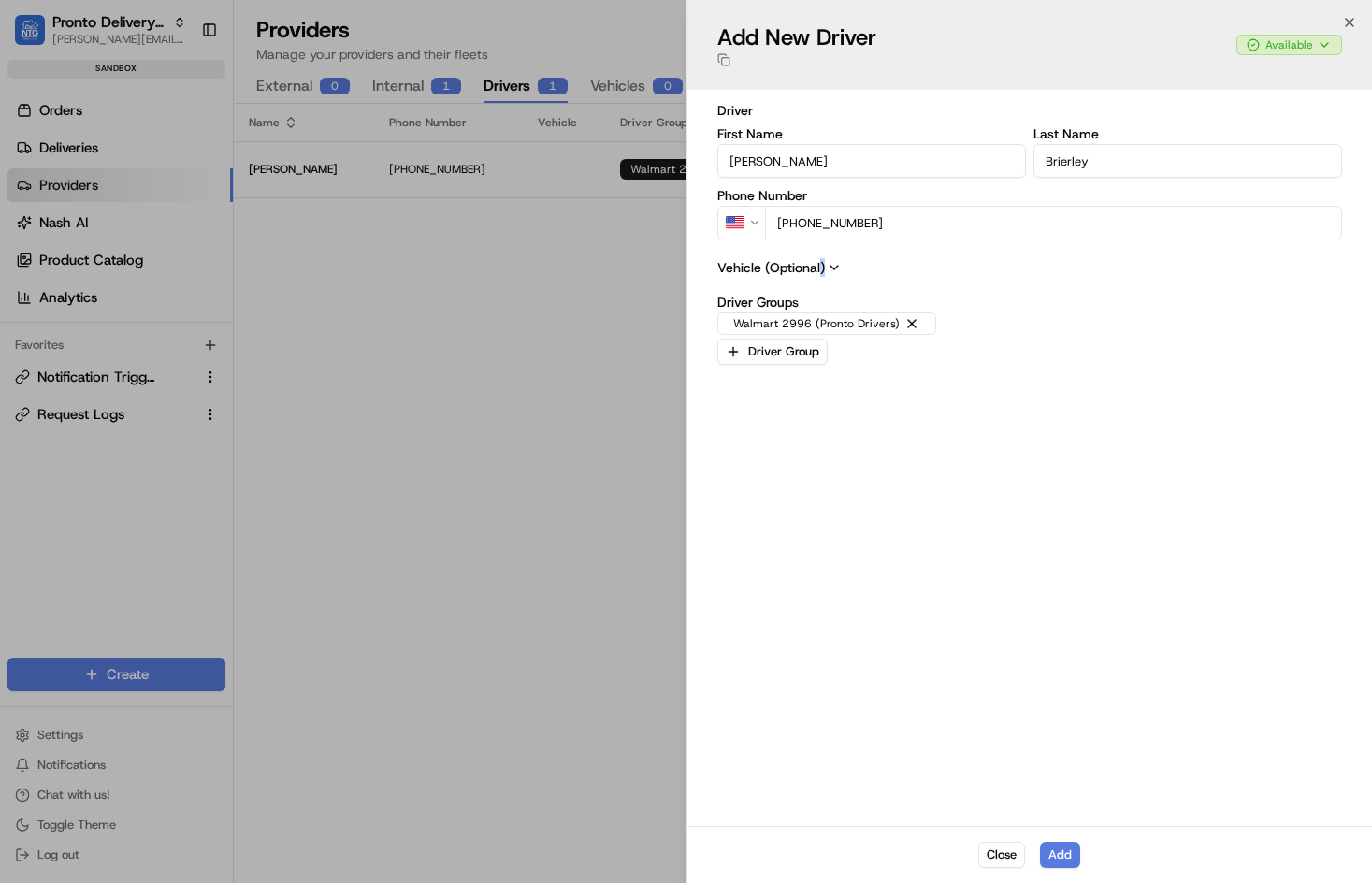 click on "Vehicle (Optional)" at bounding box center (1030, 268) 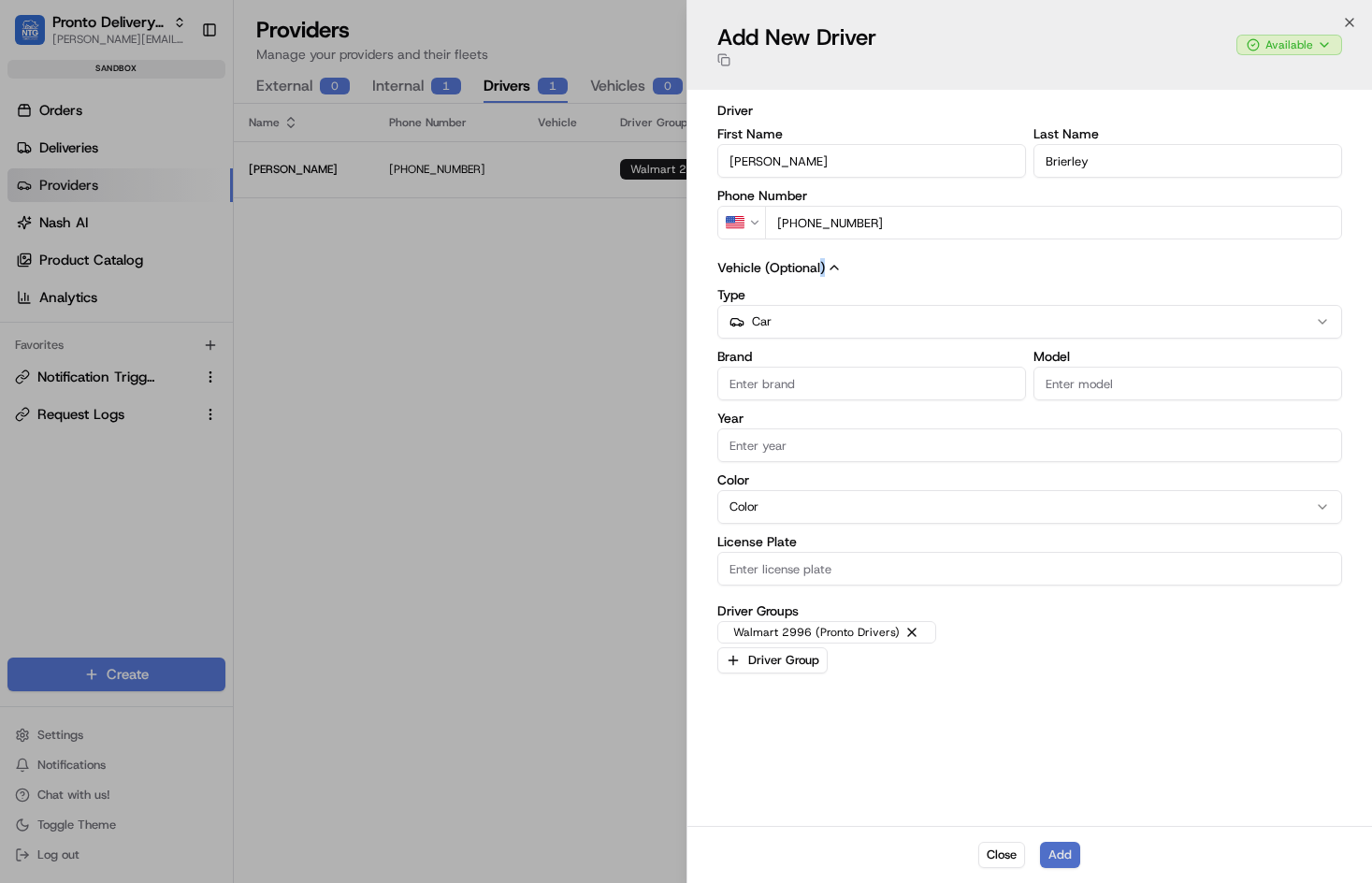 click on "Add" at bounding box center [1060, 855] 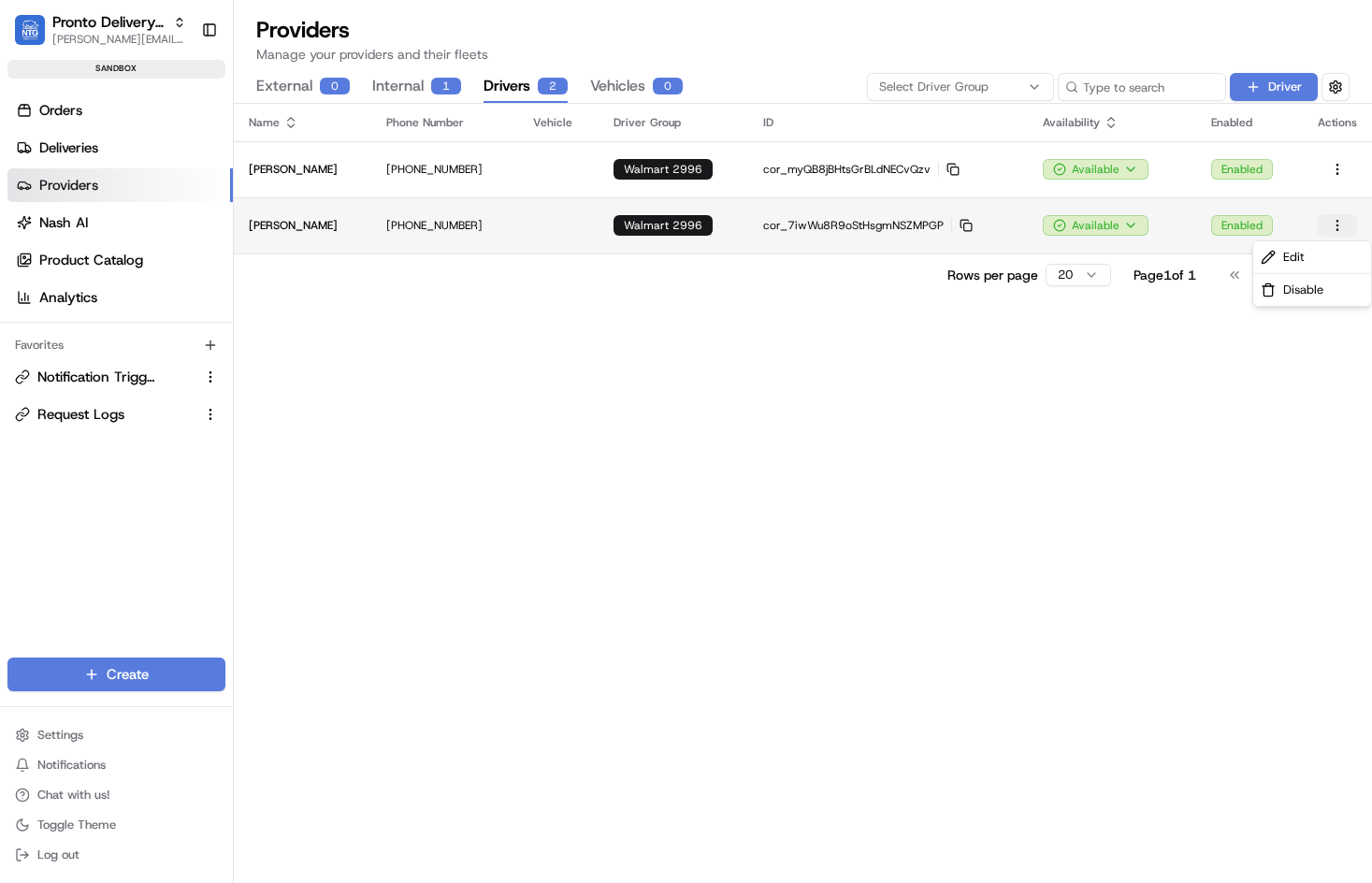 click on "Pronto Delivery Service jeff@usenash.com Toggle Sidebar sandbox Orders Deliveries Providers Nash AI Product Catalog Analytics Favorites Notification Triggers Request Logs Main Menu Members & Organization Organization Users Roles Preferences Customization Portal Tracking Orchestration Automations Dispatch Strategy Optimization Strategy Shipping Labels Manifest Locations Pickup Locations Dropoff Locations Billing Billing Refund Requests Integrations Notification Triggers Webhooks API Keys Request Logs Other Feature Flags Create Settings Notifications Chat with us! Toggle Theme Log out Providers Manage your providers and their fleets External   0 Internal 1 Drivers 2 Vehicles 0 Select Driver Group  Driver Name Phone Number Vehicle Driver Group ID Availability Enabled Actions Jeff Sasse +1 615 348 8135 Walmart 2996 cor_myQB8jBHtsGrBLdNECvQzv   Copy  cor_myQB8jBHtsGrBLdNECvQzv Available Enabled Dean Brierley +1 973 525 6823 Walmart 2996 cor_7iwWu8R9oStHsgmNSZMPGP   Copy  cor_7iwWu8R9oStHsgmNSZMPGP" at bounding box center [686, 442] 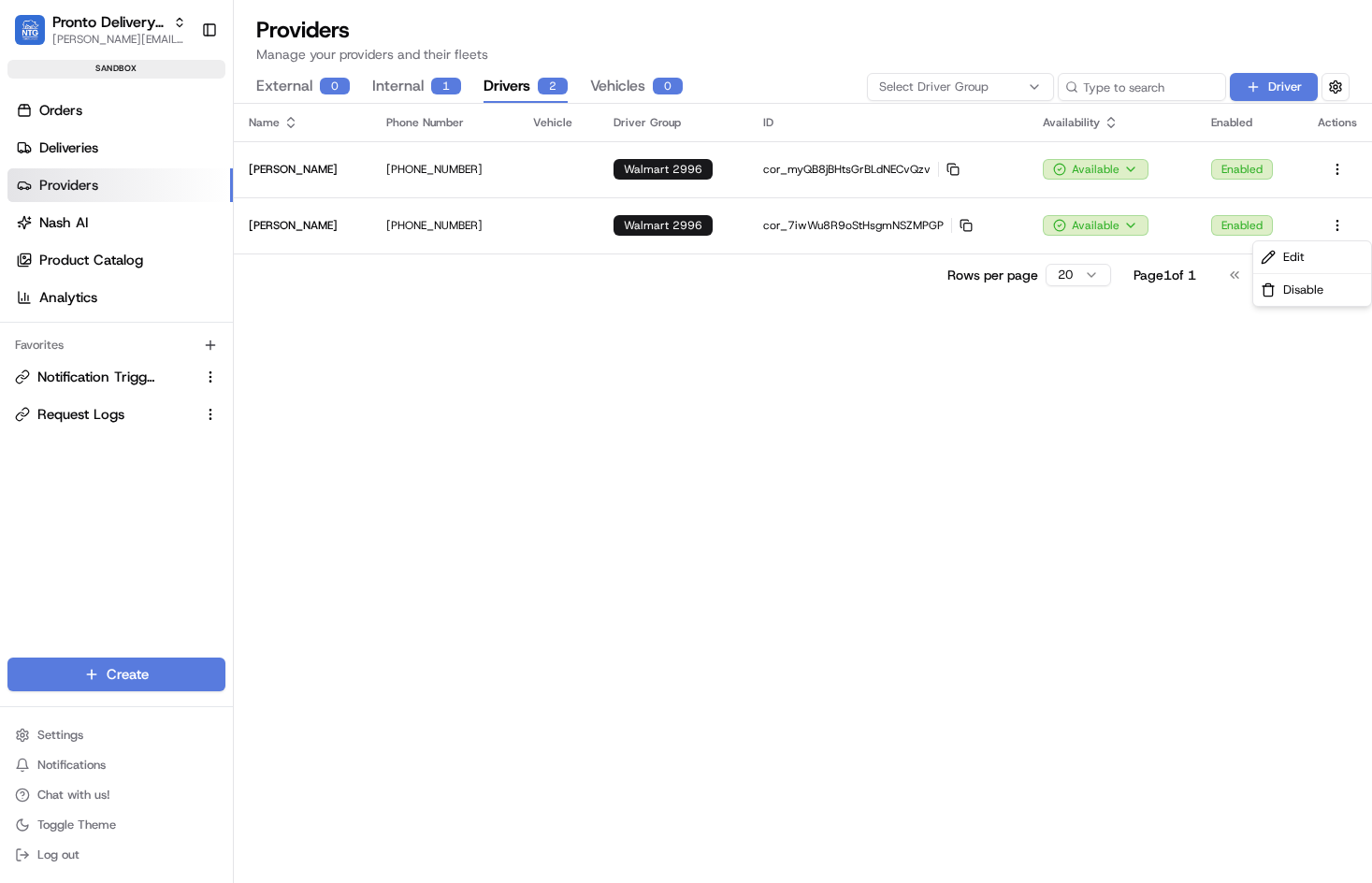 click on "Pronto Delivery Service jeff@usenash.com Toggle Sidebar sandbox Orders Deliveries Providers Nash AI Product Catalog Analytics Favorites Notification Triggers Request Logs Main Menu Members & Organization Organization Users Roles Preferences Customization Portal Tracking Orchestration Automations Dispatch Strategy Optimization Strategy Shipping Labels Manifest Locations Pickup Locations Dropoff Locations Billing Billing Refund Requests Integrations Notification Triggers Webhooks API Keys Request Logs Other Feature Flags Create Settings Notifications Chat with us! Toggle Theme Log out Providers Manage your providers and their fleets External   0 Internal 1 Drivers 2 Vehicles 0 Select Driver Group  Driver Name Phone Number Vehicle Driver Group ID Availability Enabled Actions Jeff Sasse +1 615 348 8135 Walmart 2996 cor_myQB8jBHtsGrBLdNECvQzv   Copy  cor_myQB8jBHtsGrBLdNECvQzv Available Enabled Dean Brierley +1 973 525 6823 Walmart 2996 cor_7iwWu8R9oStHsgmNSZMPGP   Copy  cor_7iwWu8R9oStHsgmNSZMPGP" at bounding box center (686, 442) 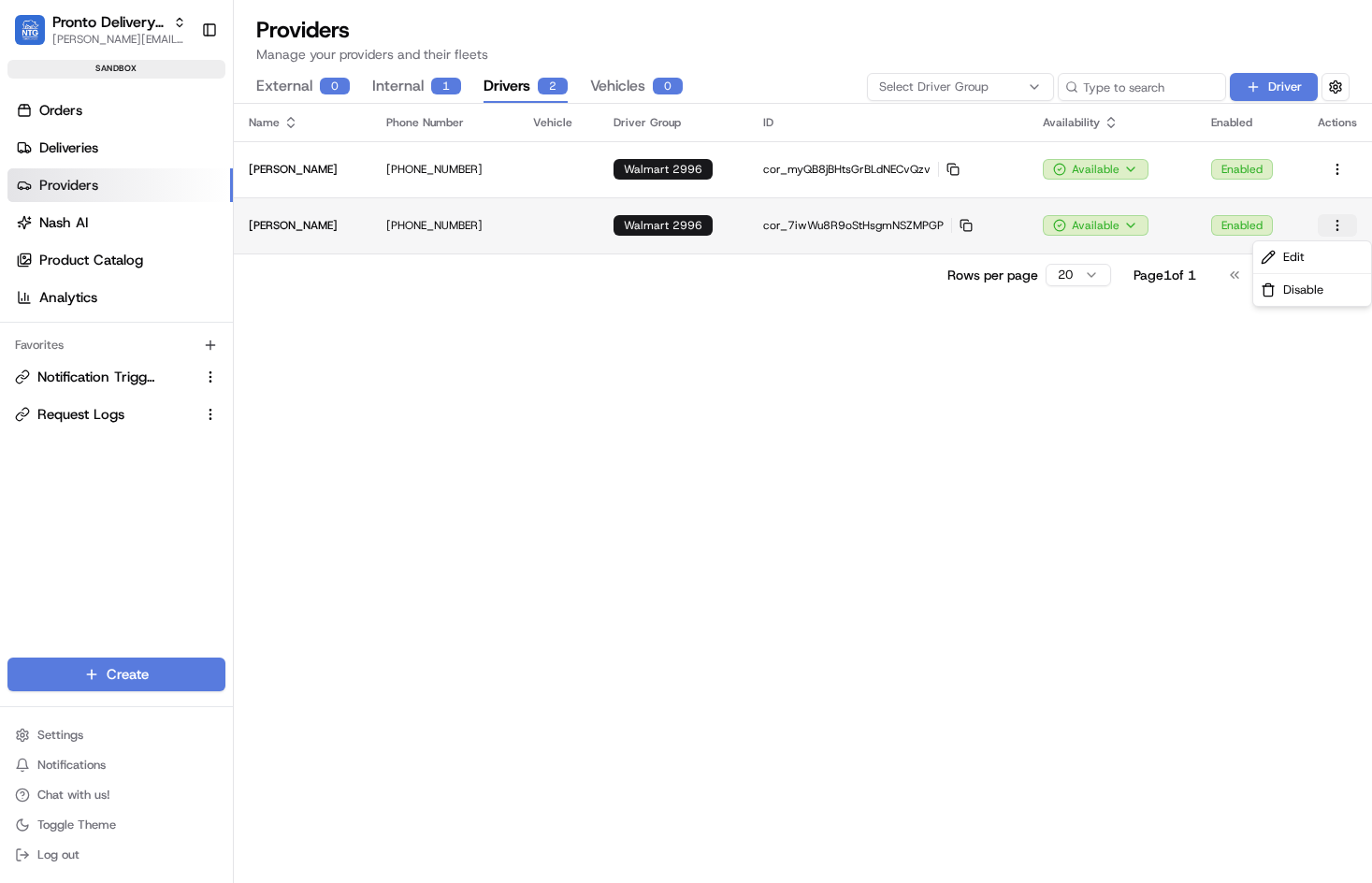 click on "Pronto Delivery Service jeff@usenash.com Toggle Sidebar sandbox Orders Deliveries Providers Nash AI Product Catalog Analytics Favorites Notification Triggers Request Logs Main Menu Members & Organization Organization Users Roles Preferences Customization Portal Tracking Orchestration Automations Dispatch Strategy Optimization Strategy Shipping Labels Manifest Locations Pickup Locations Dropoff Locations Billing Billing Refund Requests Integrations Notification Triggers Webhooks API Keys Request Logs Other Feature Flags Create Settings Notifications Chat with us! Toggle Theme Log out Providers Manage your providers and their fleets External   0 Internal 1 Drivers 2 Vehicles 0 Select Driver Group  Driver Name Phone Number Vehicle Driver Group ID Availability Enabled Actions Jeff Sasse +1 615 348 8135 Walmart 2996 cor_myQB8jBHtsGrBLdNECvQzv   Copy  cor_myQB8jBHtsGrBLdNECvQzv Available Enabled Dean Brierley +1 973 525 6823 Walmart 2996 cor_7iwWu8R9oStHsgmNSZMPGP   Copy  cor_7iwWu8R9oStHsgmNSZMPGP" at bounding box center [686, 442] 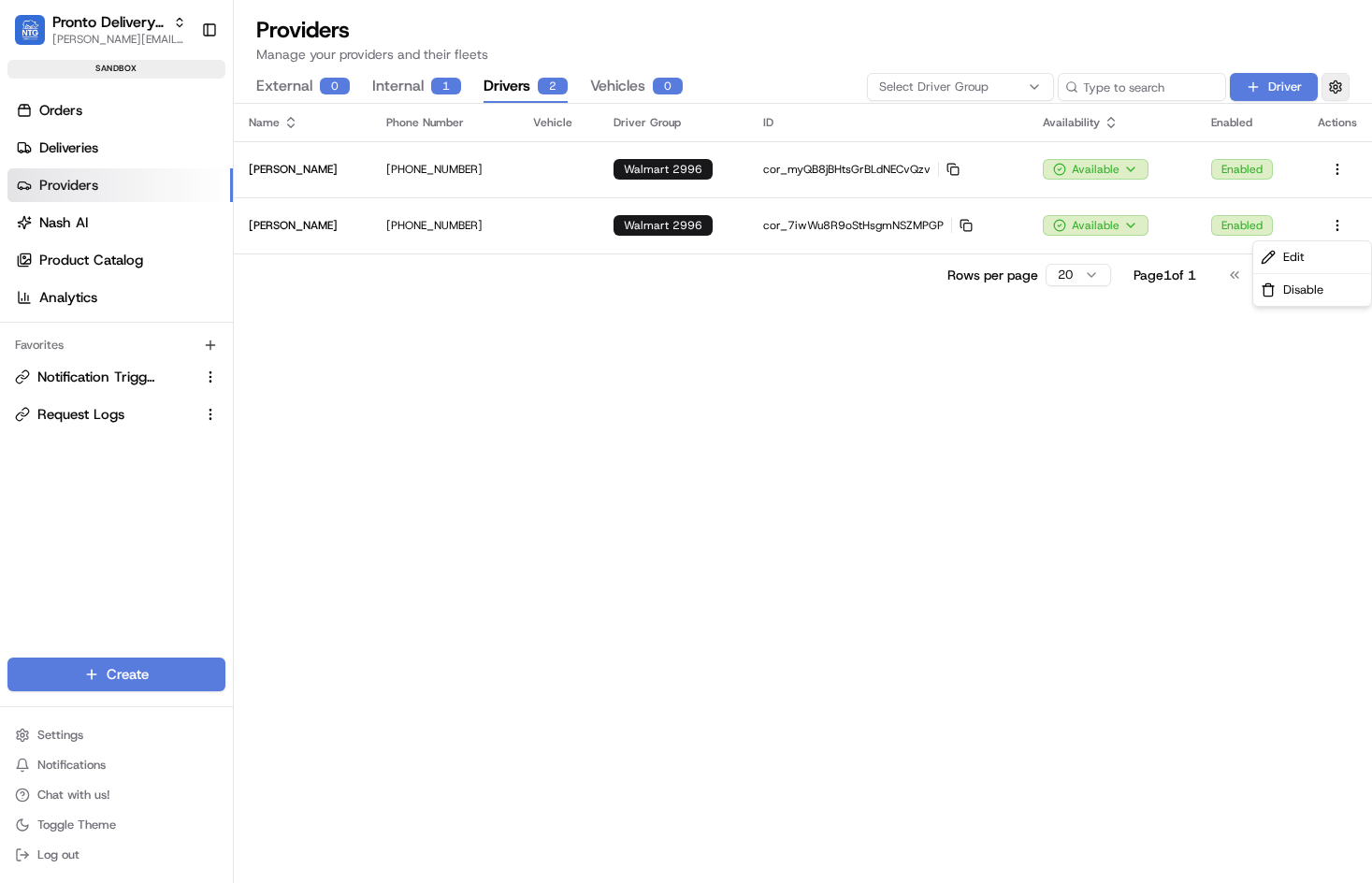 click on "Pronto Delivery Service jeff@usenash.com Toggle Sidebar sandbox Orders Deliveries Providers Nash AI Product Catalog Analytics Favorites Notification Triggers Request Logs Main Menu Members & Organization Organization Users Roles Preferences Customization Portal Tracking Orchestration Automations Dispatch Strategy Optimization Strategy Shipping Labels Manifest Locations Pickup Locations Dropoff Locations Billing Billing Refund Requests Integrations Notification Triggers Webhooks API Keys Request Logs Other Feature Flags Create Settings Notifications Chat with us! Toggle Theme Log out Providers Manage your providers and their fleets External   0 Internal 1 Drivers 2 Vehicles 0 Select Driver Group  Driver Name Phone Number Vehicle Driver Group ID Availability Enabled Actions Jeff Sasse +1 615 348 8135 Walmart 2996 cor_myQB8jBHtsGrBLdNECvQzv   Copy  cor_myQB8jBHtsGrBLdNECvQzv Available Enabled Dean Brierley +1 973 525 6823 Walmart 2996 cor_7iwWu8R9oStHsgmNSZMPGP   Copy  cor_7iwWu8R9oStHsgmNSZMPGP" at bounding box center [686, 442] 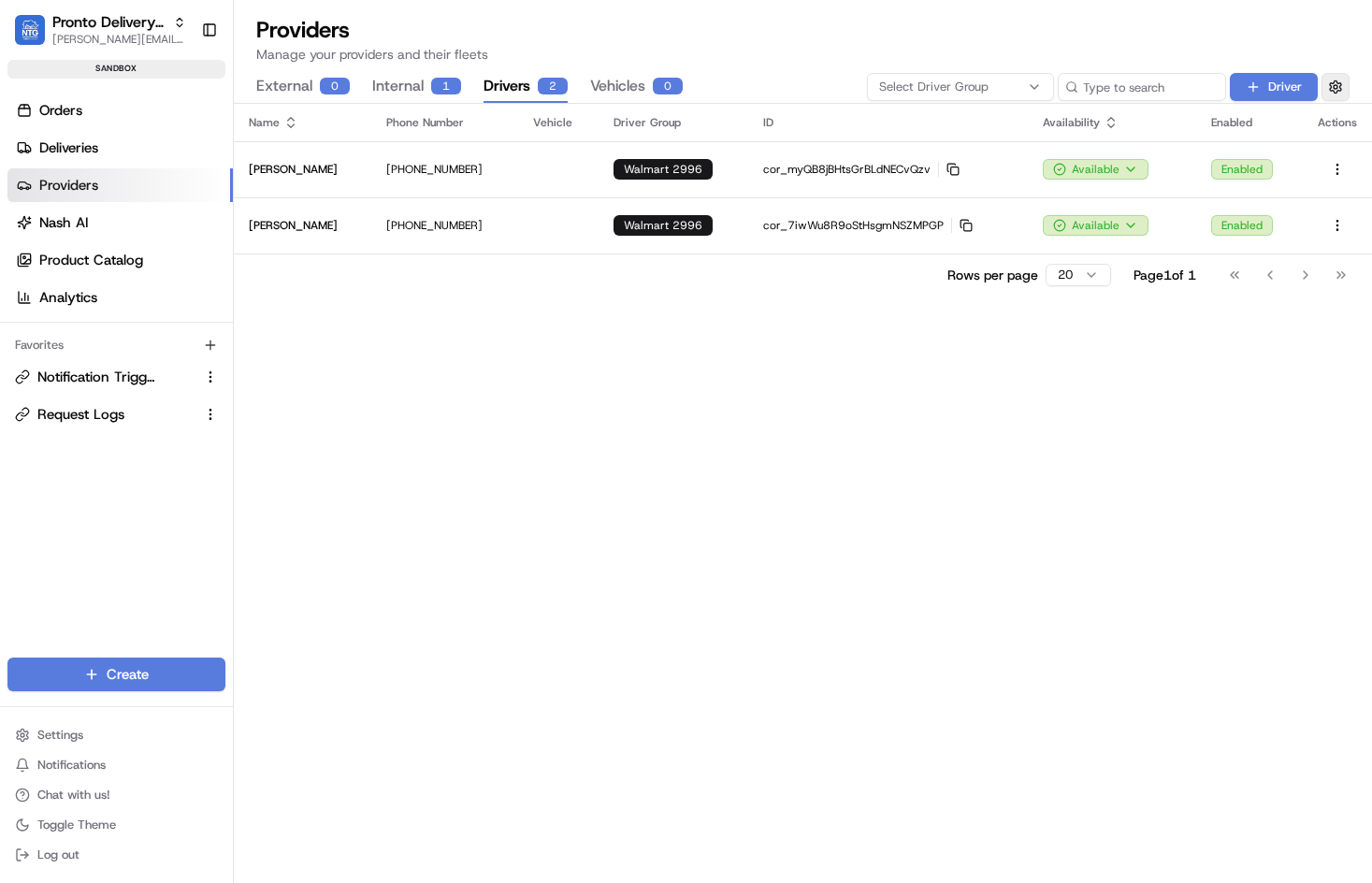 click at bounding box center (1336, 87) 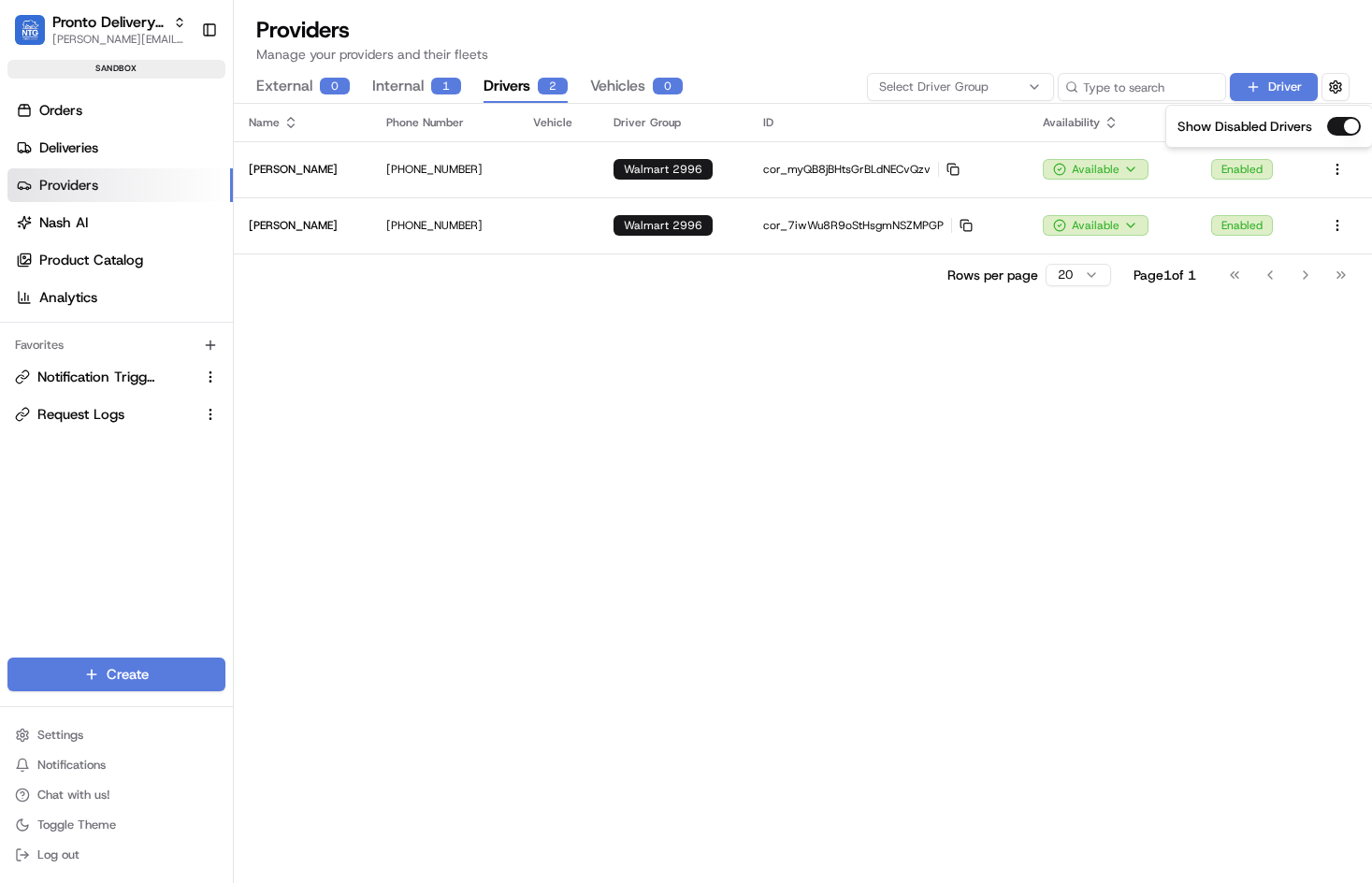 click at bounding box center (1344, 126) 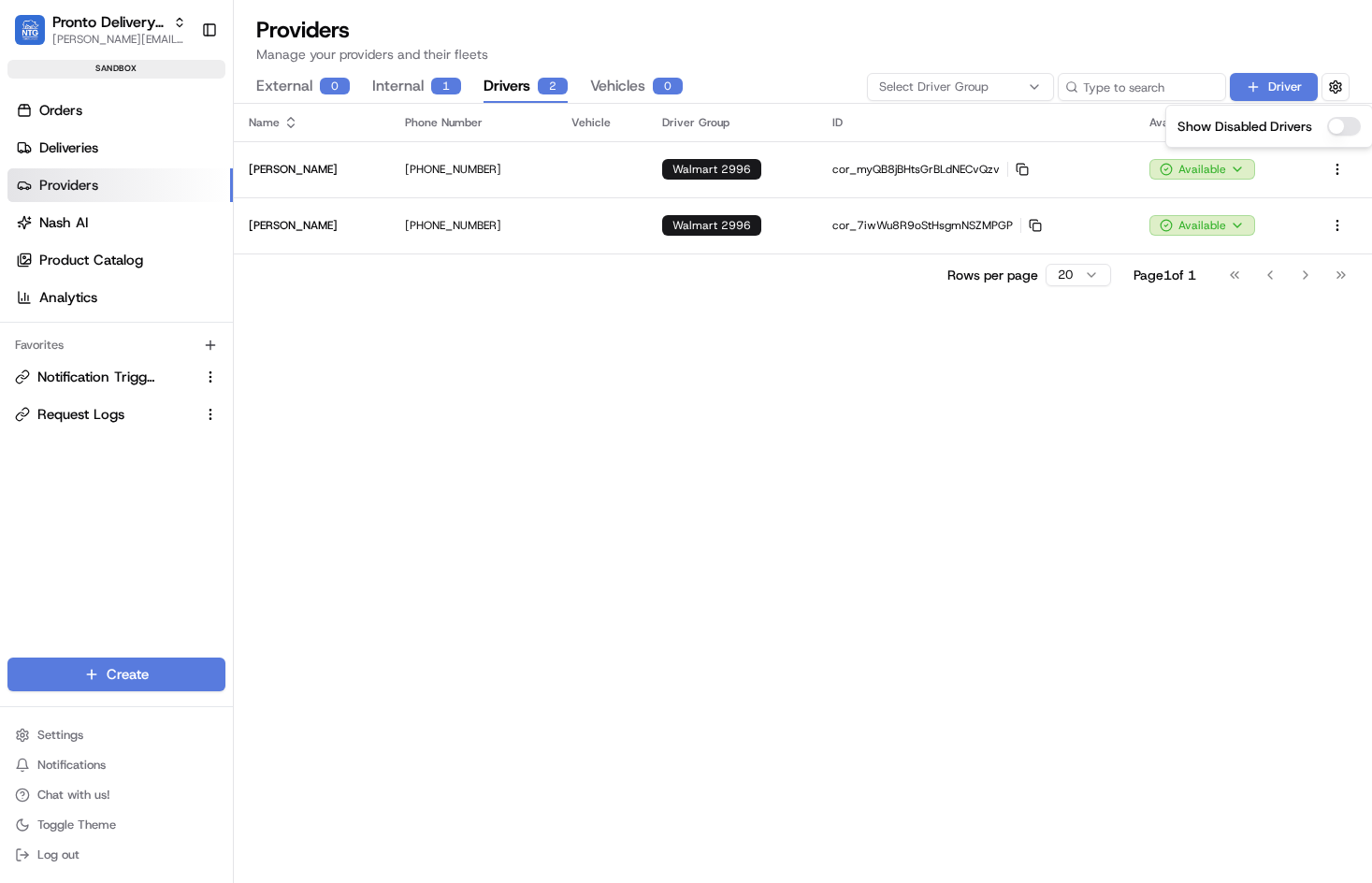 click on "Name Phone Number Vehicle Driver Group ID Availability Actions Jeff Sasse +1 615 348 8135 Walmart 2996 cor_myQB8jBHtsGrBLdNECvQzv   Copy  cor_myQB8jBHtsGrBLdNECvQzv Available Dean Brierley +1 973 525 6823 Walmart 2996 cor_7iwWu8R9oStHsgmNSZMPGP   Copy  cor_7iwWu8R9oStHsgmNSZMPGP Available Rows per page 20 Page  1  of   1 Go to first page Go to previous page Go to next page Go to last page" at bounding box center (802, 493) 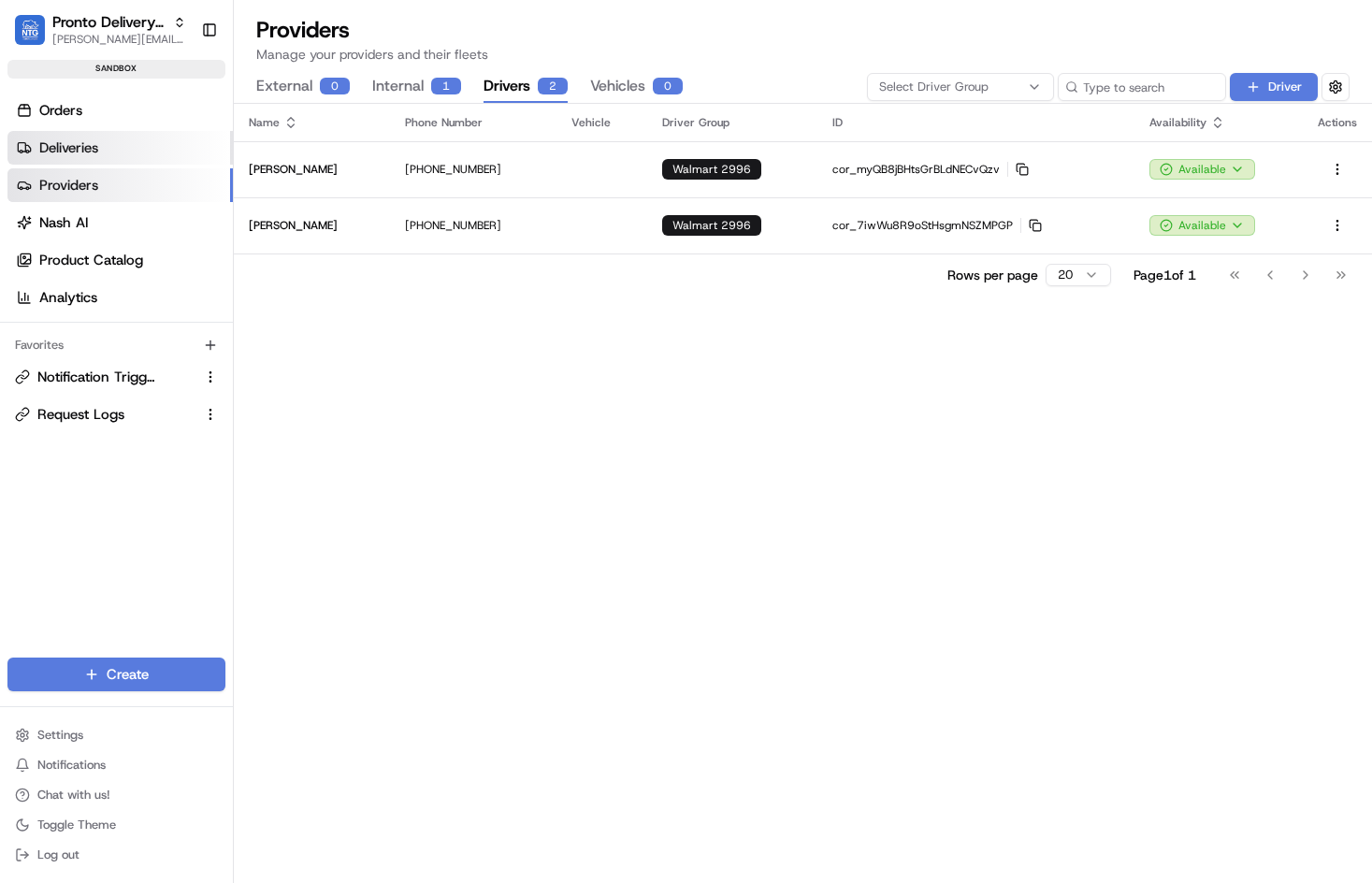 click on "Deliveries" at bounding box center [120, 148] 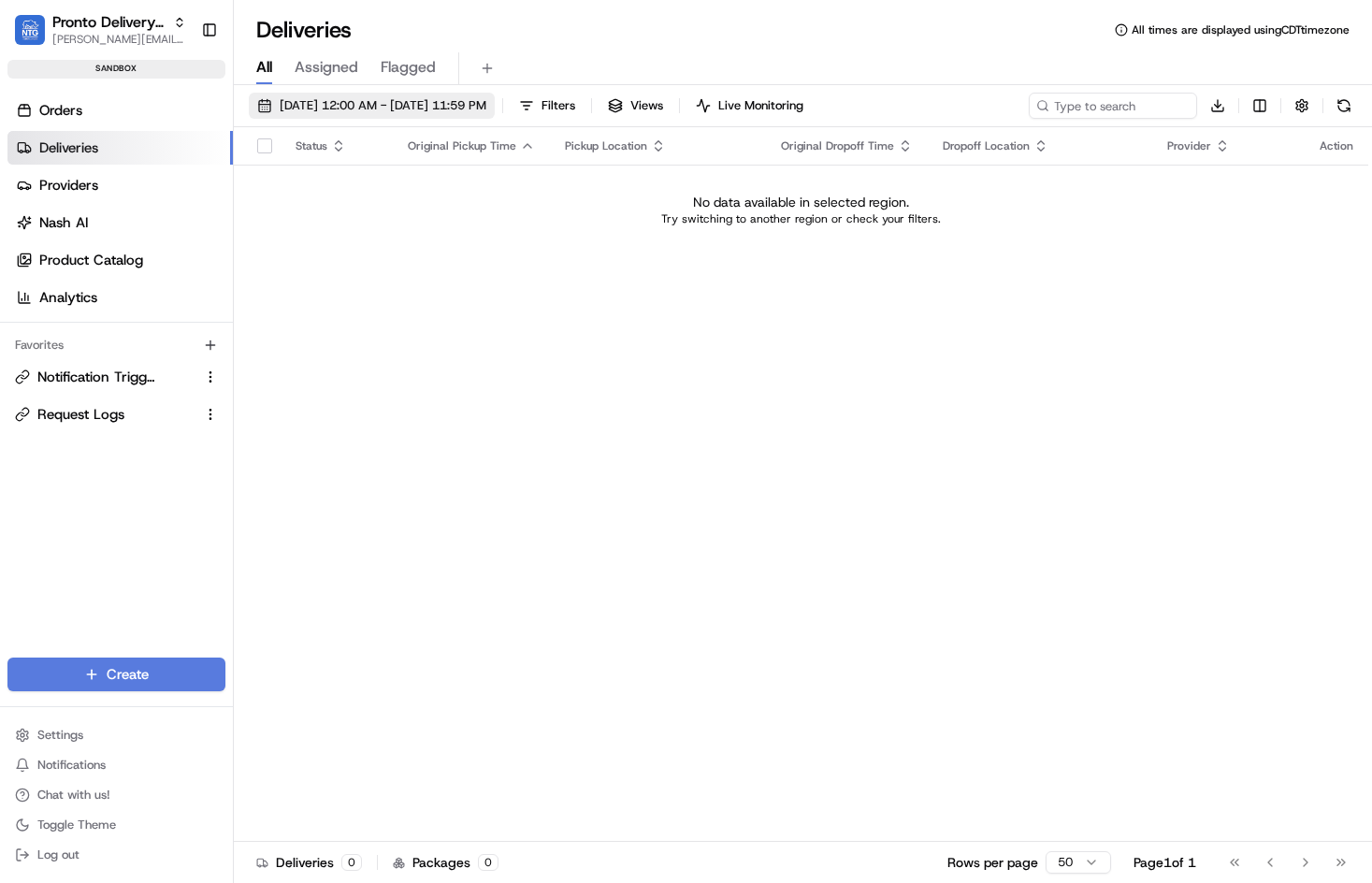 click on "07/15/2025 12:00 AM - 07/15/2025 11:59 PM" at bounding box center [383, 106] 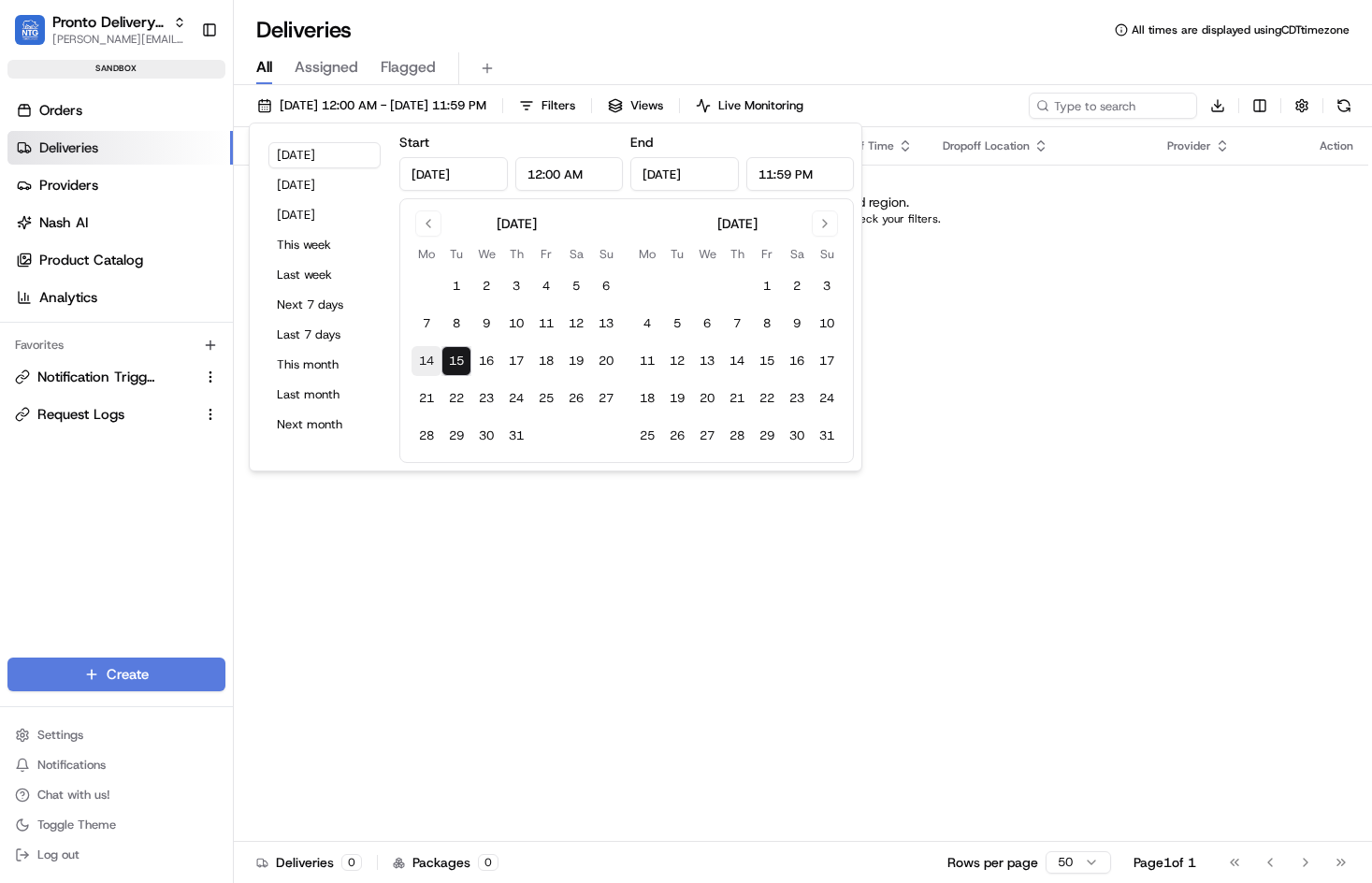 click on "14" at bounding box center (426, 361) 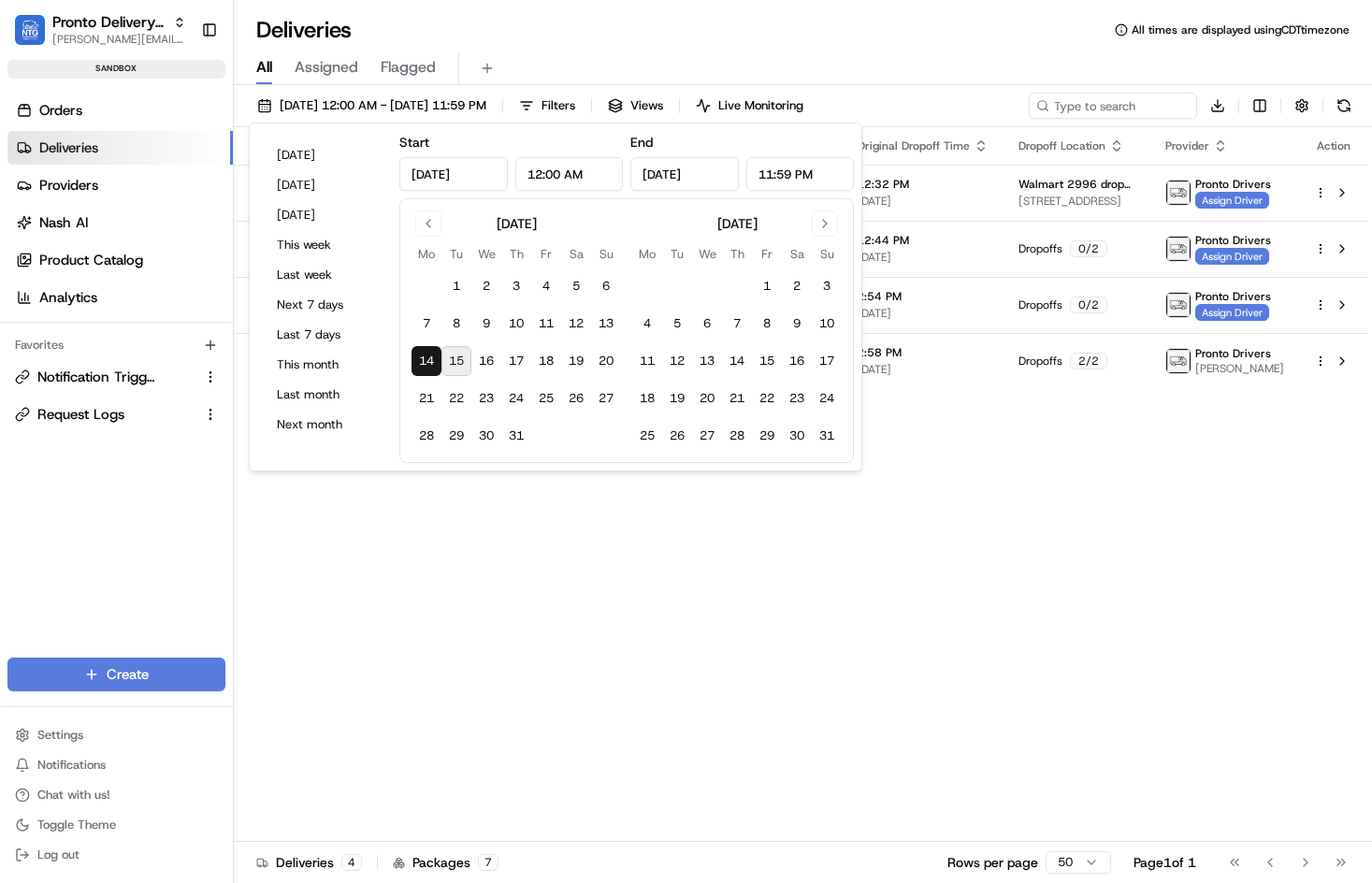 click on "Status Original Pickup Time Pickup Location Original Dropoff Time Dropoff Location Provider Action Canceled By Customer 12:02 PM 07/14/2025 Walmart 2996 18121 Marsh Ln, Dallas, TX 75287, USA 12:32 PM 07/14/2025 Walmart 2996 drop 1 2155 E Rosemeade Pkwy, Carrollton, TX 75007, USA Pronto Drivers Assign Driver Canceled ( 2 / 2 ) 12:14 PM 07/14/2025 Walmart 2996 18121 Marsh Ln, Dallas, TX 75287, USA 12:44 PM 07/14/2025 Dropoffs 0  /  2 Pronto Drivers Assign Driver Canceled ( 2 / 2 ) 2:24 PM 07/14/2025 Walmart 2996 18121 Marsh Ln, Dallas, TX 75287, USA 2:54 PM 07/14/2025 Dropoffs 0  /  2 Pronto Drivers Assign Driver Completed ( 2 / 2 ) 2:28 PM 07/14/2025 Walmart 2996 18121 Marsh Ln, Dallas, TX 75287, USA 2:58 PM 07/14/2025 Dropoffs 2  /  2 Pronto Drivers Jeff Sasse" at bounding box center [801, 485] 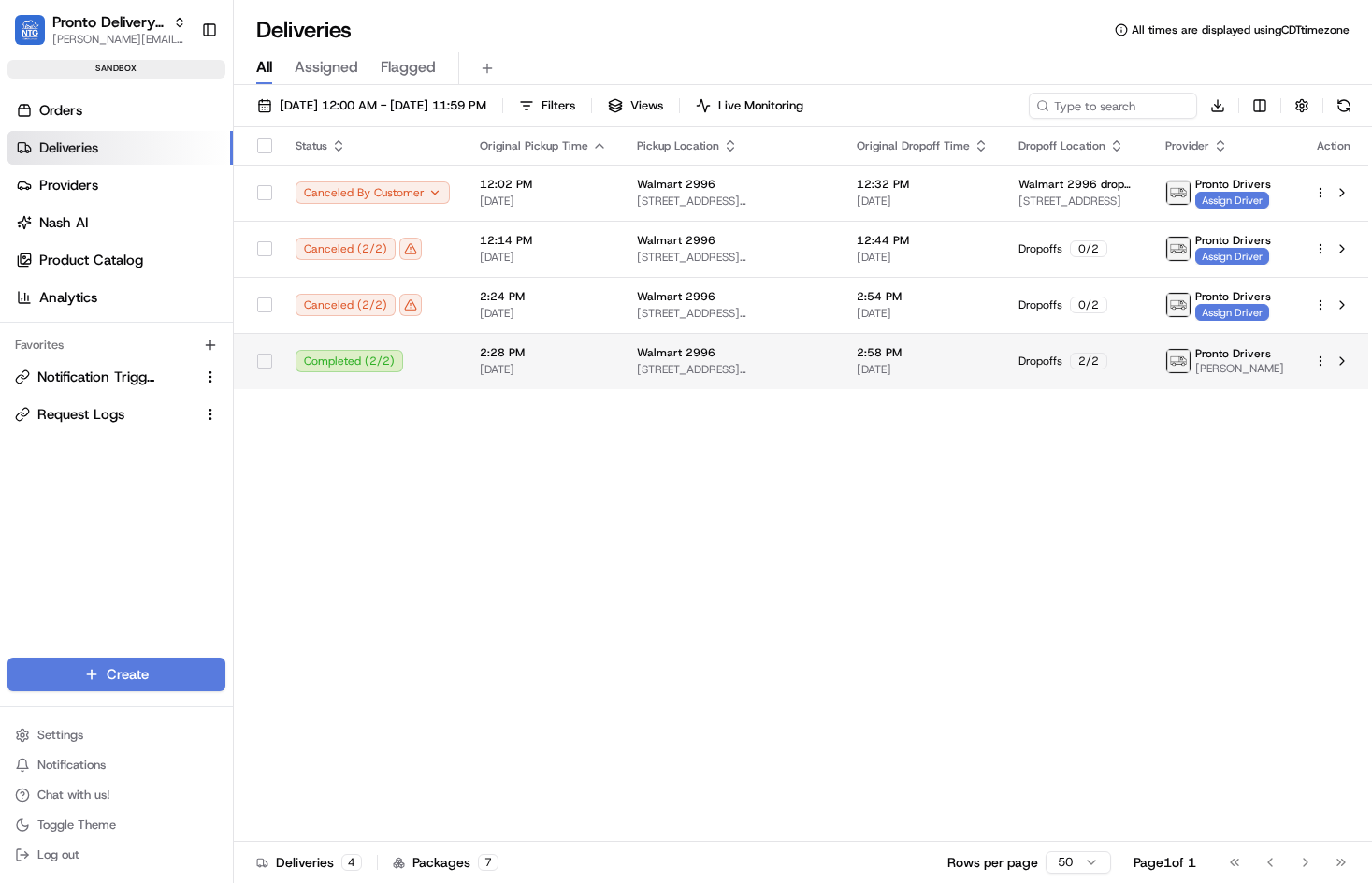 click on "Walmart 2996" at bounding box center [676, 353] 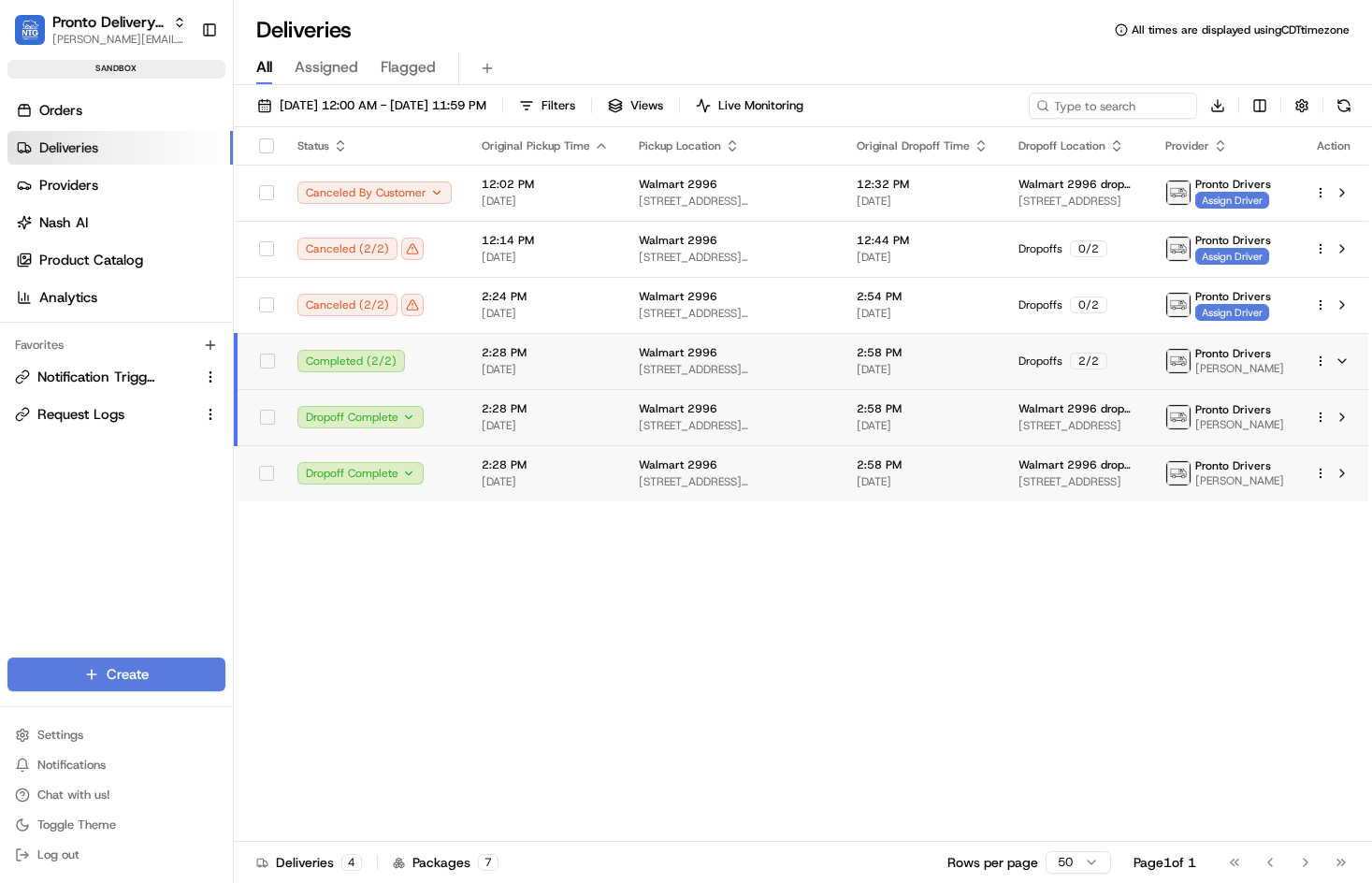 click on "Status Original Pickup Time Pickup Location Original Dropoff Time Dropoff Location Provider Action Canceled By Customer 12:02 PM 07/14/2025 Walmart 2996 18121 Marsh Ln, Dallas, TX 75287, USA 12:32 PM 07/14/2025 Walmart 2996 drop 1 2155 E Rosemeade Pkwy, Carrollton, TX 75007, USA Pronto Drivers Assign Driver Canceled ( 2 / 2 ) 12:14 PM 07/14/2025 Walmart 2996 18121 Marsh Ln, Dallas, TX 75287, USA 12:44 PM 07/14/2025 Dropoffs 0  /  2 Pronto Drivers Assign Driver Canceled ( 2 / 2 ) 2:24 PM 07/14/2025 Walmart 2996 18121 Marsh Ln, Dallas, TX 75287, USA 2:54 PM 07/14/2025 Dropoffs 0  /  2 Pronto Drivers Assign Driver Completed ( 2 / 2 ) 2:28 PM 07/14/2025 Walmart 2996 18121 Marsh Ln, Dallas, TX 75287, USA 2:58 PM 07/14/2025 Dropoffs 2  /  2 Pronto Drivers Jeff Sasse Dropoff Complete 2:28 PM 07/14/2025 Walmart 2996 18121 Marsh Ln, Dallas, TX 75287, USA 2:58 PM 07/14/2025 Walmart 2996 drop 2 2901 Trade Center #150, Carrollton, TX 75007, USA Pronto Drivers Jeff Sasse Dropoff Complete 2:28 PM 07/14/2025 Walmart 2996" at bounding box center [801, 485] 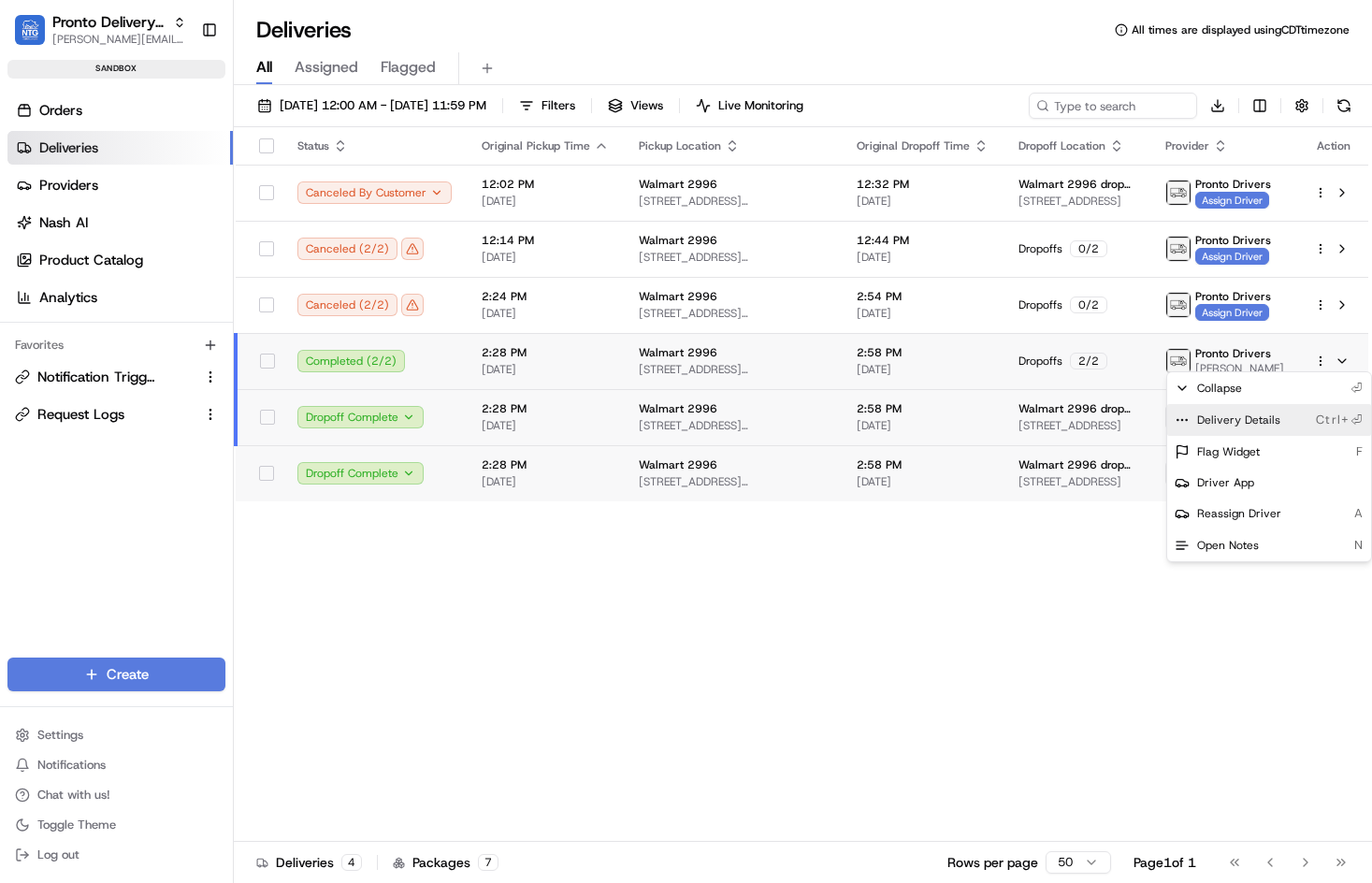 click on "Delivery Details" at bounding box center (1238, 420) 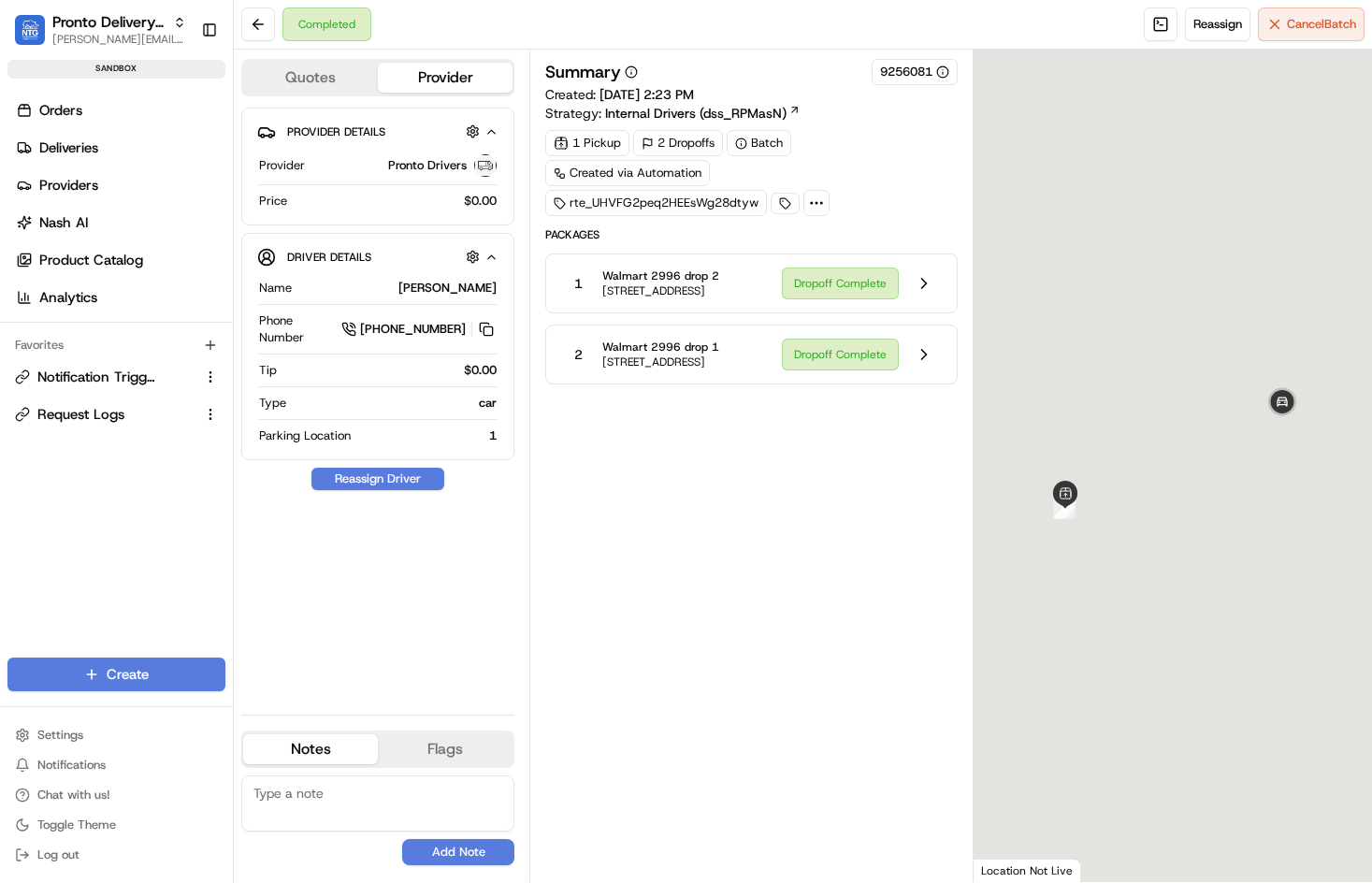 scroll, scrollTop: 0, scrollLeft: 0, axis: both 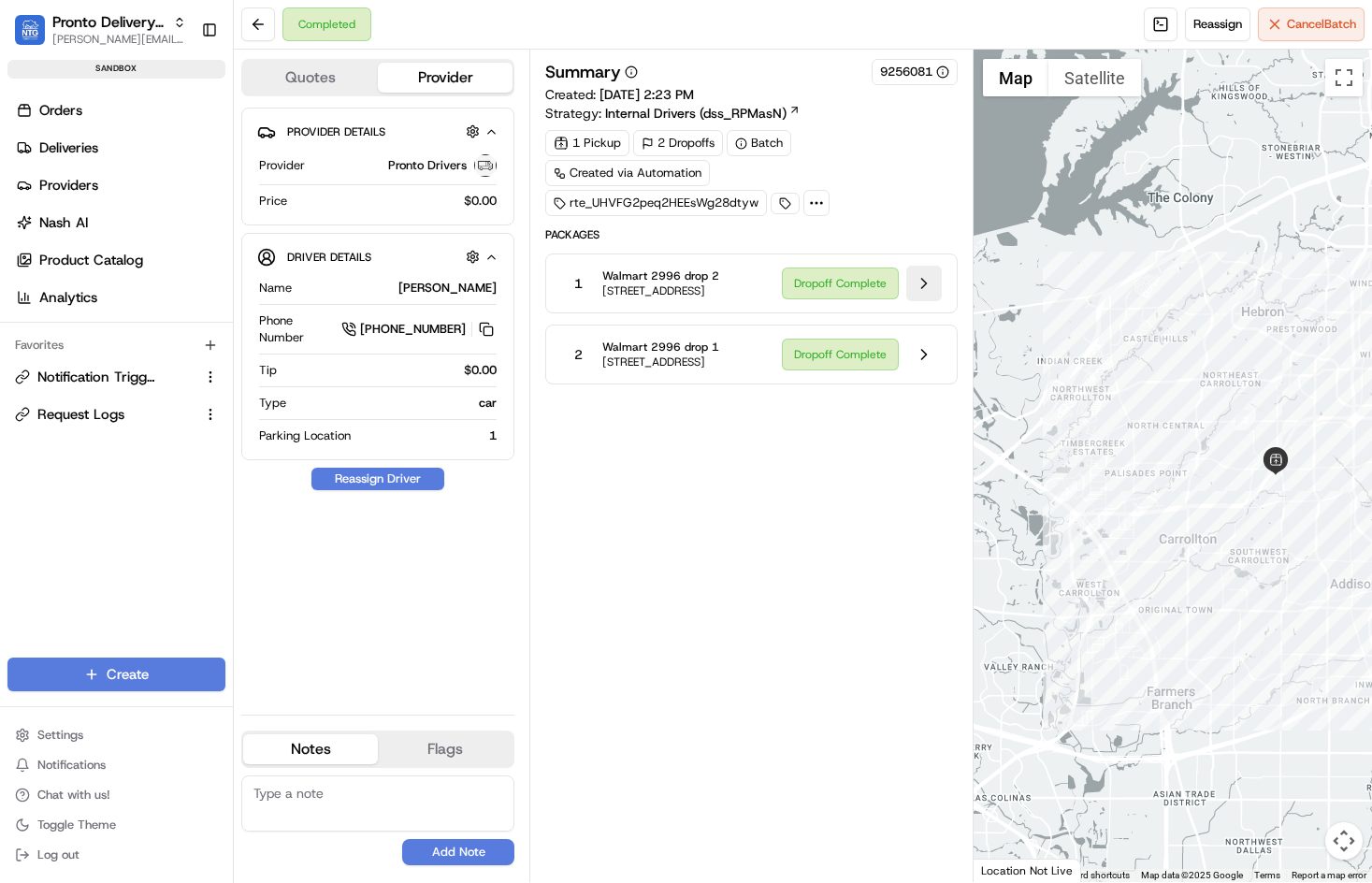 click at bounding box center [924, 283] 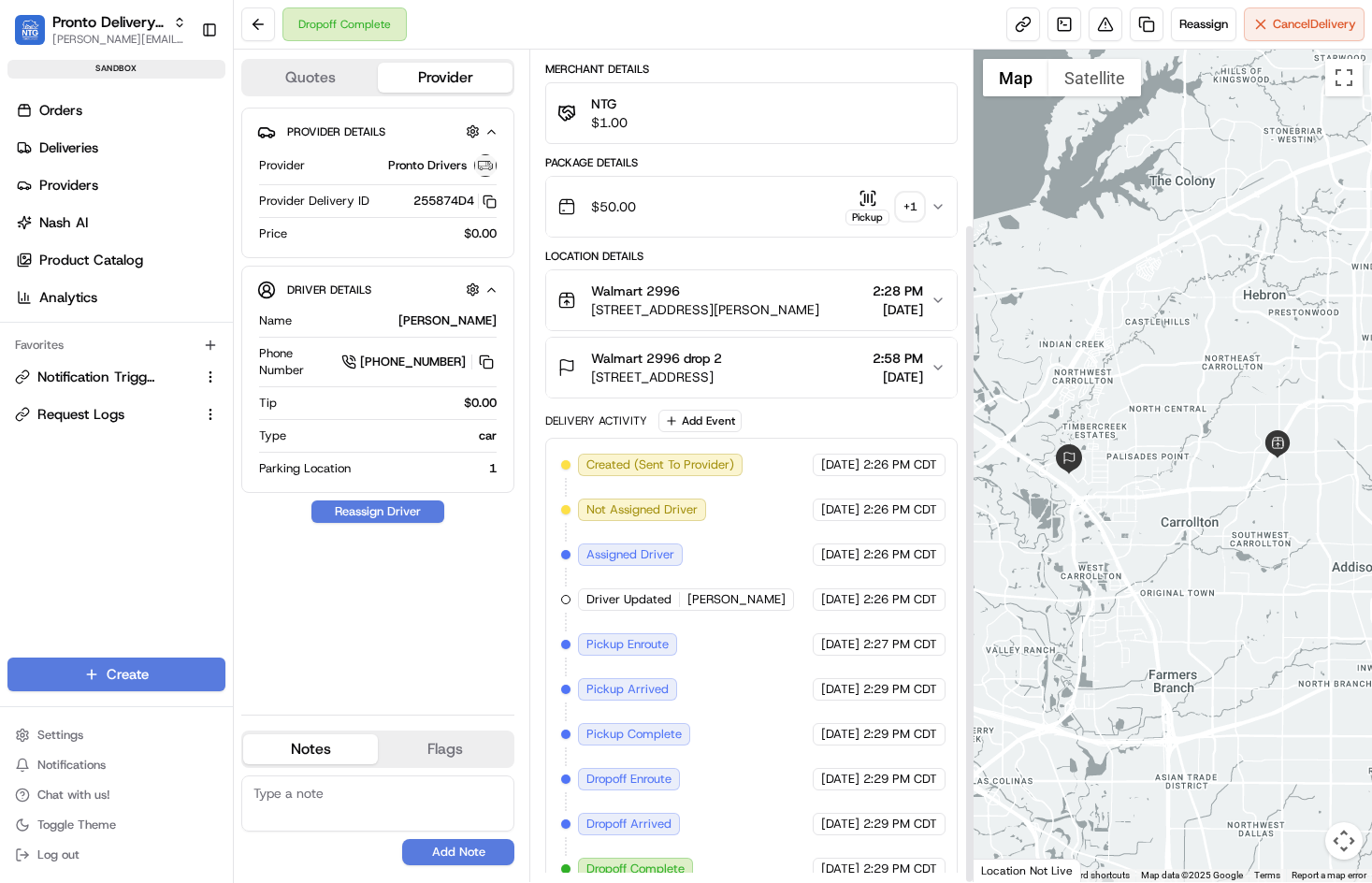 scroll, scrollTop: 219, scrollLeft: 0, axis: vertical 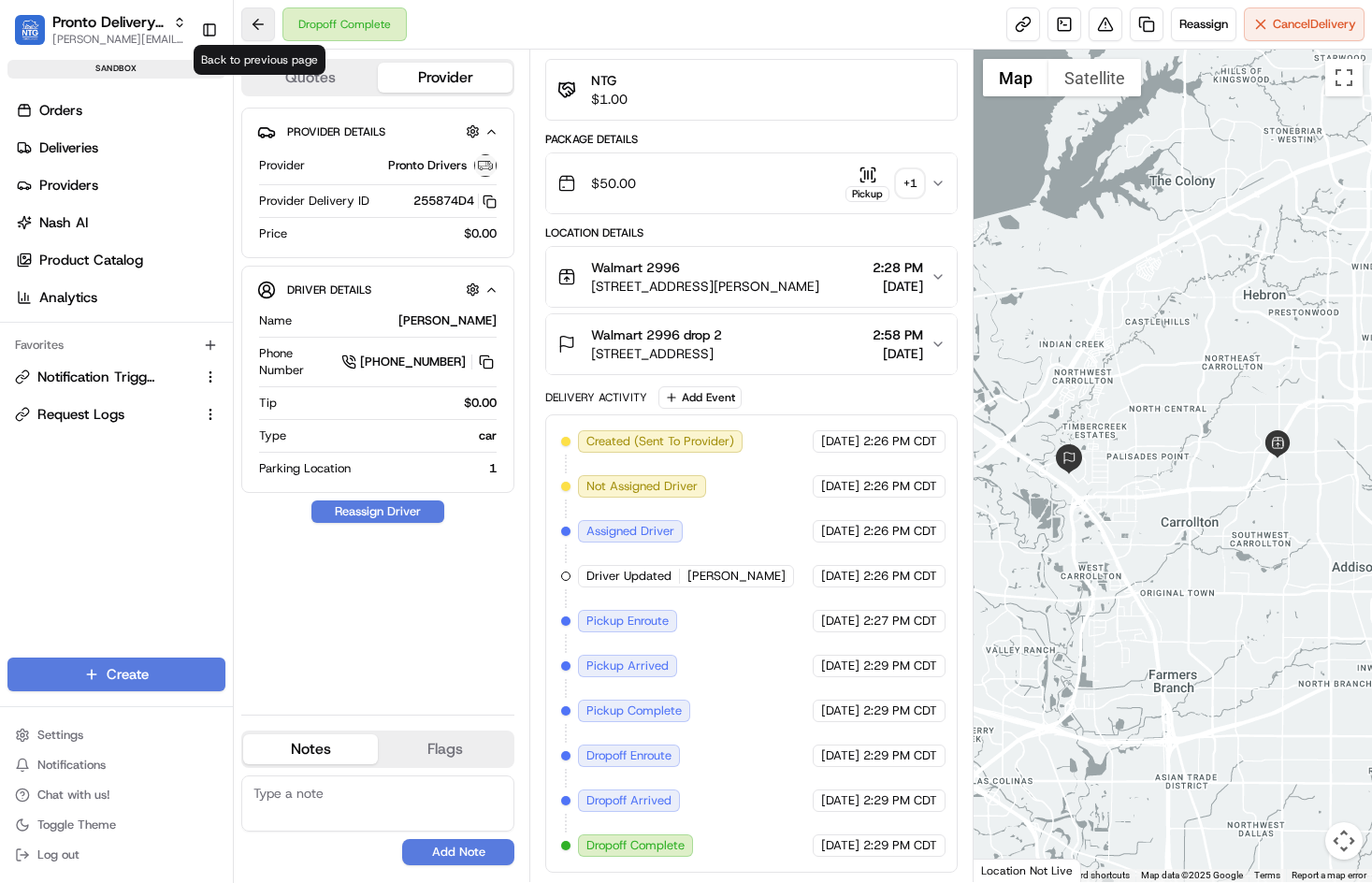 click at bounding box center [258, 24] 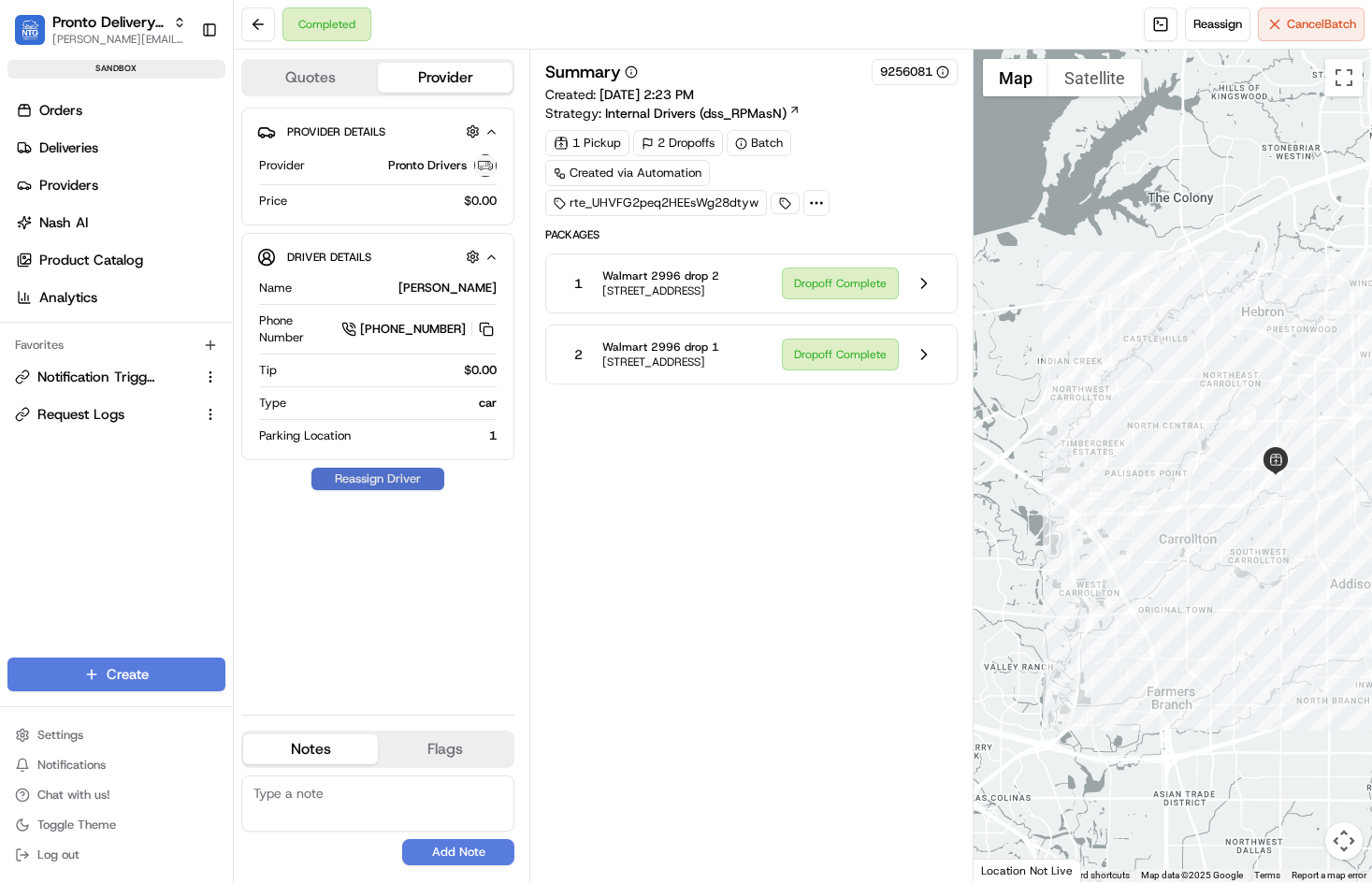 click on "Reassign Driver" at bounding box center [378, 479] 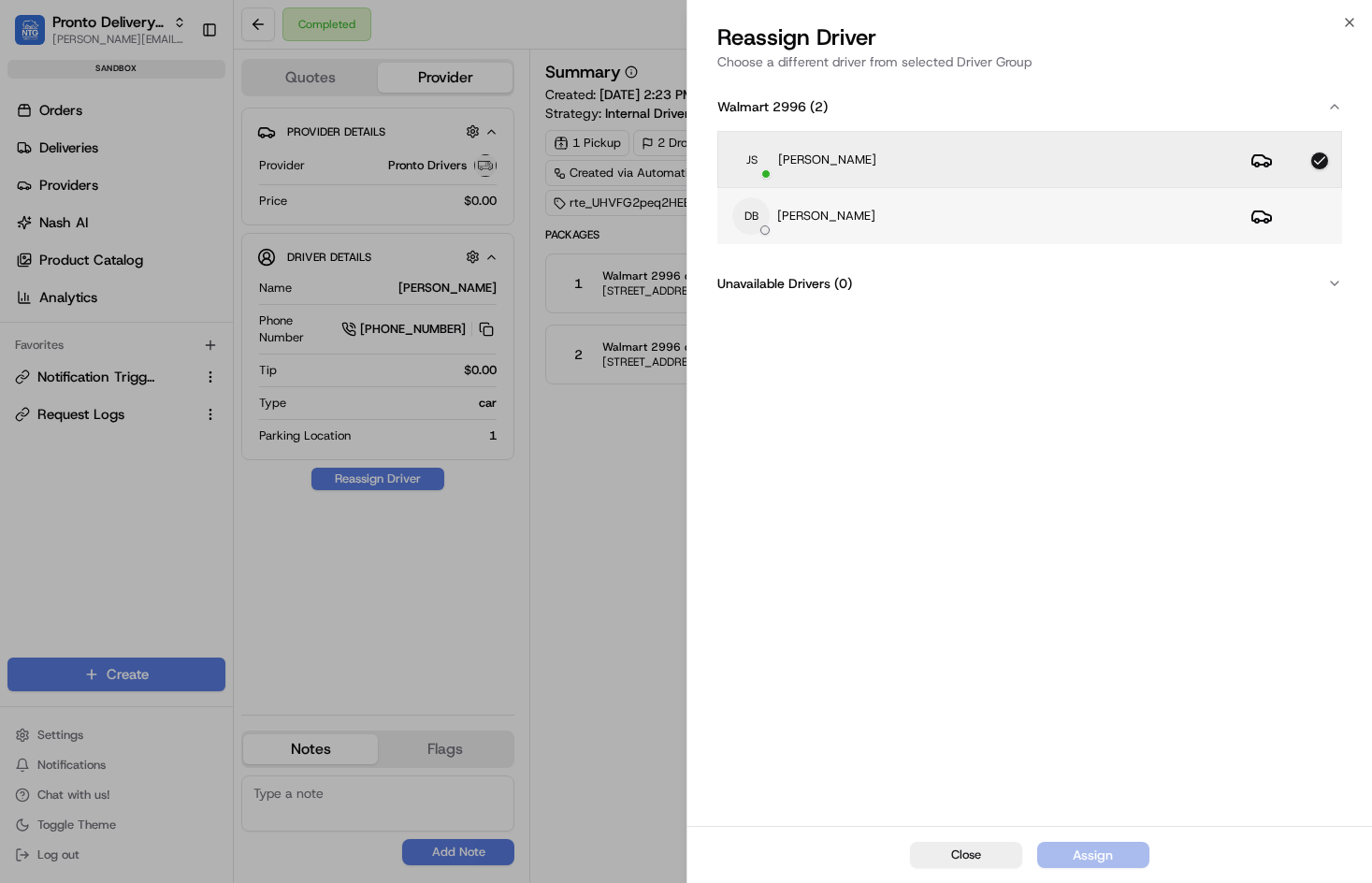 drag, startPoint x: 900, startPoint y: 228, endPoint x: 899, endPoint y: 216, distance: 12.041595 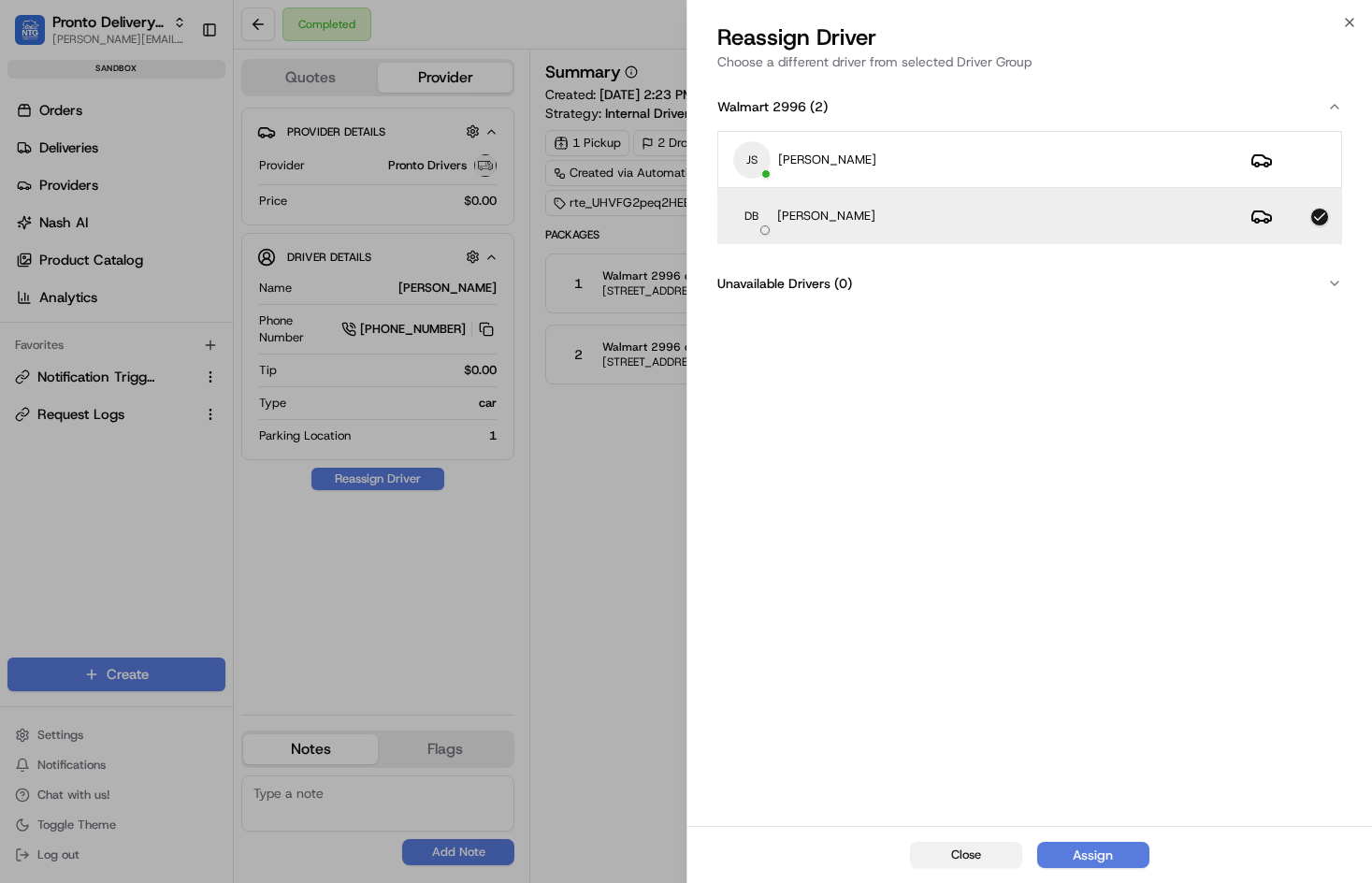 click on "Close" at bounding box center (966, 855) 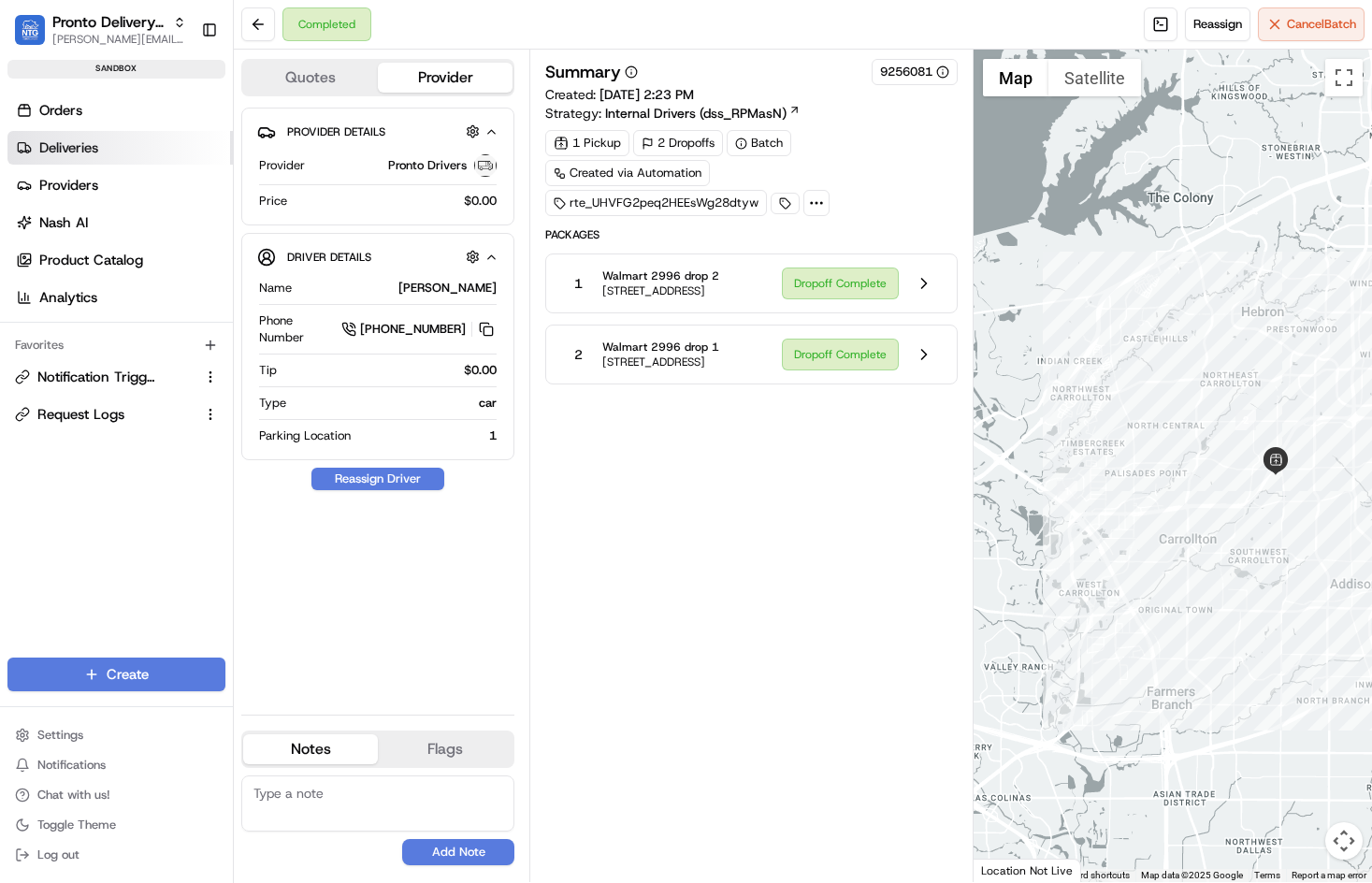 click on "Deliveries" at bounding box center [120, 148] 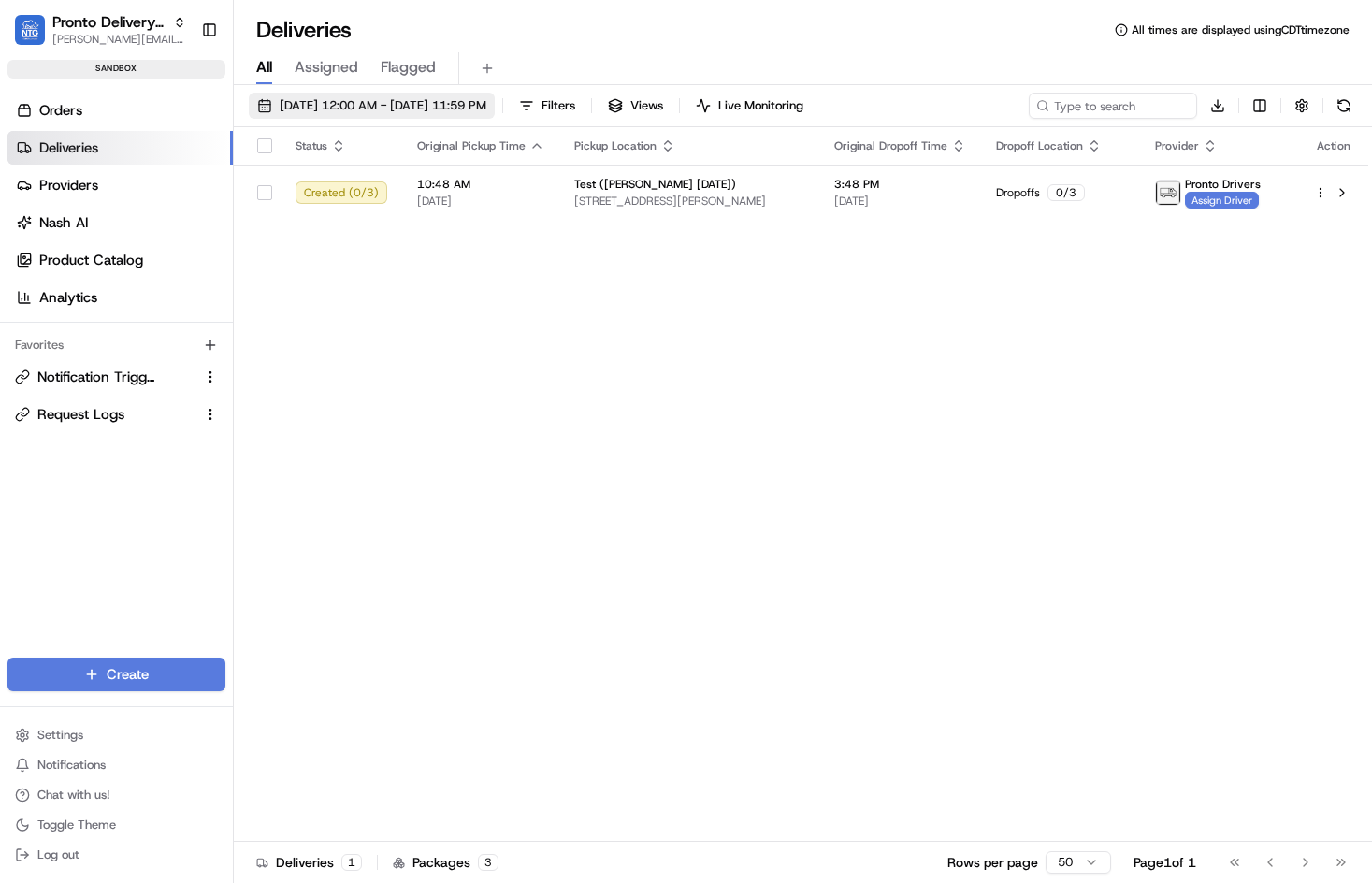 click on "[DATE] 12:00 AM - [DATE] 11:59 PM" at bounding box center [383, 106] 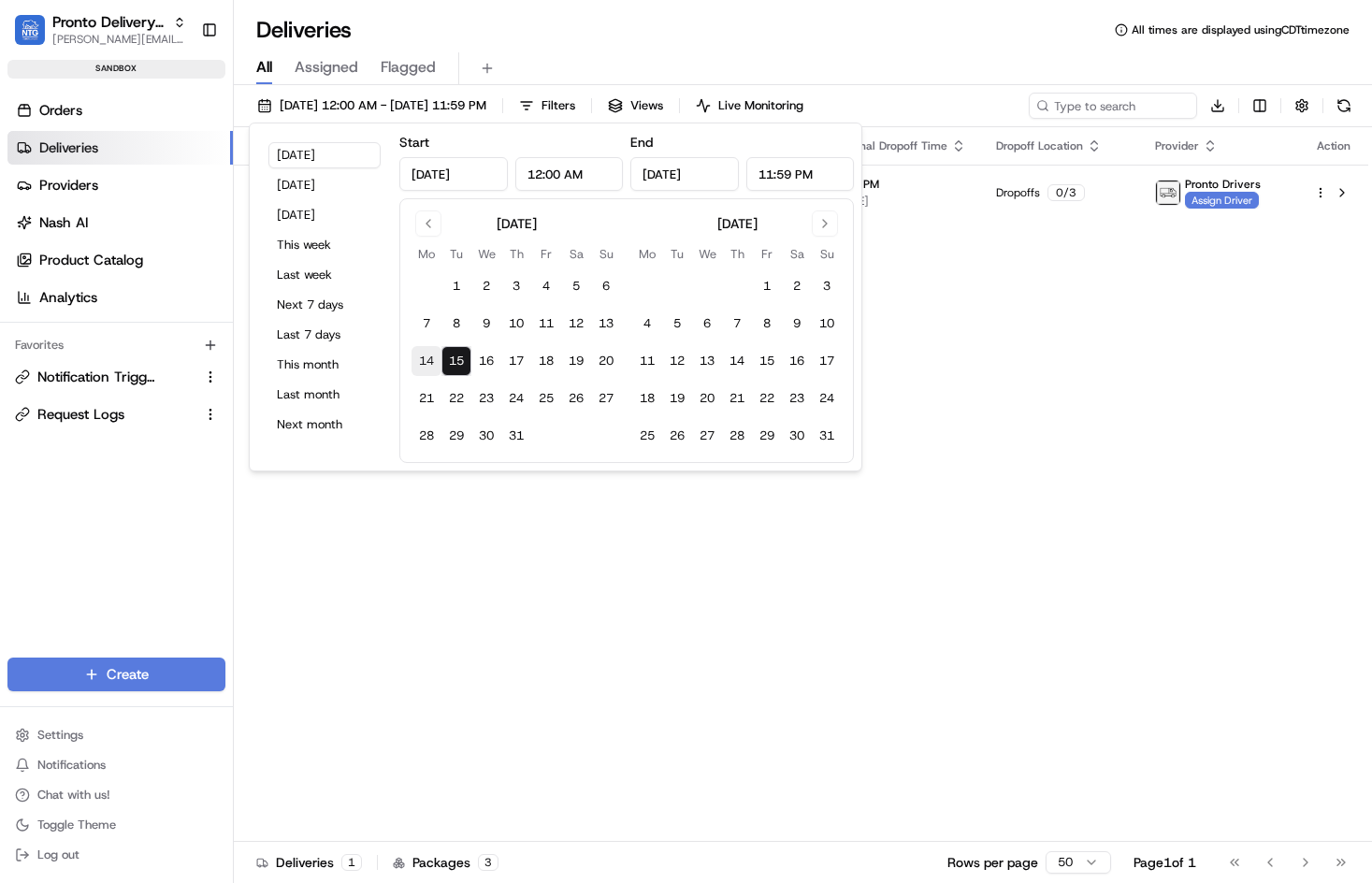 click on "14" at bounding box center [426, 361] 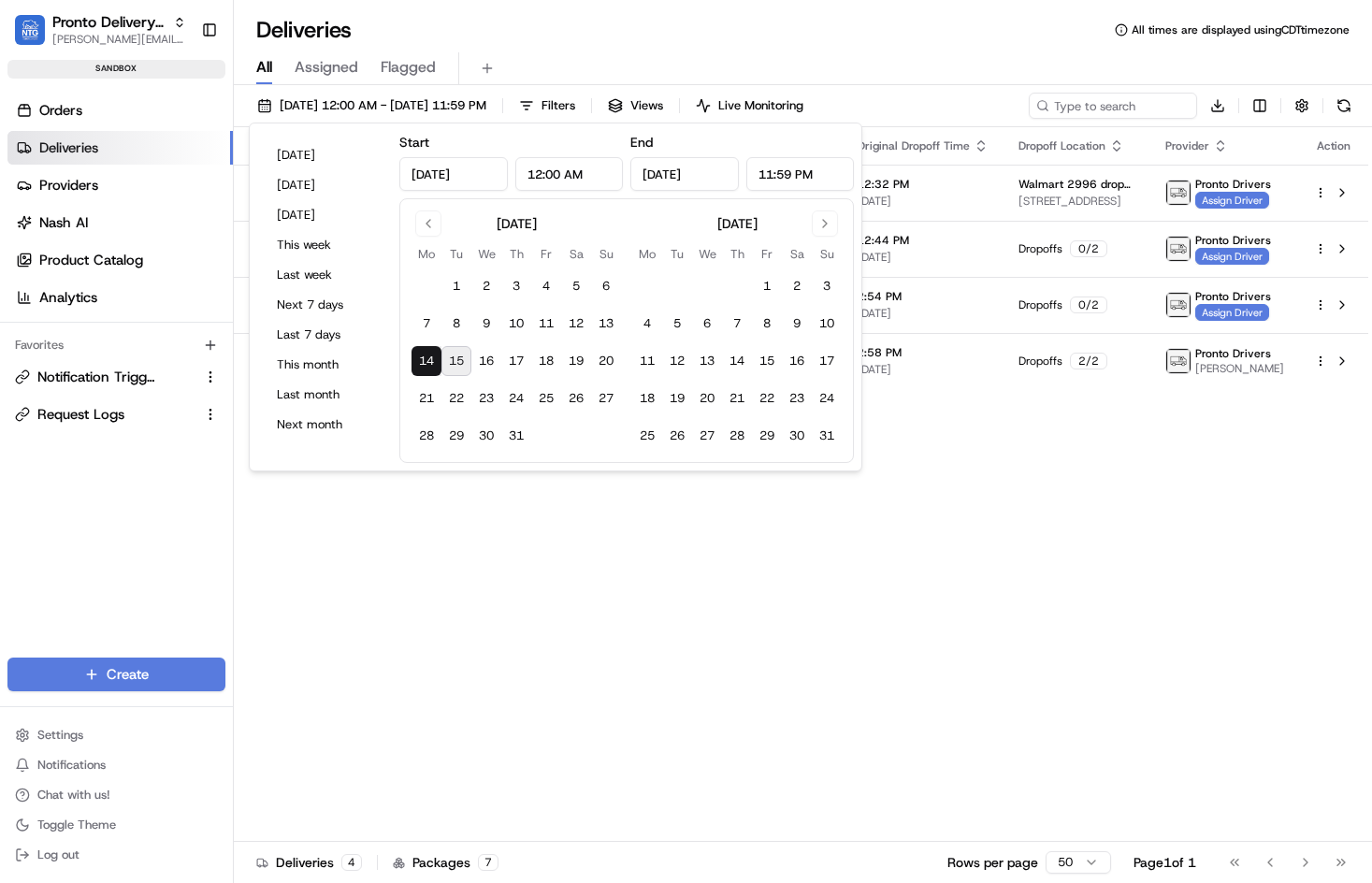 click on "Status Original Pickup Time Pickup Location Original Dropoff Time Dropoff Location Provider Action Canceled By Customer 12:02 PM 07/14/2025 Walmart 2996 18121 Marsh Ln, Dallas, TX 75287, USA 12:32 PM 07/14/2025 Walmart 2996 drop 1 2155 E Rosemeade Pkwy, Carrollton, TX 75007, USA Pronto Drivers Assign Driver Canceled ( 2 / 2 ) 12:14 PM 07/14/2025 Walmart 2996 18121 Marsh Ln, Dallas, TX 75287, USA 12:44 PM 07/14/2025 Dropoffs 0  /  2 Pronto Drivers Assign Driver Canceled ( 2 / 2 ) 2:24 PM 07/14/2025 Walmart 2996 18121 Marsh Ln, Dallas, TX 75287, USA 2:54 PM 07/14/2025 Dropoffs 0  /  2 Pronto Drivers Assign Driver Completed ( 2 / 2 ) 2:28 PM 07/14/2025 Walmart 2996 18121 Marsh Ln, Dallas, TX 75287, USA 2:58 PM 07/14/2025 Dropoffs 2  /  2 Pronto Drivers Jeff Sasse" at bounding box center (801, 485) 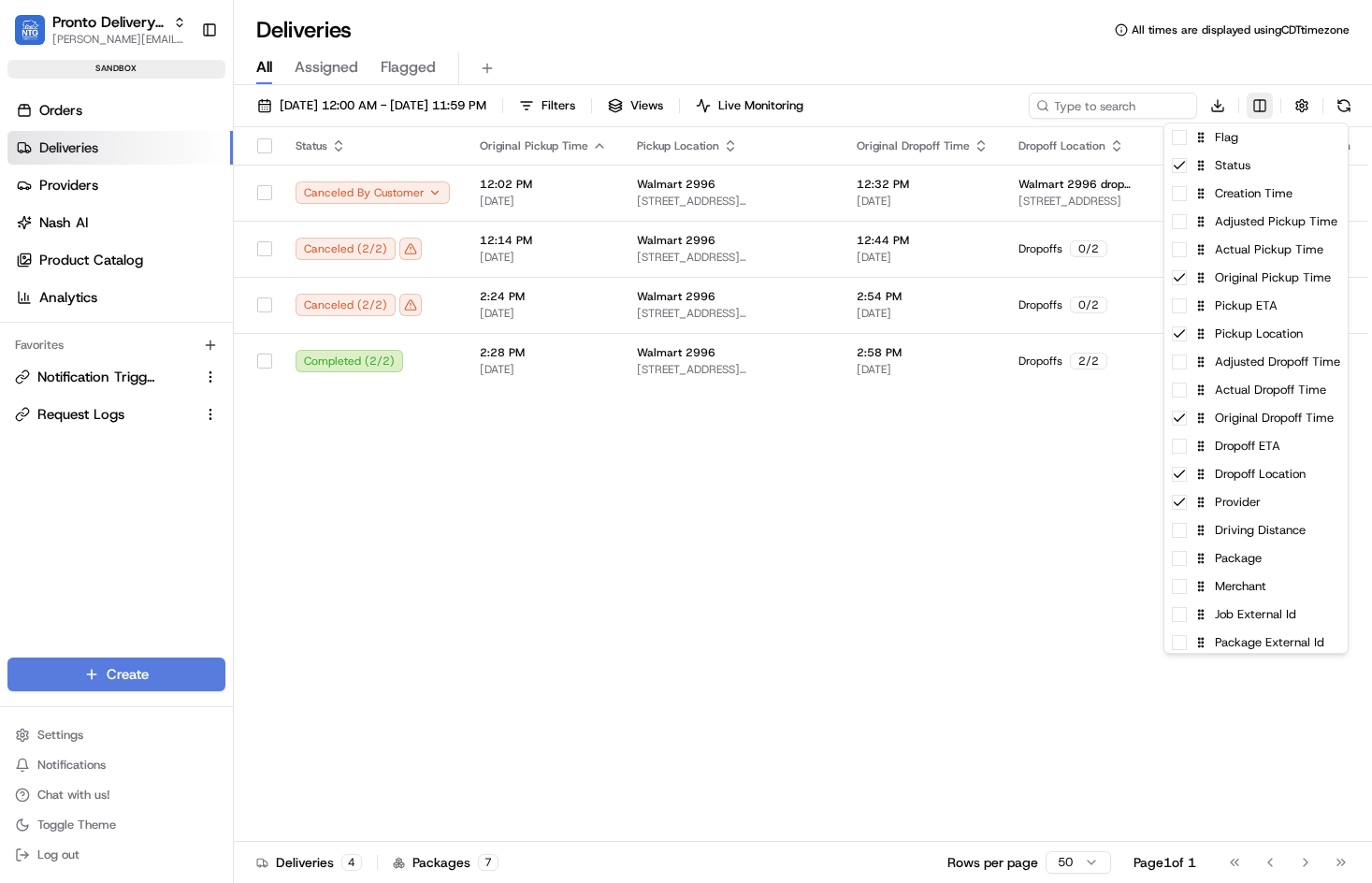 click on "Pronto Delivery Service jeff@usenash.com Toggle Sidebar sandbox Orders Deliveries Providers Nash AI Product Catalog Analytics Favorites Notification Triggers Request Logs Main Menu Members & Organization Organization Users Roles Preferences Customization Portal Tracking Orchestration Automations Dispatch Strategy Optimization Strategy Shipping Labels Manifest Locations Pickup Locations Dropoff Locations Billing Billing Refund Requests Integrations Notification Triggers Webhooks API Keys Request Logs Other Feature Flags Create Settings Notifications Chat with us! Toggle Theme Log out Deliveries All times are displayed using  CDT  timezone All Assigned Flagged 07/14/2025 12:00 AM - 07/14/2025 11:59 PM Filters Views Live Monitoring Download Status Original Pickup Time Pickup Location Original Dropoff Time Dropoff Location Provider Action Canceled By Customer 12:02 PM 07/14/2025 Walmart 2996 18121 Marsh Ln, Dallas, TX 75287, USA 12:32 PM 07/14/2025 Walmart 2996 drop 1 Pronto Drivers Assign Driver" at bounding box center [686, 442] 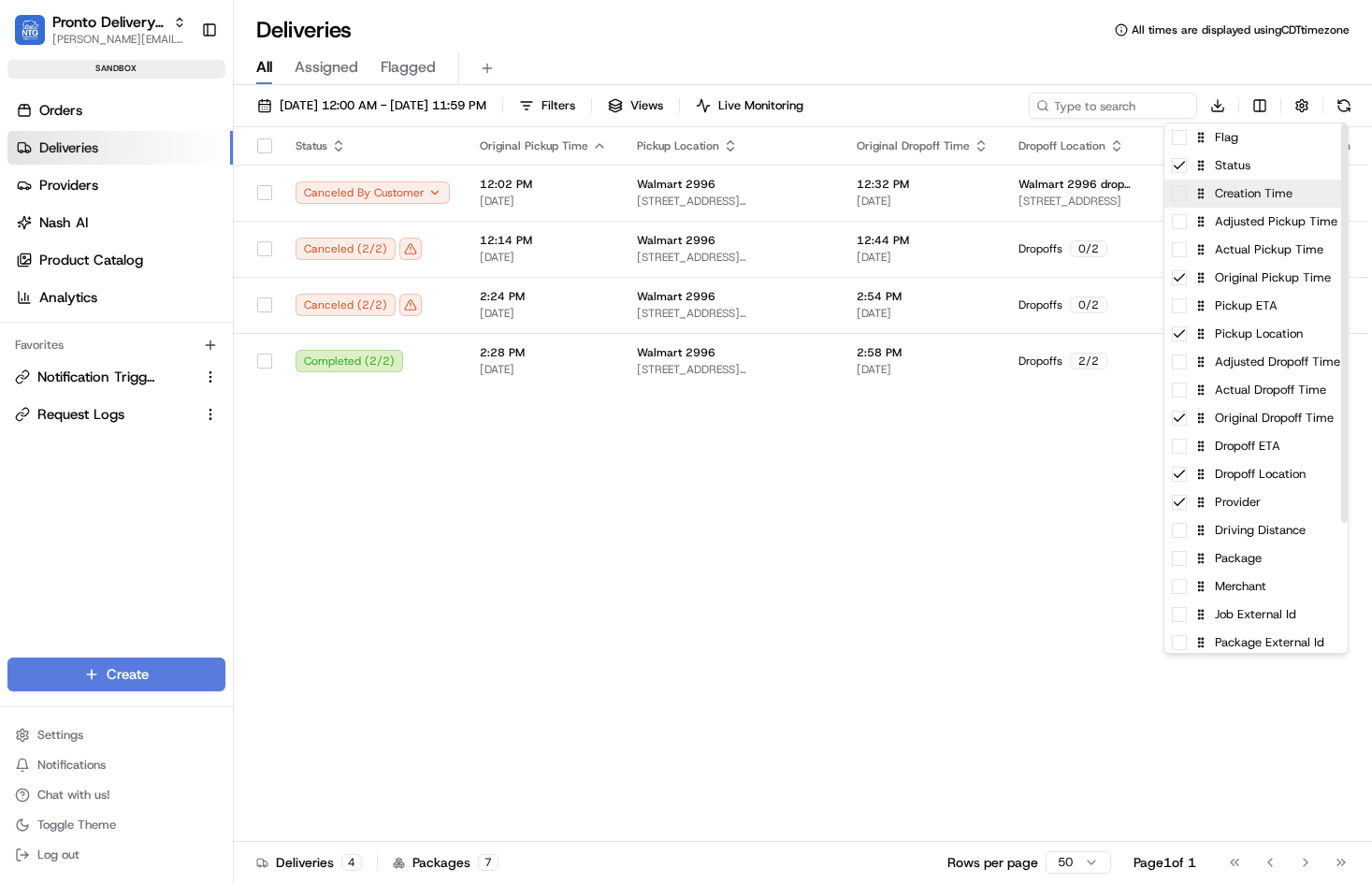 click at bounding box center (1179, 194) 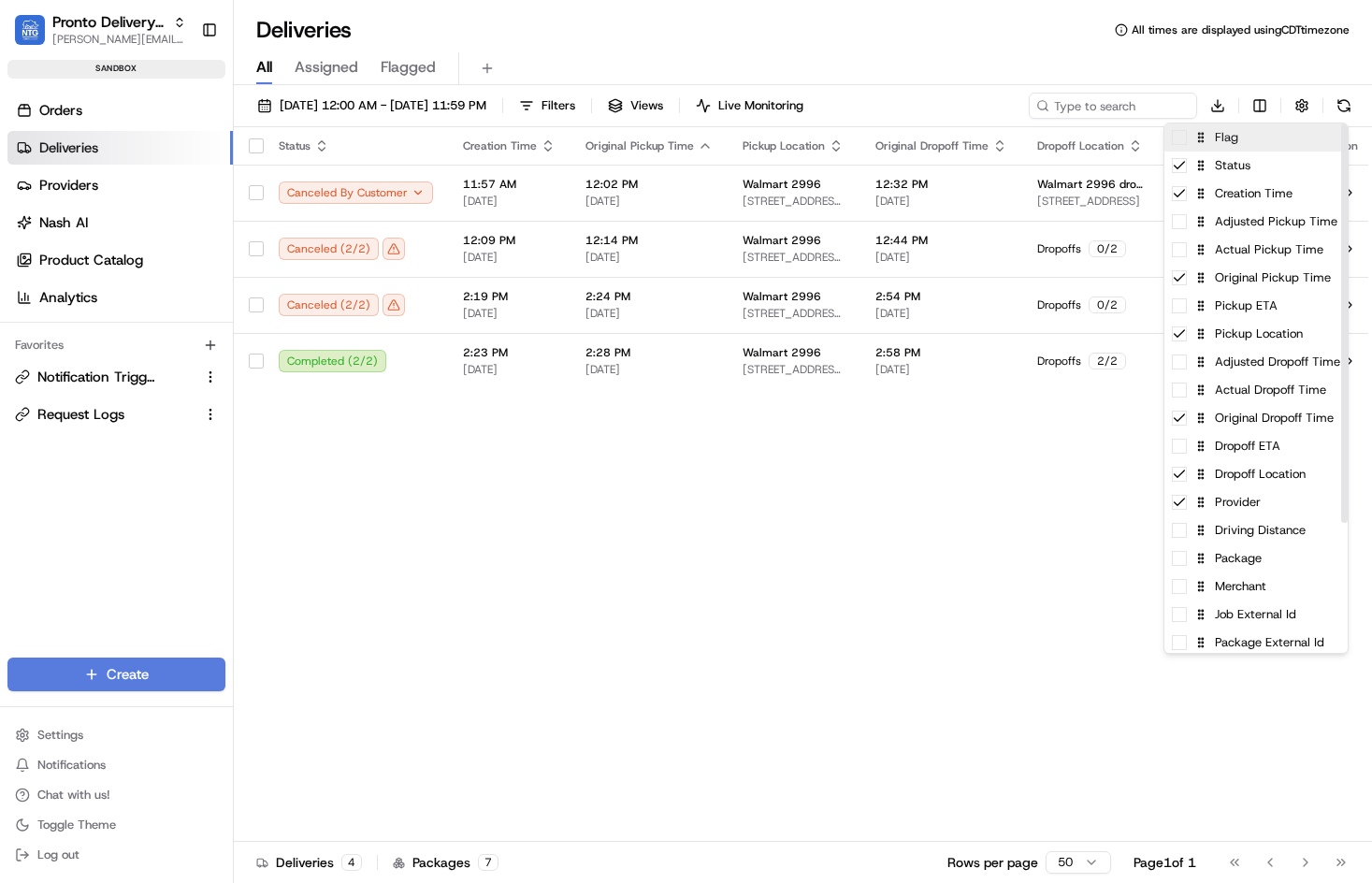 click at bounding box center [1179, 138] 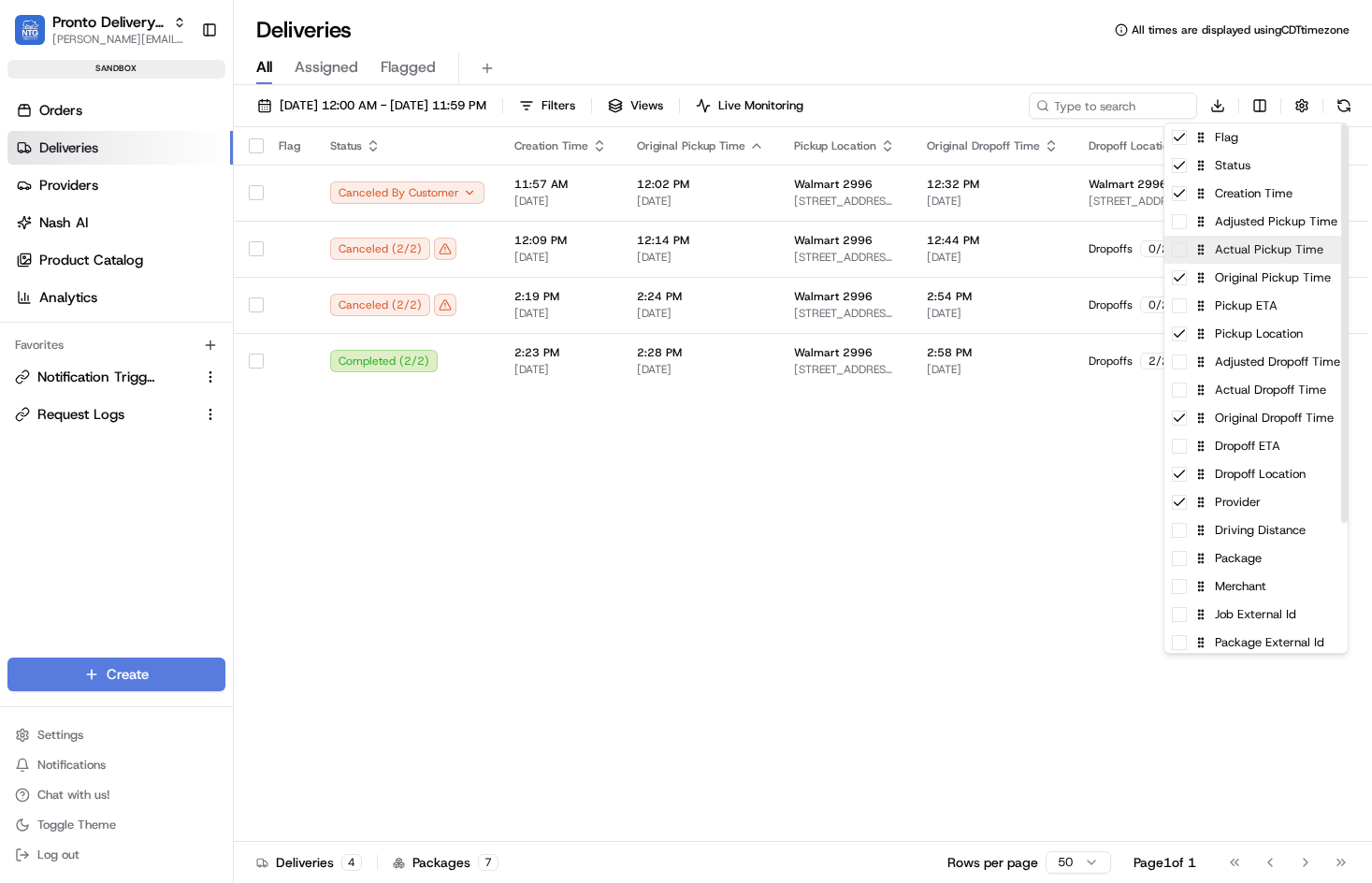click on "Actual Pickup Time" at bounding box center [1256, 250] 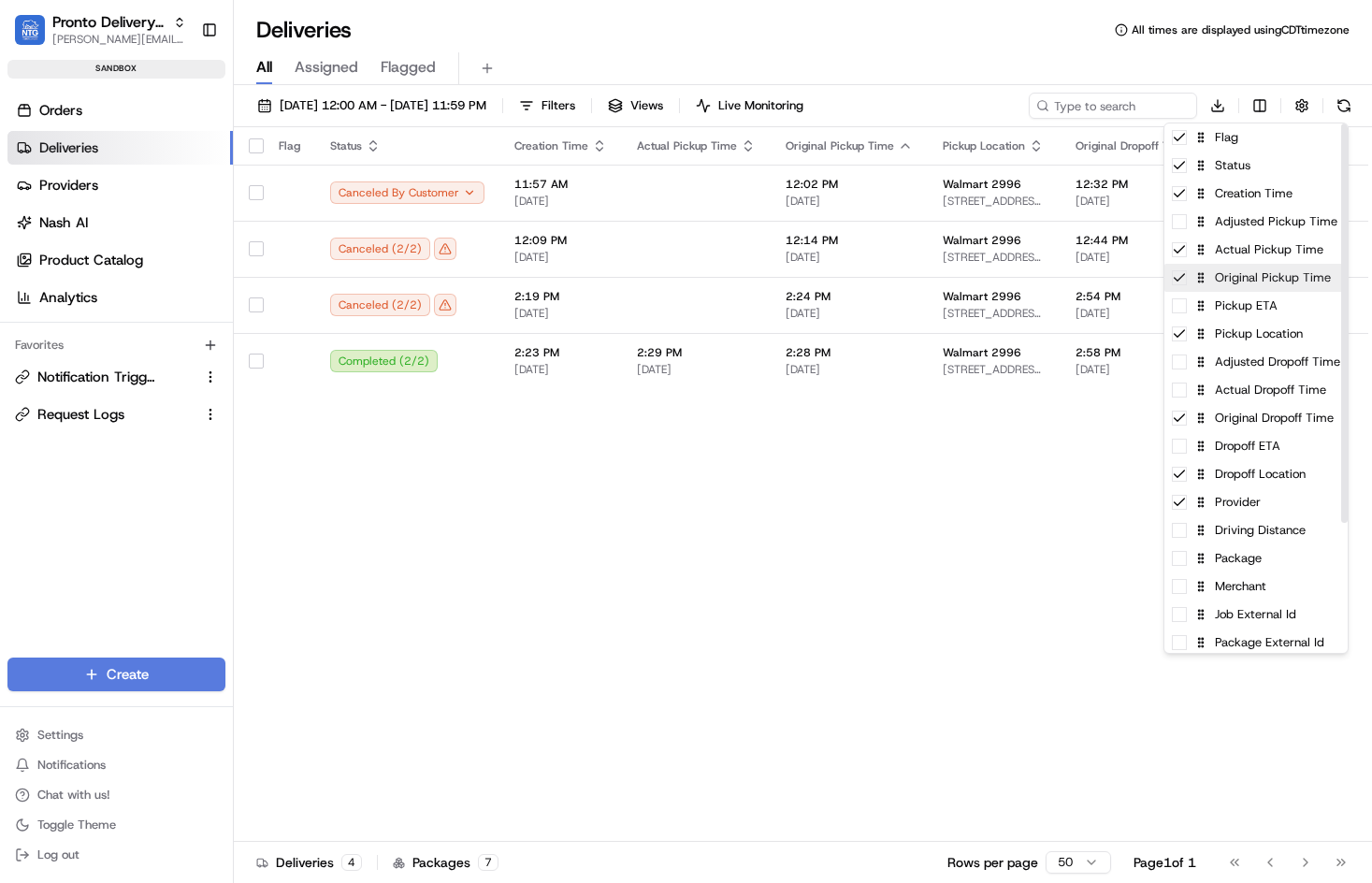 click 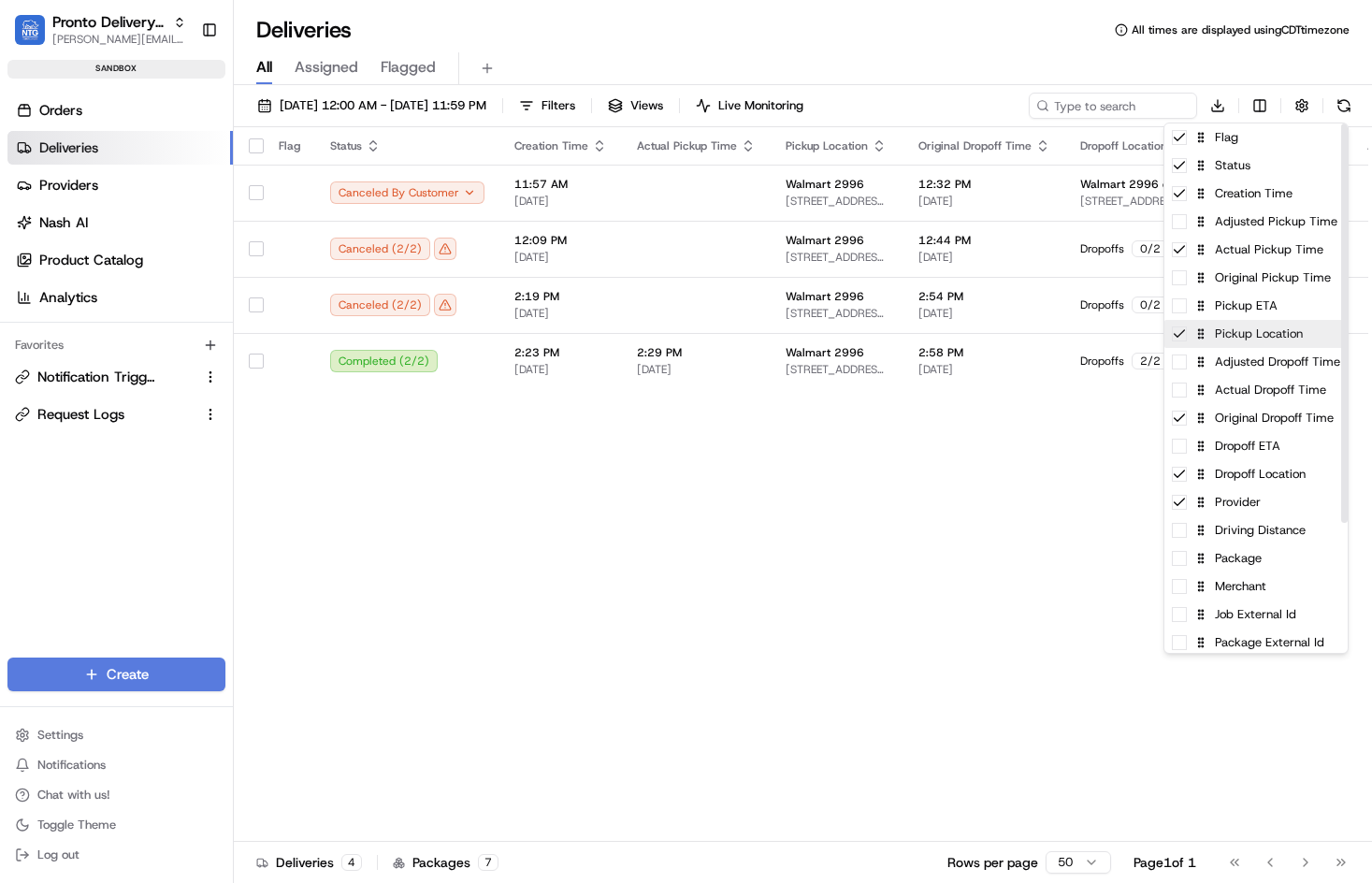 click 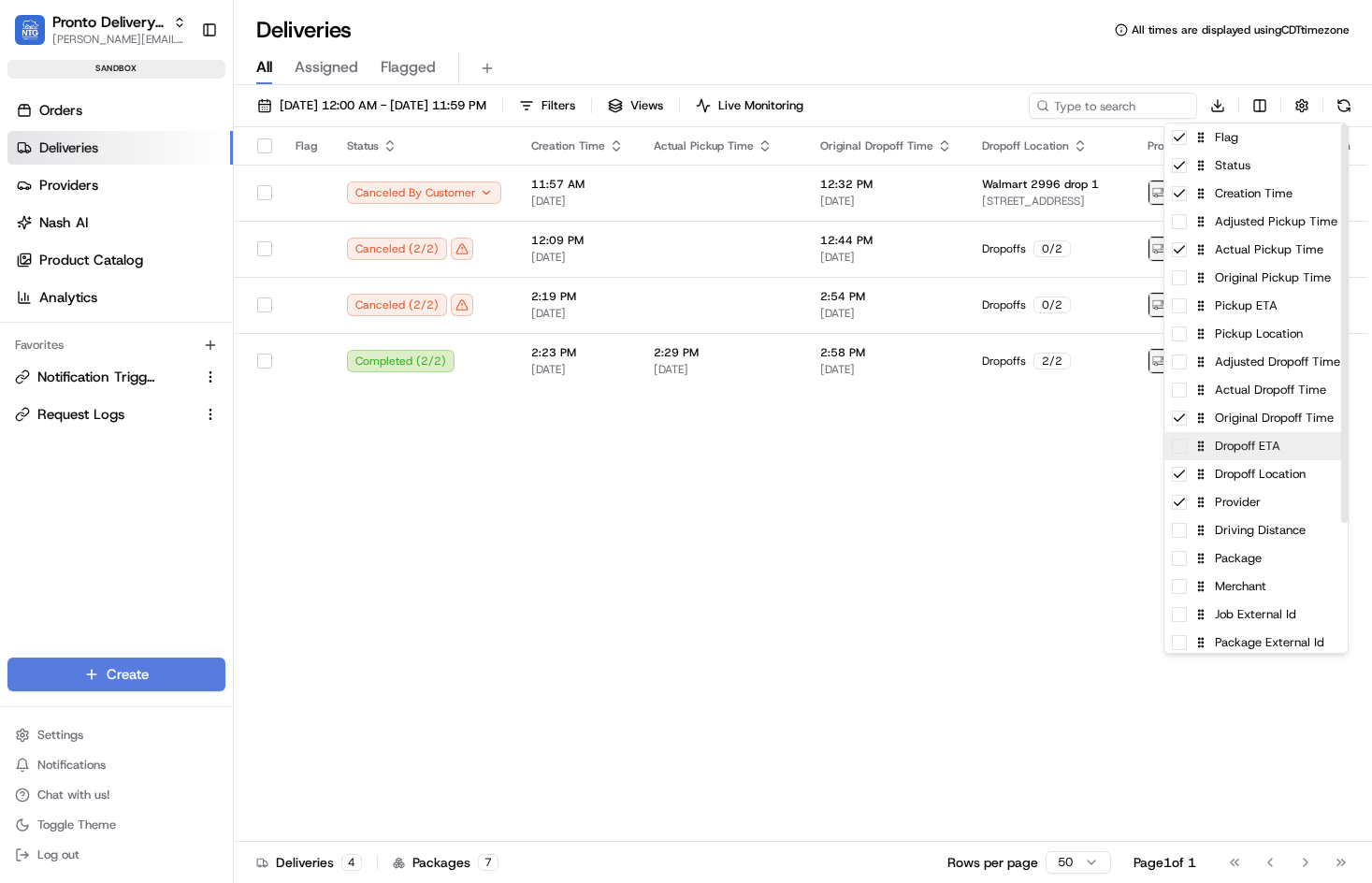 click on "Dropoff ETA" at bounding box center [1256, 446] 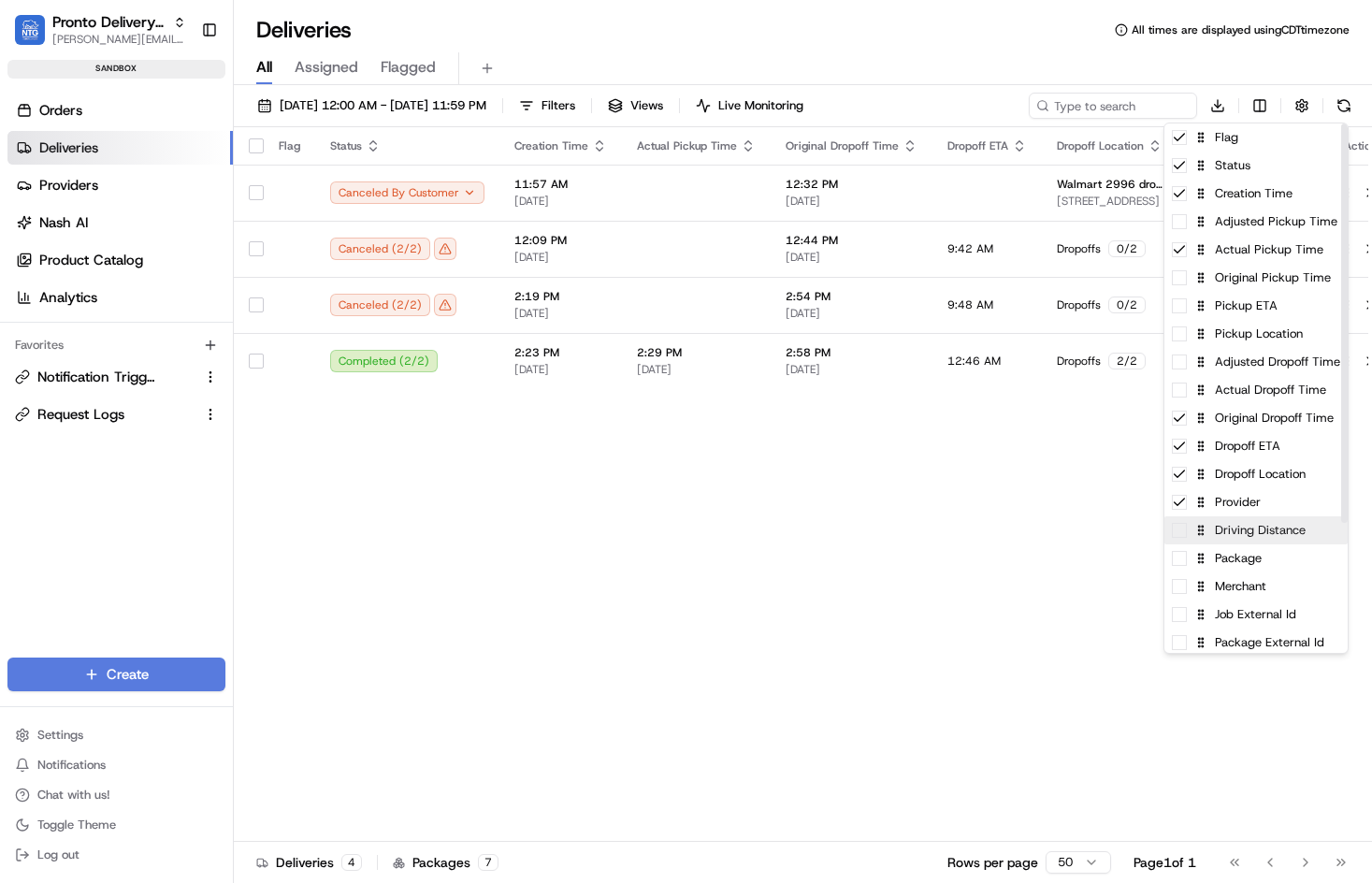 click on "Driving Distance" at bounding box center [1256, 530] 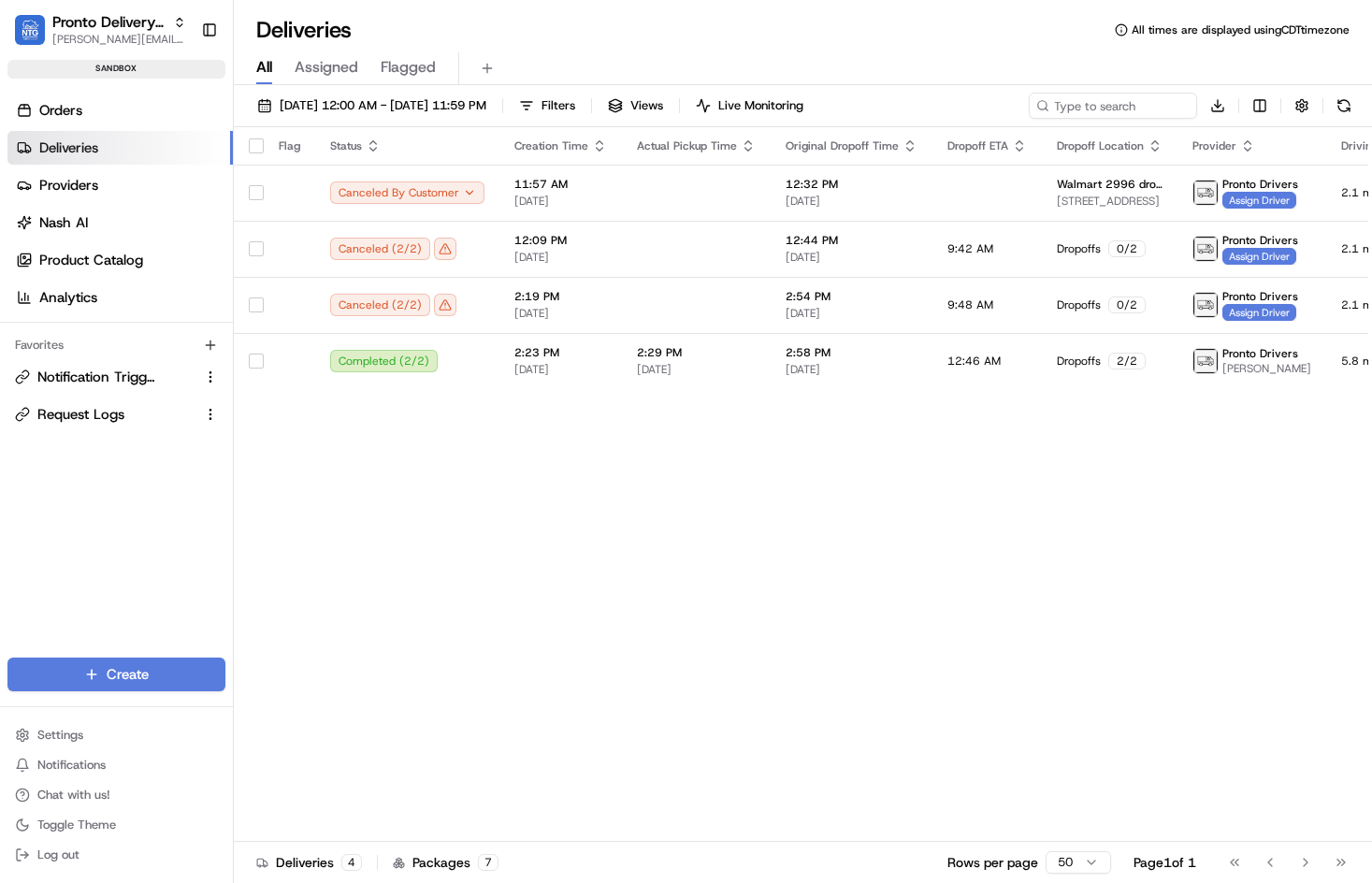click on "Pronto Delivery Service jeff@usenash.com Toggle Sidebar sandbox Orders Deliveries Providers Nash AI Product Catalog Analytics Favorites Notification Triggers Request Logs Main Menu Members & Organization Organization Users Roles Preferences Customization Portal Tracking Orchestration Automations Dispatch Strategy Optimization Strategy Shipping Labels Manifest Locations Pickup Locations Dropoff Locations Billing Billing Refund Requests Integrations Notification Triggers Webhooks API Keys Request Logs Other Feature Flags Create Settings Notifications Chat with us! Toggle Theme Log out Deliveries All times are displayed using  CDT  timezone All Assigned Flagged 07/14/2025 12:00 AM - 07/14/2025 11:59 PM Filters Views Live Monitoring Download Flag Status Creation Time Actual Pickup Time Original Dropoff Time Dropoff ETA Dropoff Location Provider Driving Distance Action Canceled By Customer 11:57 AM 07/14/2025 12:32 PM 07/14/2025 Walmart 2996 drop 1 2155 E Rosemeade Pkwy, Carrollton, TX 75007, USA (" at bounding box center [686, 442] 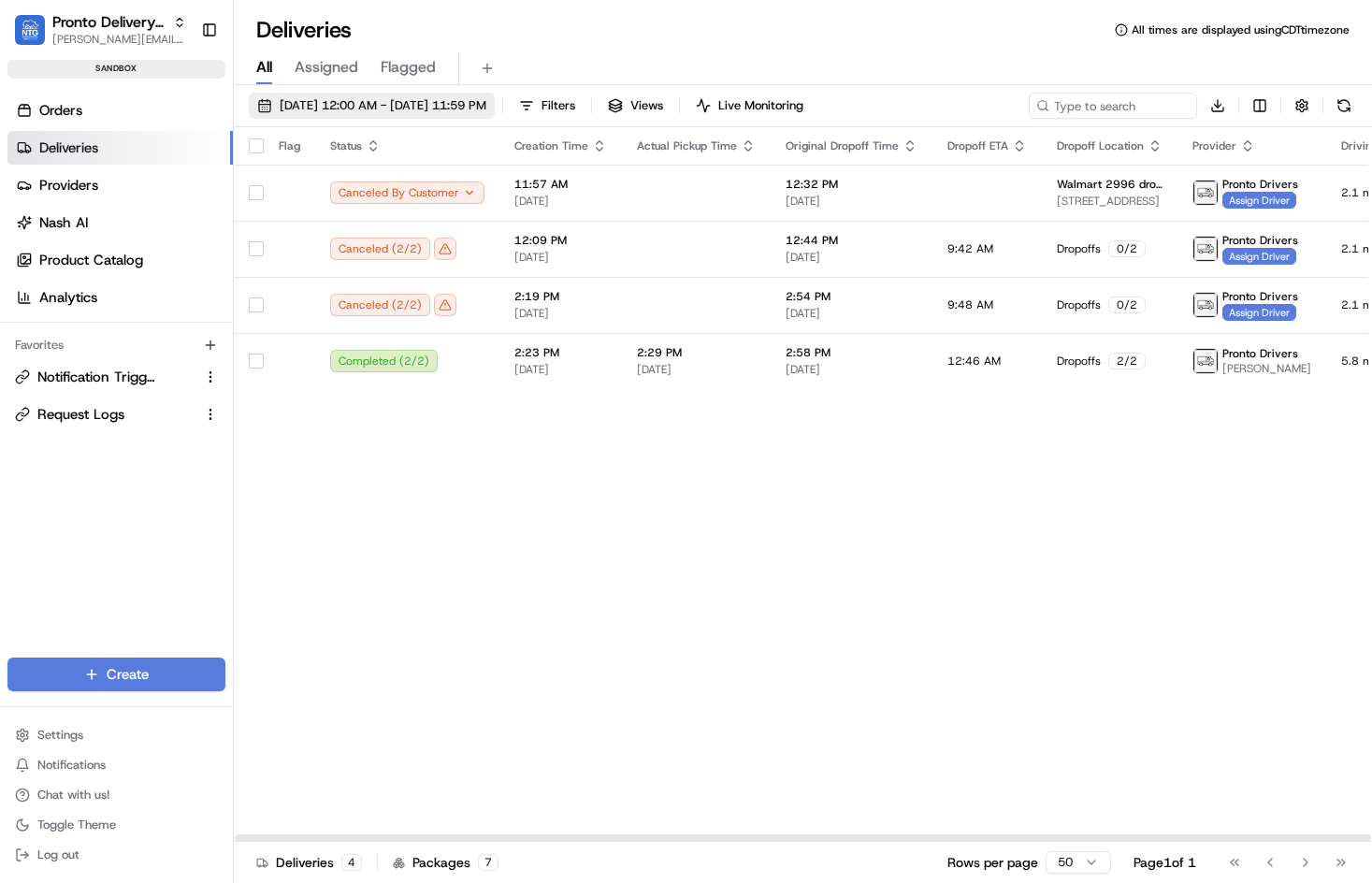 click on "[DATE] 12:00 AM - [DATE] 11:59 PM" at bounding box center (383, 106) 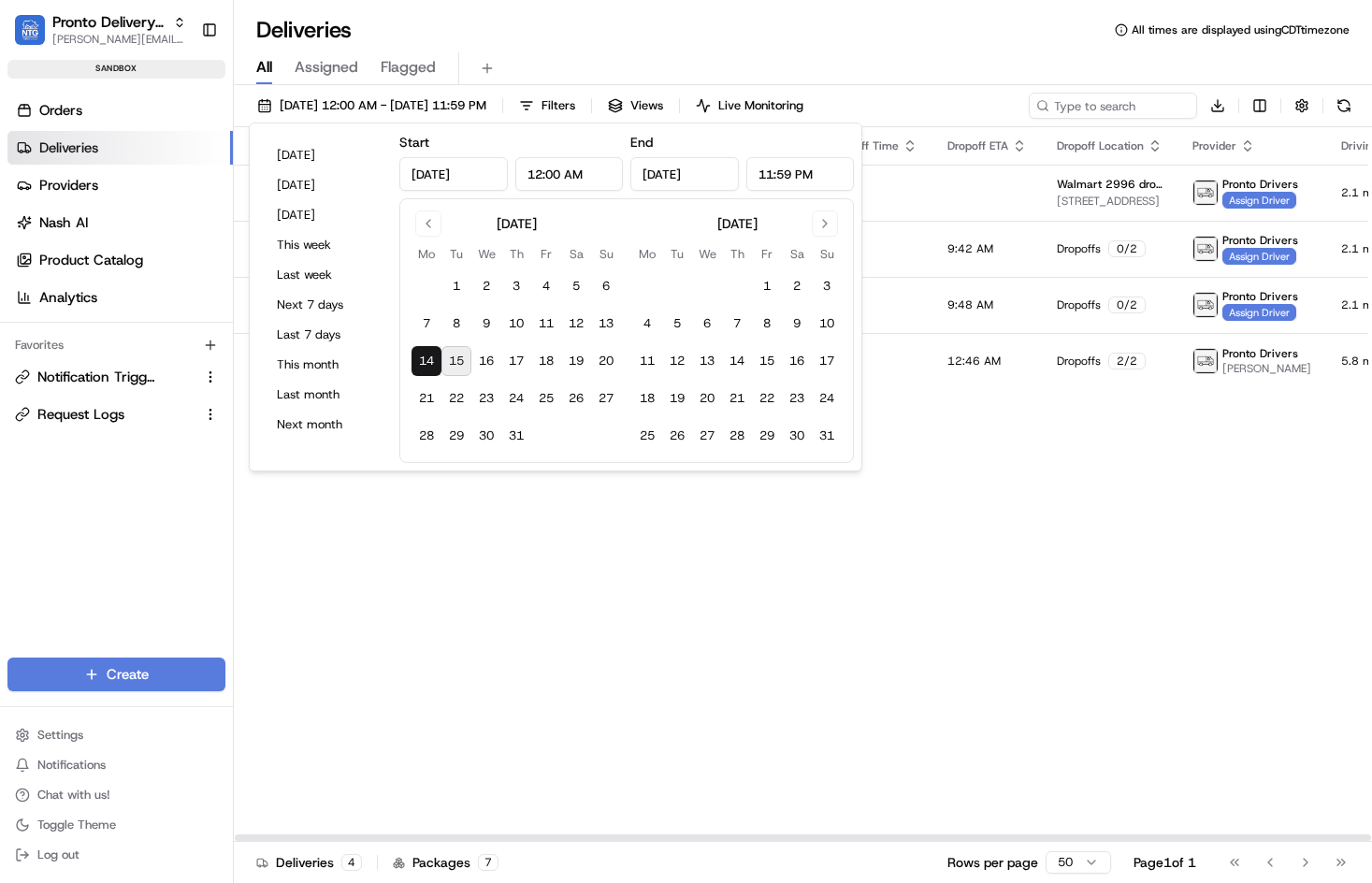 click on "Flag Status Creation Time Actual Pickup Time Original Dropoff Time Dropoff ETA Dropoff Location Provider Driving Distance Action Canceled By Customer 11:57 AM 07/14/2025 12:32 PM 07/14/2025 Walmart 2996 drop 1 2155 E Rosemeade Pkwy, Carrollton, TX 75007, USA Pronto Drivers Assign Driver 2.1 mi Canceled ( 2 / 2 ) 12:09 PM 07/14/2025 12:44 PM 07/14/2025 9:42 AM Dropoffs 0  /  2 Pronto Drivers Assign Driver 2.1 mi Canceled ( 2 / 2 ) 2:19 PM 07/14/2025 2:54 PM 07/14/2025 9:48 AM Dropoffs 0  /  2 Pronto Drivers Assign Driver 2.1 mi Completed ( 2 / 2 ) 2:23 PM 07/14/2025 2:29 PM 07/14/2025 2:58 PM 07/14/2025 12:46 AM Dropoffs 2  /  2 Pronto Drivers Jeff Sasse 5.8 mi" at bounding box center [873, 485] 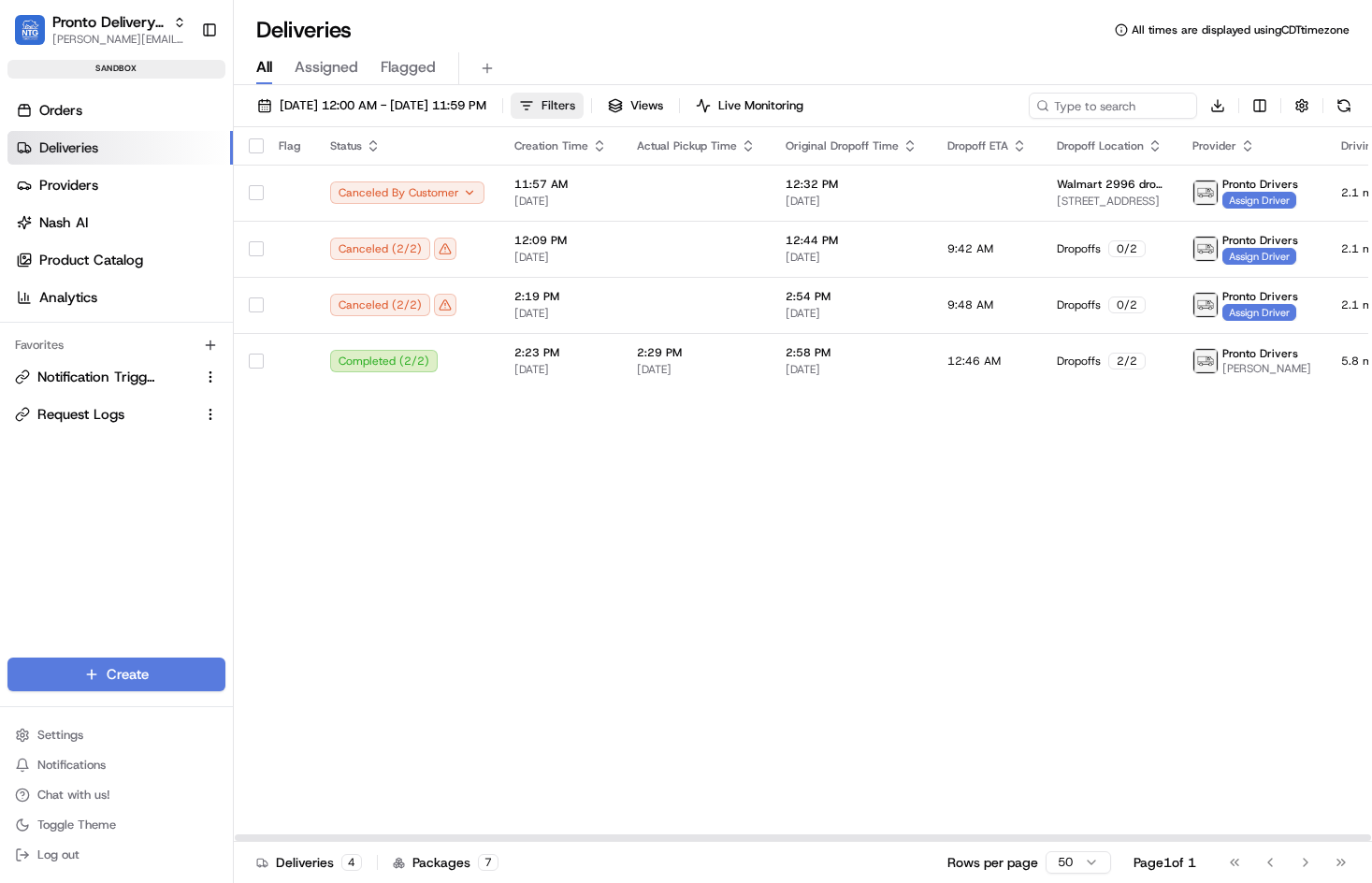 click on "Filters" at bounding box center (558, 106) 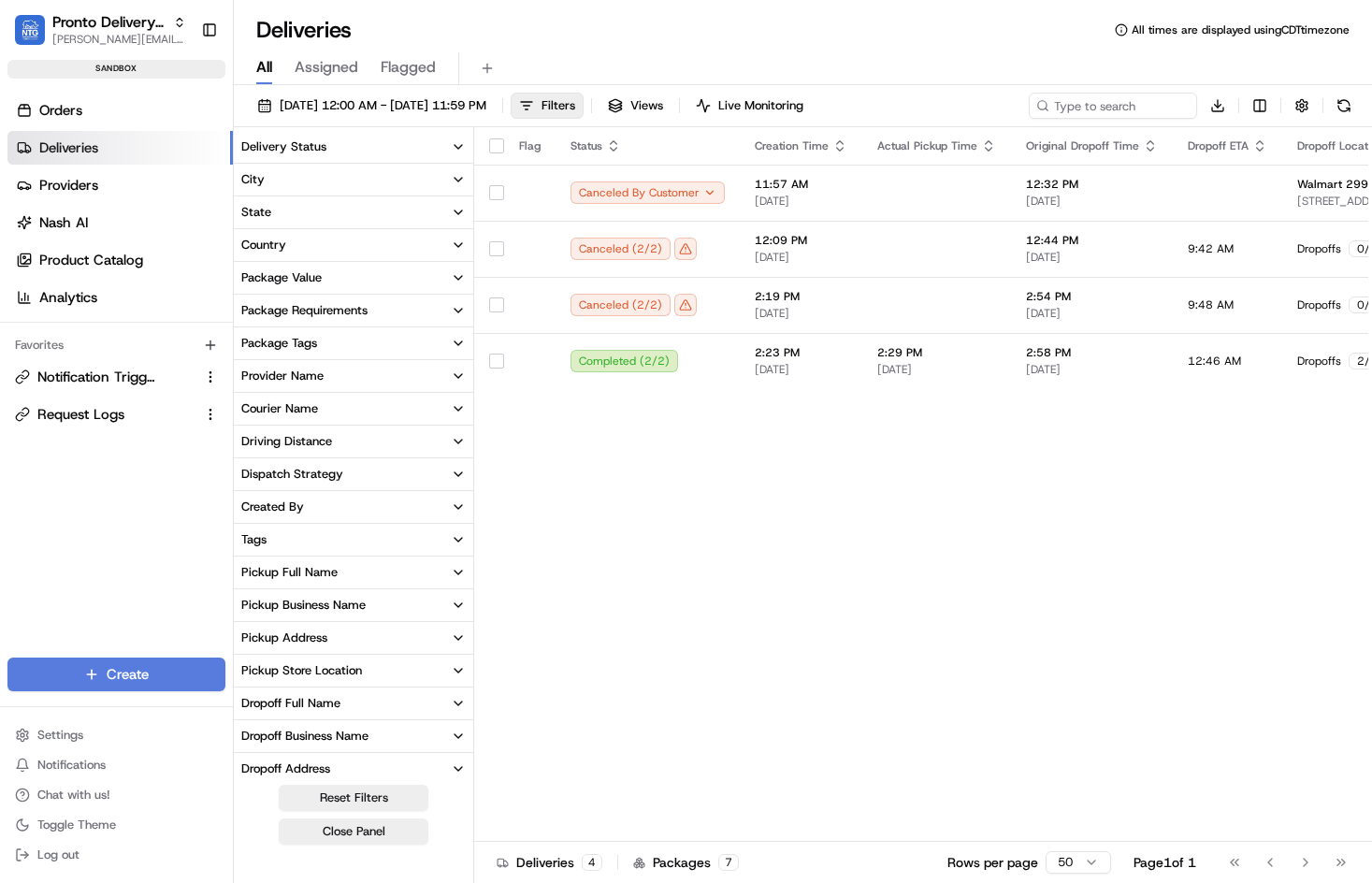 click on "Package Requirements" at bounding box center (304, 311) 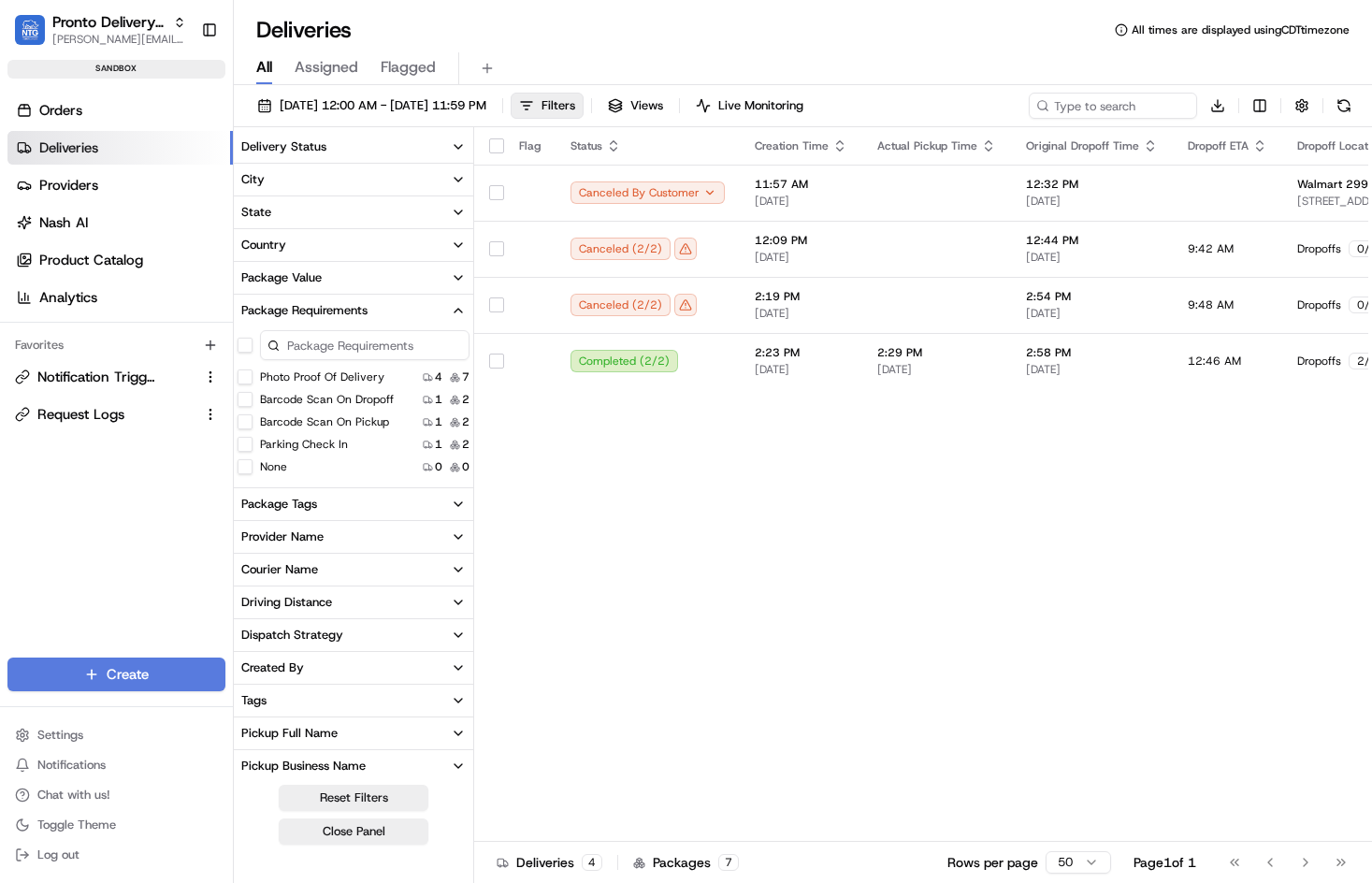 click on "Package Requirements" at bounding box center [304, 311] 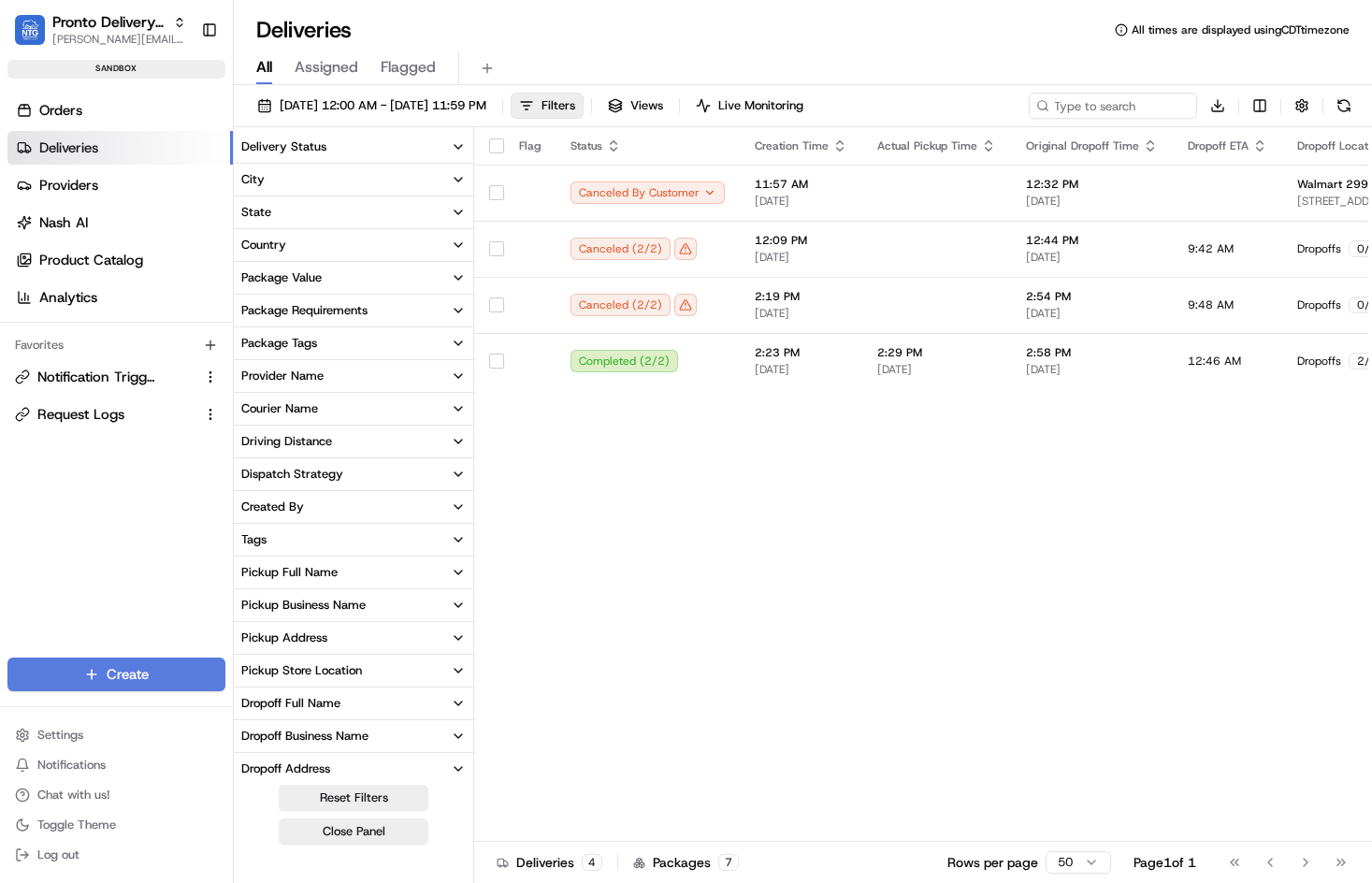 click on "Delivery Status" at bounding box center (283, 147) 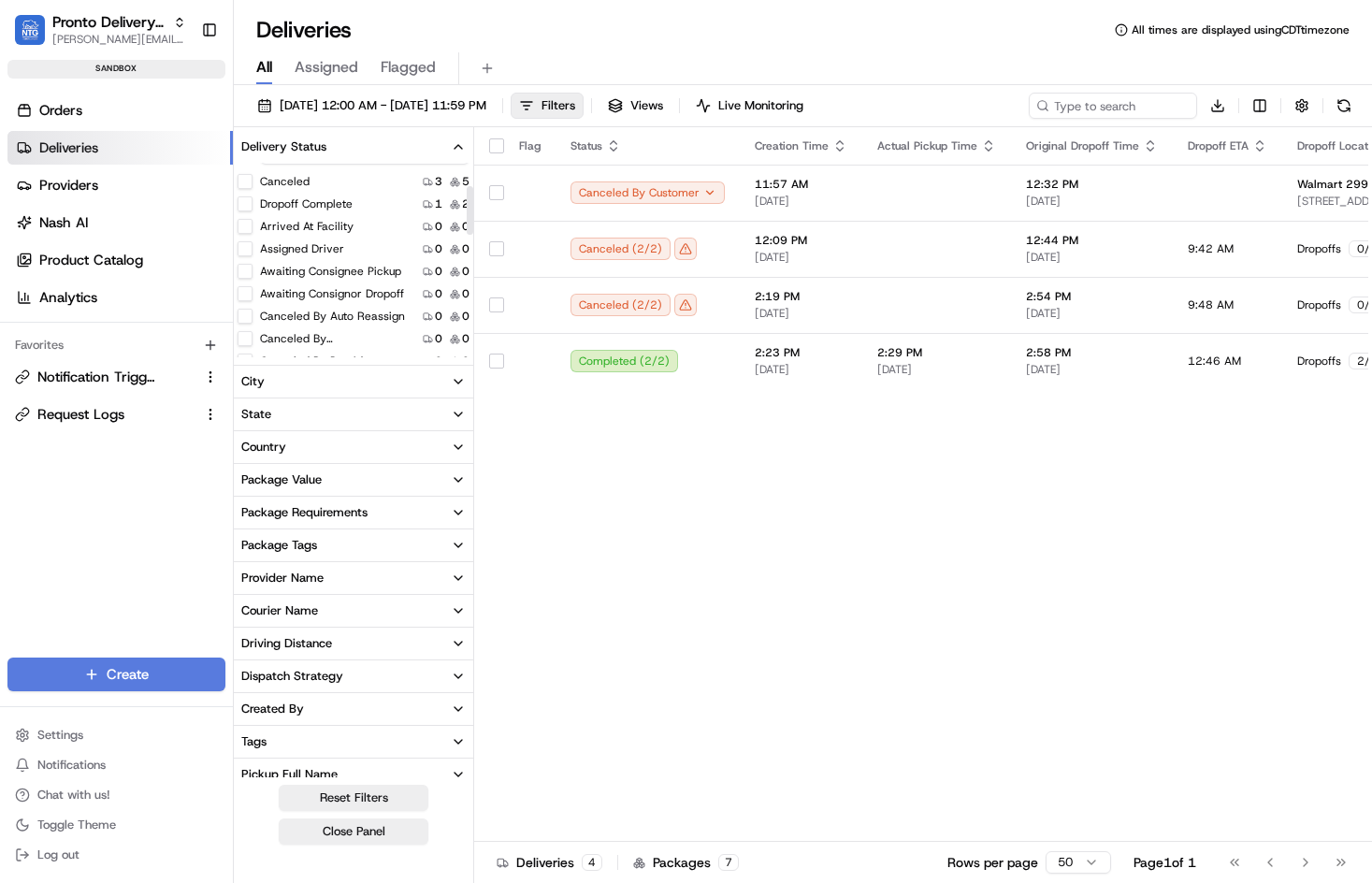 scroll, scrollTop: 0, scrollLeft: 0, axis: both 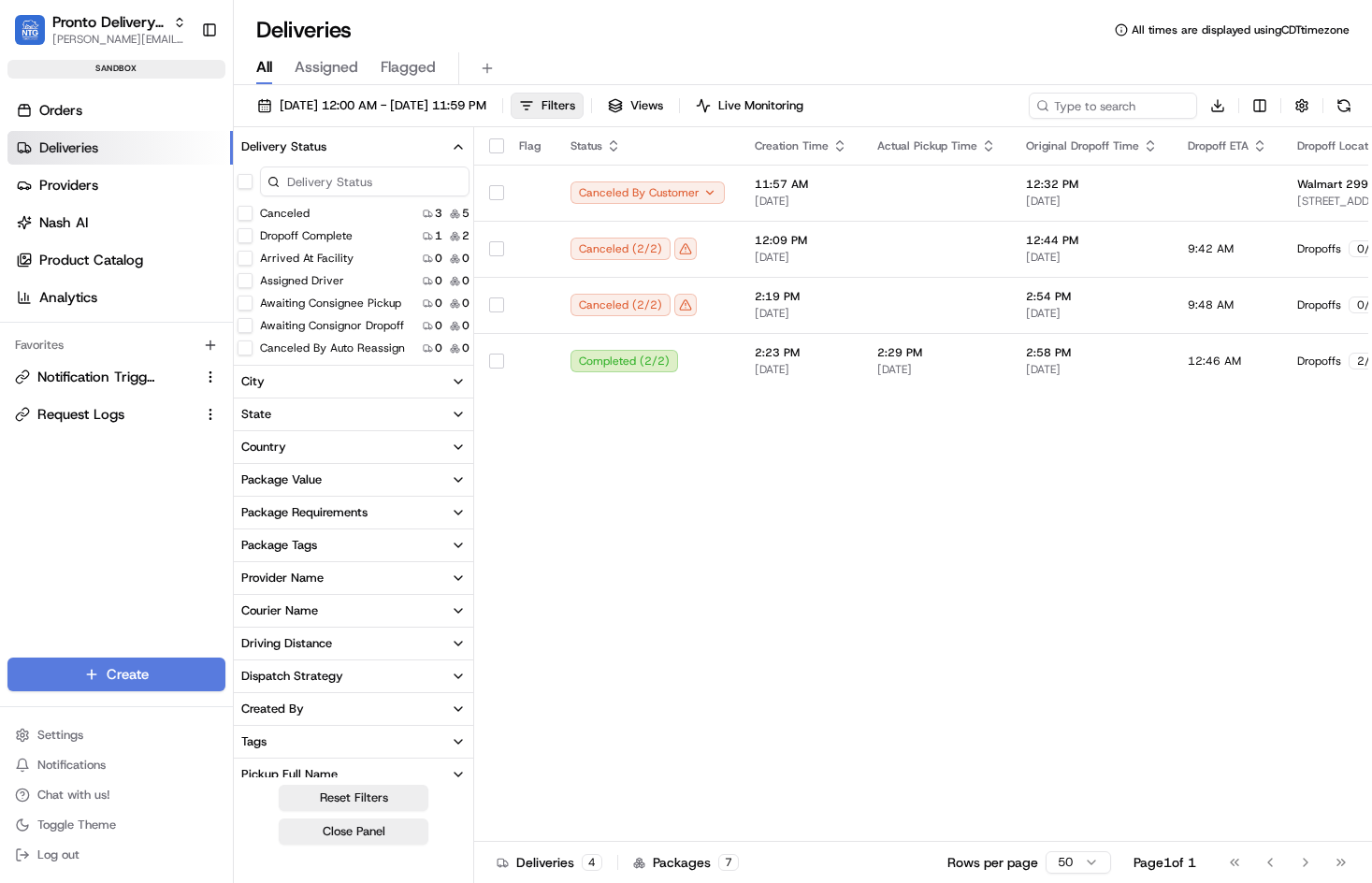 click on "Delivery Status" at bounding box center (354, 147) 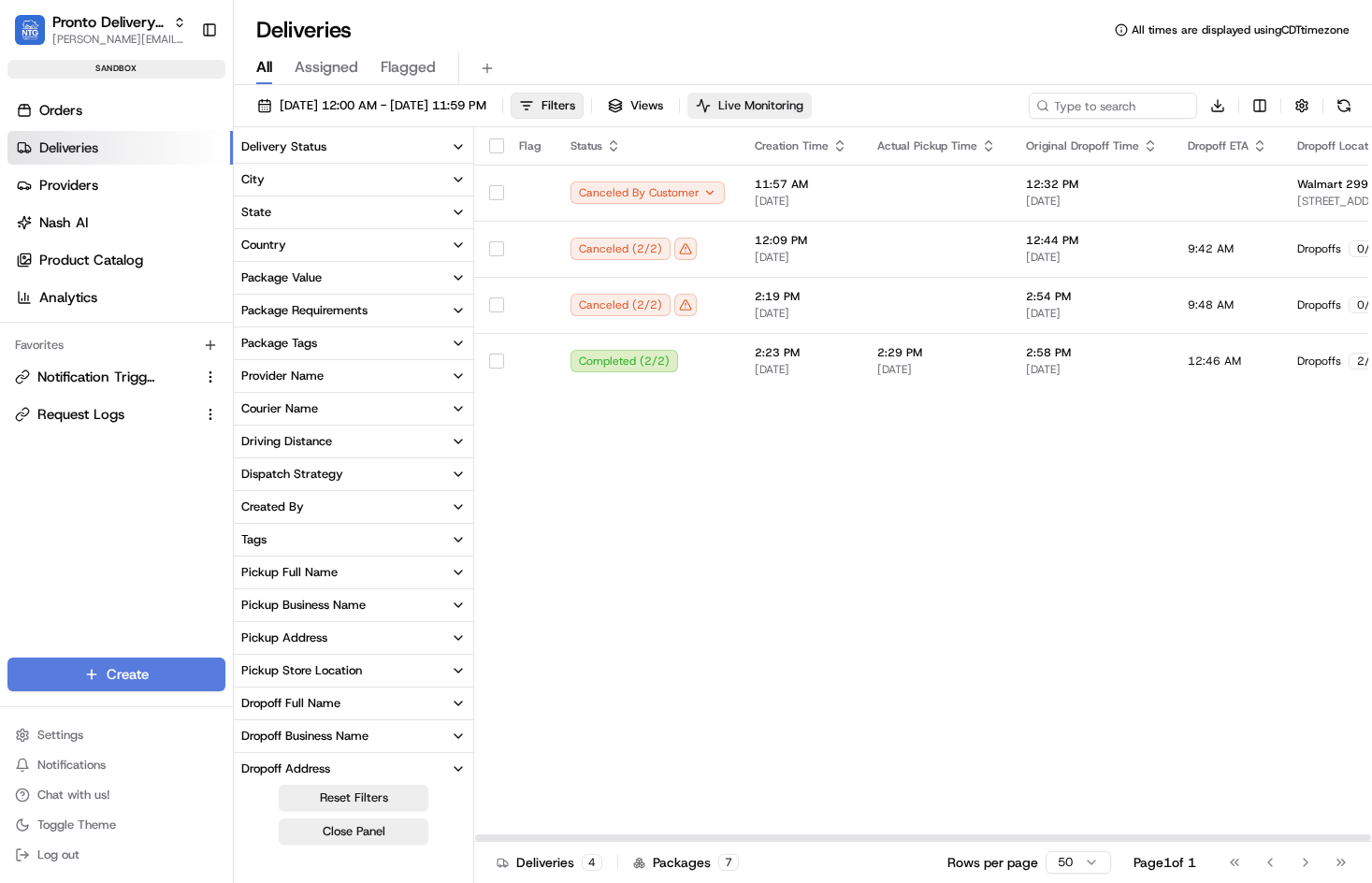 click on "Live Monitoring" at bounding box center (760, 106) 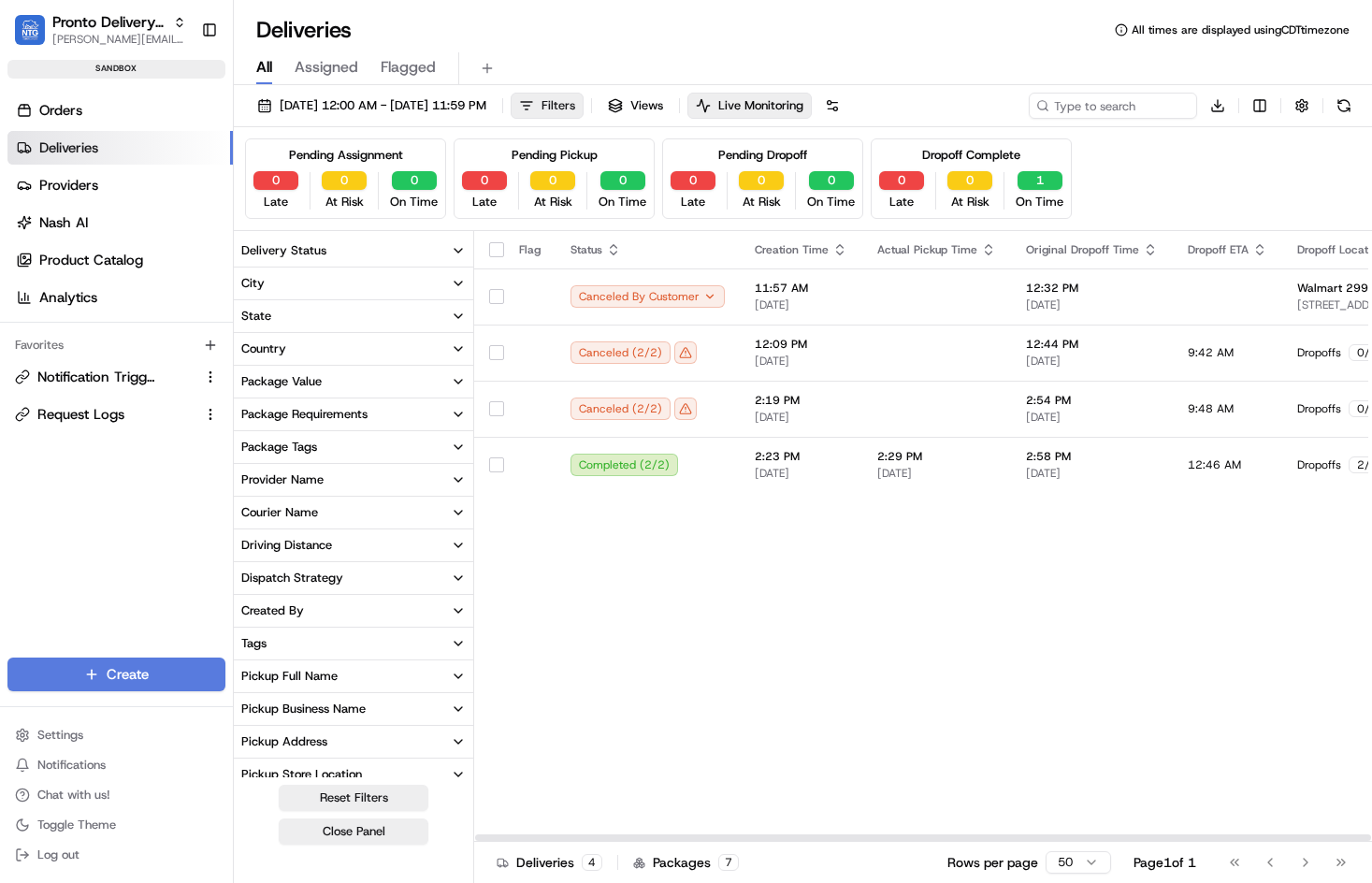 click on "Filters" at bounding box center [547, 106] 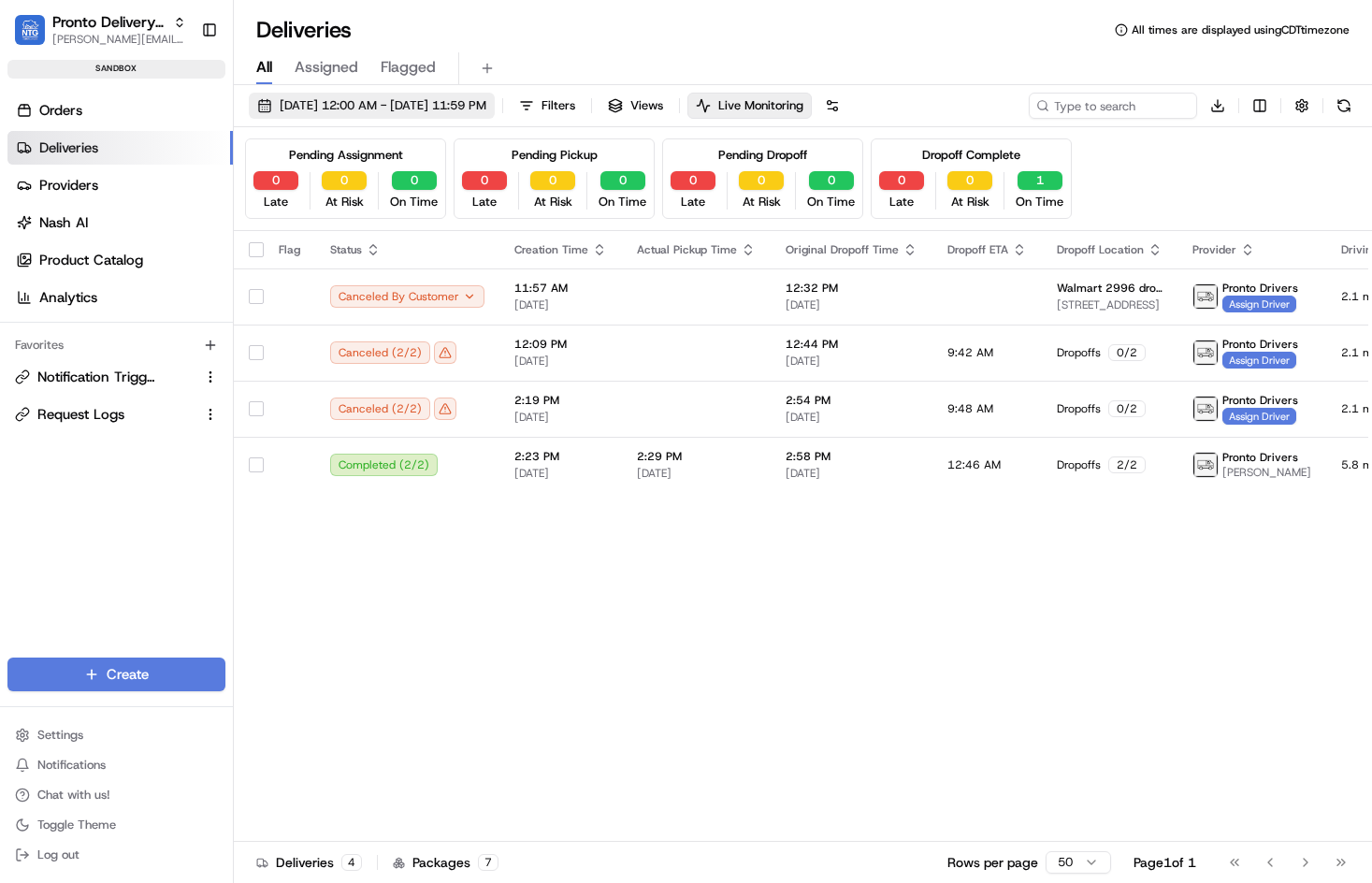 click on "07/14/2025 12:00 AM - 07/14/2025 11:59 PM" at bounding box center (383, 106) 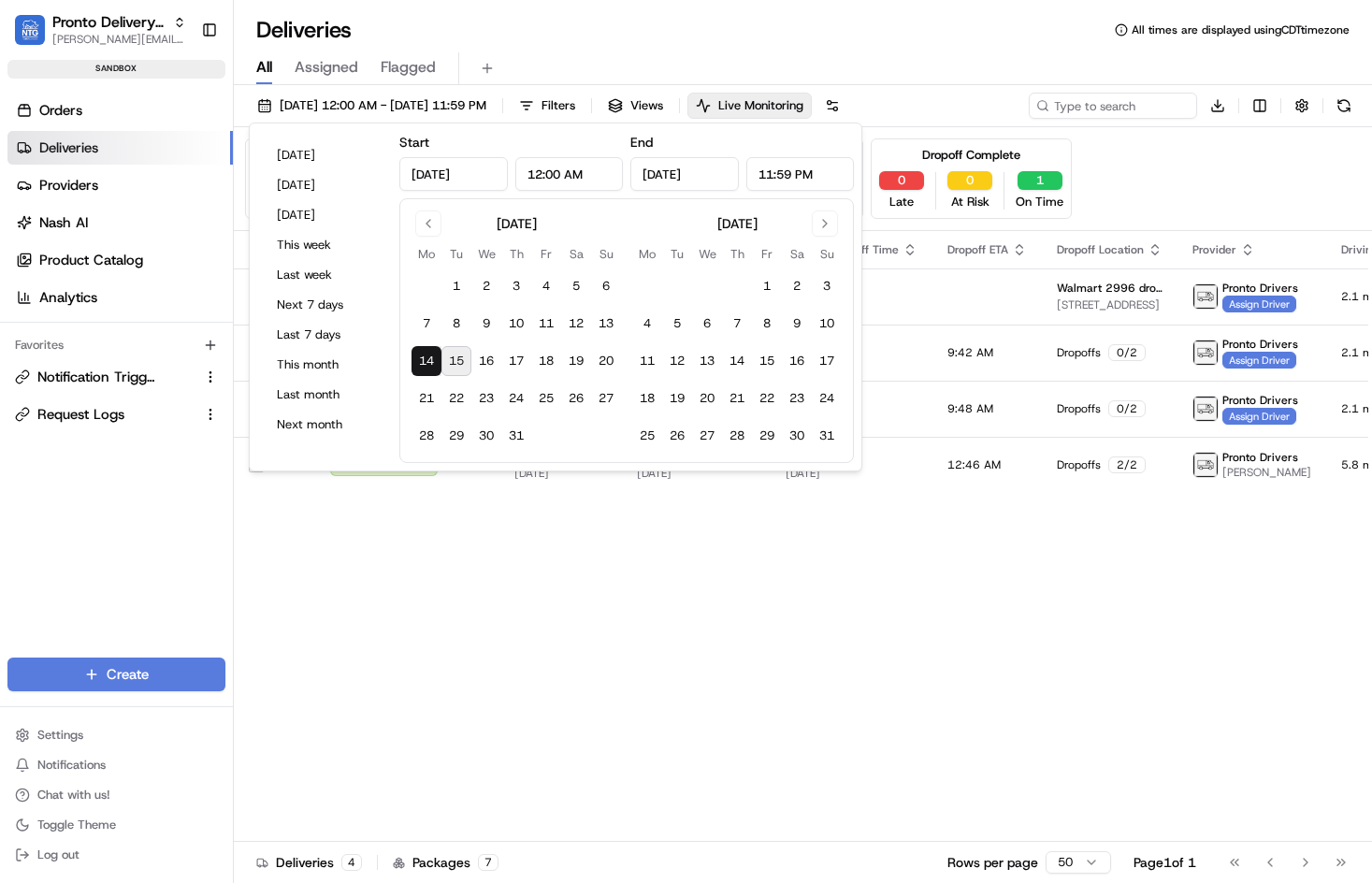 click on "15" at bounding box center (456, 361) 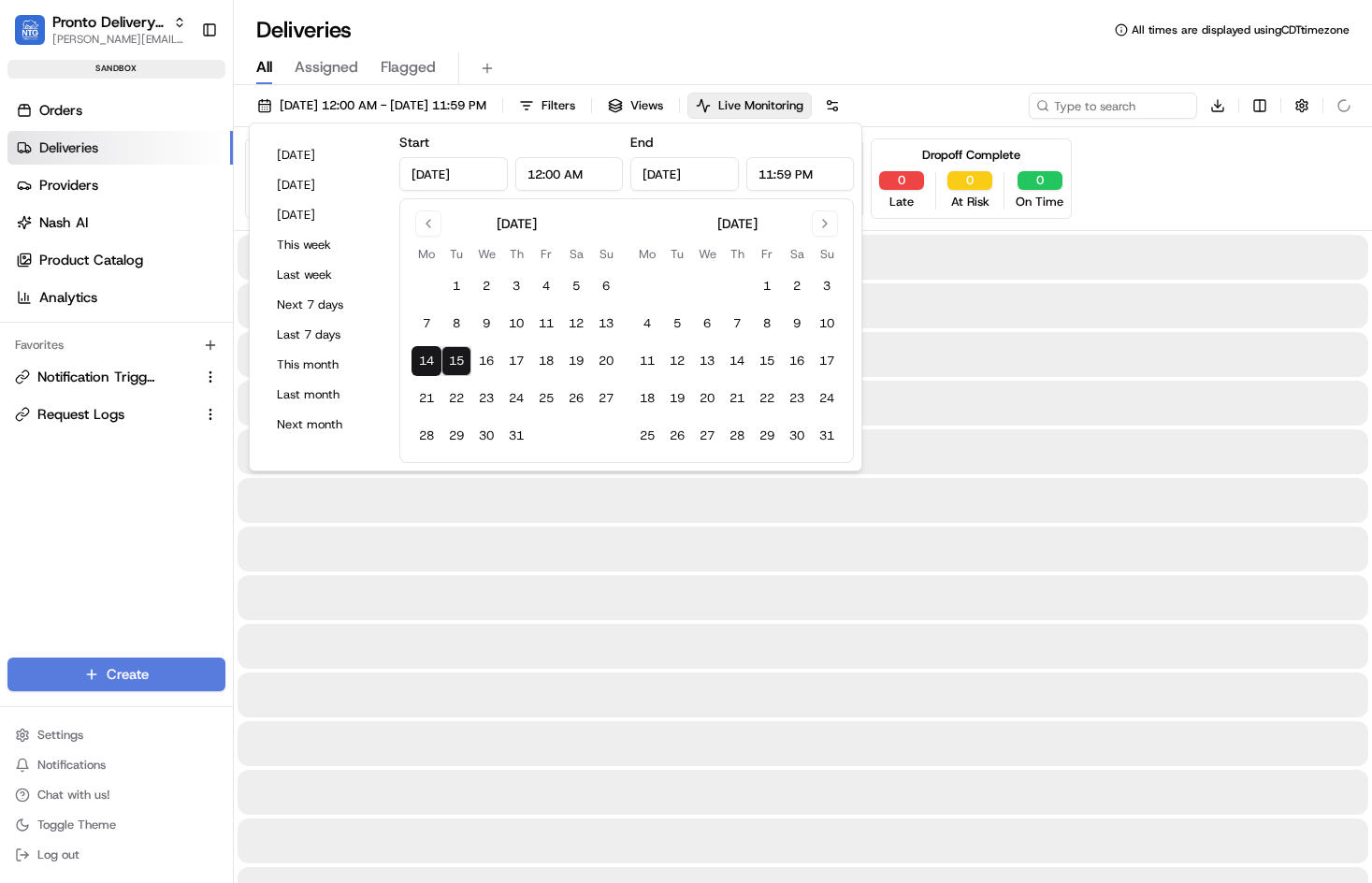 type on "Jul 15, 2025" 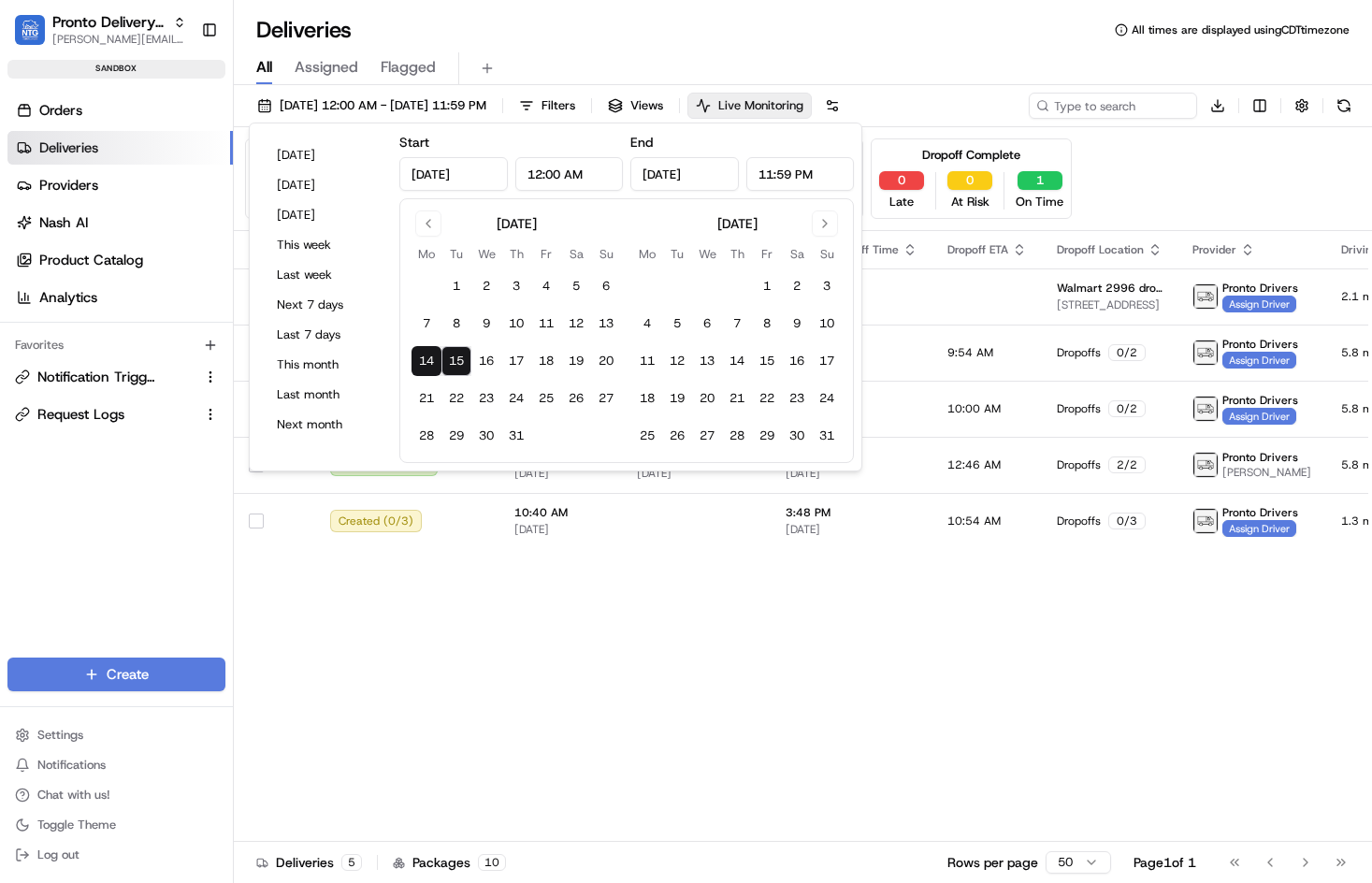 click on "Live Monitoring" at bounding box center (760, 106) 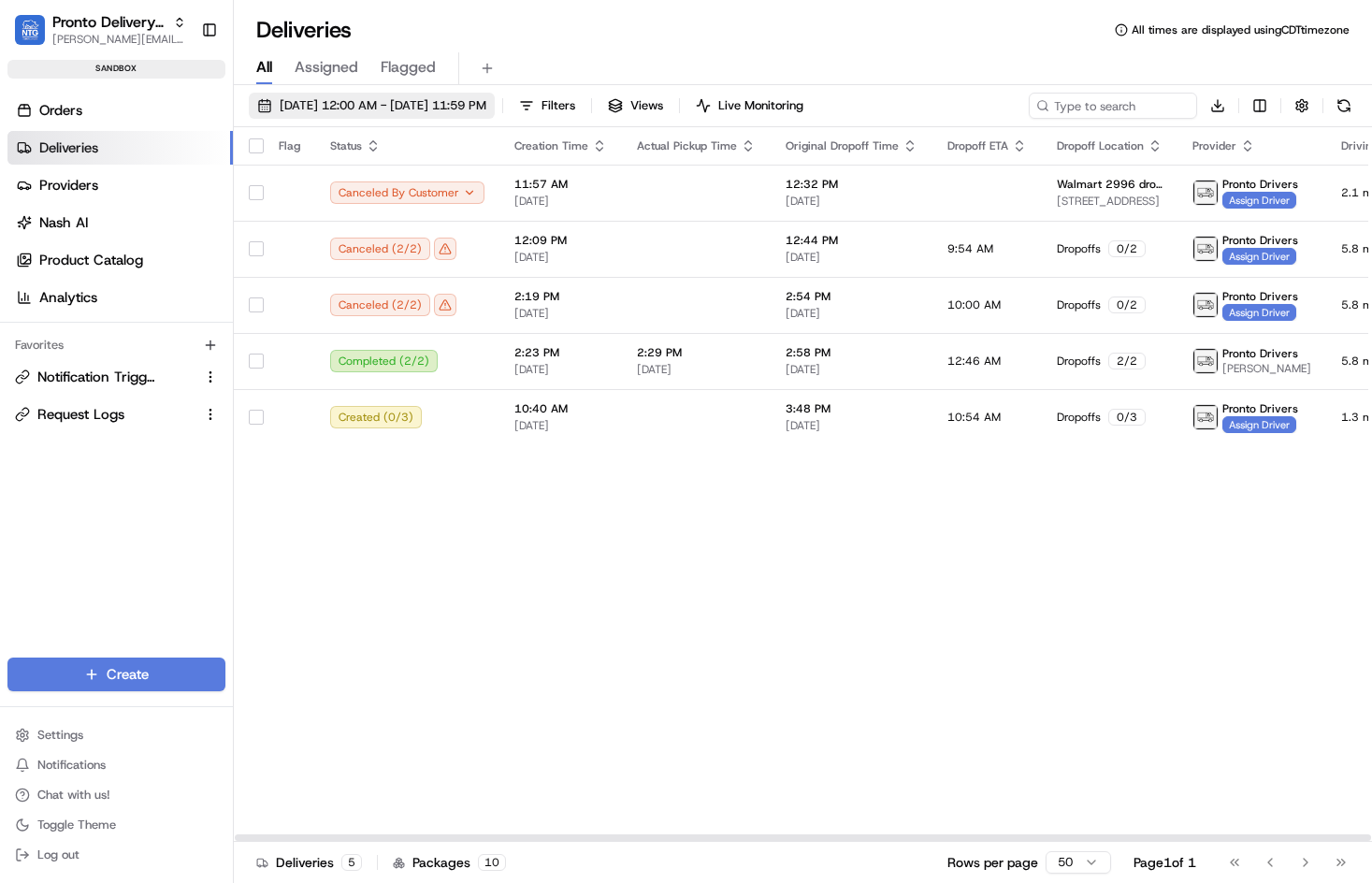 click on "07/14/2025 12:00 AM - 07/15/2025 11:59 PM" at bounding box center [383, 106] 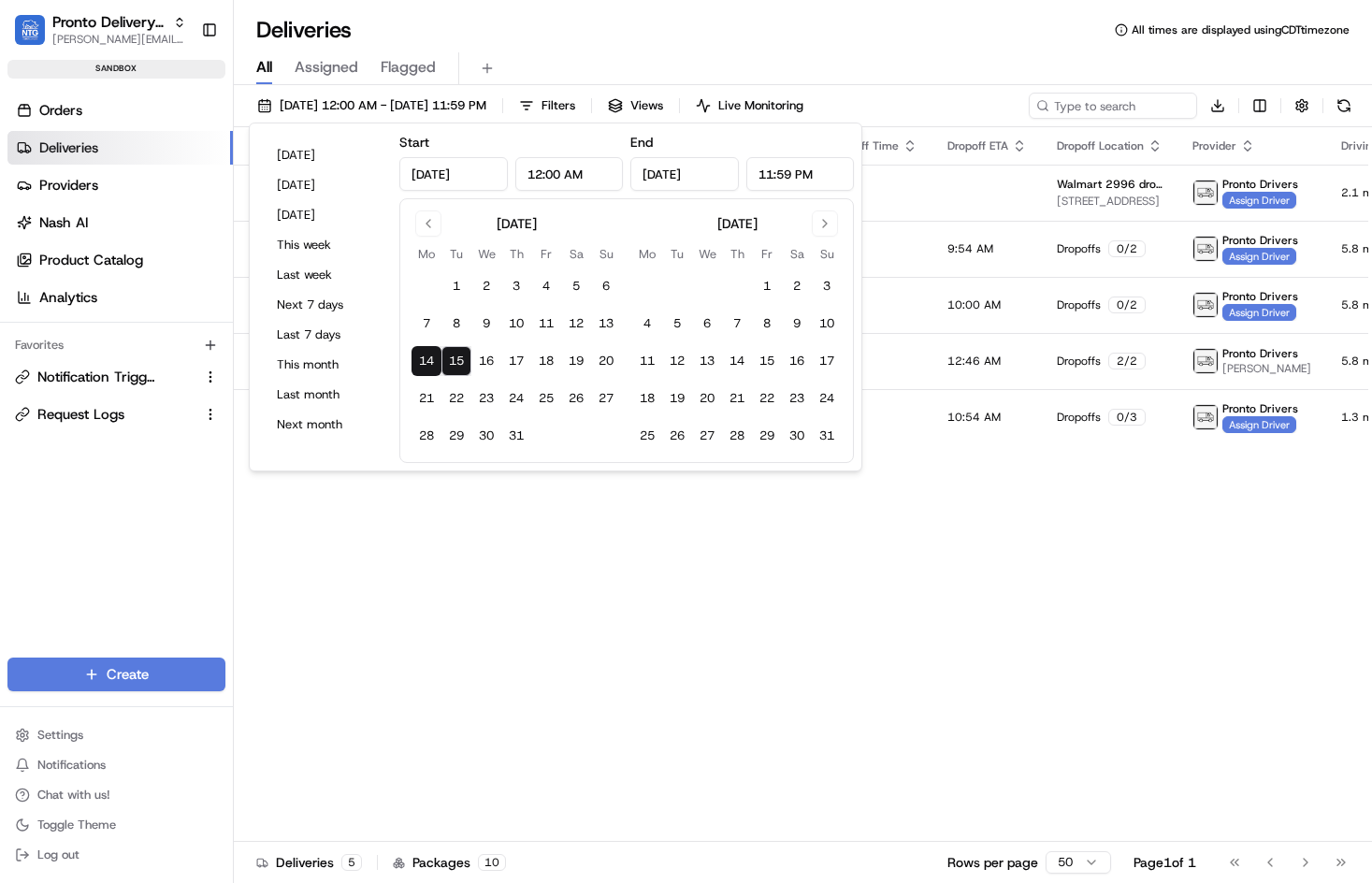 drag, startPoint x: 482, startPoint y: 360, endPoint x: 462, endPoint y: 360, distance: 20 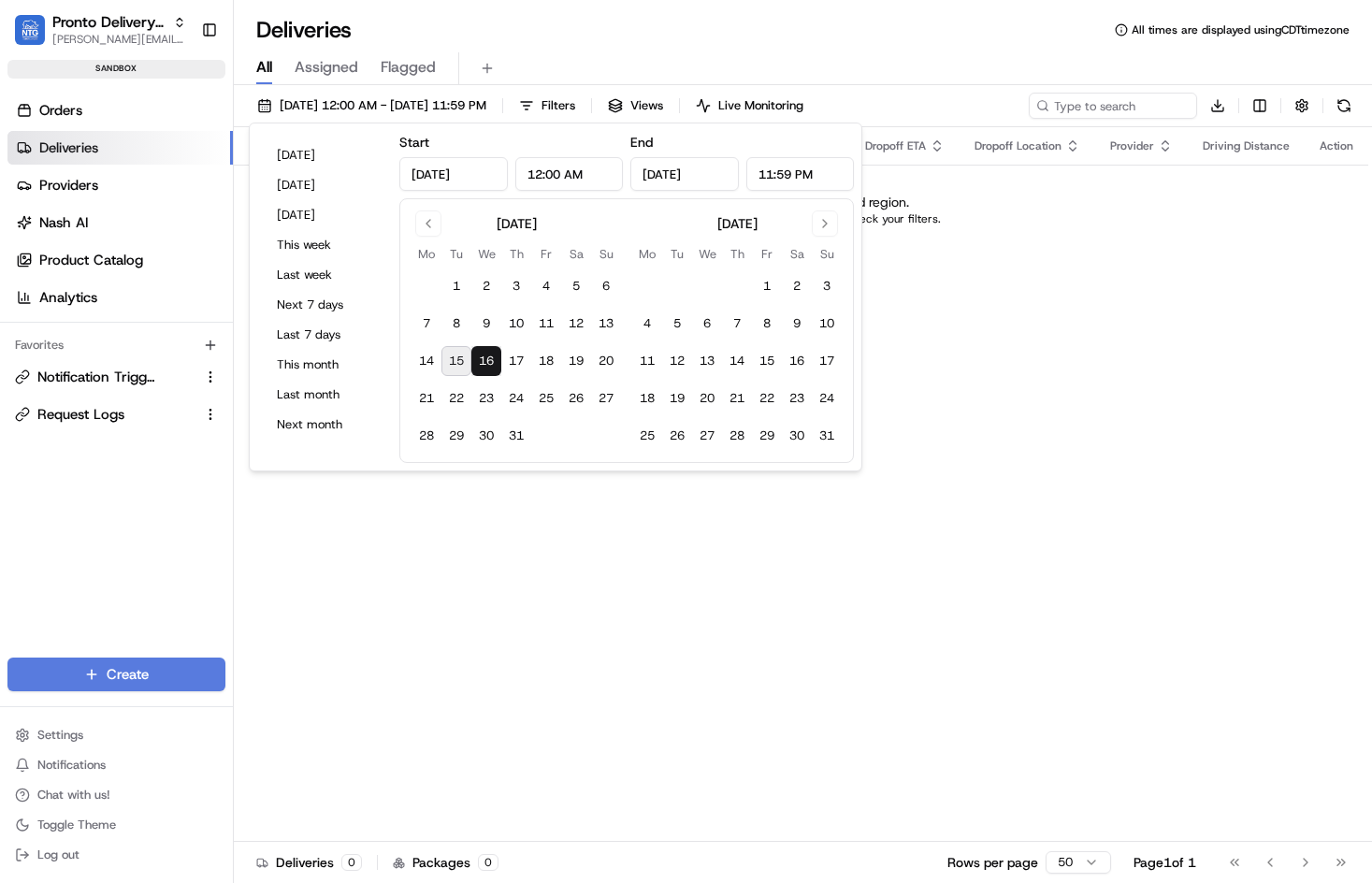 click on "15" at bounding box center [456, 361] 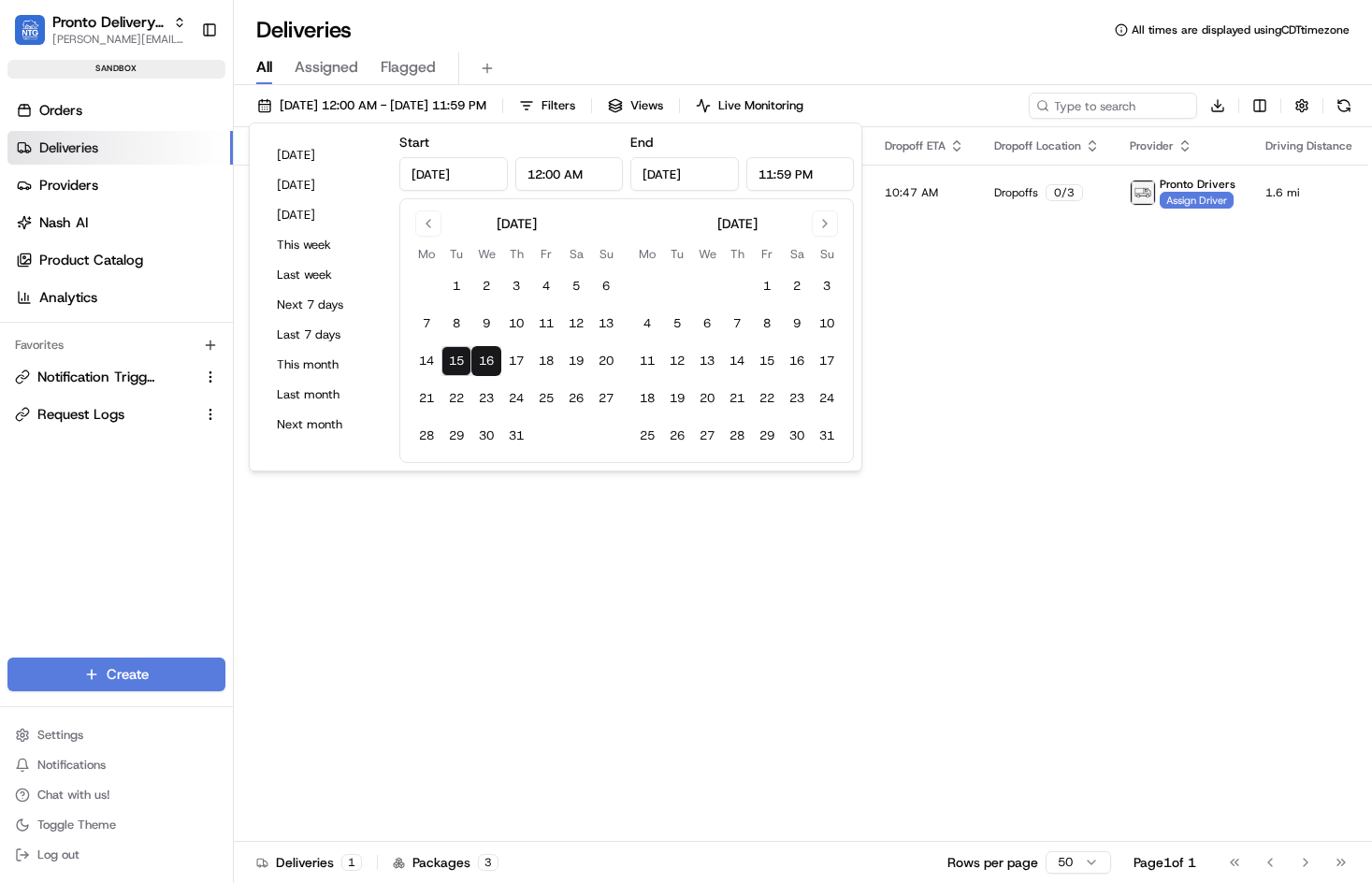 click on "15" at bounding box center (456, 361) 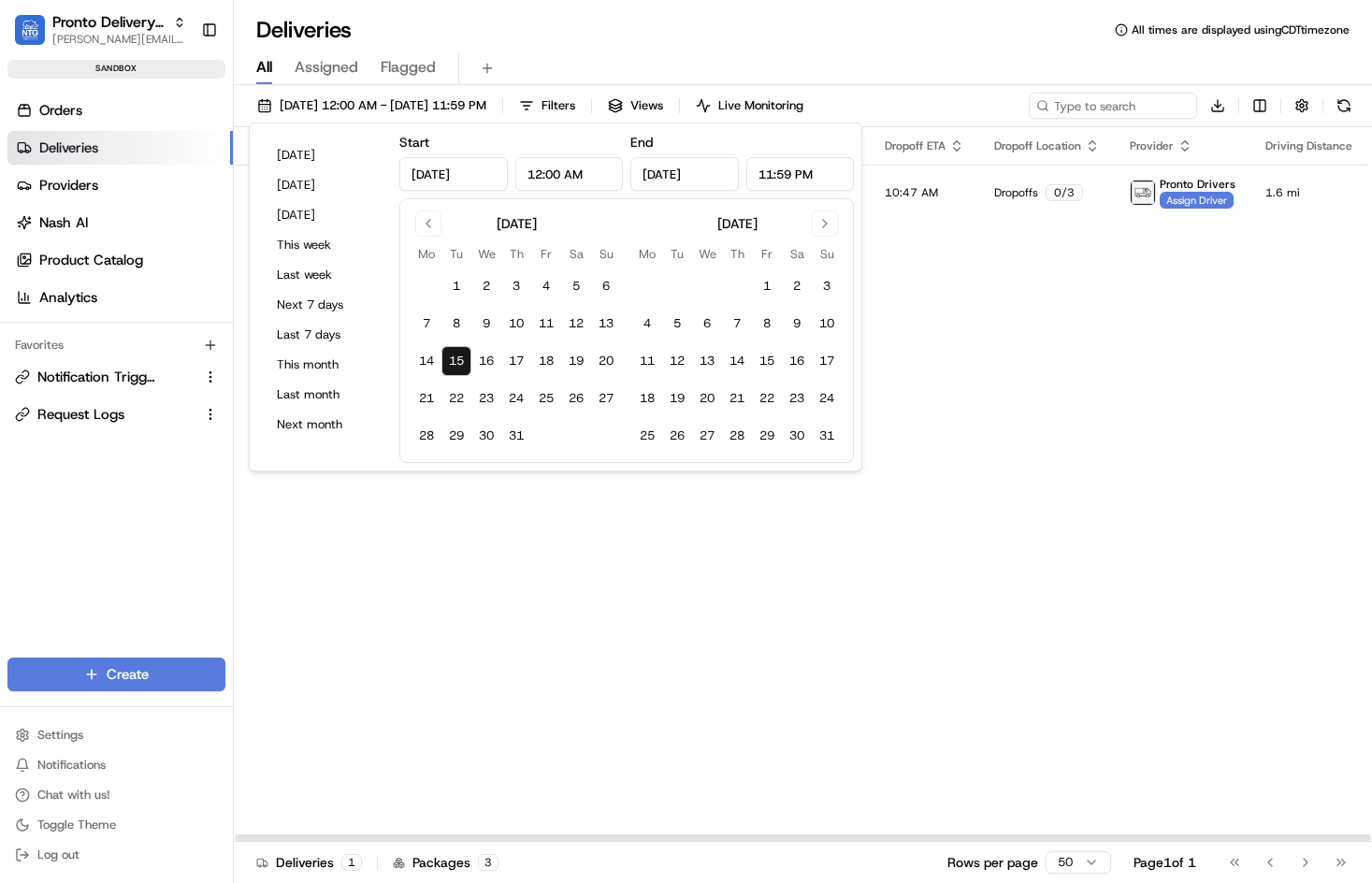 click on "Flag Status Creation Time Actual Pickup Time Original Dropoff Time Dropoff ETA Dropoff Location Provider Driving Distance Action Created ( 0 / 3 ) 10:40 AM 07/15/2025 3:48 PM 07/15/2025 10:47 AM Dropoffs 0  /  3 Pronto Drivers Assign Driver 1.6 mi" at bounding box center [835, 485] 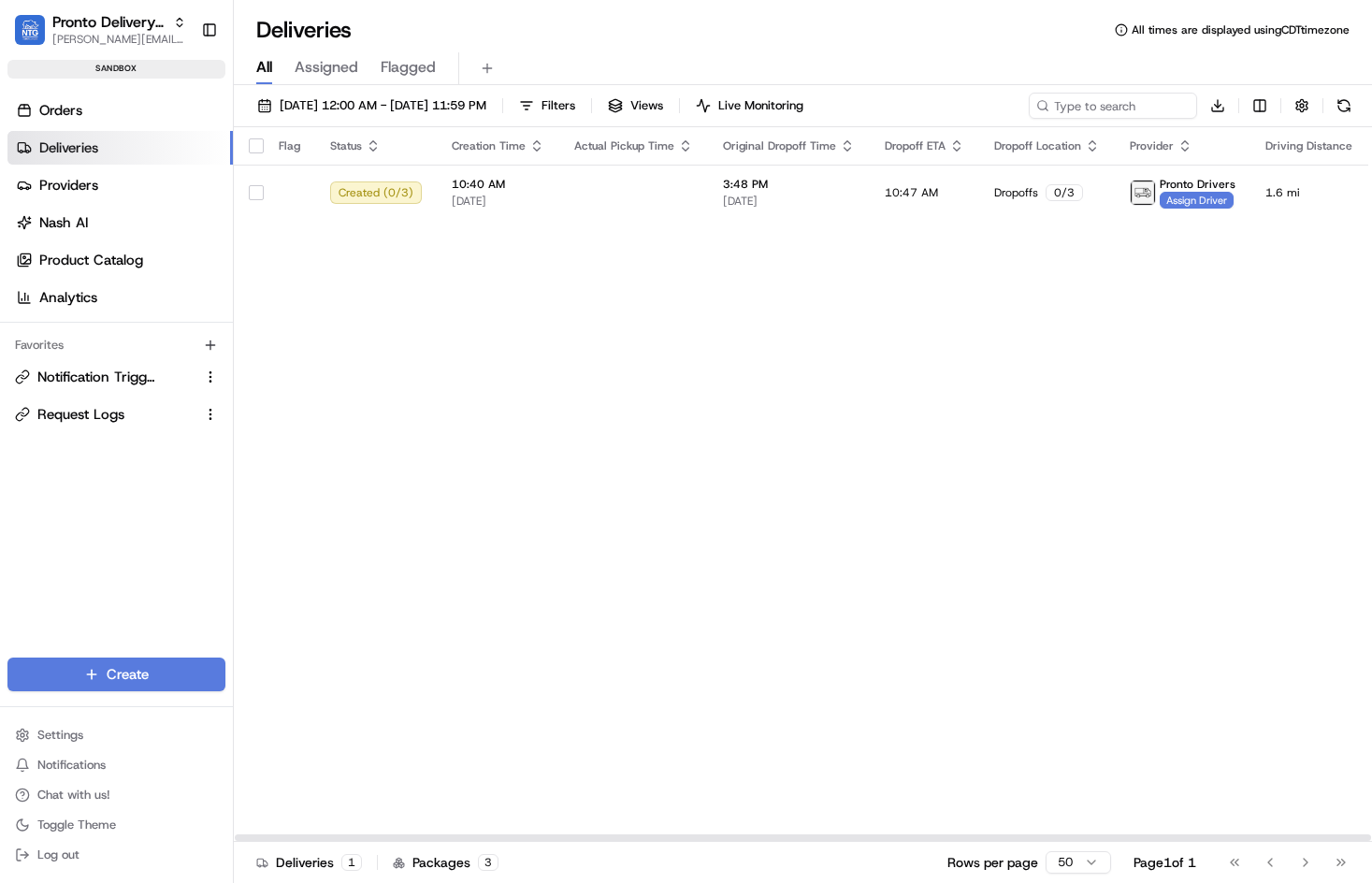 click on "Actual Pickup Time" at bounding box center (633, 146) 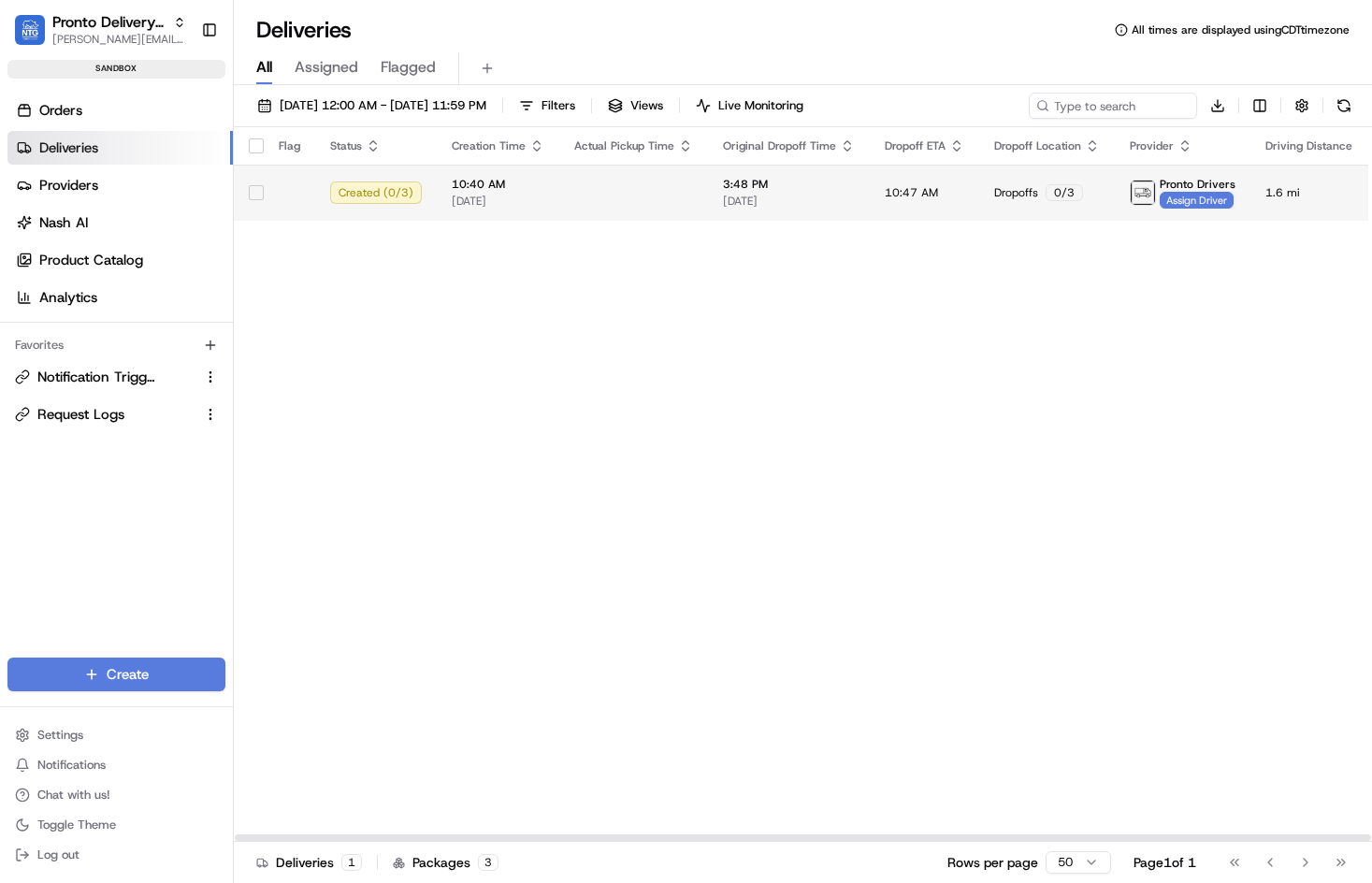 click at bounding box center [633, 193] 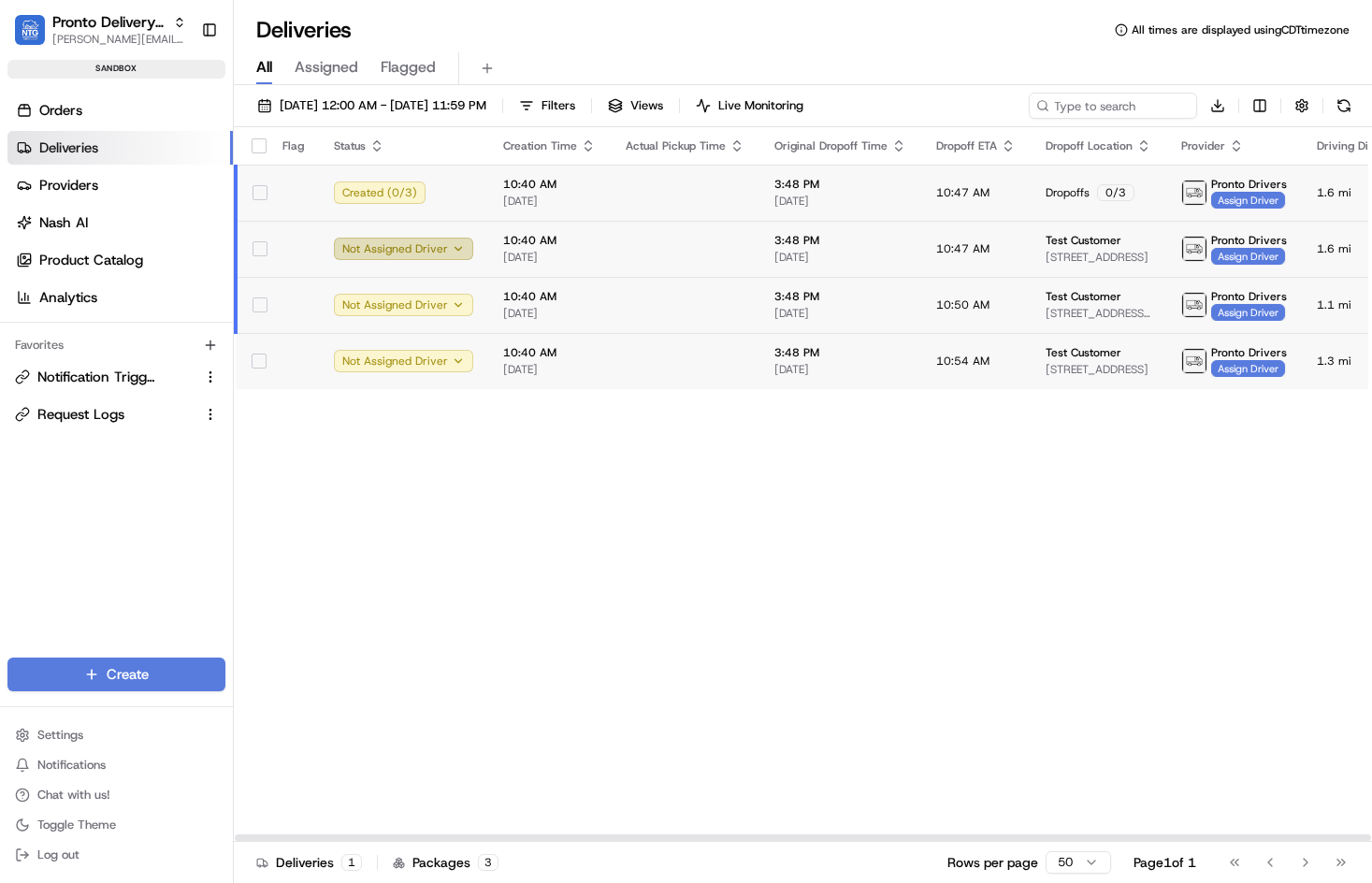 click on "Not Assigned Driver" at bounding box center [403, 249] 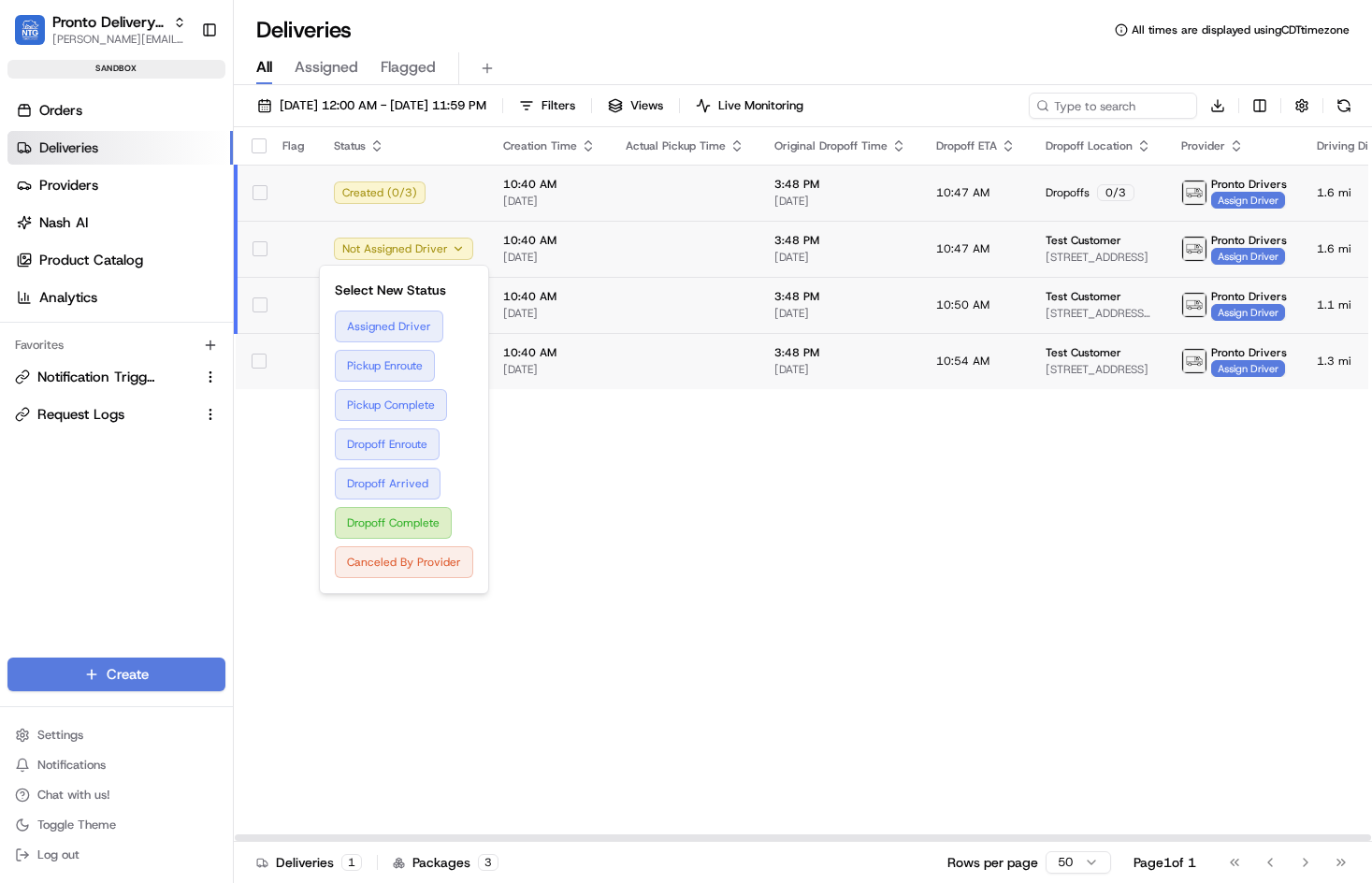 click on "Flag Status Creation Time Actual Pickup Time Original Dropoff Time Dropoff ETA Dropoff Location Provider Driving Distance Action Created ( 0 / 3 ) 10:40 AM 07/15/2025 3:48 PM 07/15/2025 10:47 AM Dropoffs 0  /  3 Pronto Drivers Assign Driver 1.6 mi Not Assigned Driver 10:40 AM 07/15/2025 3:48 PM 07/15/2025 10:47 AM Test Customer 4405 Country Brook Dr, Dallas, TX 75287, USA Pronto Drivers Assign Driver 1.6 mi Not Assigned Driver 10:40 AM 07/15/2025 3:48 PM 07/15/2025 10:50 AM Test Customer 3911 St Christopher Ln, Dallas, TX 75287, USA Pronto Drivers Assign Driver 1.1 mi Not Assigned Driver 10:40 AM 07/15/2025 3:48 PM 07/15/2025 10:54 AM Test Customer 18240 Midway Rd, Dallas, TX 75287, USA Pronto Drivers Assign Driver 1.3 mi" at bounding box center (860, 485) 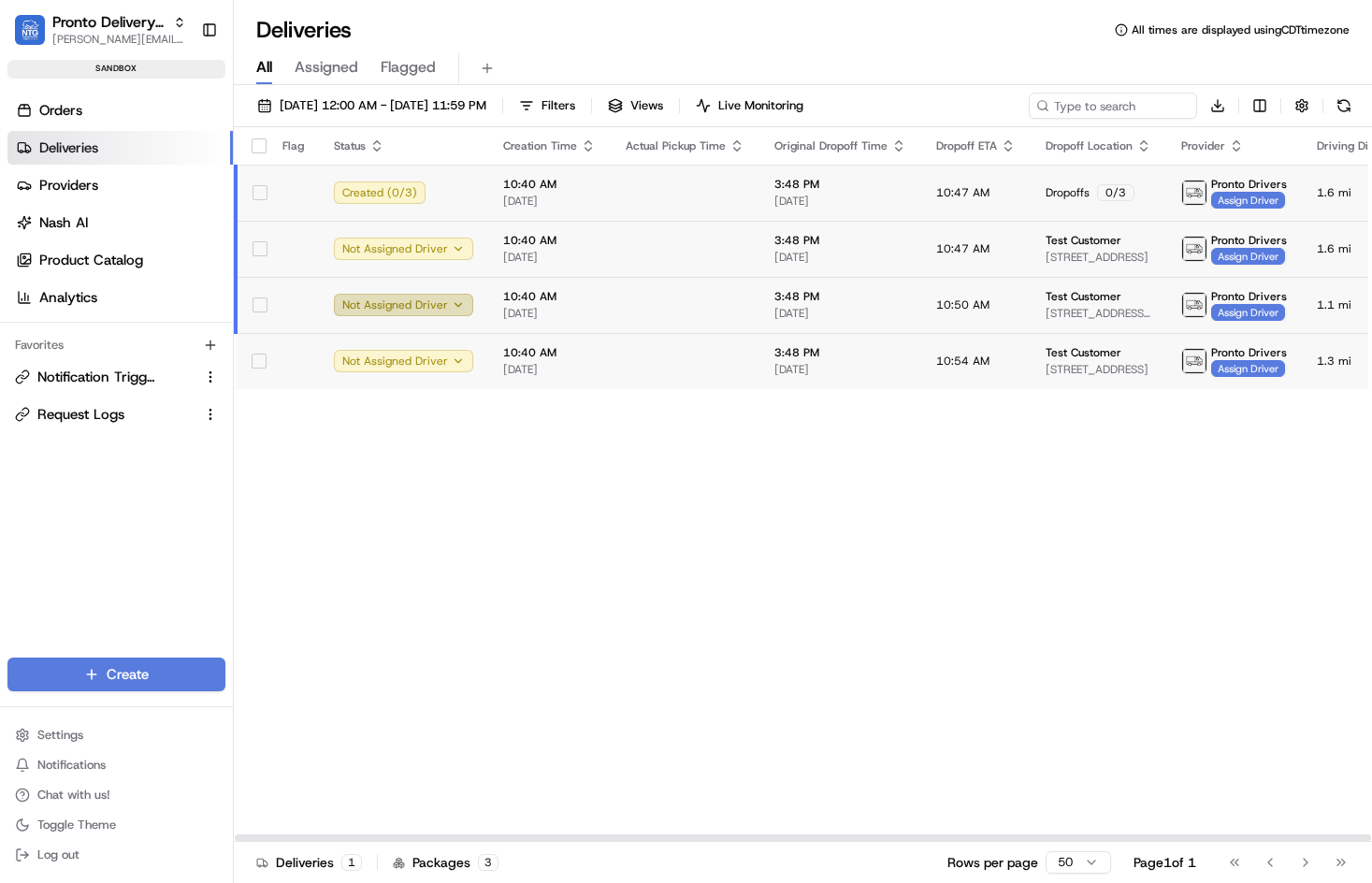 click on "Not Assigned Driver" at bounding box center (403, 305) 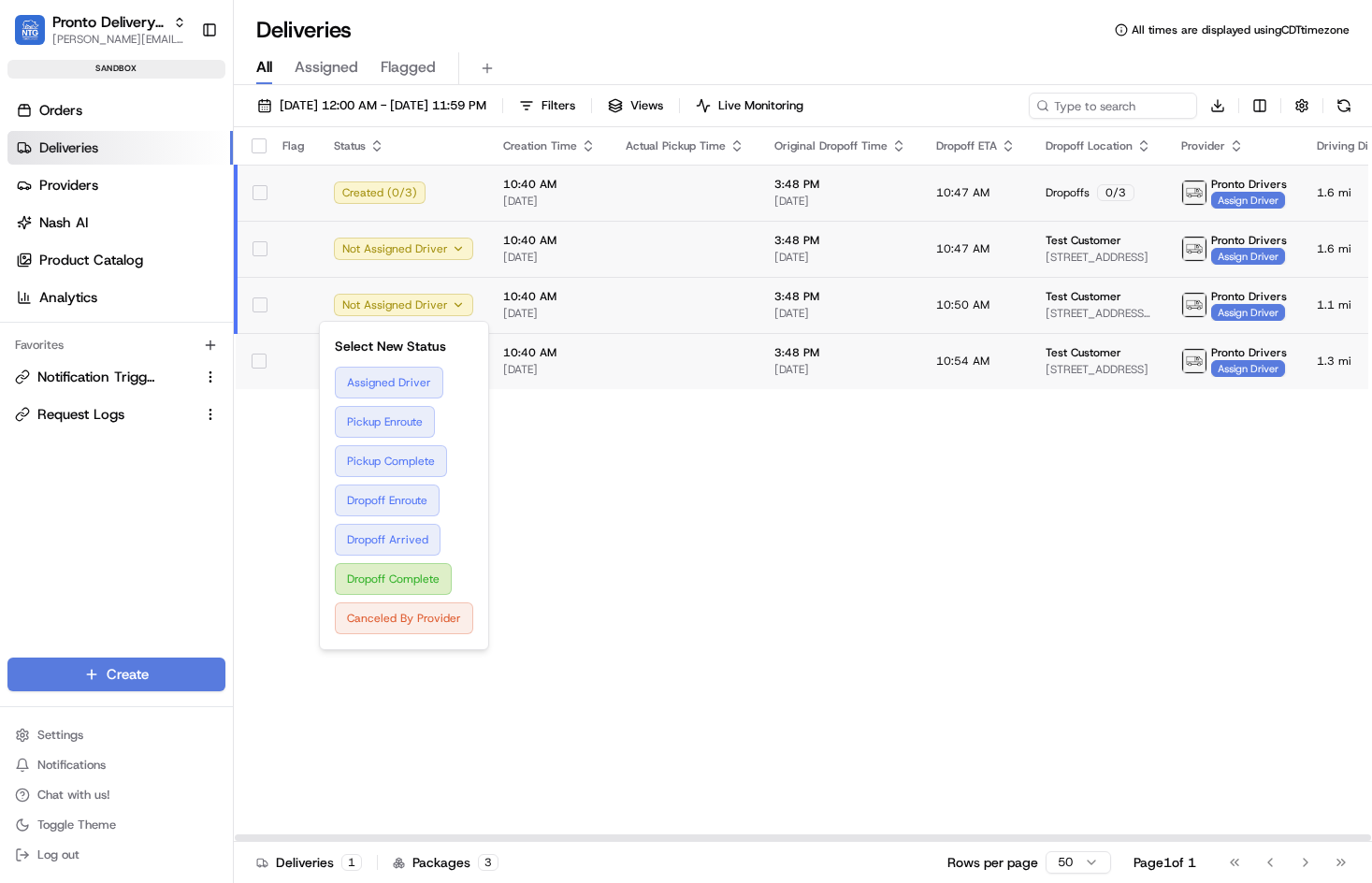 click on "Flag Status Creation Time Actual Pickup Time Original Dropoff Time Dropoff ETA Dropoff Location Provider Driving Distance Action Created ( 0 / 3 ) 10:40 AM 07/15/2025 3:48 PM 07/15/2025 10:47 AM Dropoffs 0  /  3 Pronto Drivers Assign Driver 1.6 mi Not Assigned Driver 10:40 AM 07/15/2025 3:48 PM 07/15/2025 10:47 AM Test Customer 4405 Country Brook Dr, Dallas, TX 75287, USA Pronto Drivers Assign Driver 1.6 mi Not Assigned Driver 10:40 AM 07/15/2025 3:48 PM 07/15/2025 10:50 AM Test Customer 3911 St Christopher Ln, Dallas, TX 75287, USA Pronto Drivers Assign Driver 1.1 mi Not Assigned Driver 10:40 AM 07/15/2025 3:48 PM 07/15/2025 10:54 AM Test Customer 18240 Midway Rd, Dallas, TX 75287, USA Pronto Drivers Assign Driver 1.3 mi" at bounding box center (860, 485) 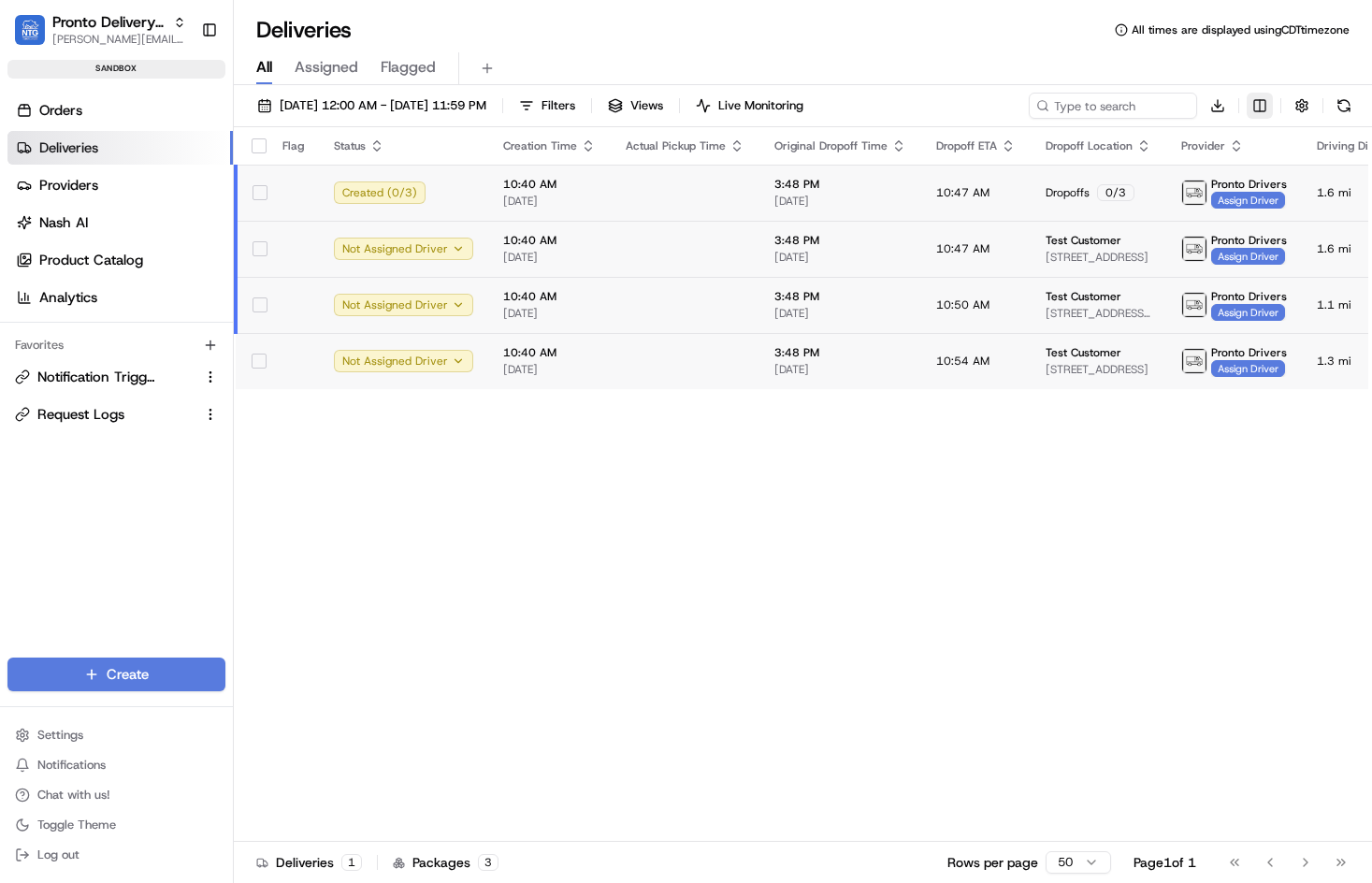 click on "Pronto Delivery Service jeff@usenash.com Toggle Sidebar sandbox Orders Deliveries Providers Nash AI Product Catalog Analytics Favorites Notification Triggers Request Logs Main Menu Members & Organization Organization Users Roles Preferences Customization Portal Tracking Orchestration Automations Dispatch Strategy Optimization Strategy Shipping Labels Manifest Locations Pickup Locations Dropoff Locations Billing Billing Refund Requests Integrations Notification Triggers Webhooks API Keys Request Logs Other Feature Flags Create Settings Notifications Chat with us! Toggle Theme Log out Deliveries All times are displayed using  CDT  timezone All Assigned Flagged 07/15/2025 12:00 AM - 07/15/2025 11:59 PM Filters Views Live Monitoring Download Flag Status Creation Time Actual Pickup Time Original Dropoff Time Dropoff ETA Dropoff Location Provider Driving Distance Action Created ( 0 / 3 ) 10:40 AM 07/15/2025 3:48 PM 07/15/2025 10:47 AM Dropoffs 0  /  3 Pronto Drivers Assign Driver 1.6 mi 10:40 AM 1 3" at bounding box center [686, 442] 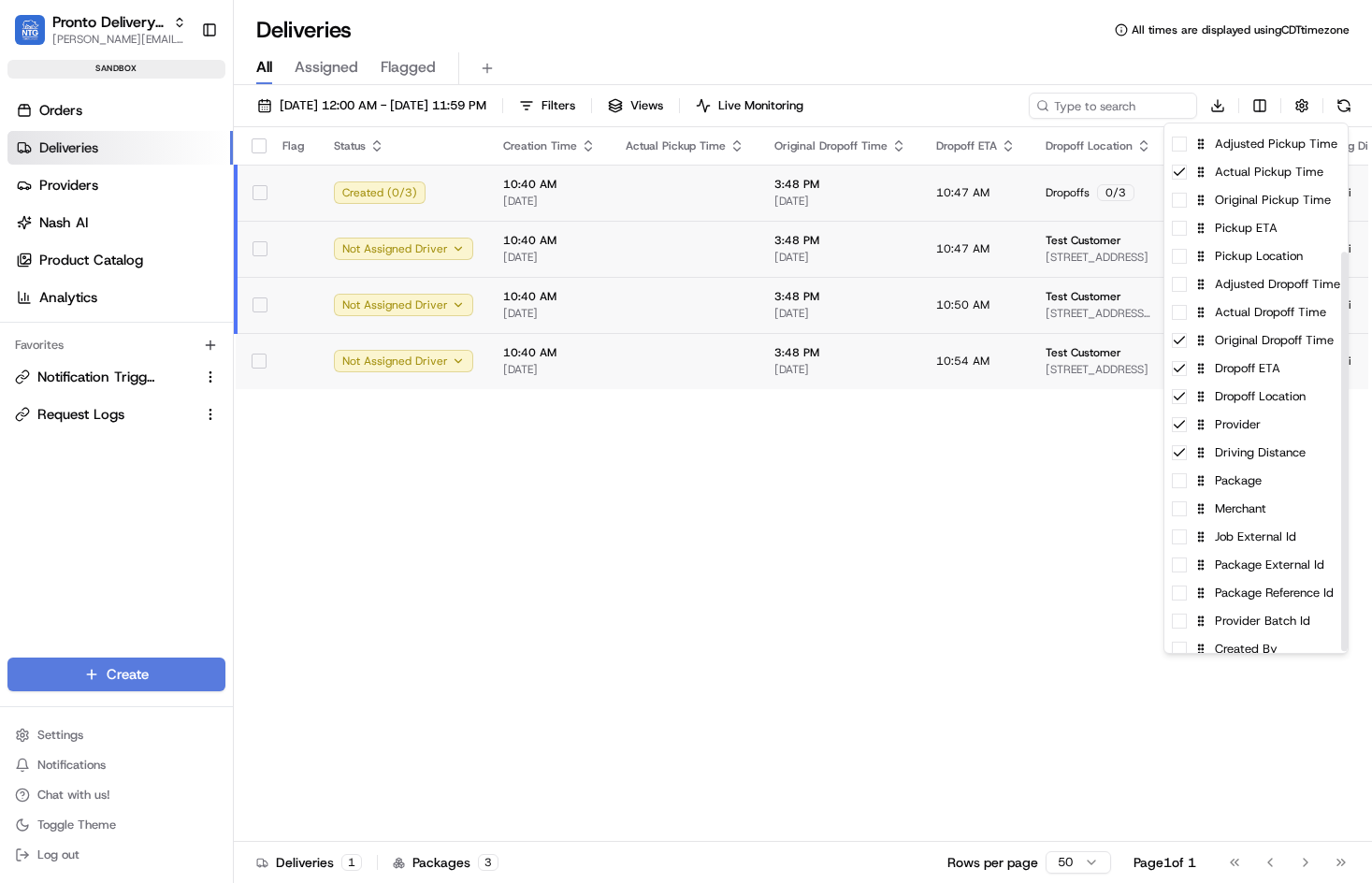 scroll, scrollTop: 172, scrollLeft: 0, axis: vertical 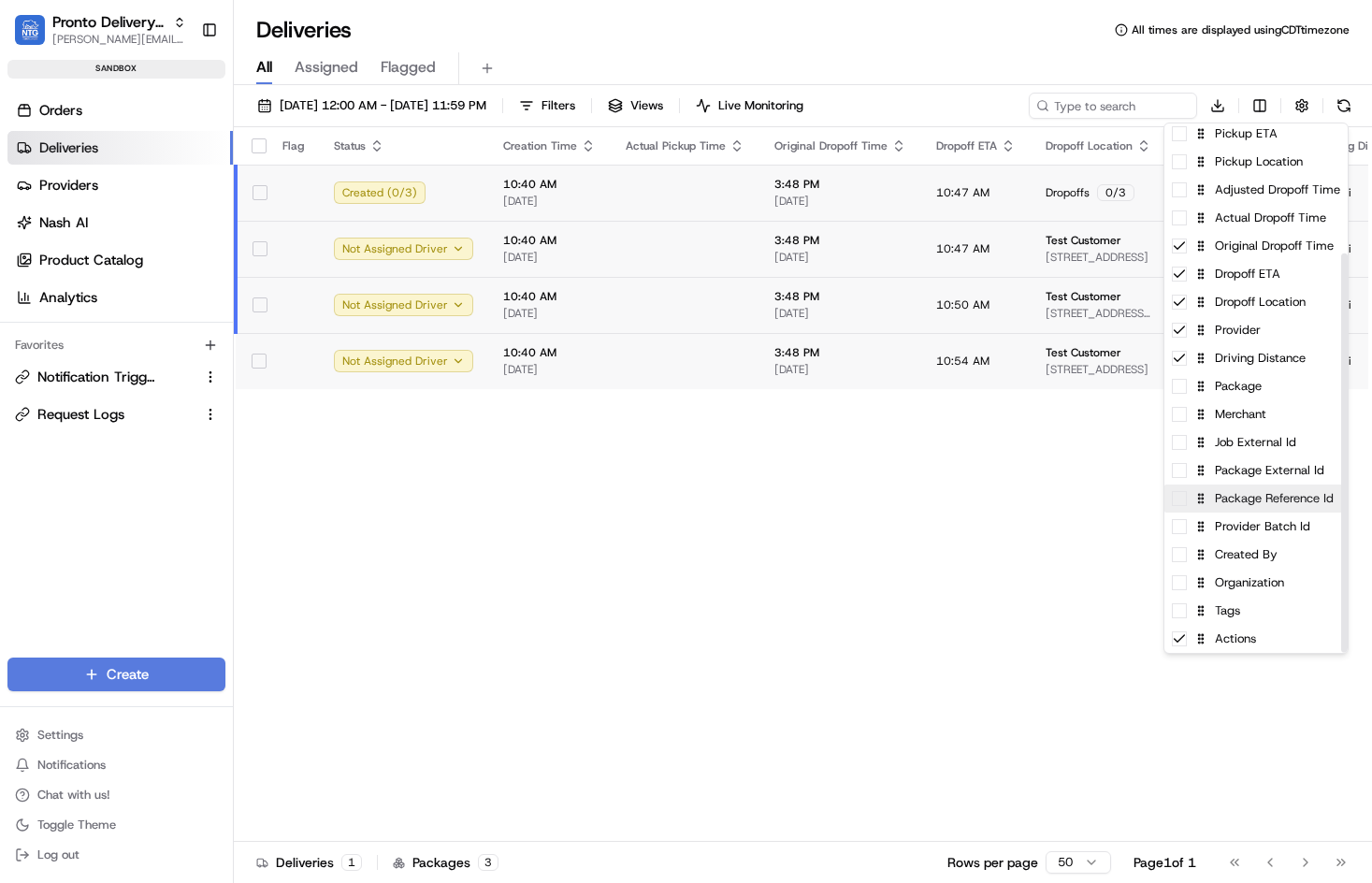 click on "Package Reference Id" at bounding box center [1256, 499] 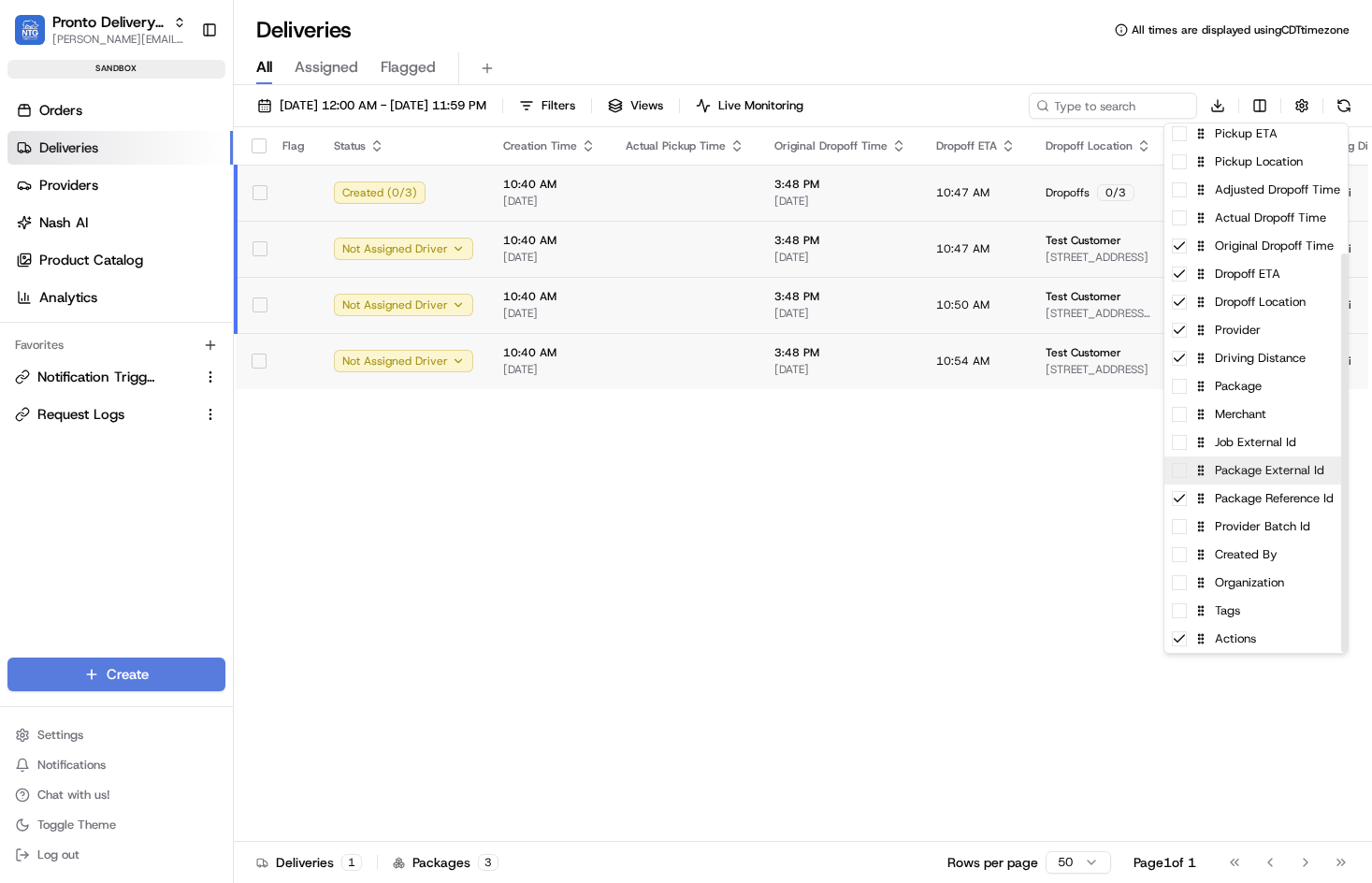 click at bounding box center [1179, 470] 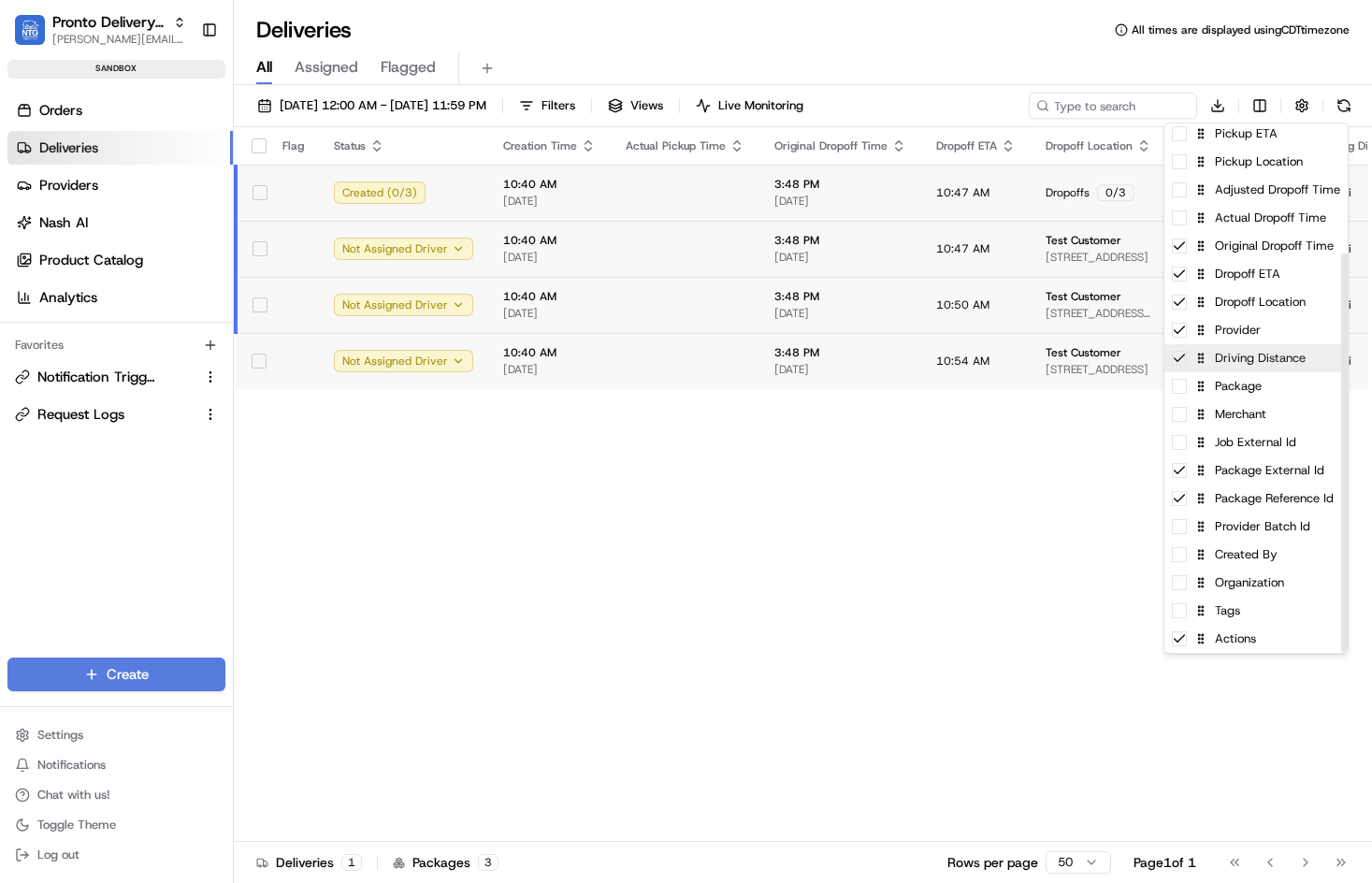 click 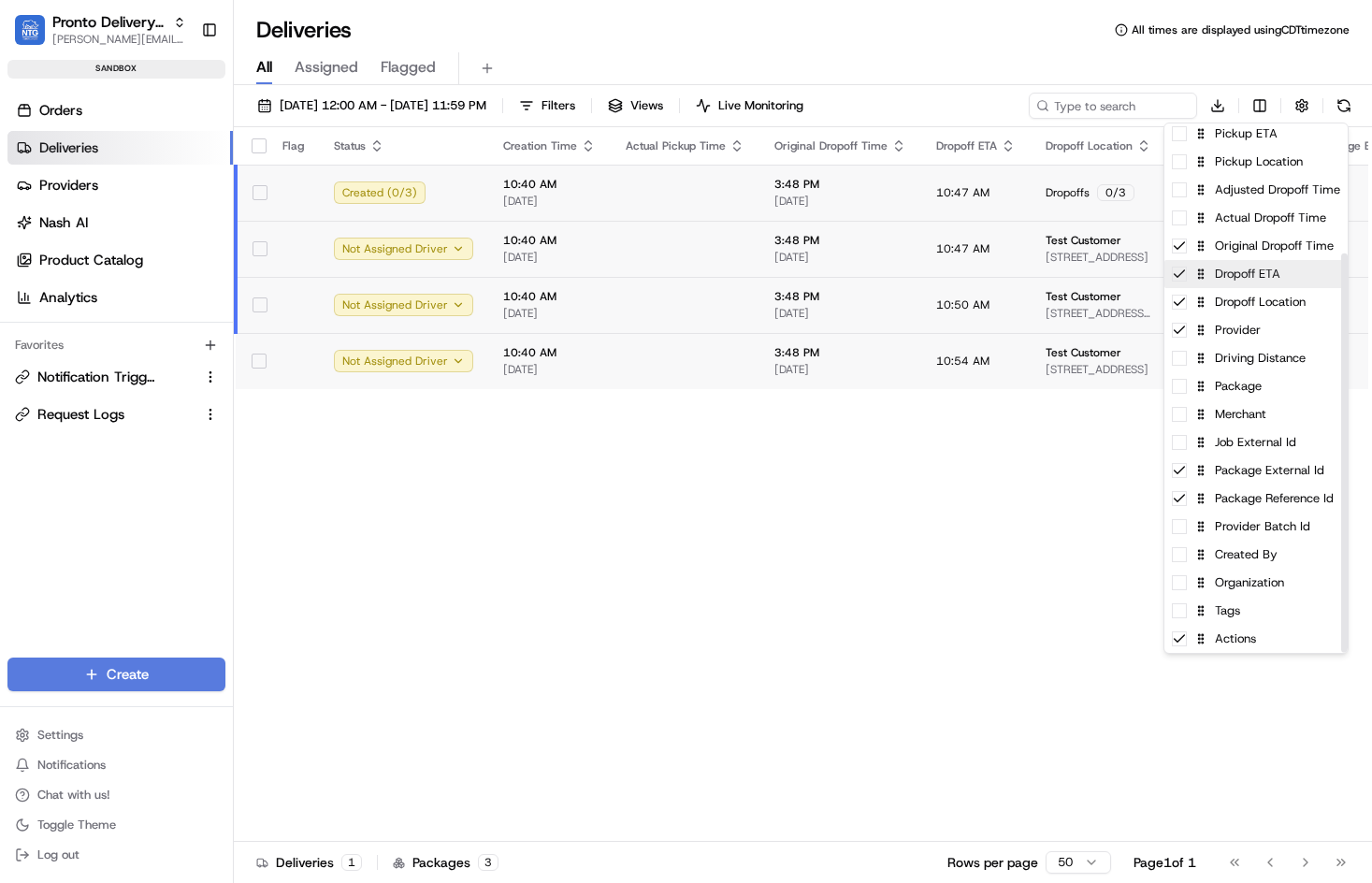 click on "Dropoff ETA" at bounding box center (1256, 274) 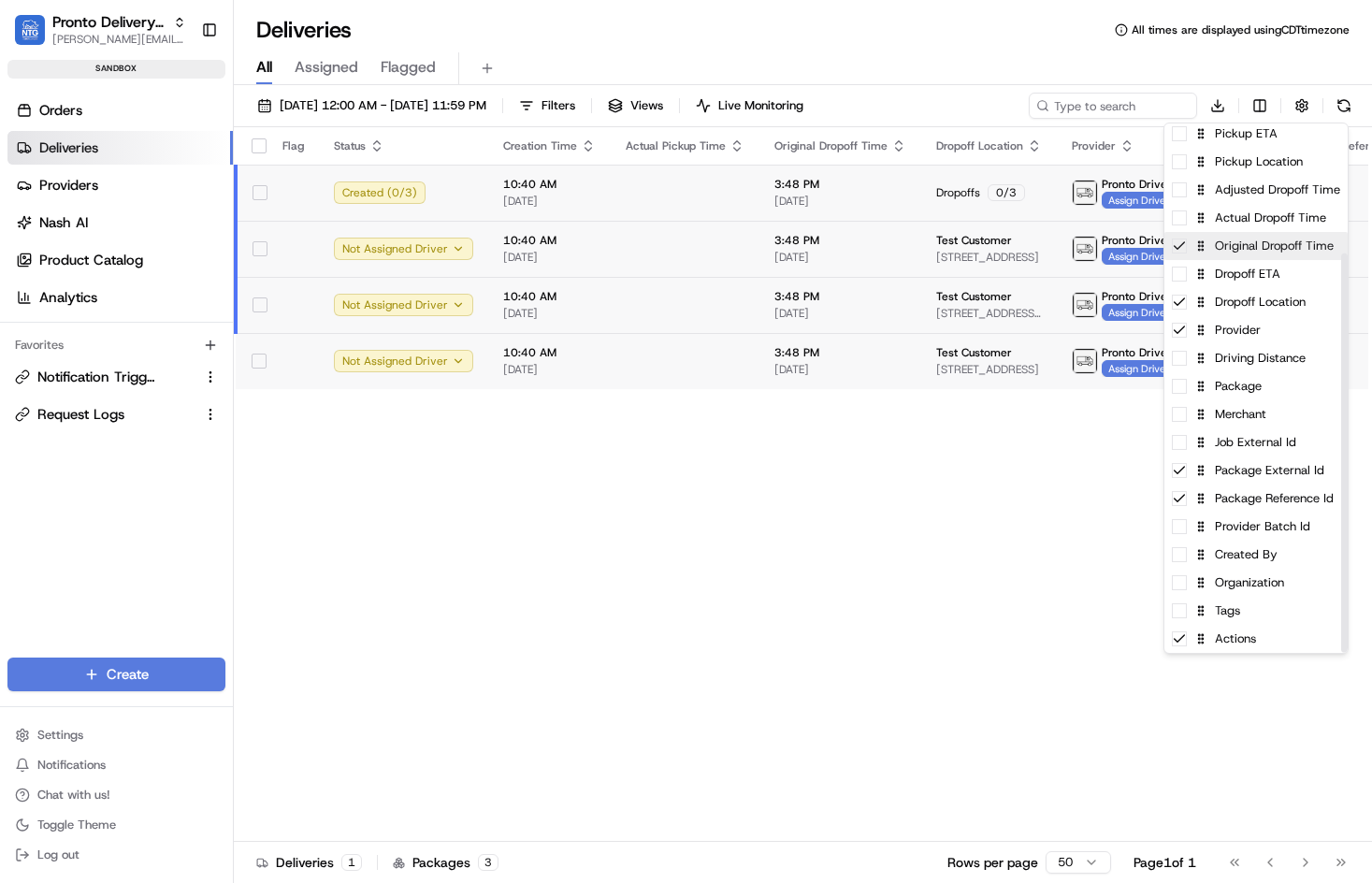 click 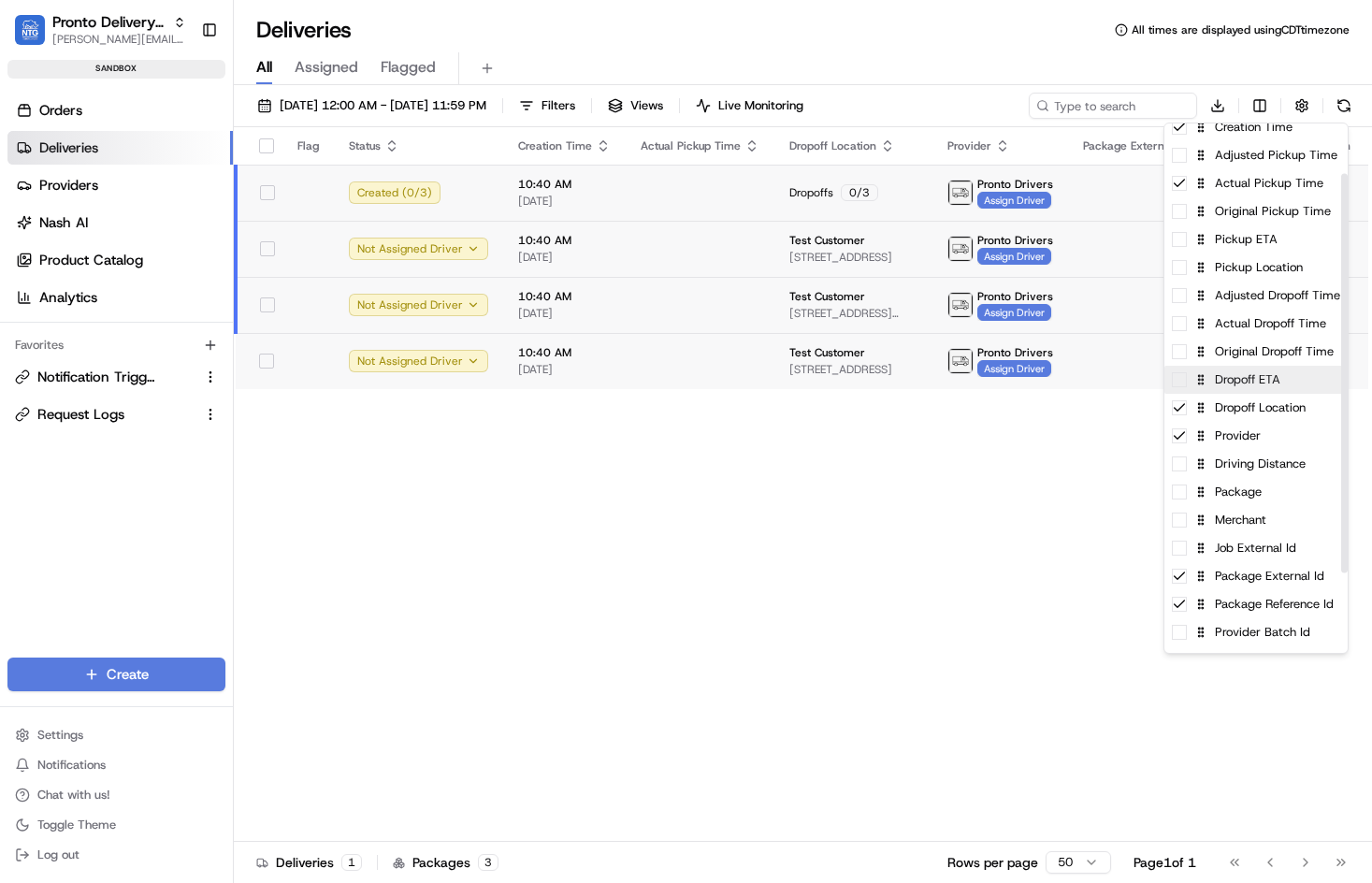 scroll, scrollTop: 0, scrollLeft: 0, axis: both 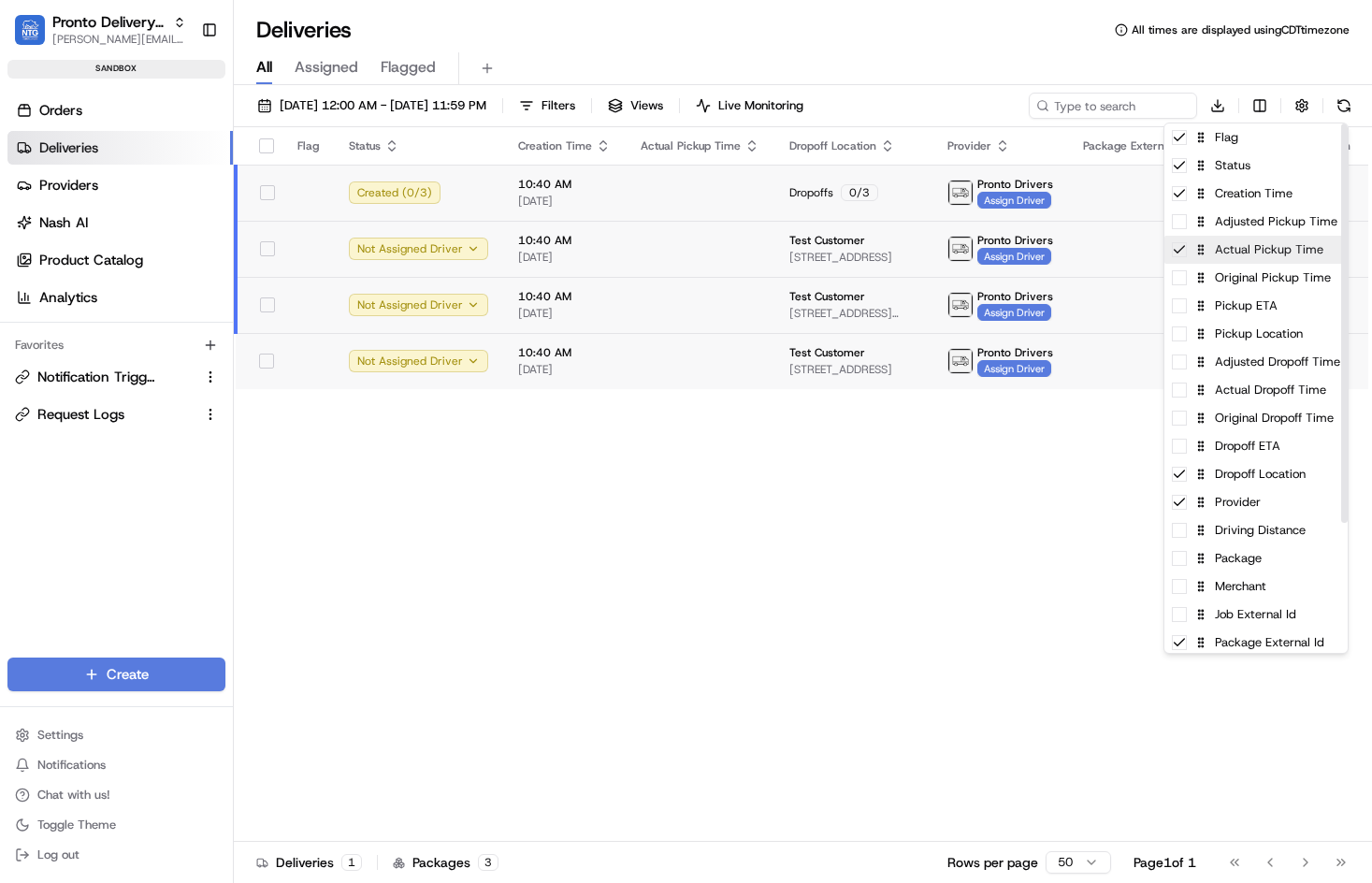 click 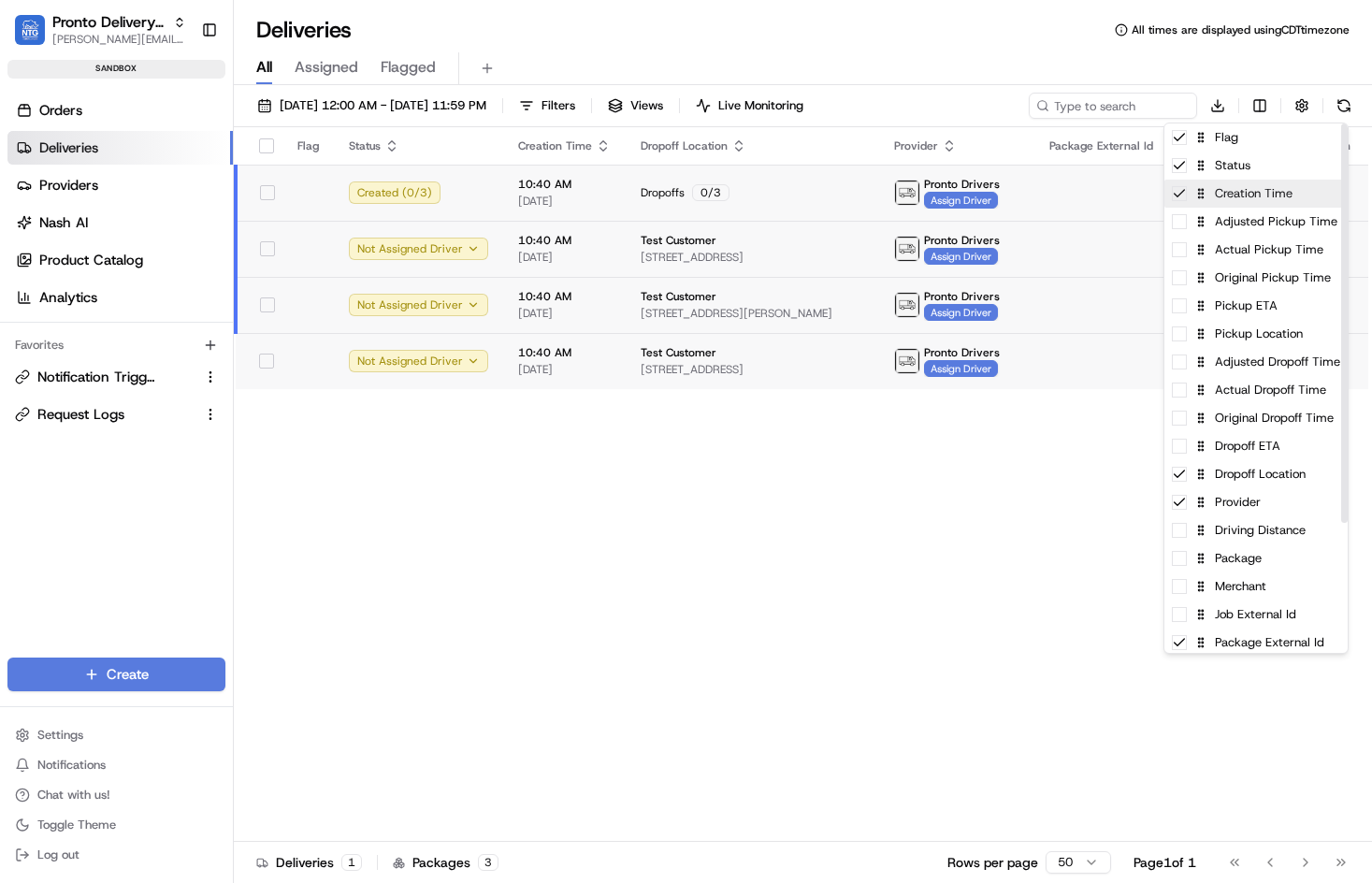 click 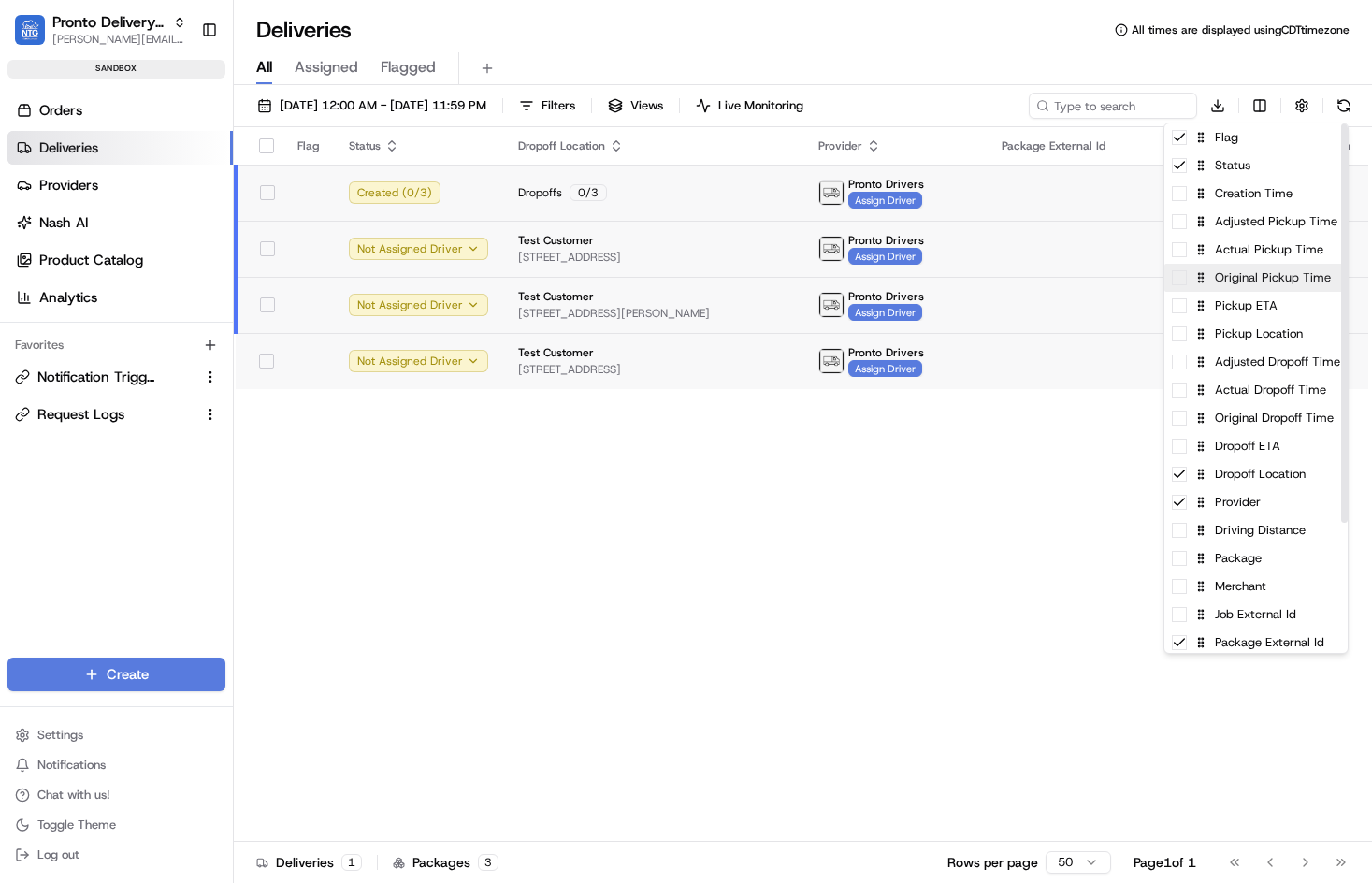 click on "Original Pickup Time" at bounding box center [1256, 278] 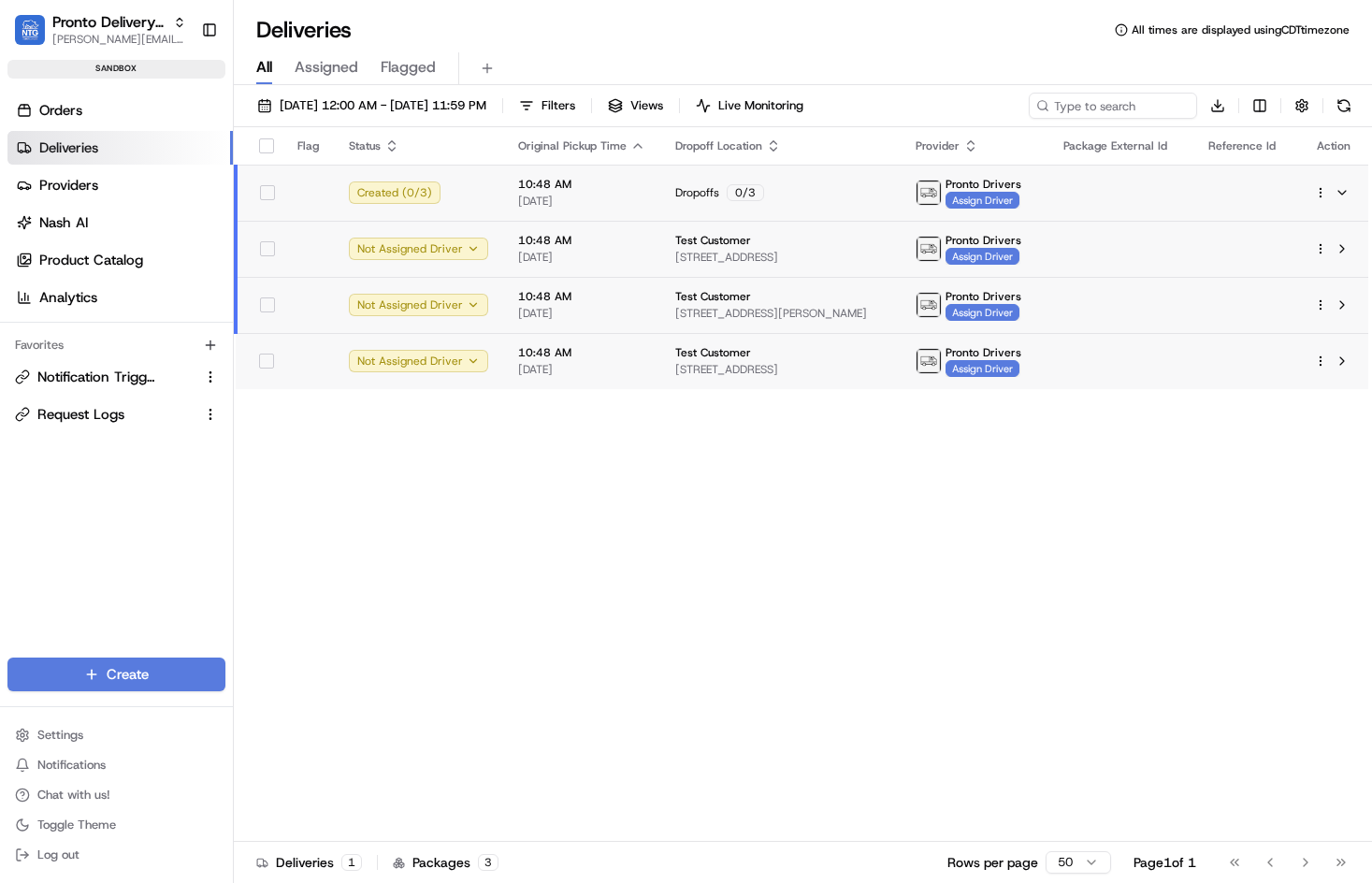 click on "Pronto Delivery Service jeff@usenash.com Toggle Sidebar sandbox Orders Deliveries Providers Nash AI Product Catalog Analytics Favorites Notification Triggers Request Logs Main Menu Members & Organization Organization Users Roles Preferences Customization Portal Tracking Orchestration Automations Dispatch Strategy Optimization Strategy Shipping Labels Manifest Locations Pickup Locations Dropoff Locations Billing Billing Refund Requests Integrations Notification Triggers Webhooks API Keys Request Logs Other Feature Flags Create Settings Notifications Chat with us! Toggle Theme Log out Deliveries All times are displayed using  CDT  timezone All Assigned Flagged 07/15/2025 12:00 AM - 07/15/2025 11:59 PM Filters Views Live Monitoring Download Flag Status Original Pickup Time Dropoff Location Provider Package External Id Reference Id Action Created ( 0 / 3 ) 10:48 AM 07/15/2025 Dropoffs 0  /  3 Pronto Drivers Assign Driver Not Assigned Driver 10:48 AM 07/15/2025 Test Customer Pronto Drivers 10:48 AM" at bounding box center (686, 442) 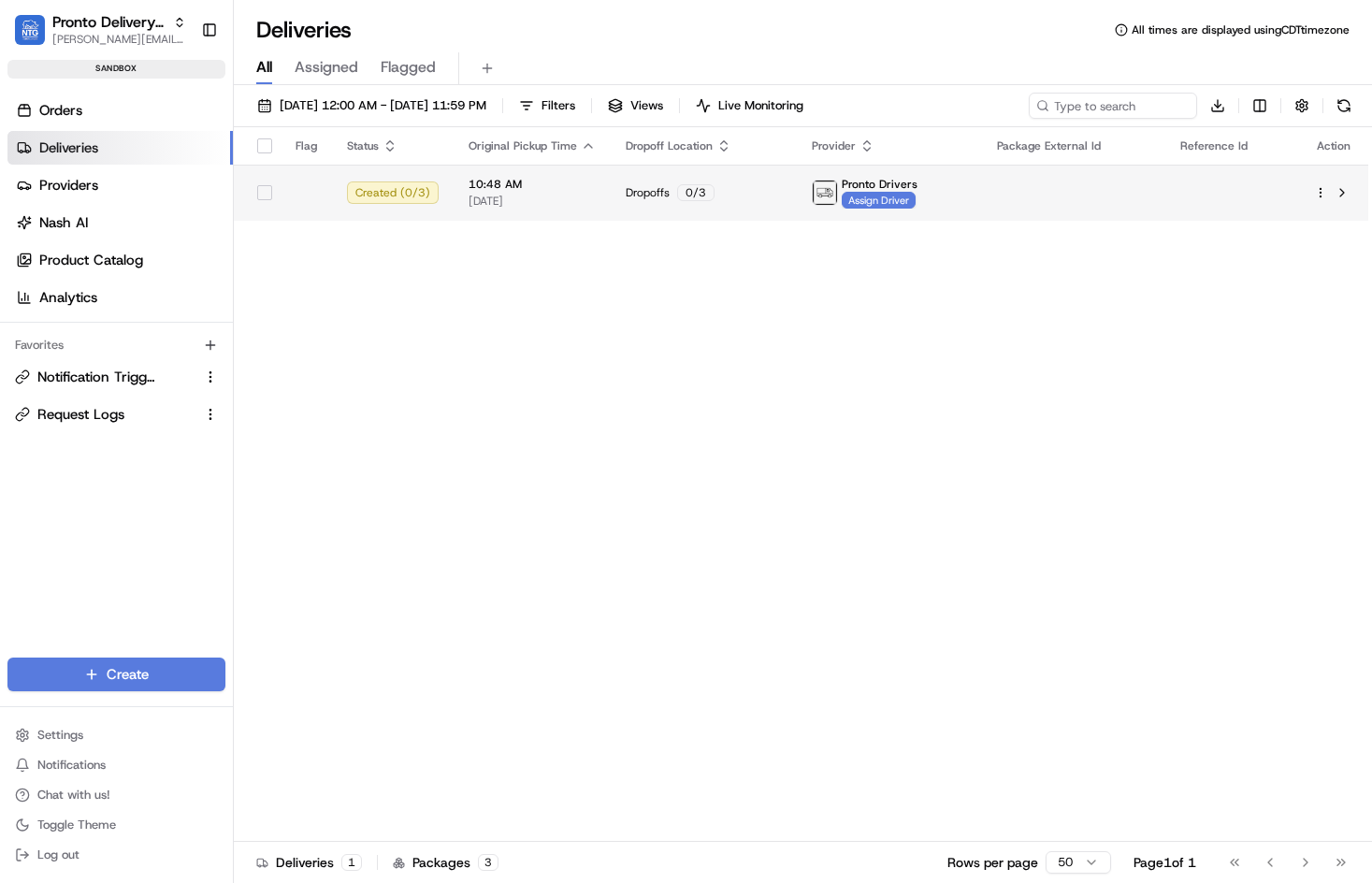 click on "Dropoffs 0  /  3" at bounding box center [703, 193] 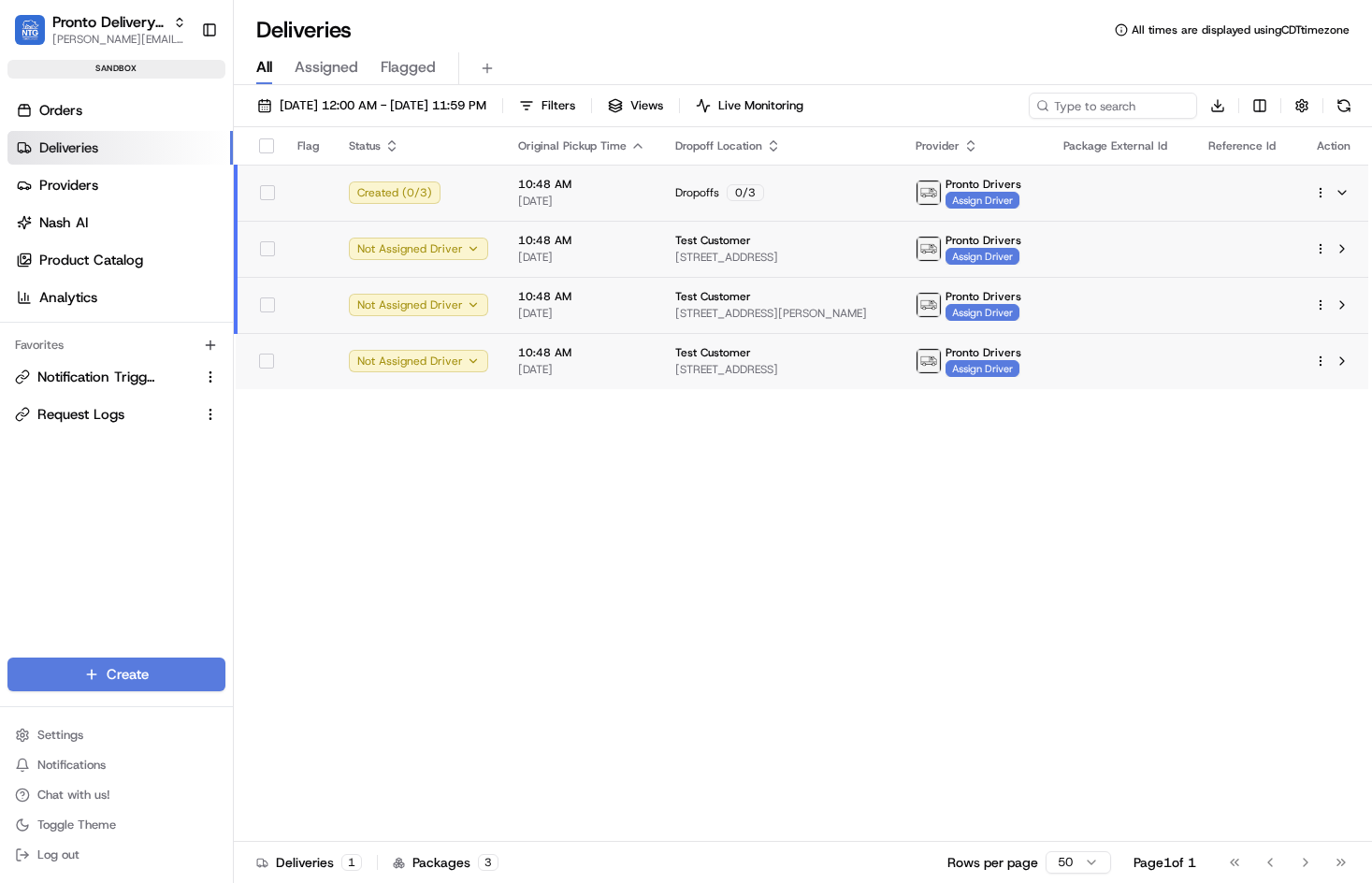 click on "[DATE]" at bounding box center (582, 201) 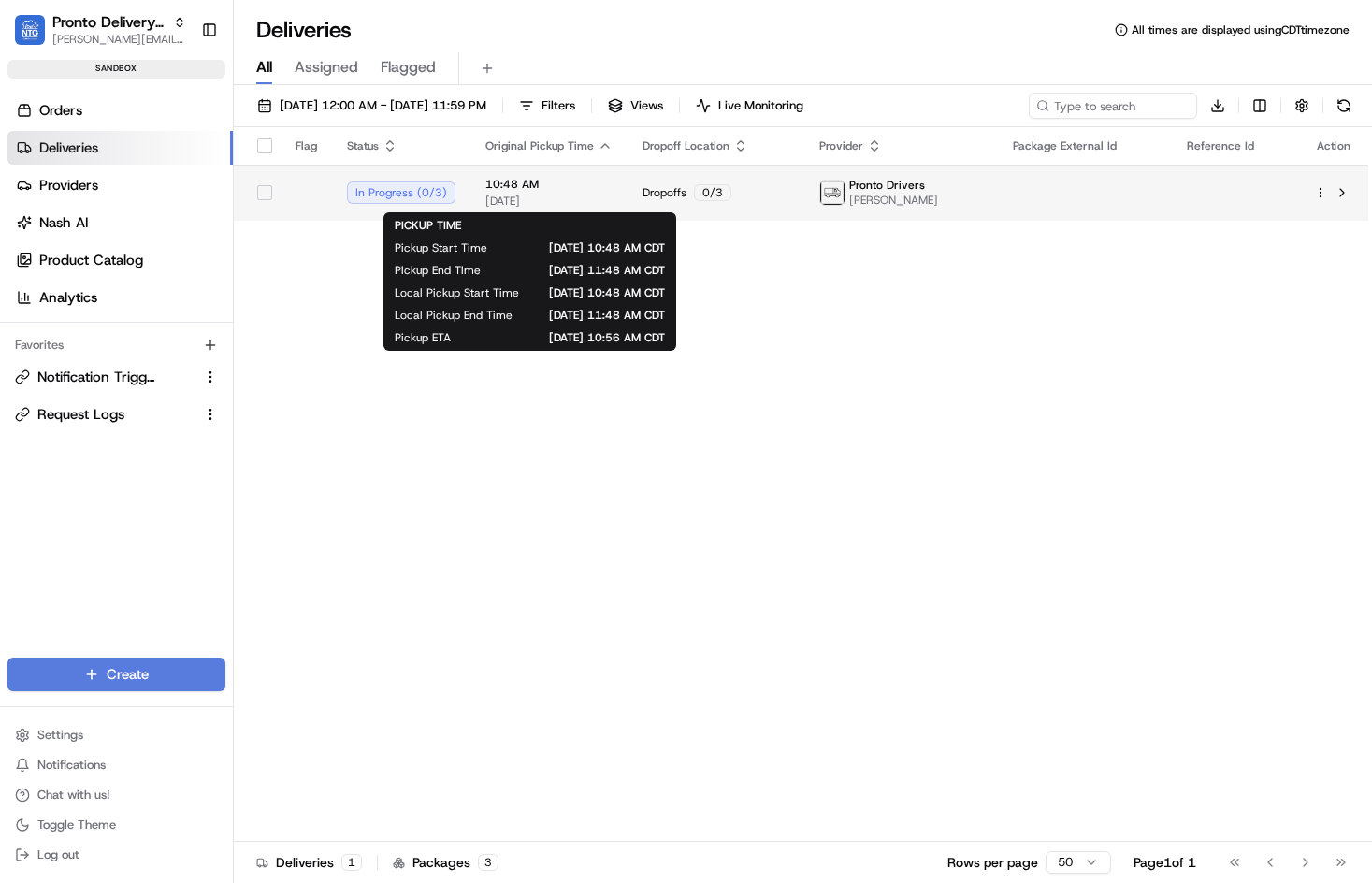 click at bounding box center (1085, 193) 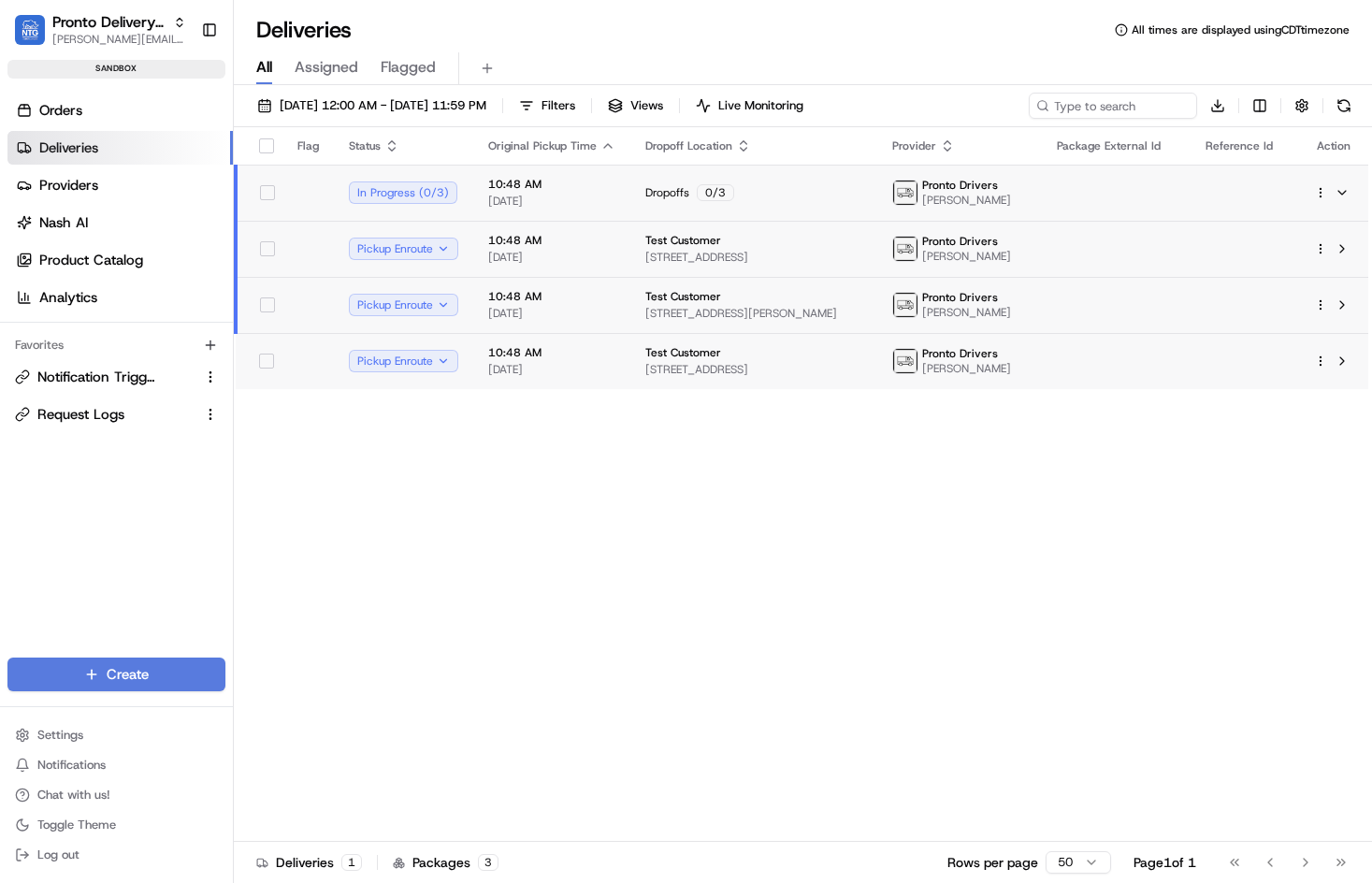 click on "Test Customer" at bounding box center [754, 240] 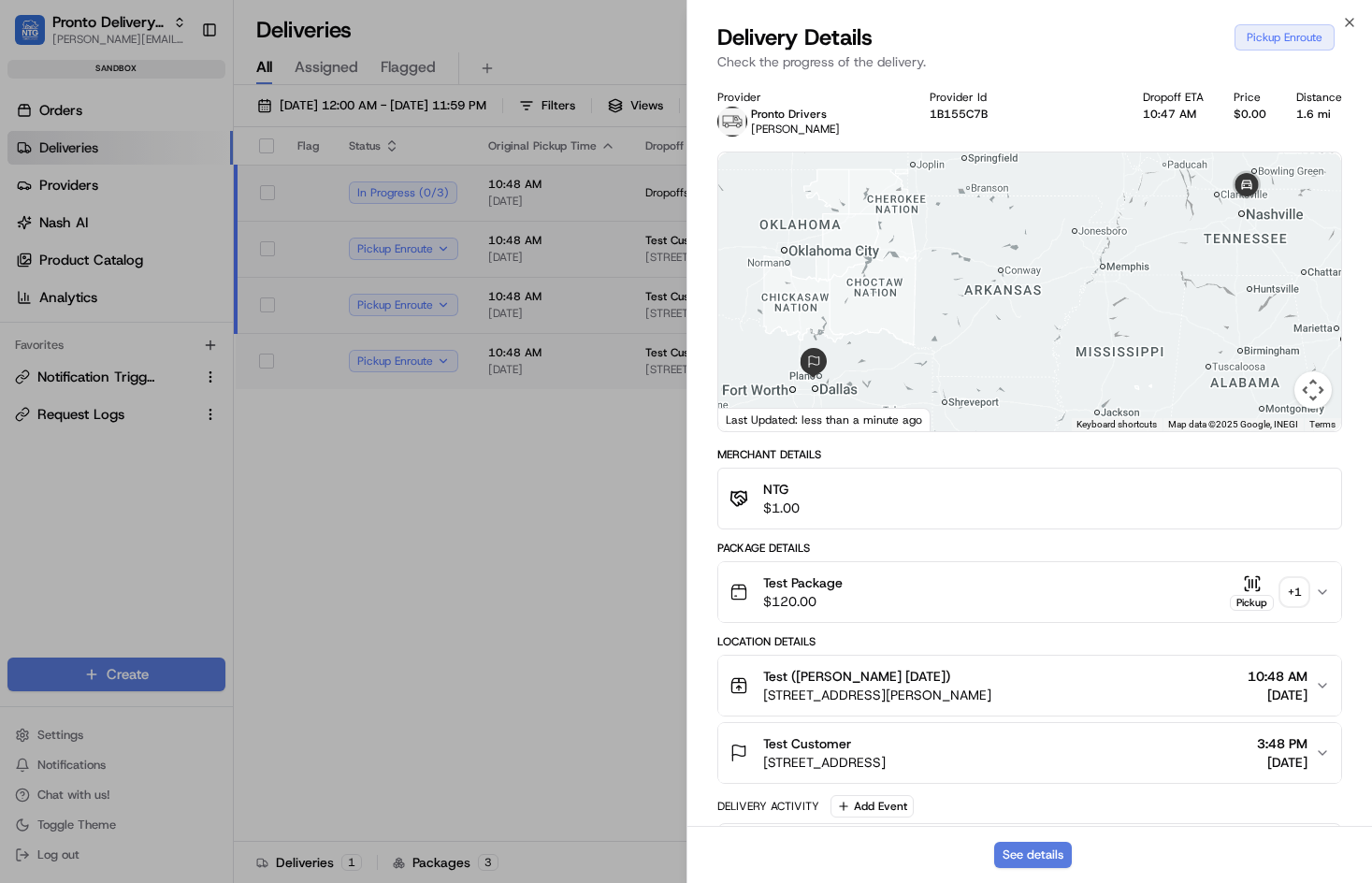click on "Pickup" at bounding box center (1251, 592) 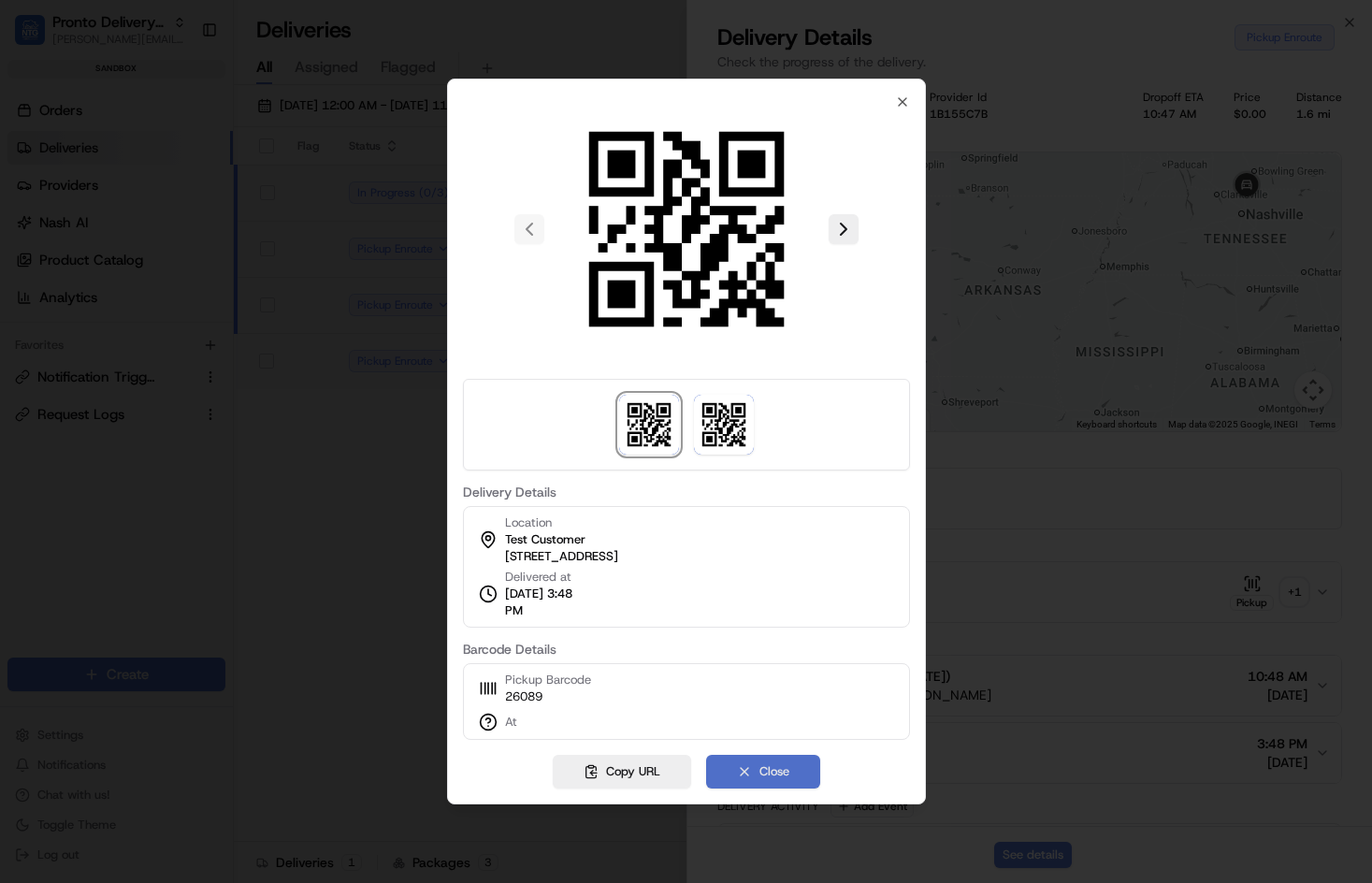 click on "Close" at bounding box center [763, 772] 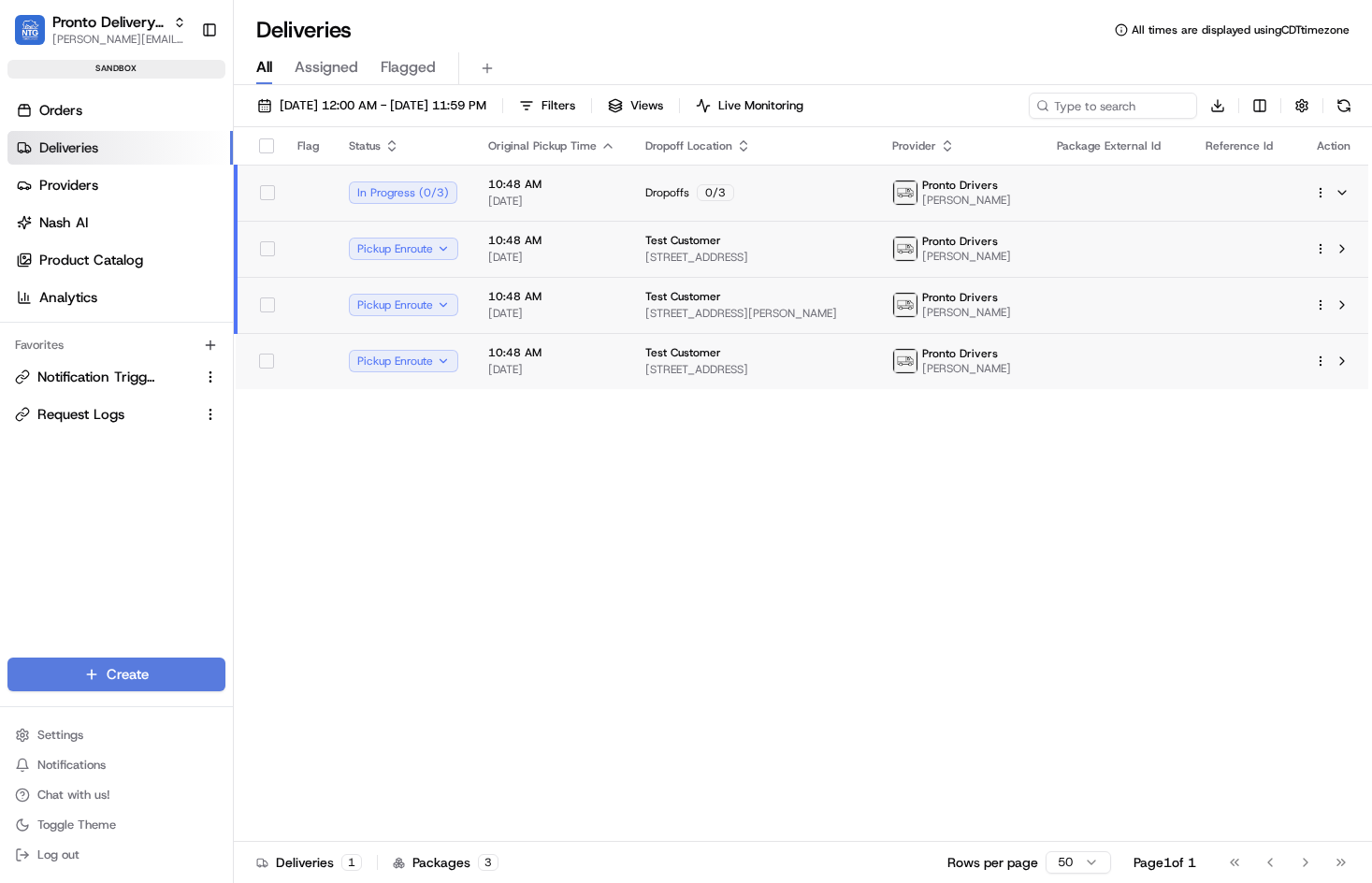 click on "Test Customer 4405 Country Brook Dr, Dallas, TX 75287, USA" at bounding box center (754, 249) 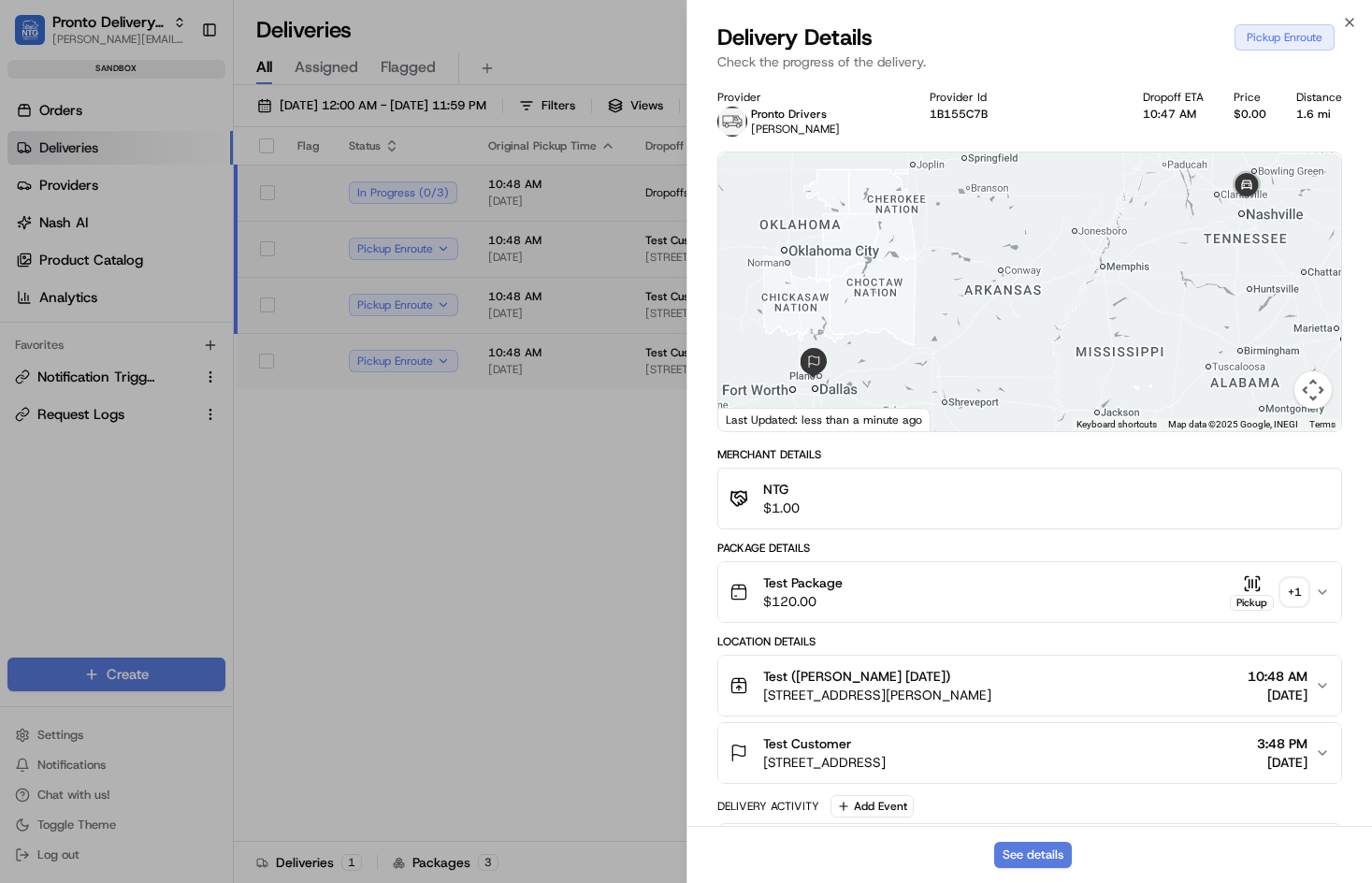 click 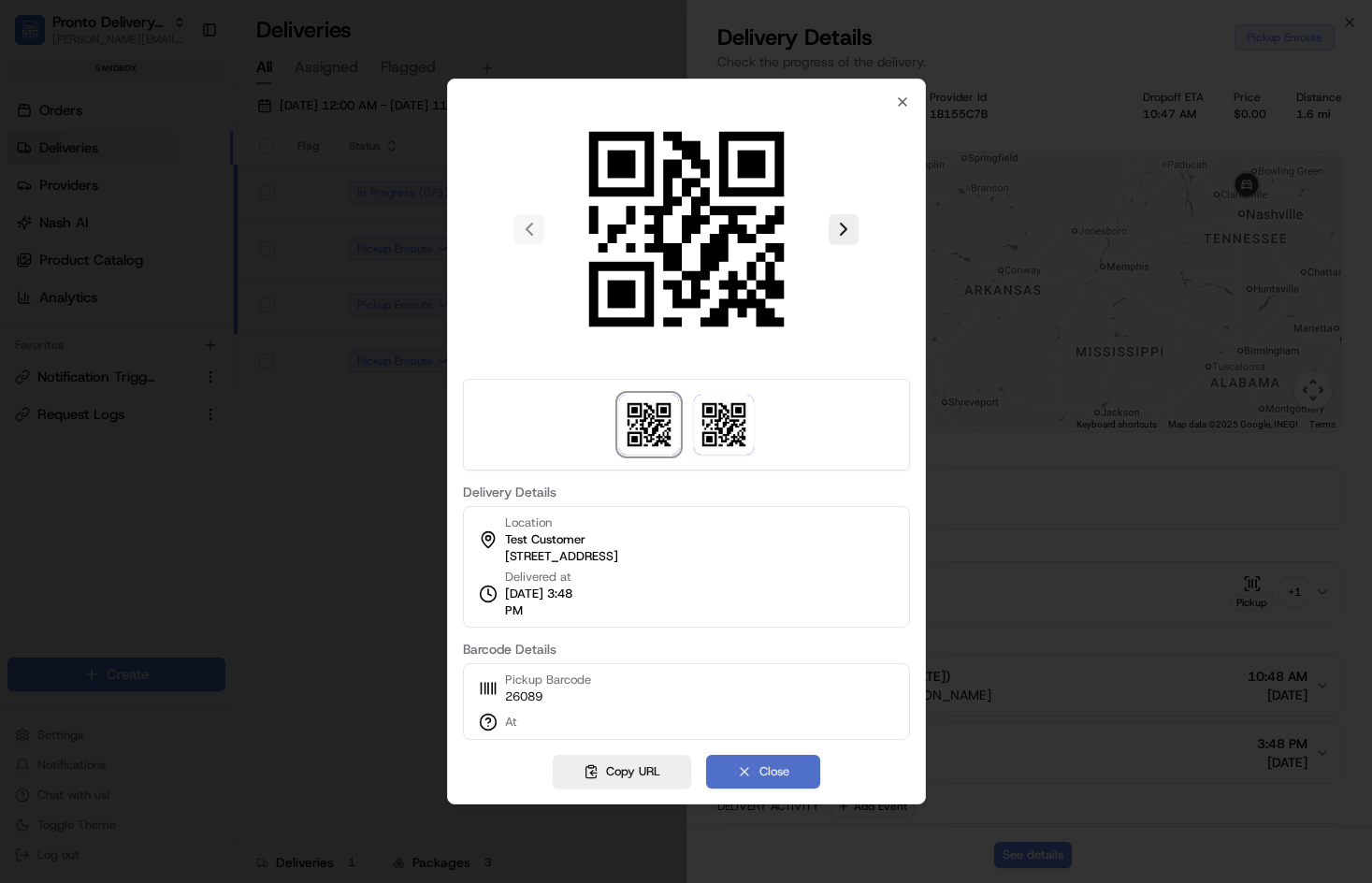 click on "Close" at bounding box center (763, 772) 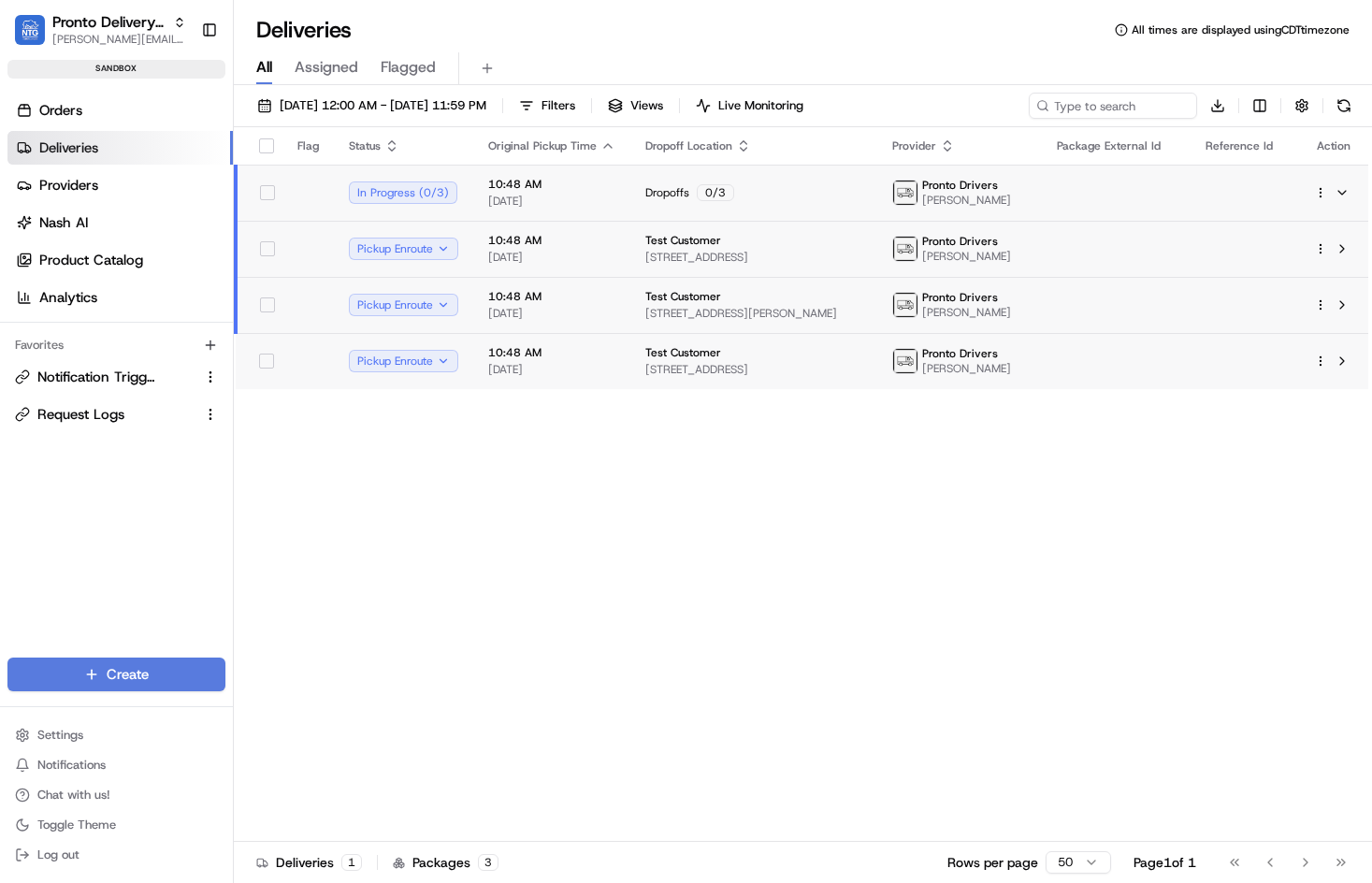 click on "3911 St Christopher Ln, Dallas, TX 75287, USA" at bounding box center [754, 313] 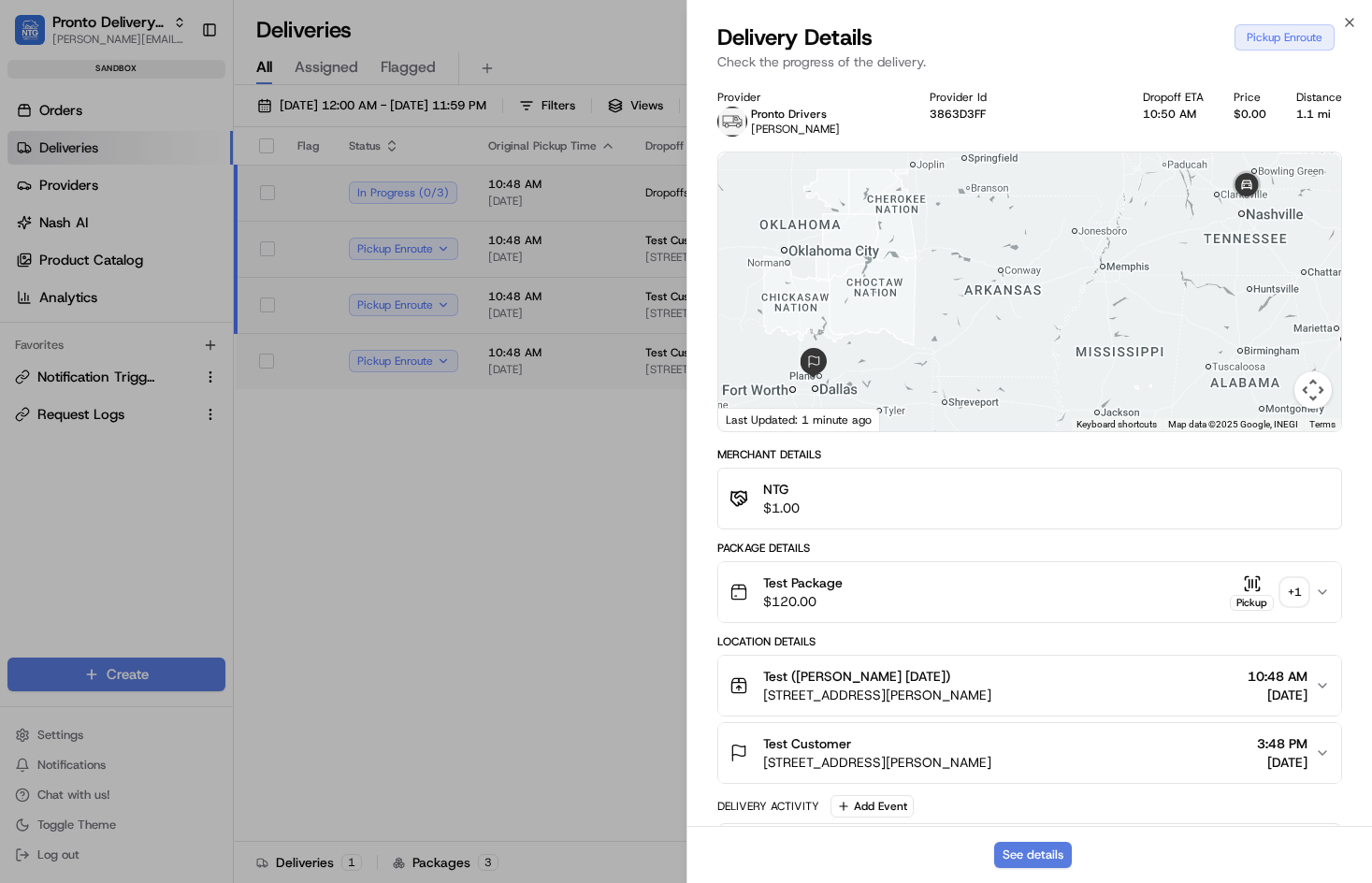 click 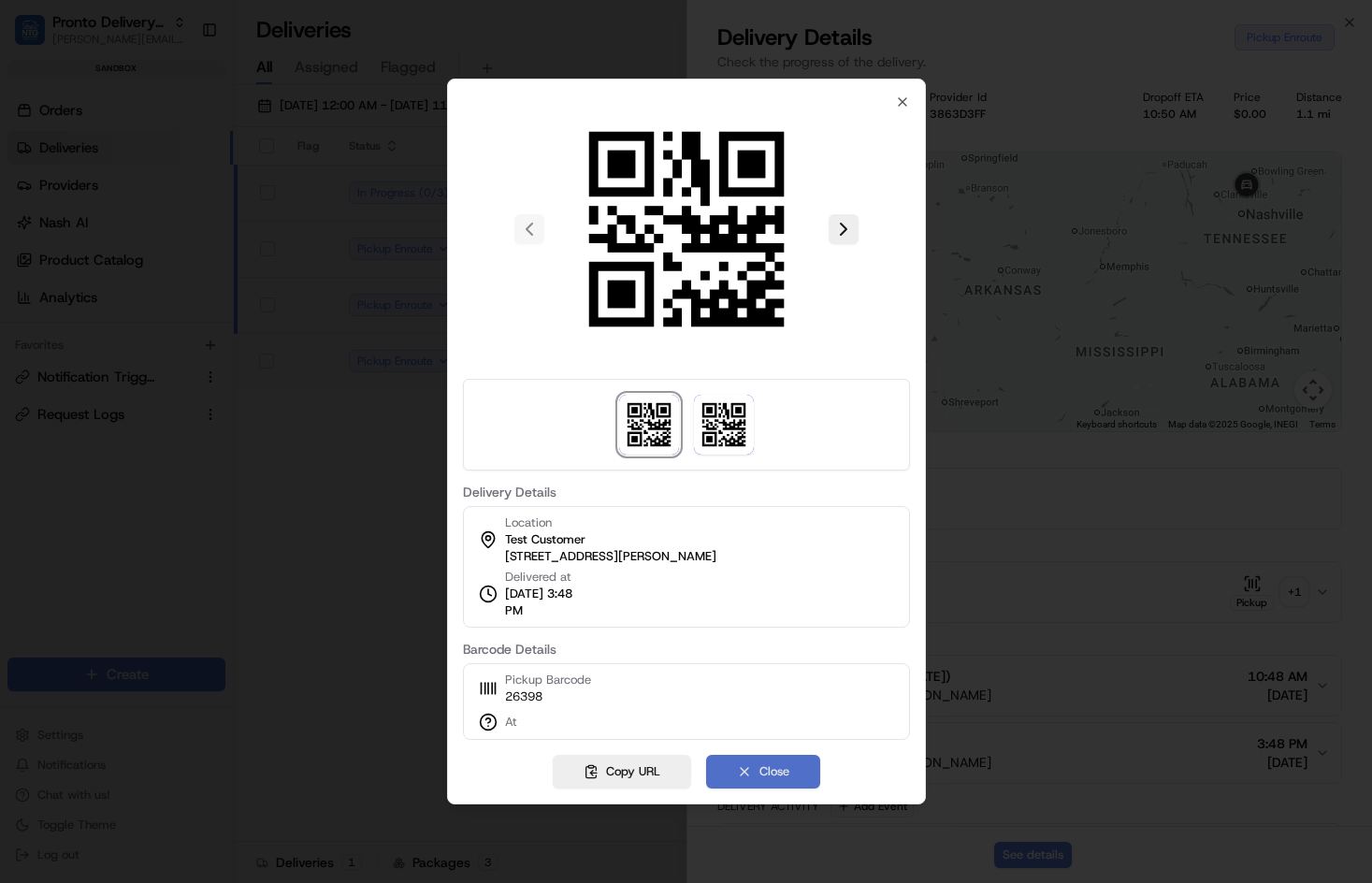 click on "Close" at bounding box center [763, 772] 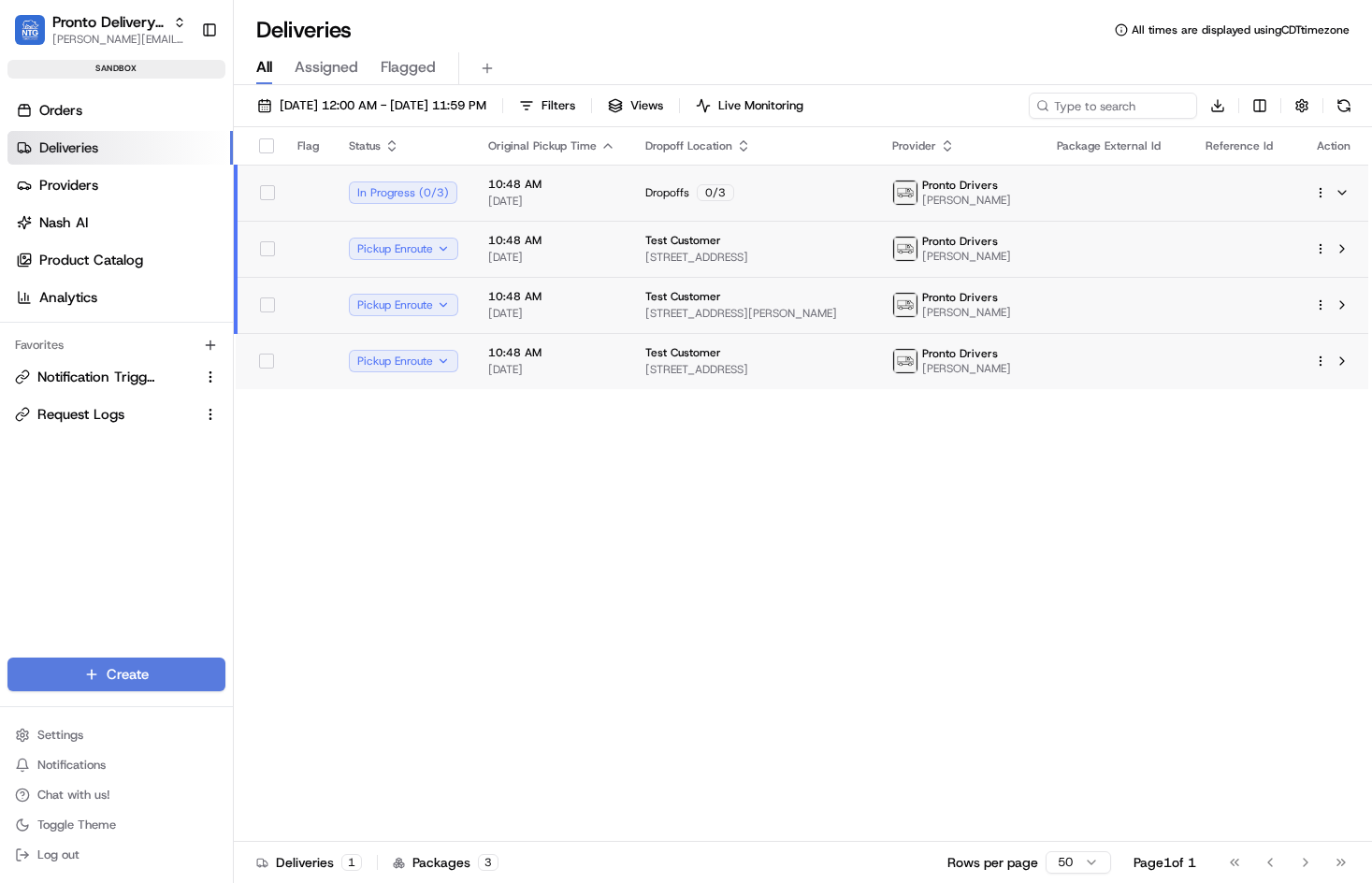 click on "[STREET_ADDRESS]" at bounding box center (754, 369) 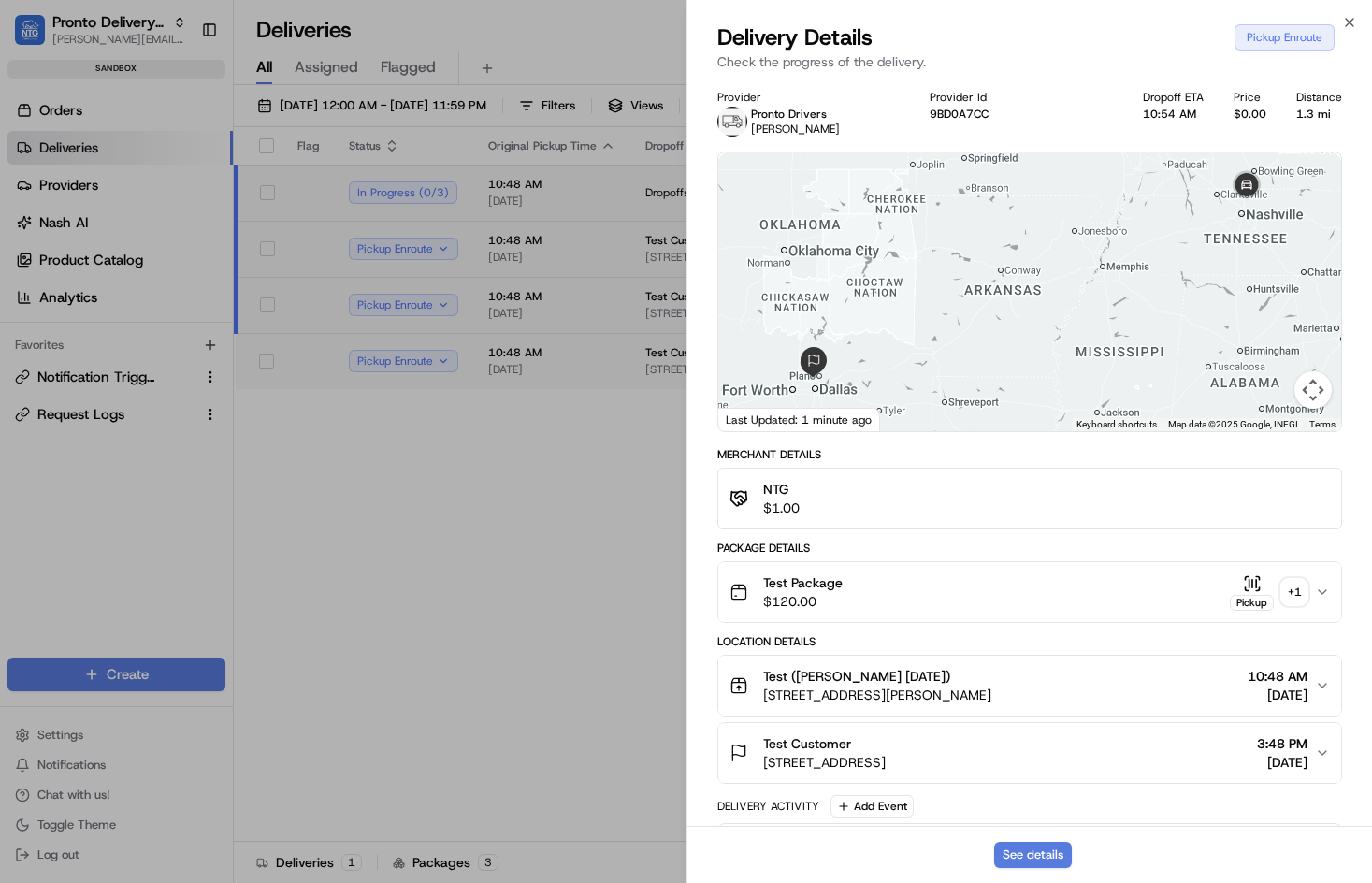 click 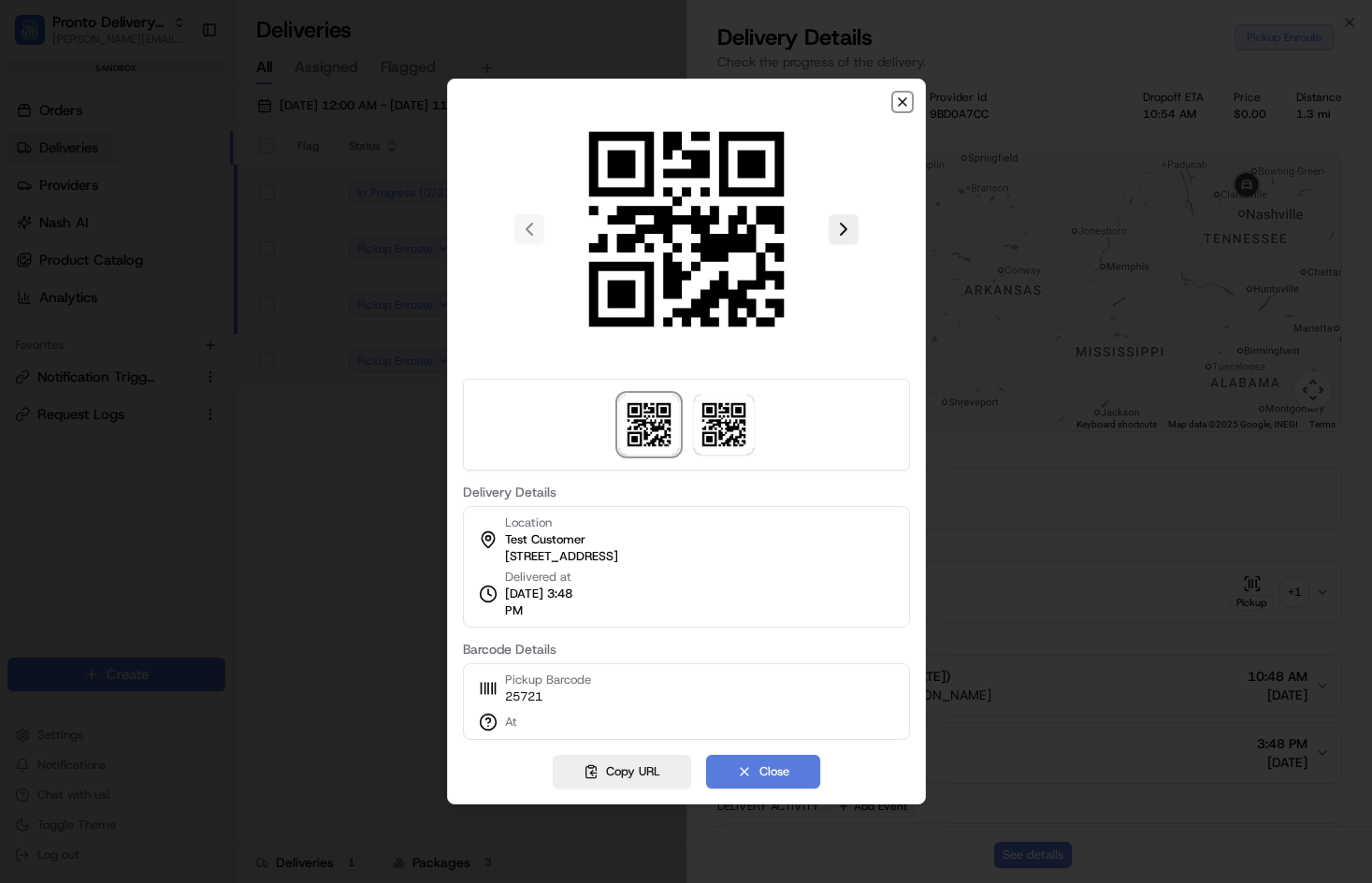 click 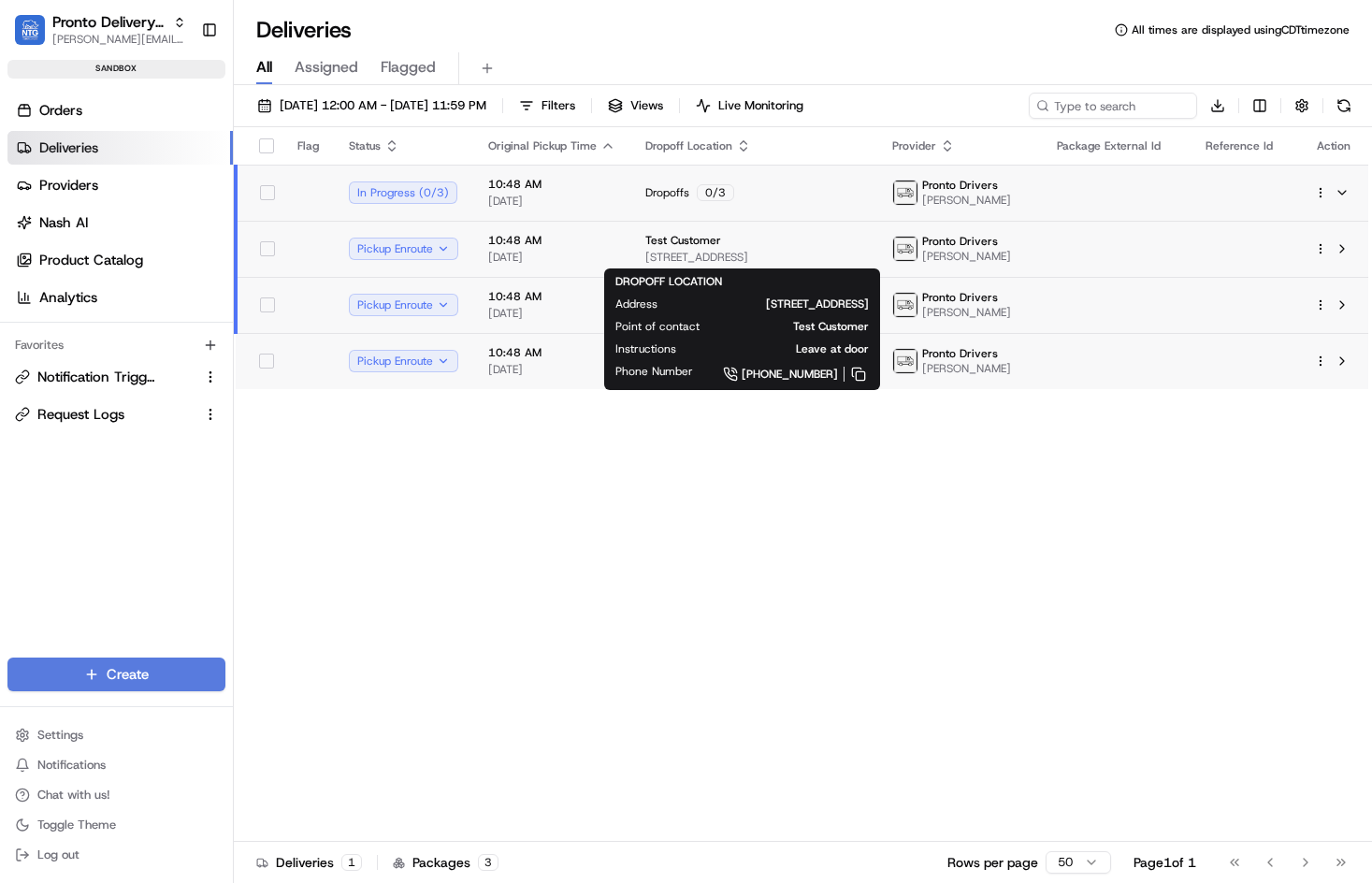 click on "Test Customer" at bounding box center (754, 240) 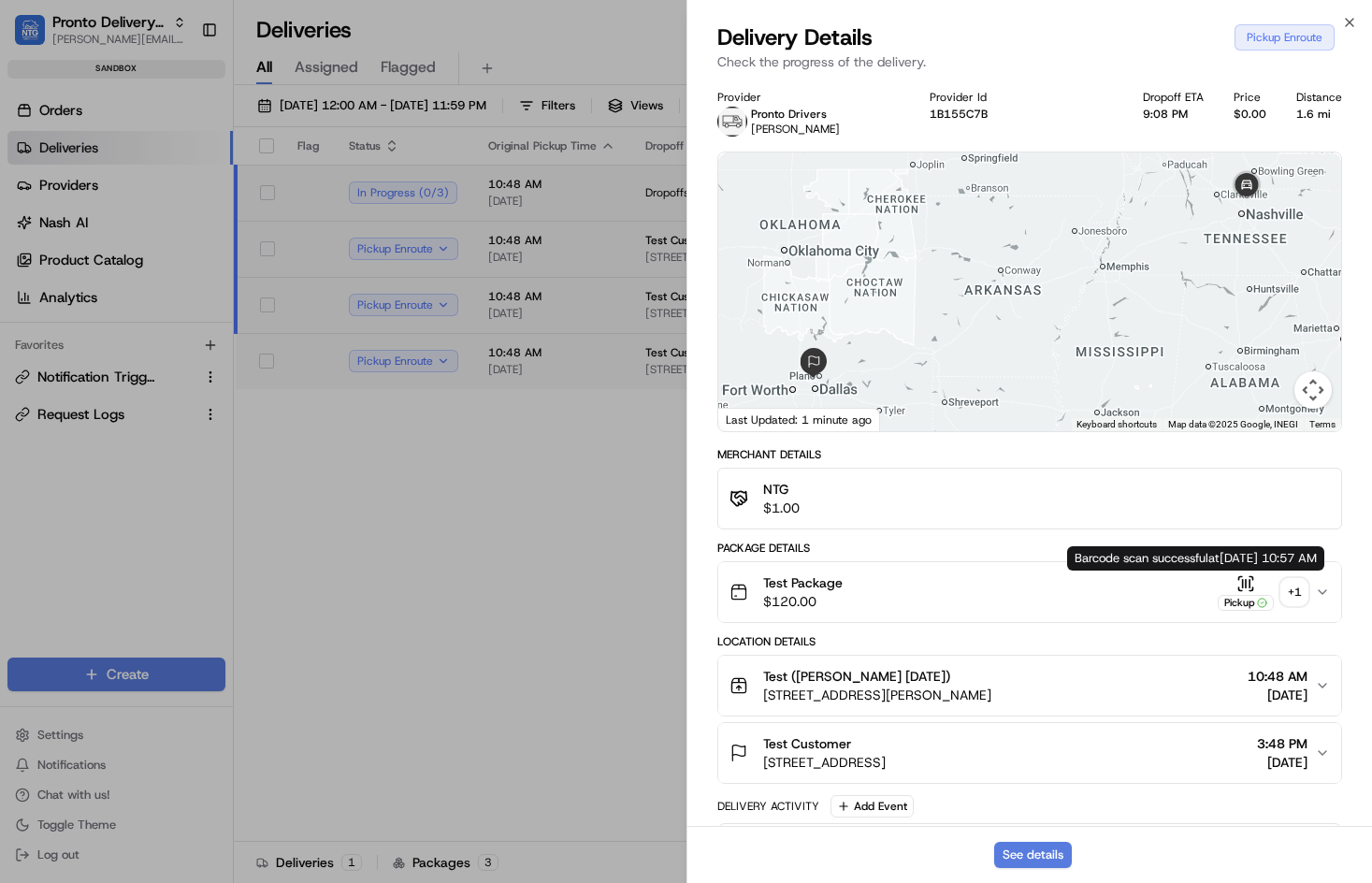 click on "Pickup" at bounding box center (1246, 602) 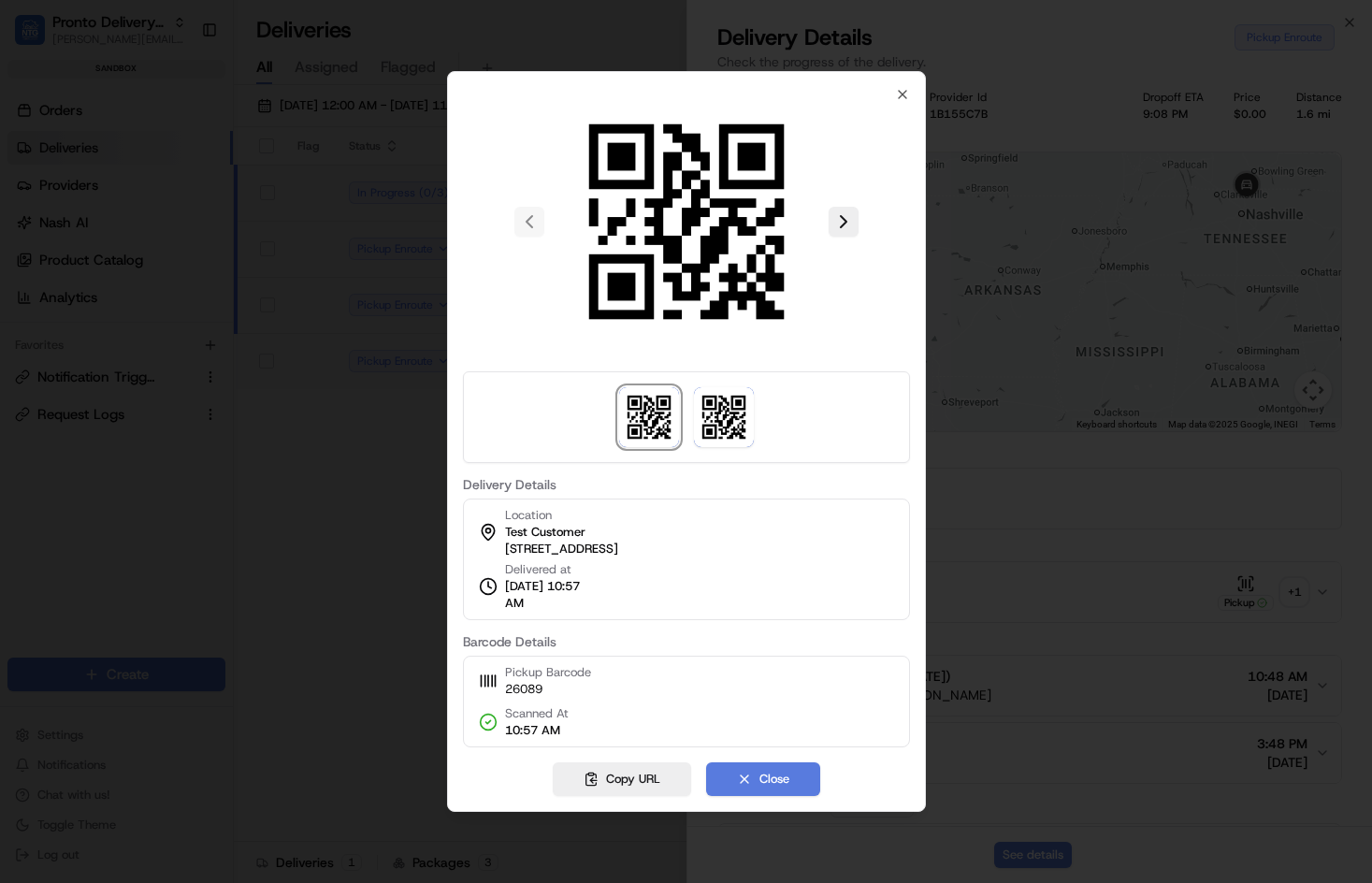 click at bounding box center (686, 442) 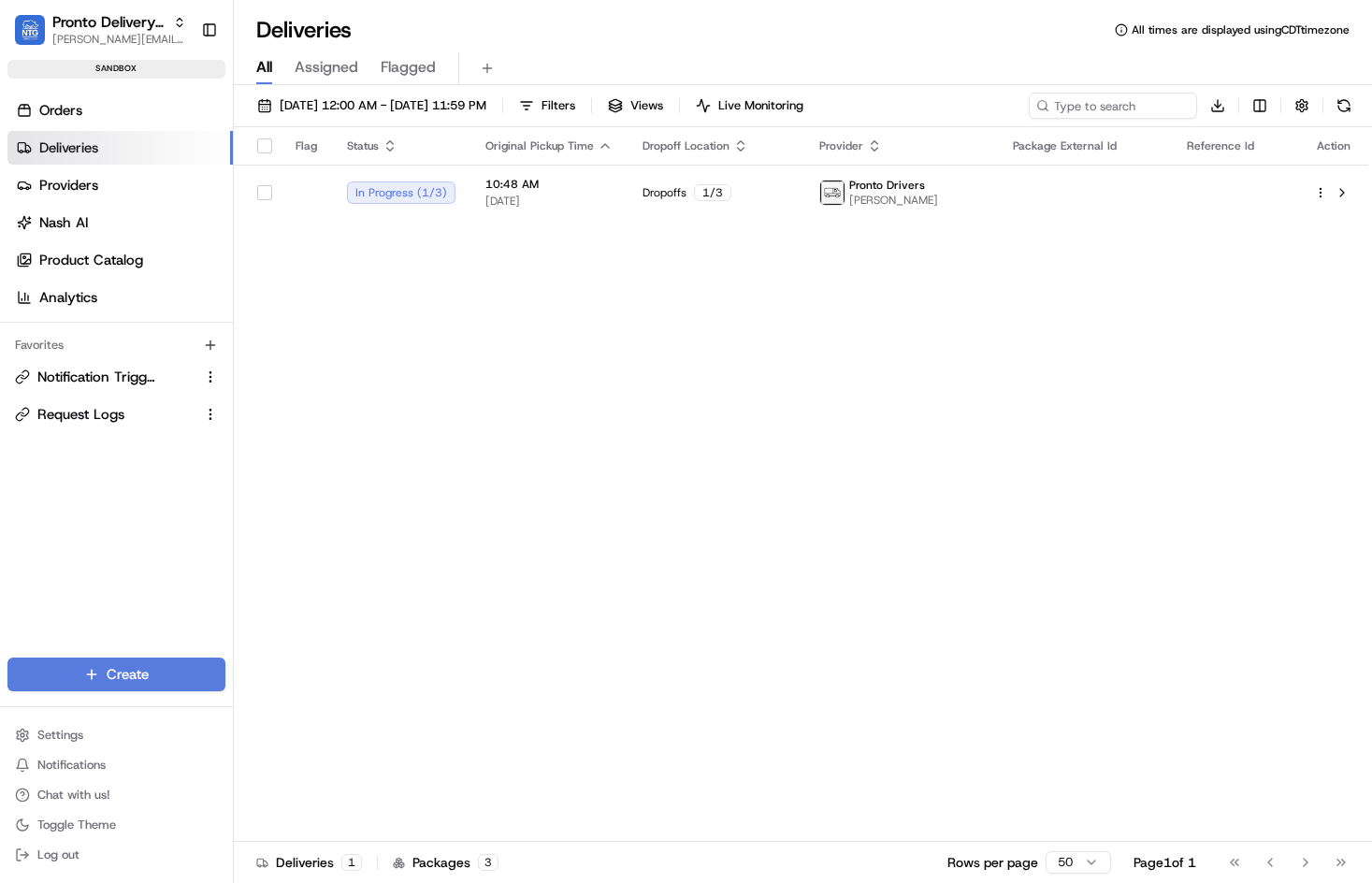 scroll, scrollTop: 0, scrollLeft: 0, axis: both 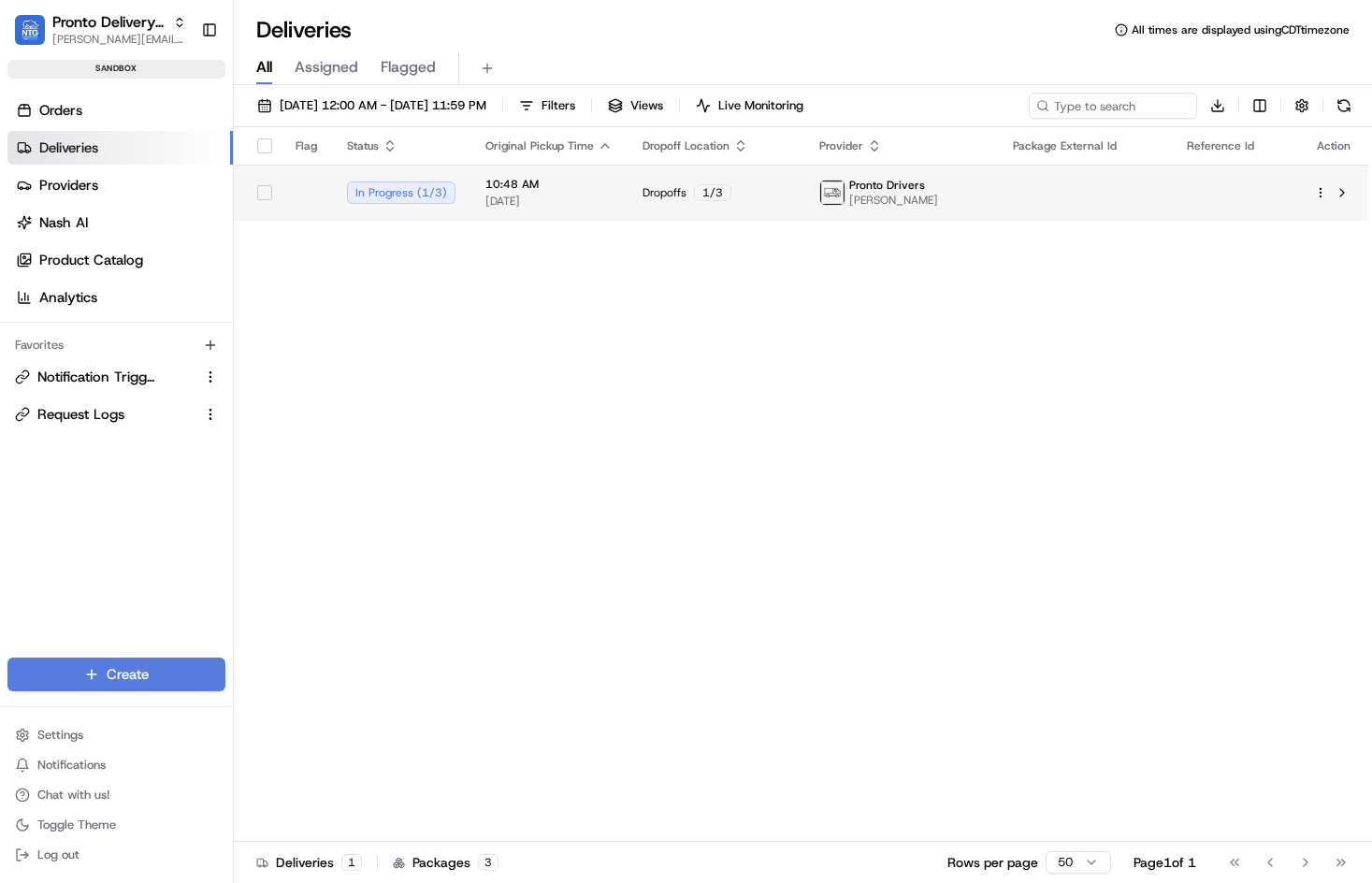 click on "[DATE]" at bounding box center (549, 201) 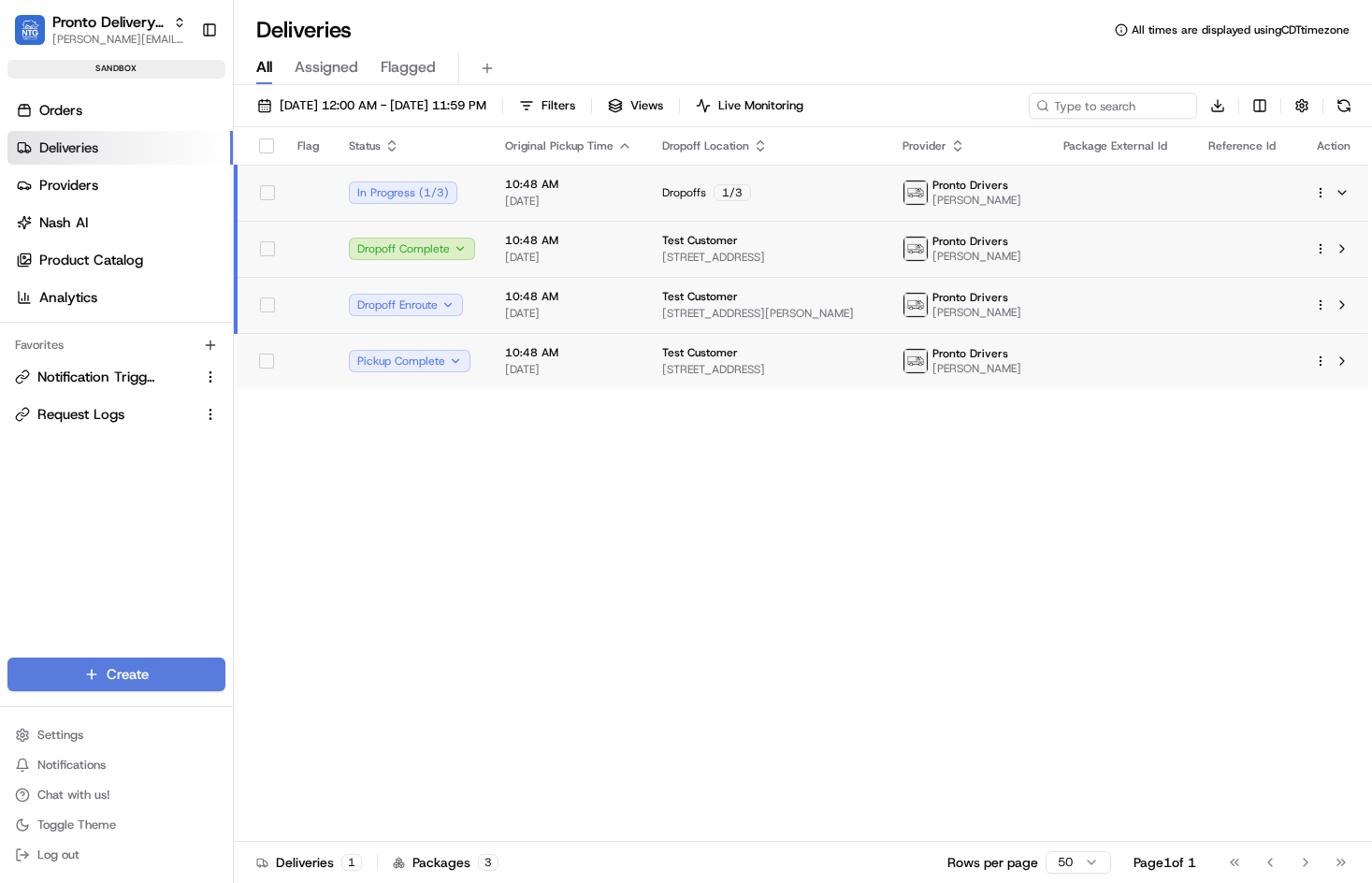click on "Test Customer 3911 St Christopher Ln, Dallas, TX 75287, USA" at bounding box center (767, 305) 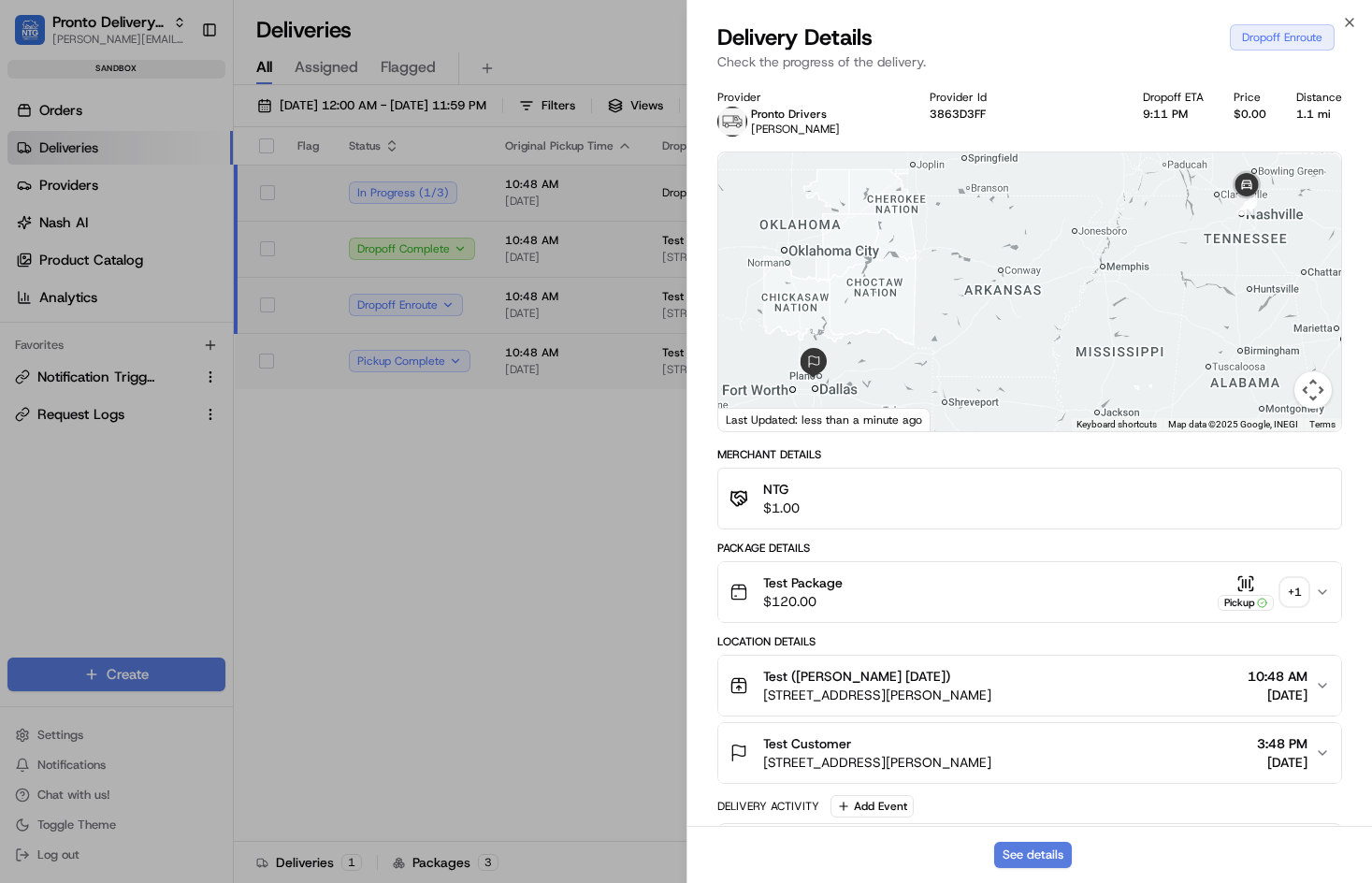 drag, startPoint x: 691, startPoint y: 422, endPoint x: 633, endPoint y: 425, distance: 58.077534 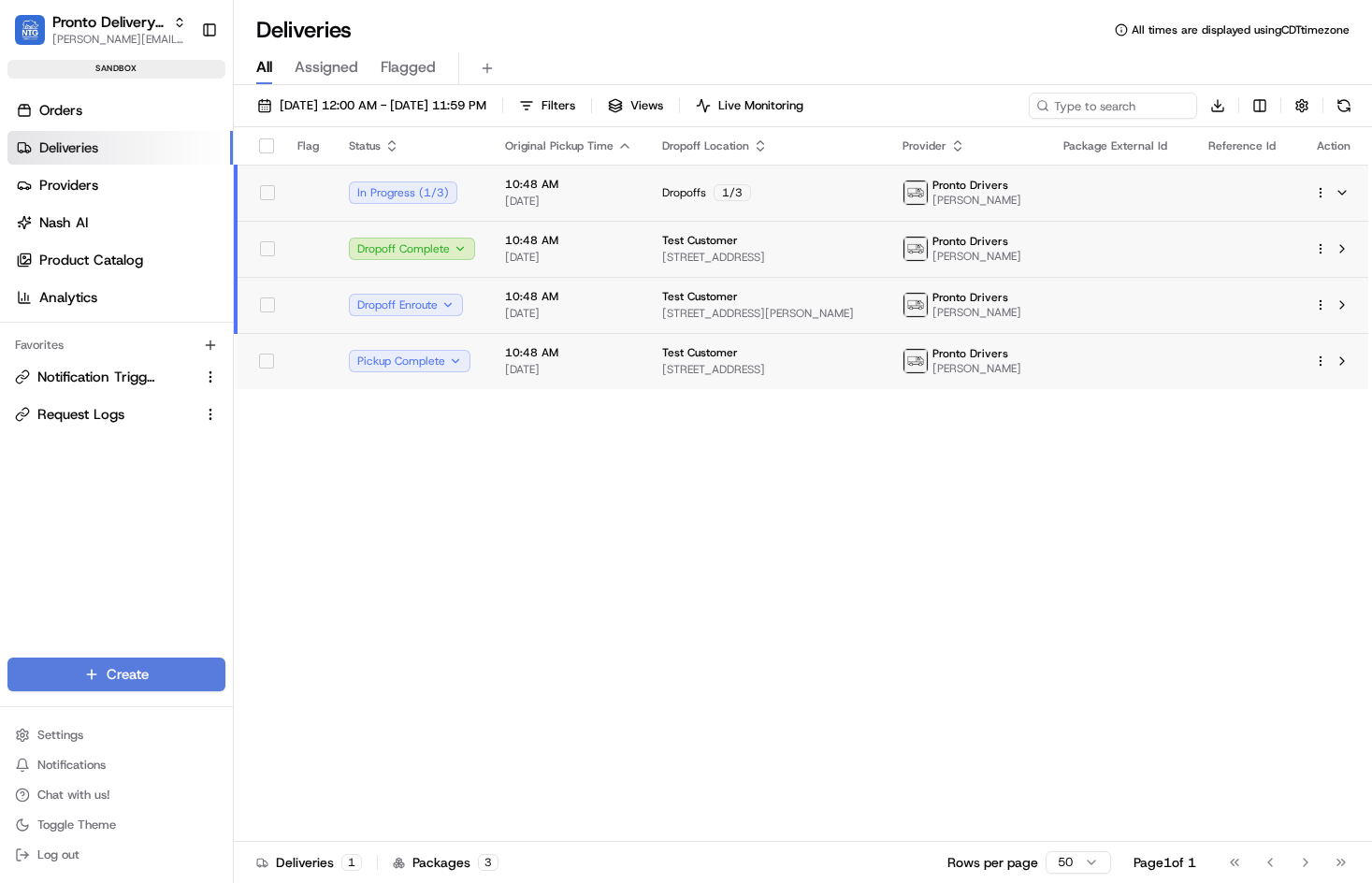 click on "[STREET_ADDRESS][PERSON_NAME]" at bounding box center (767, 313) 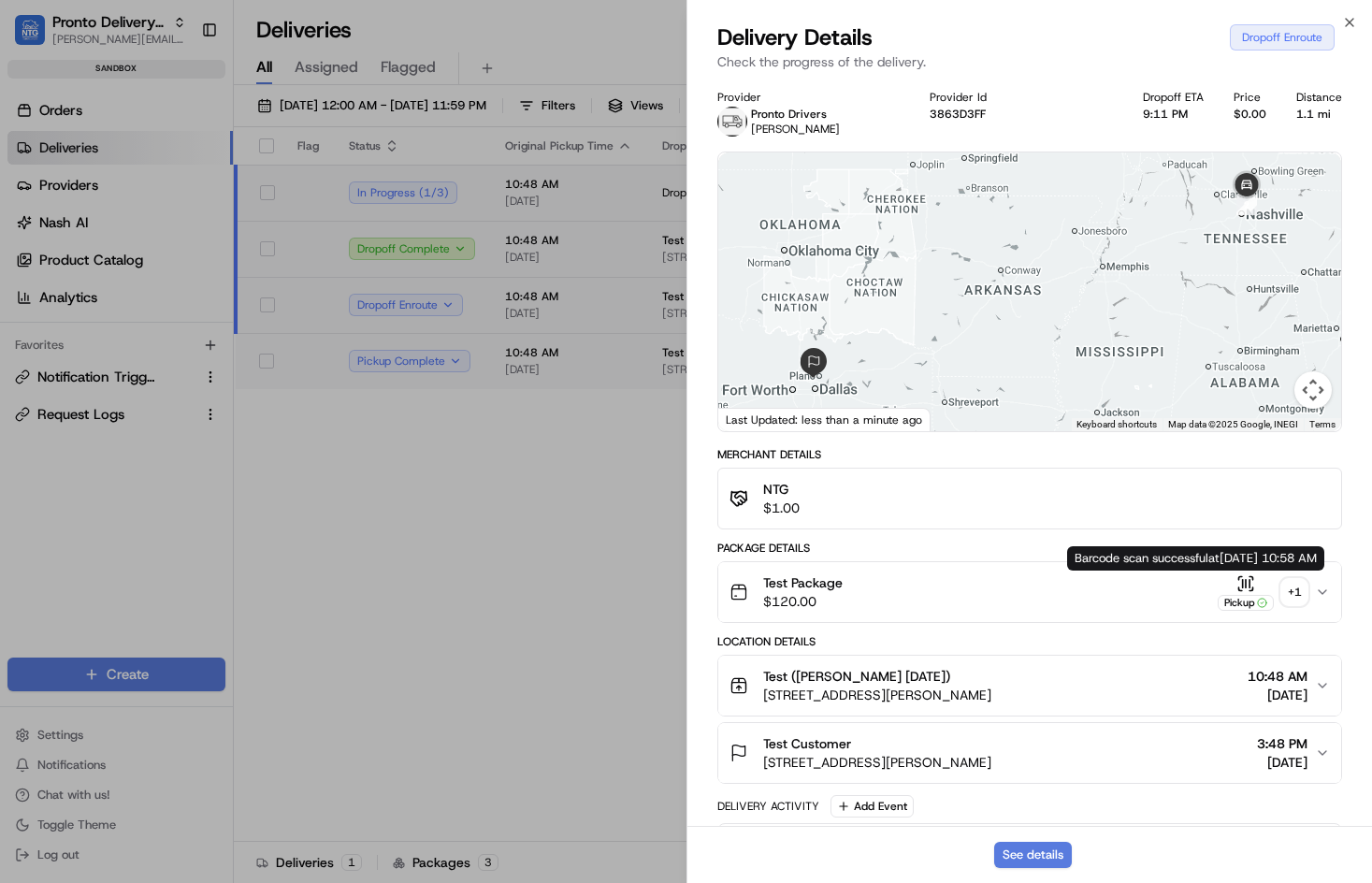 click 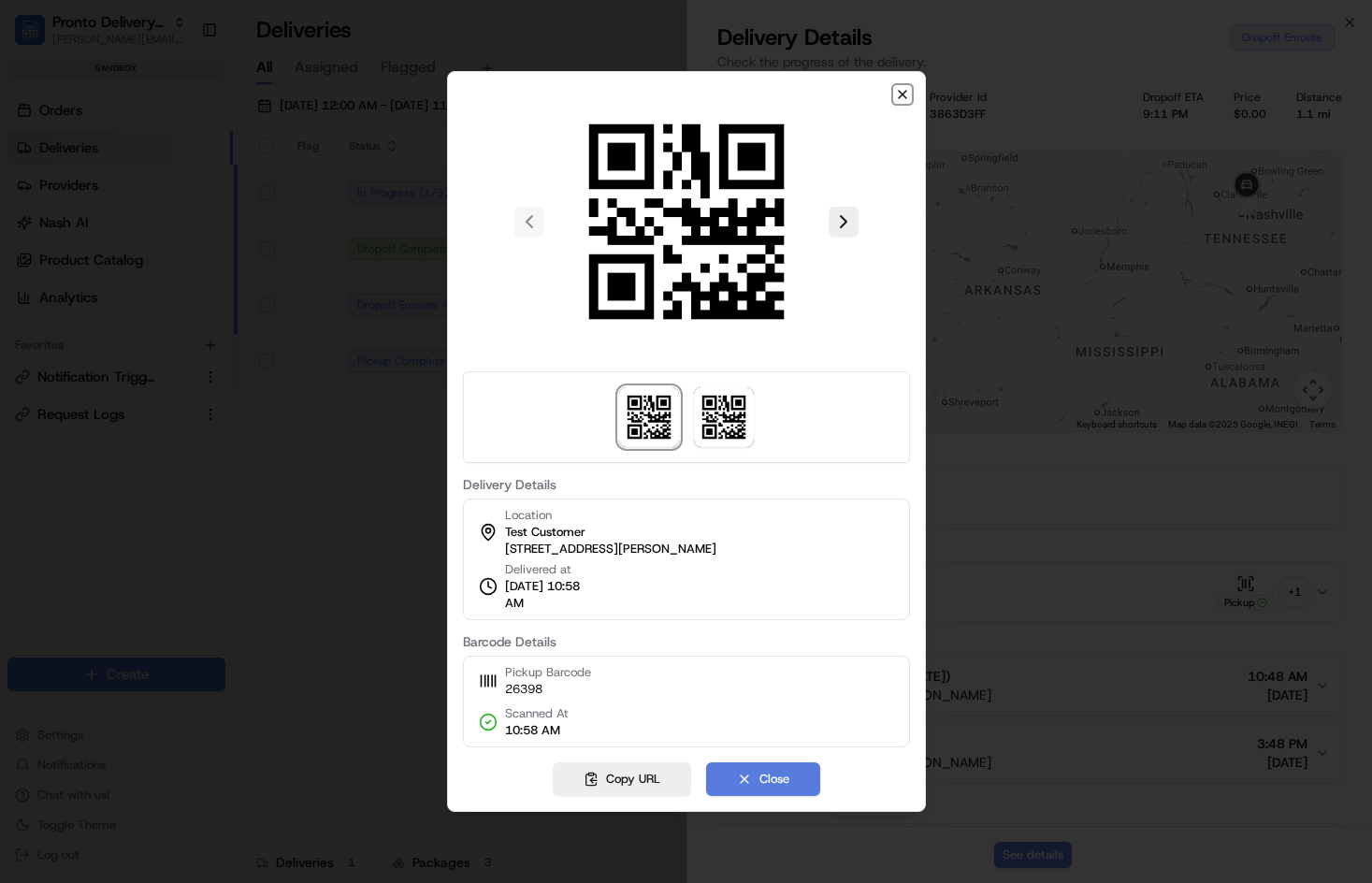 click 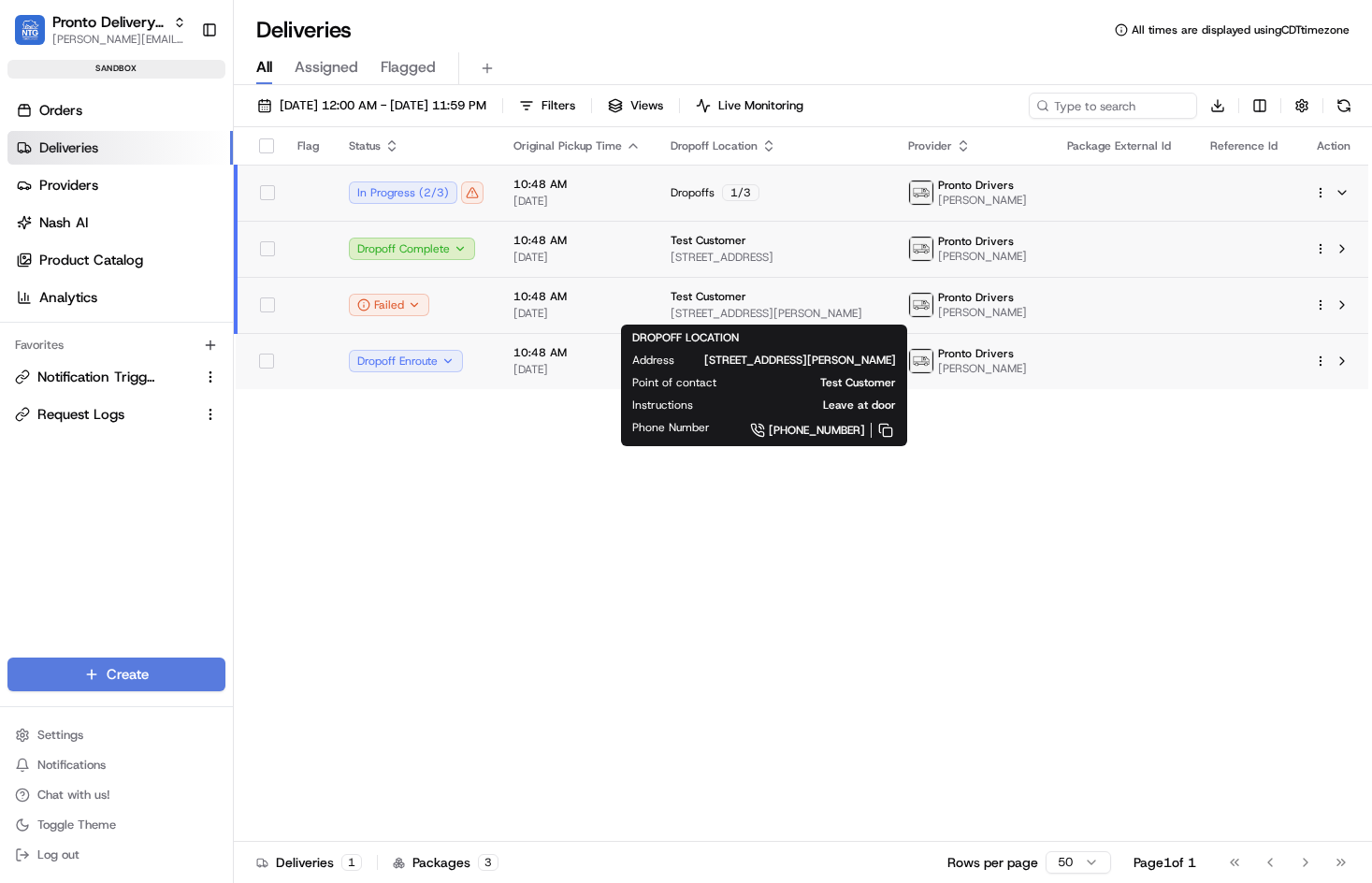 click on "[STREET_ADDRESS][PERSON_NAME]" at bounding box center [774, 313] 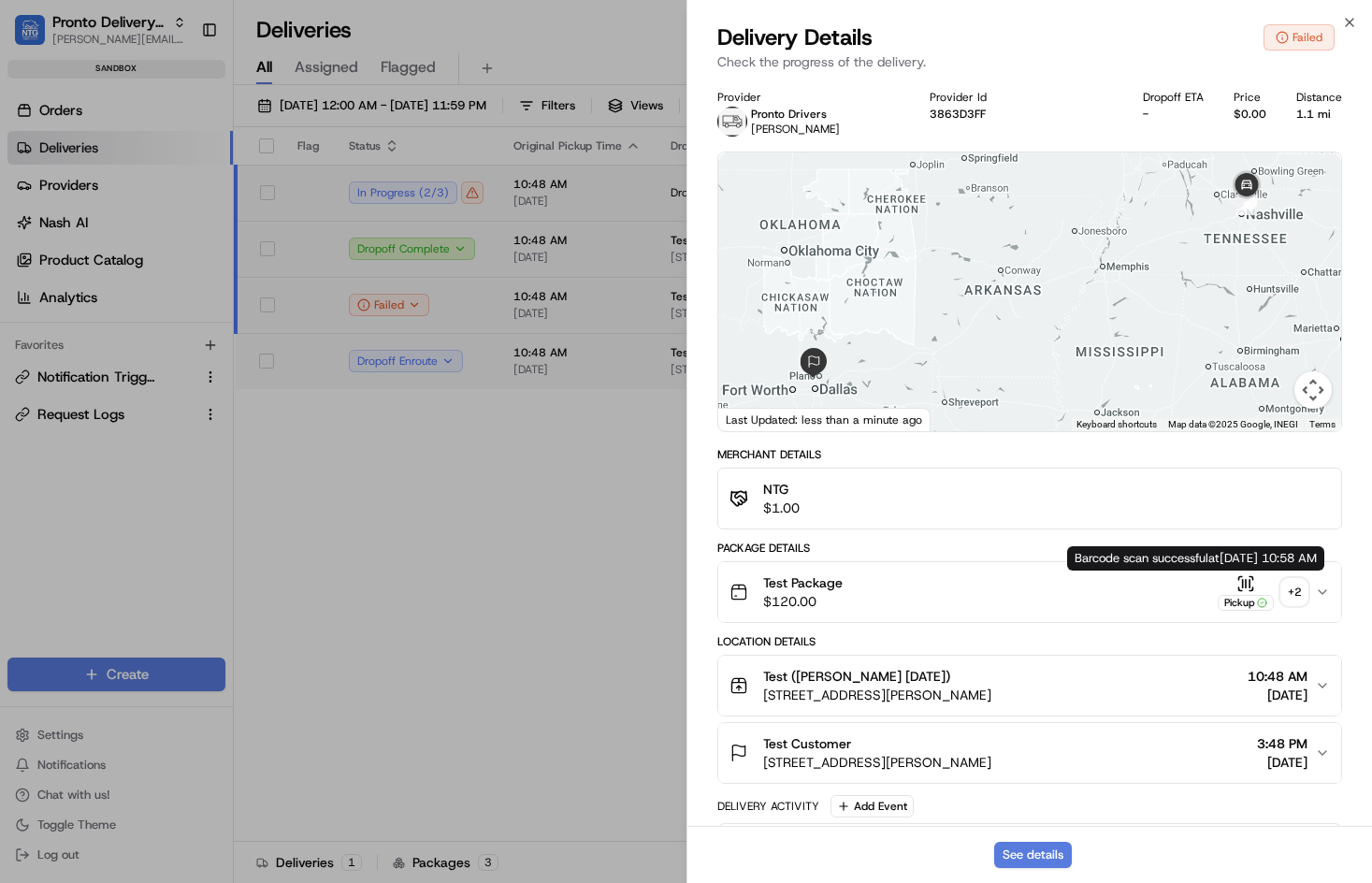 click on "Pickup" at bounding box center [1246, 592] 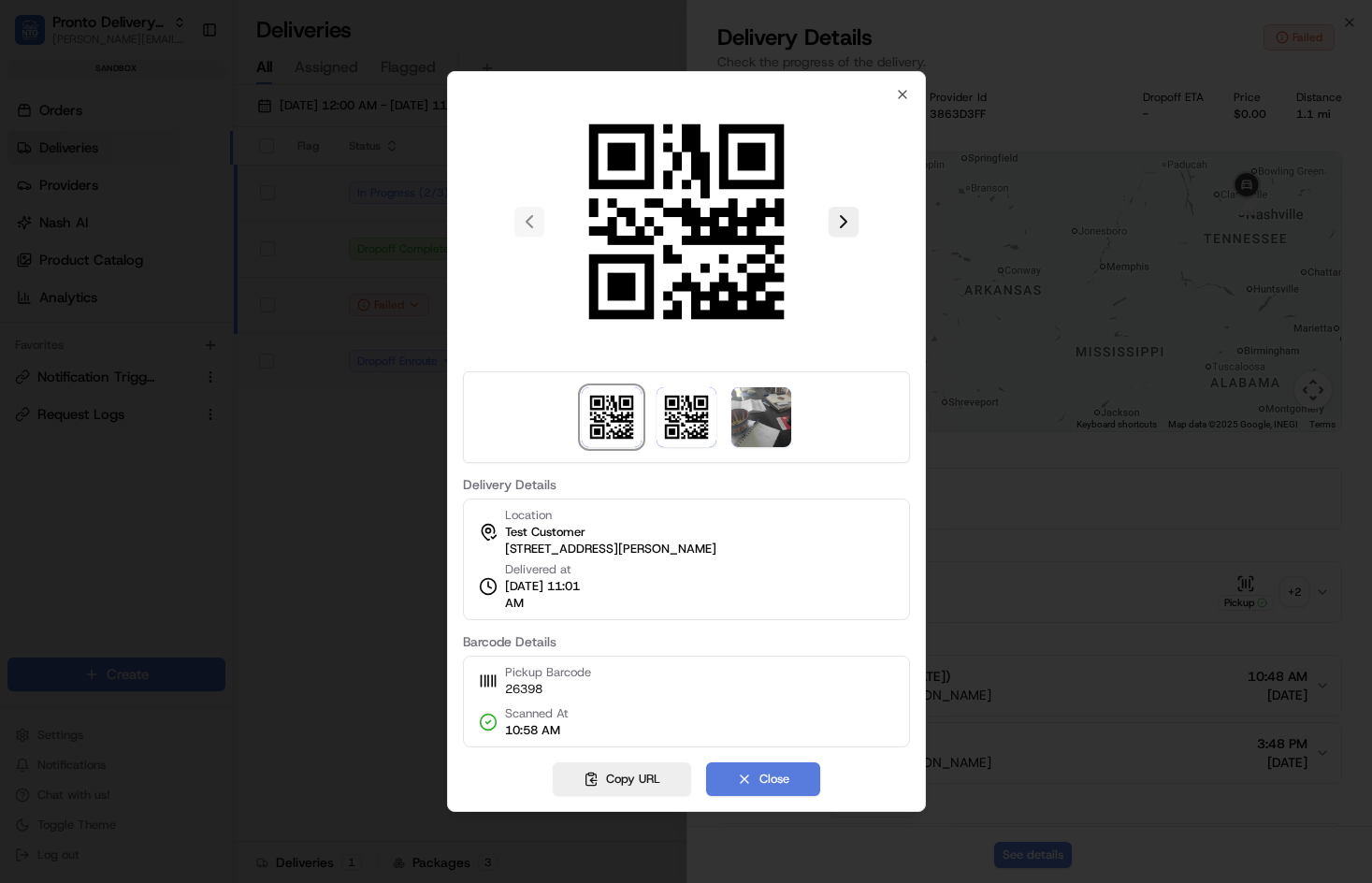 click at bounding box center (686, 442) 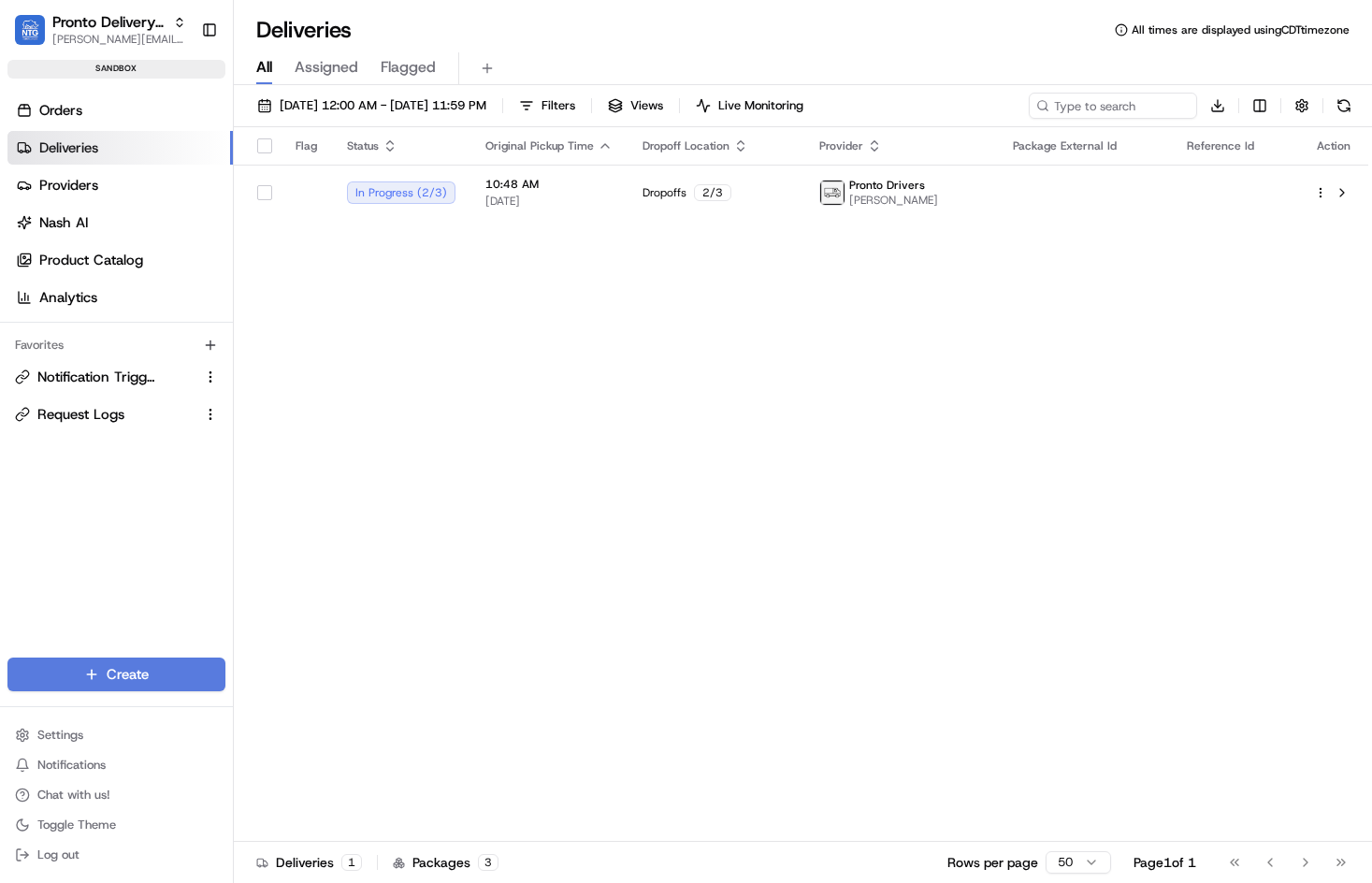 scroll, scrollTop: 0, scrollLeft: 0, axis: both 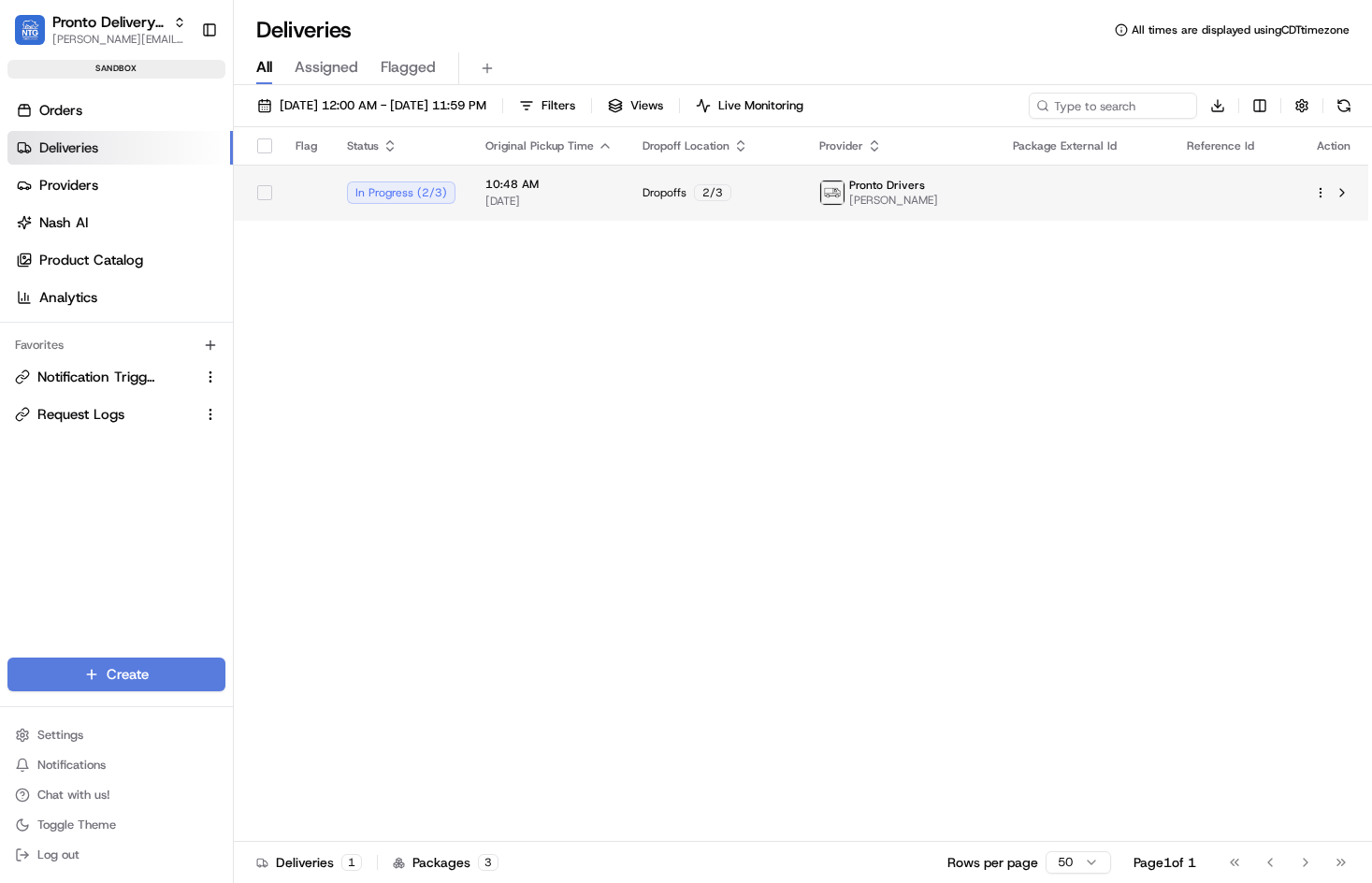 click on "[DATE]" at bounding box center [549, 201] 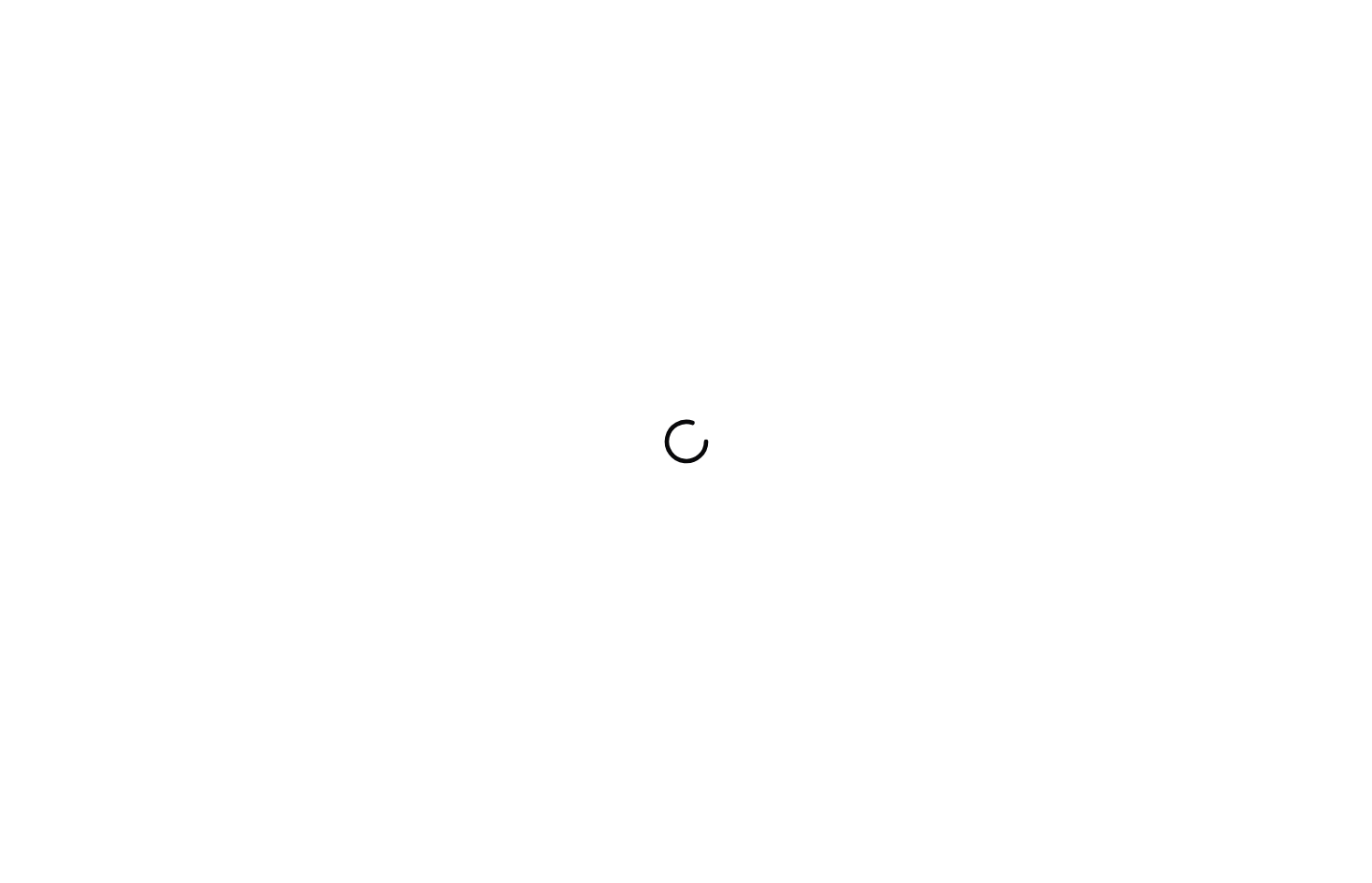 scroll, scrollTop: 0, scrollLeft: 0, axis: both 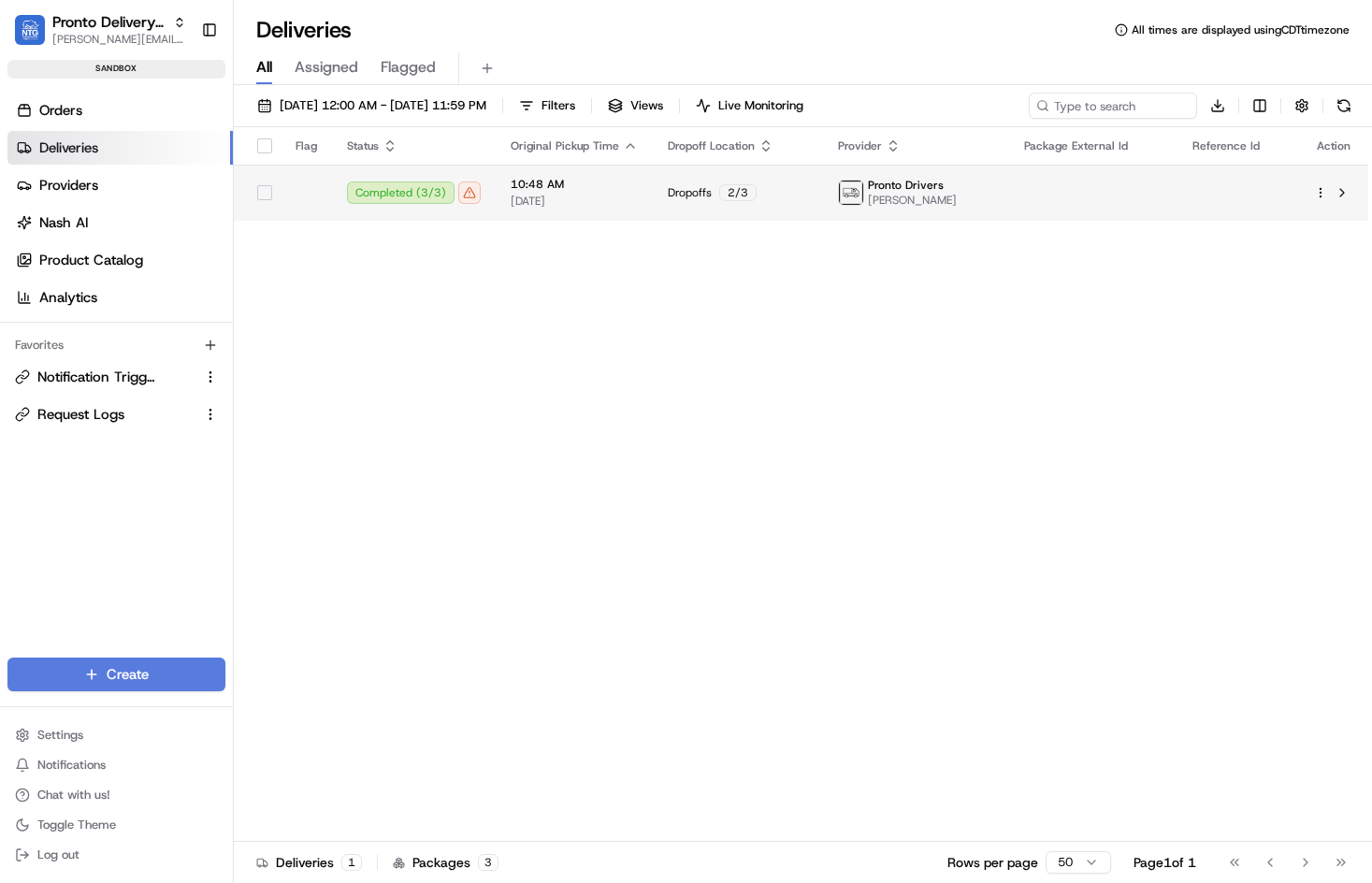 click on "Dropoffs" at bounding box center (689, 193) 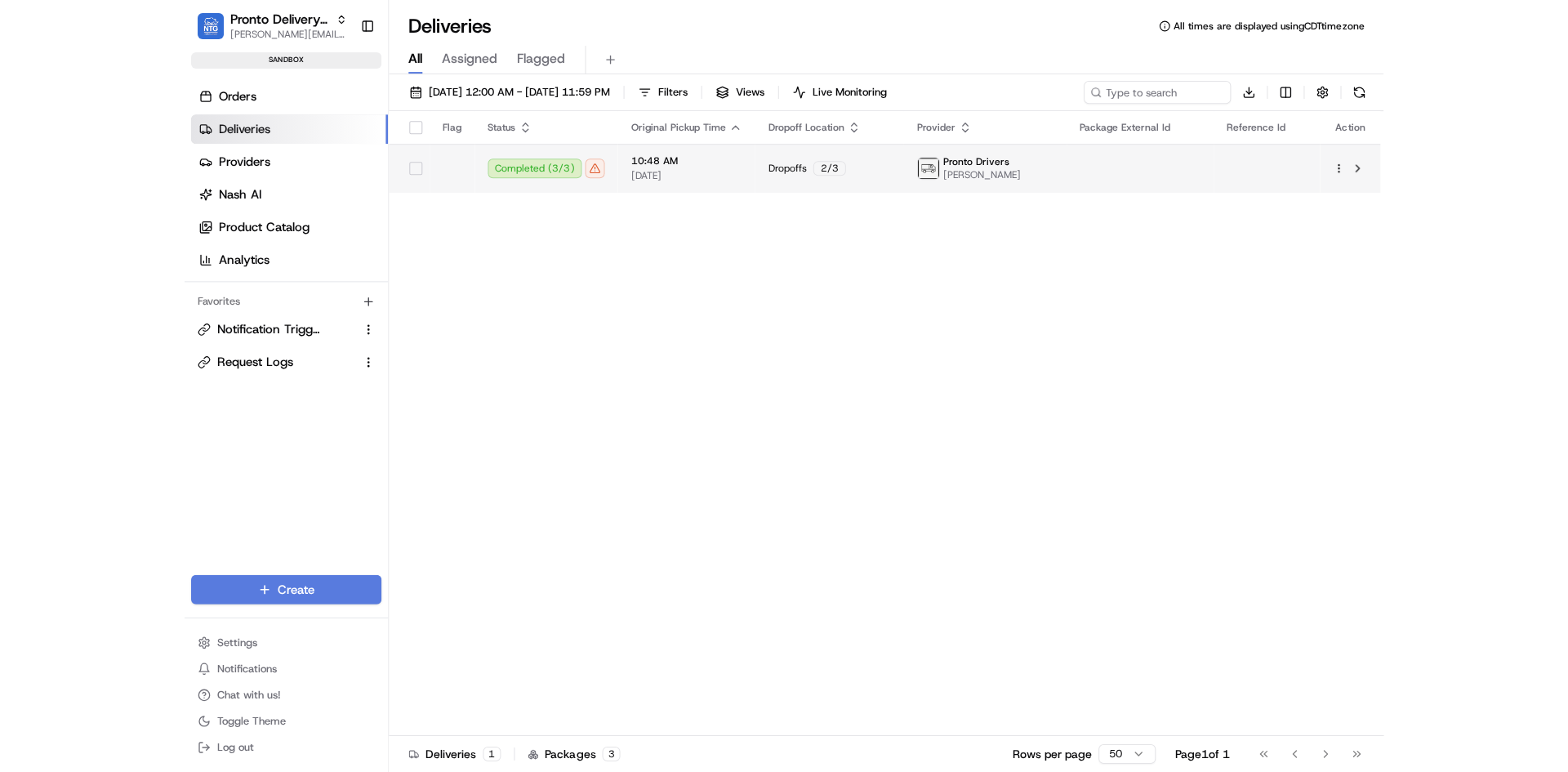 scroll, scrollTop: 0, scrollLeft: 0, axis: both 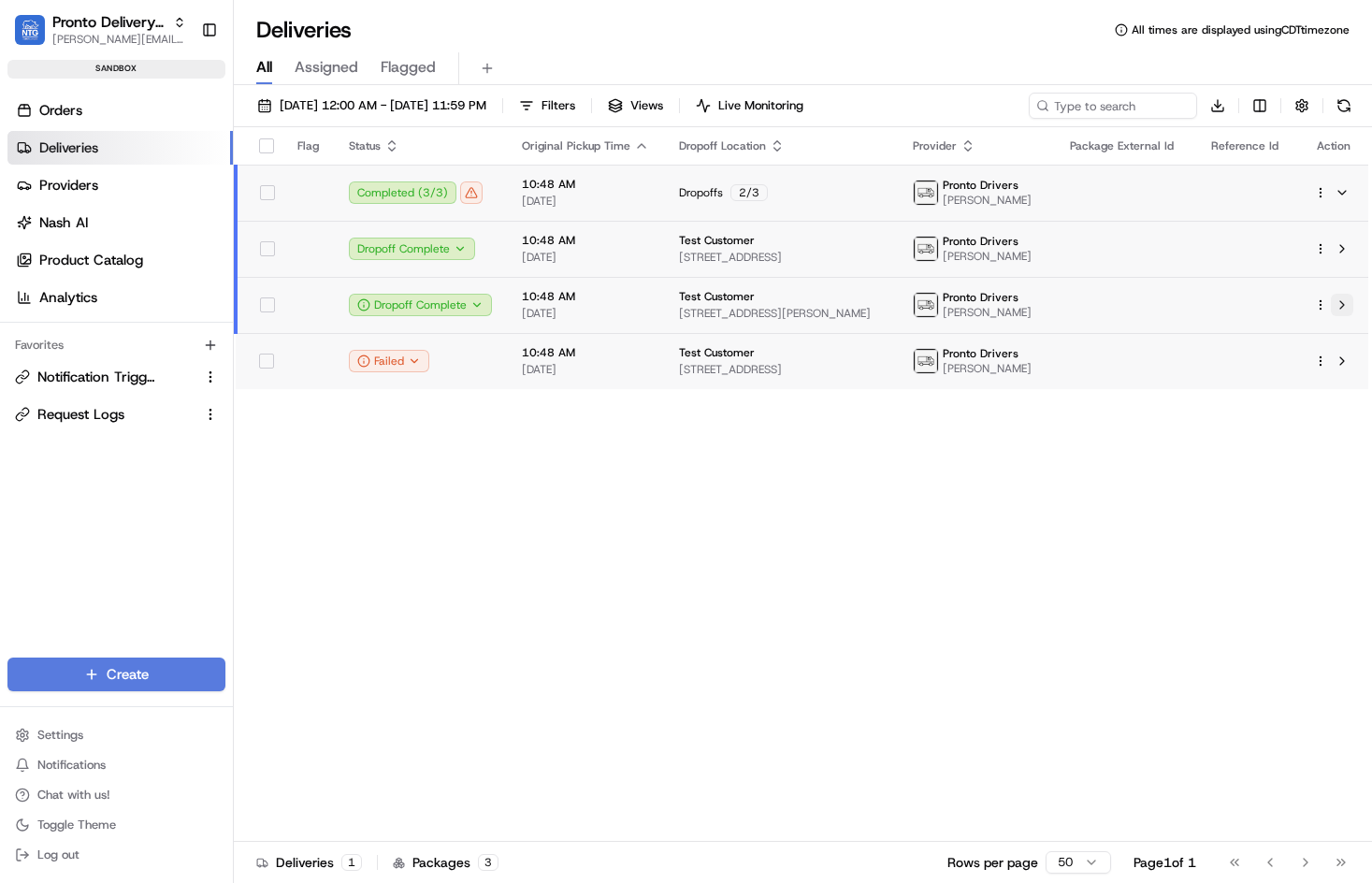 click at bounding box center [1342, 305] 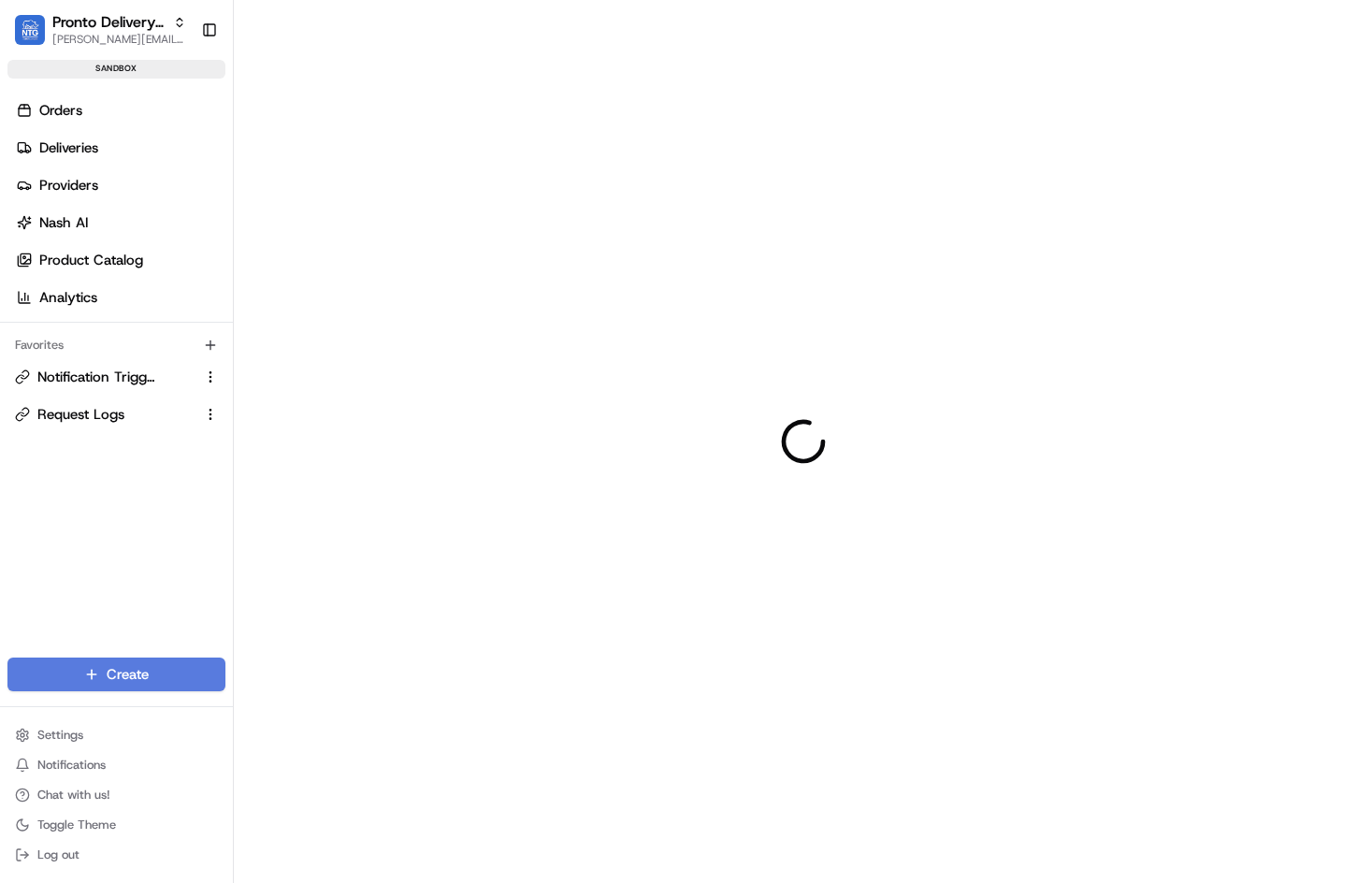scroll, scrollTop: 0, scrollLeft: 0, axis: both 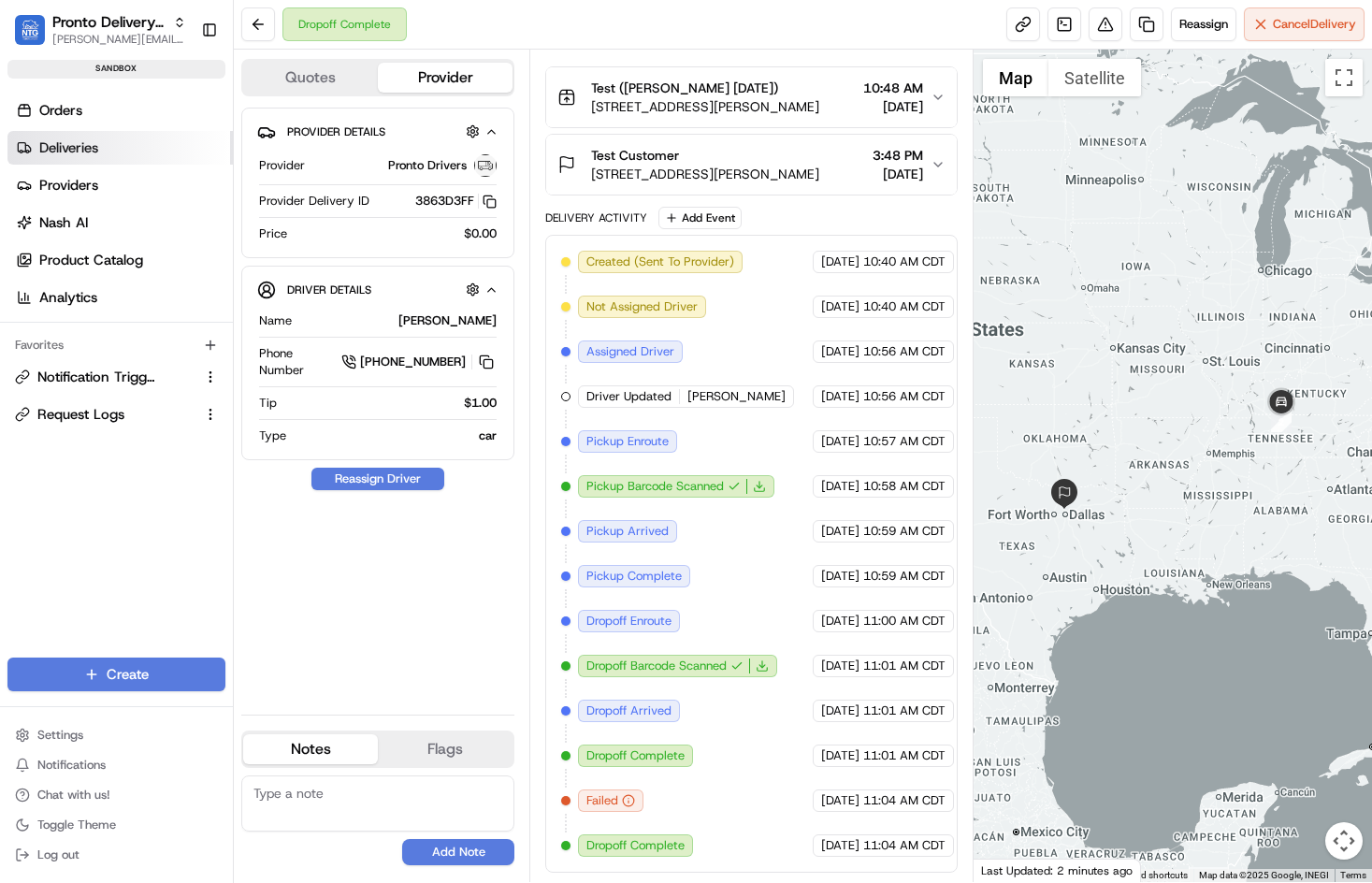 click on "Deliveries" at bounding box center [120, 148] 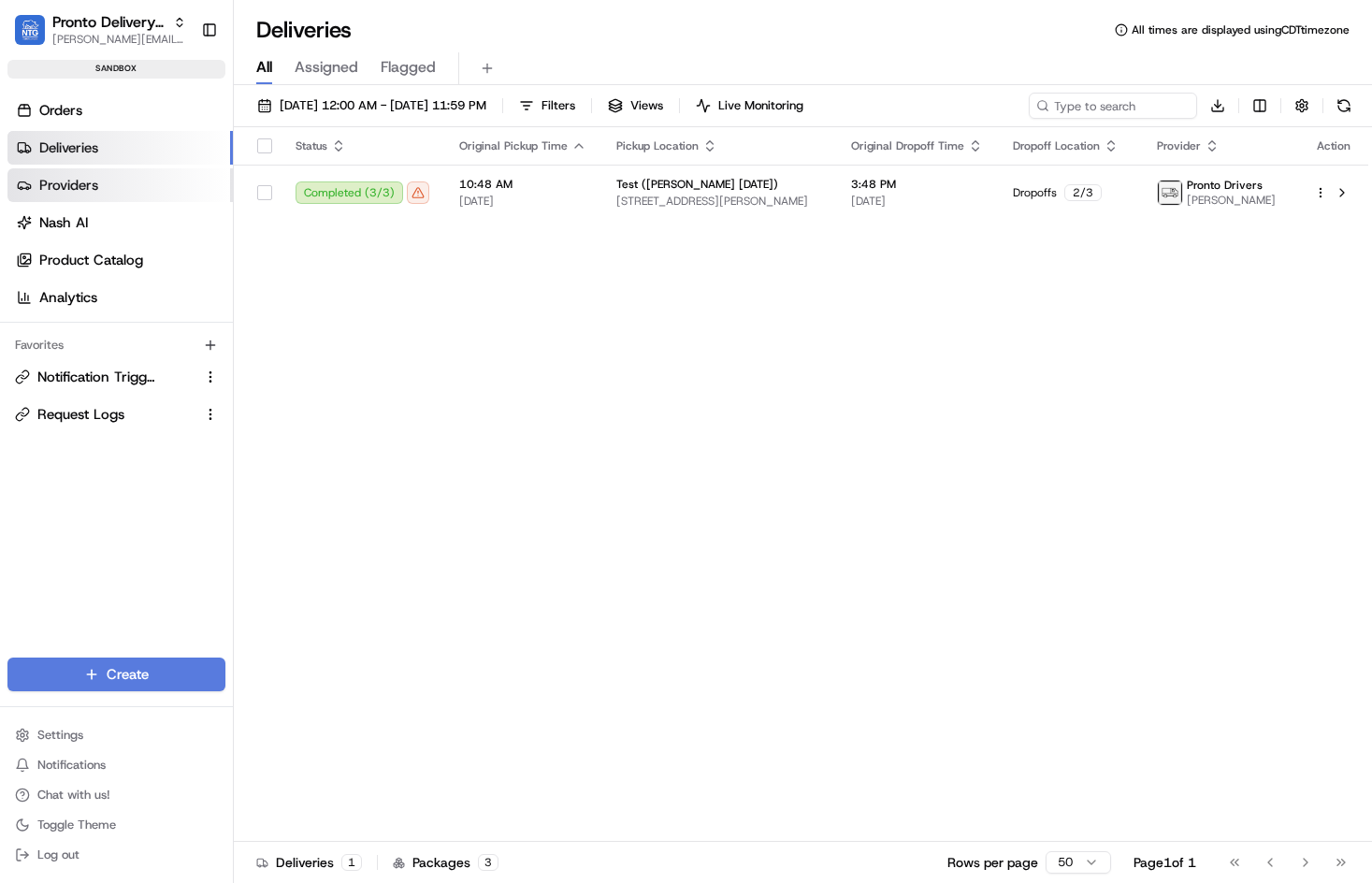 click on "Providers" at bounding box center [120, 185] 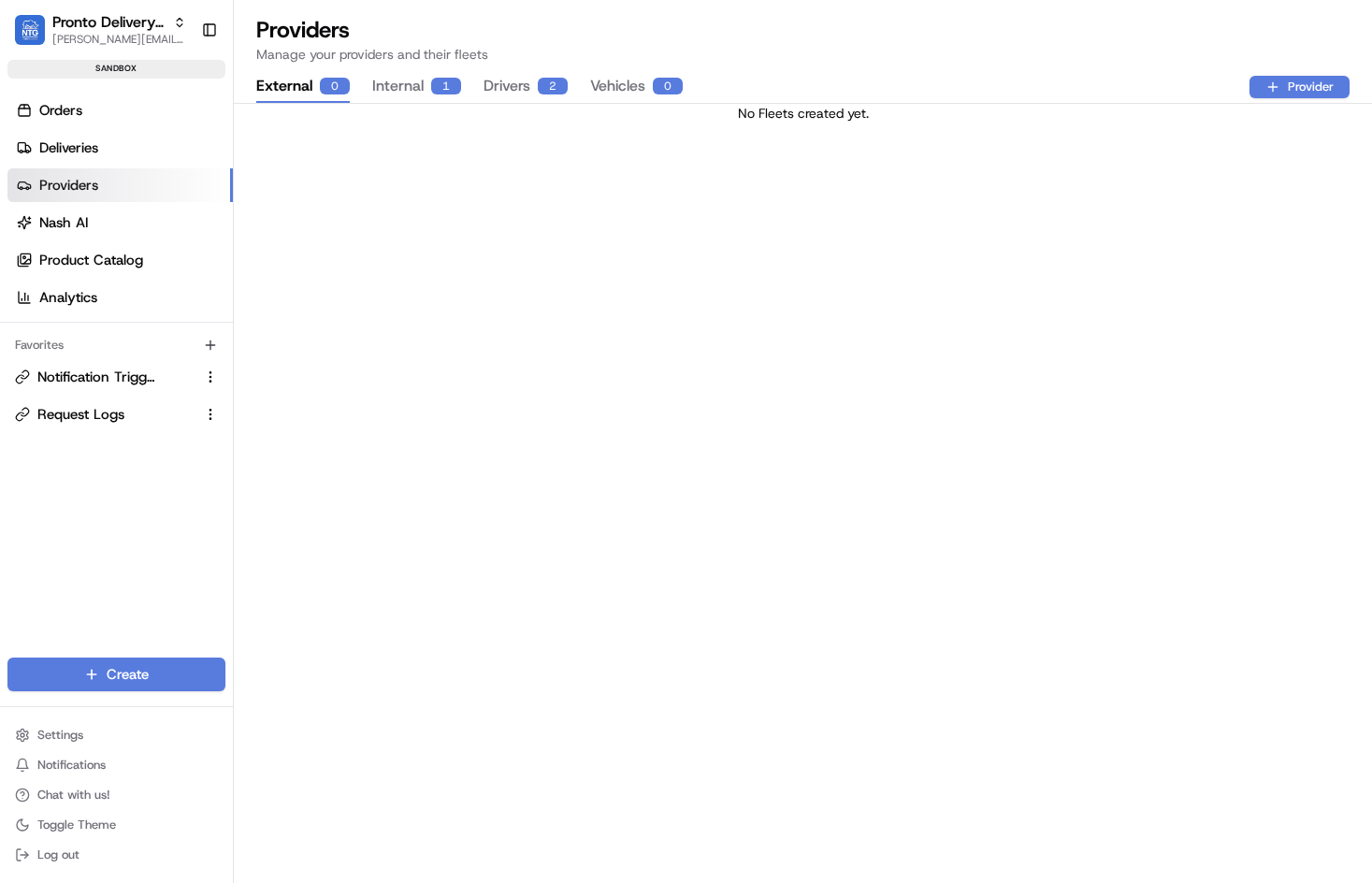 click on "Internal 1" at bounding box center (416, 87) 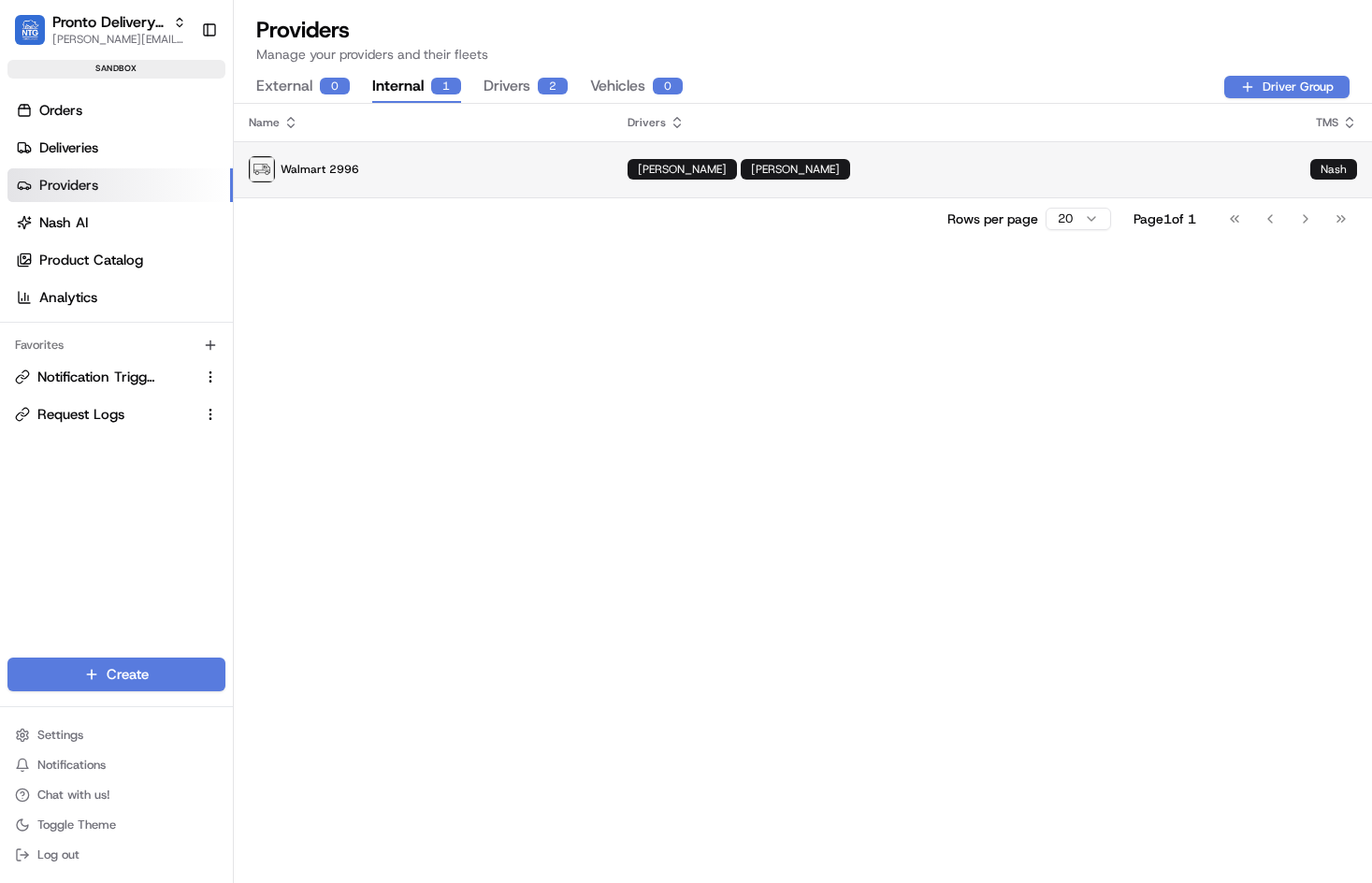 click on "Walmart 2996" at bounding box center [423, 169] 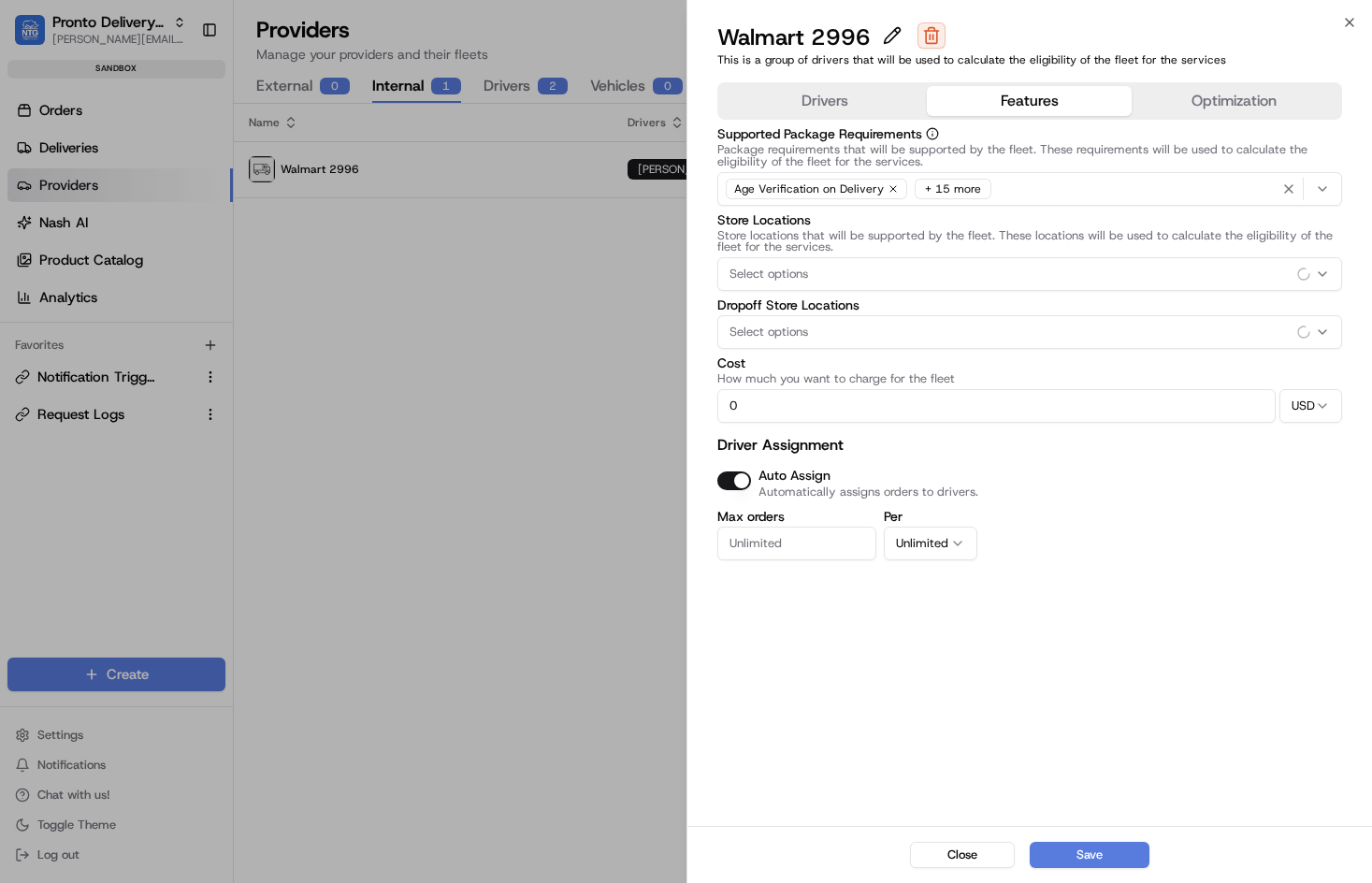 click on "Features" at bounding box center [1029, 101] 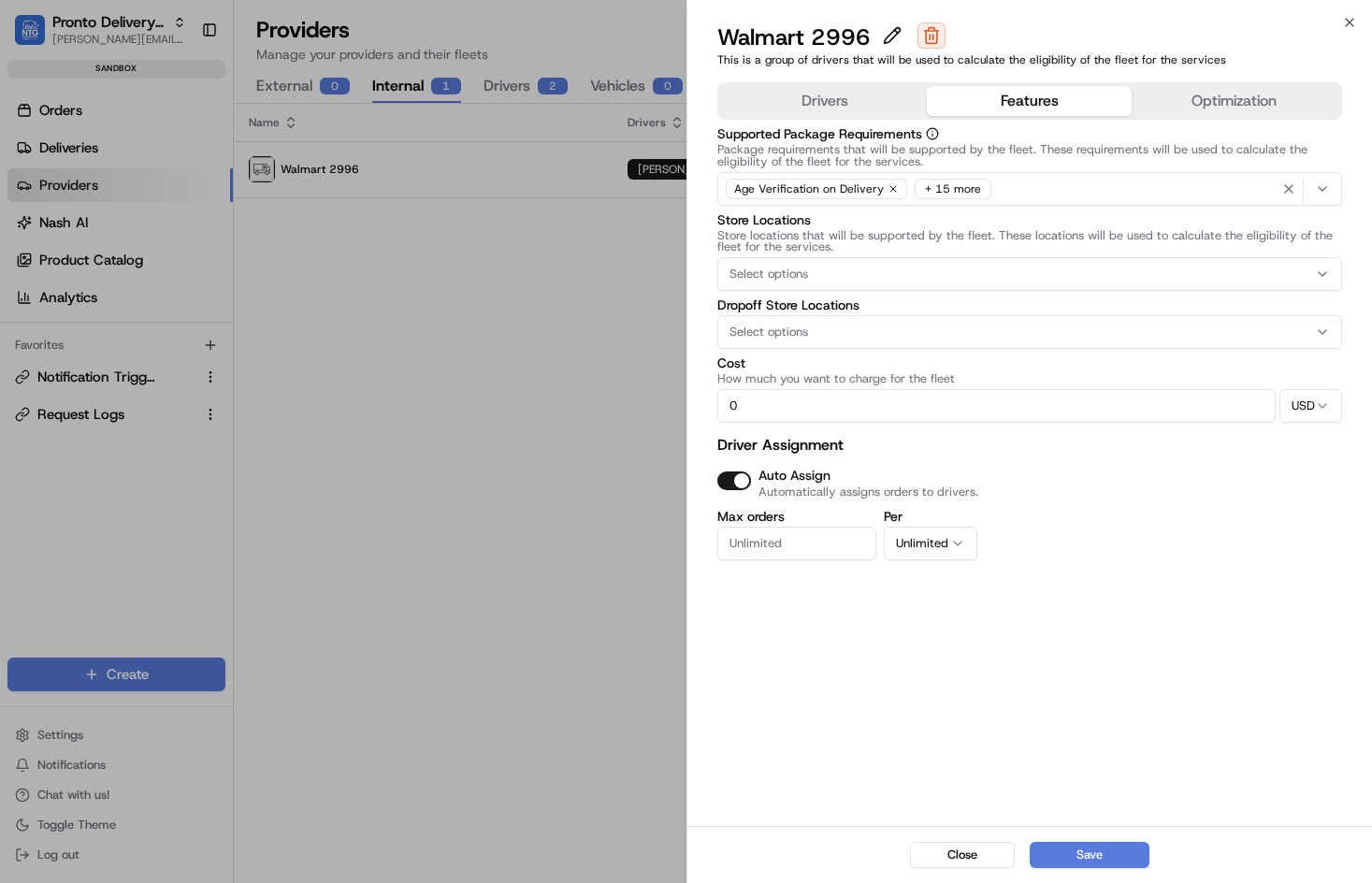 click on "Auto Assign" at bounding box center [734, 481] 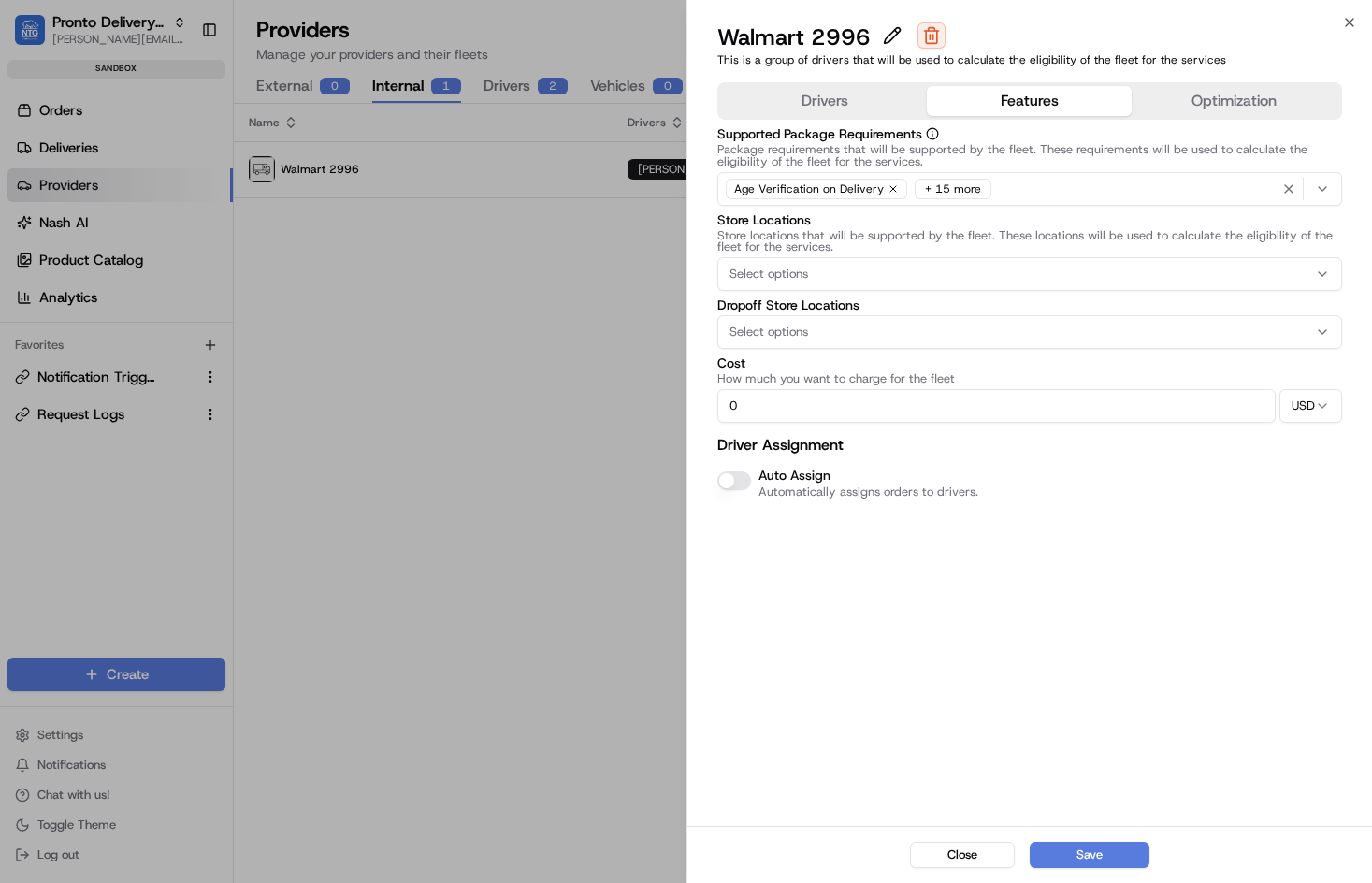 click on "Auto Assign" at bounding box center [734, 481] 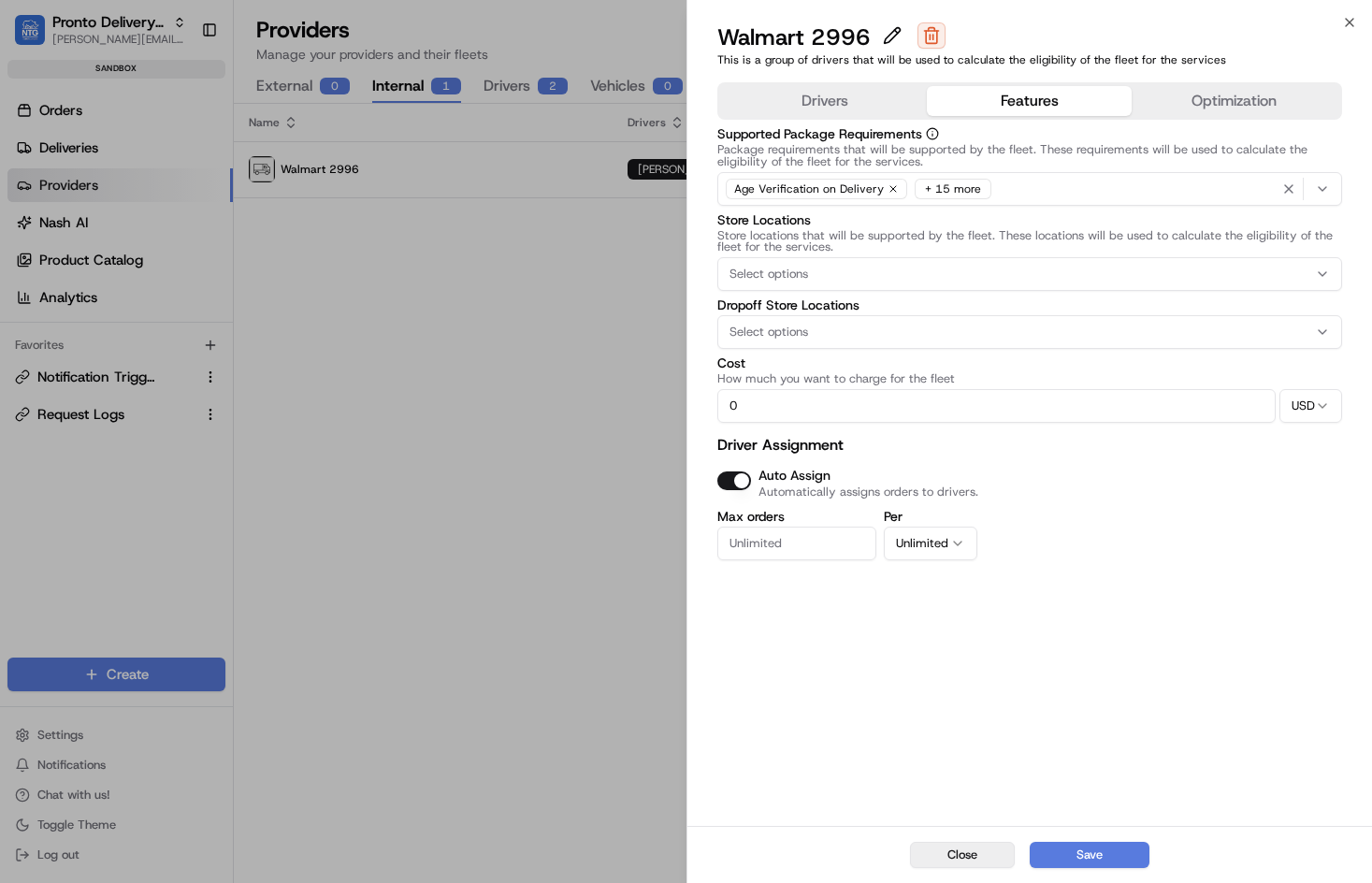 click on "Close" at bounding box center [962, 855] 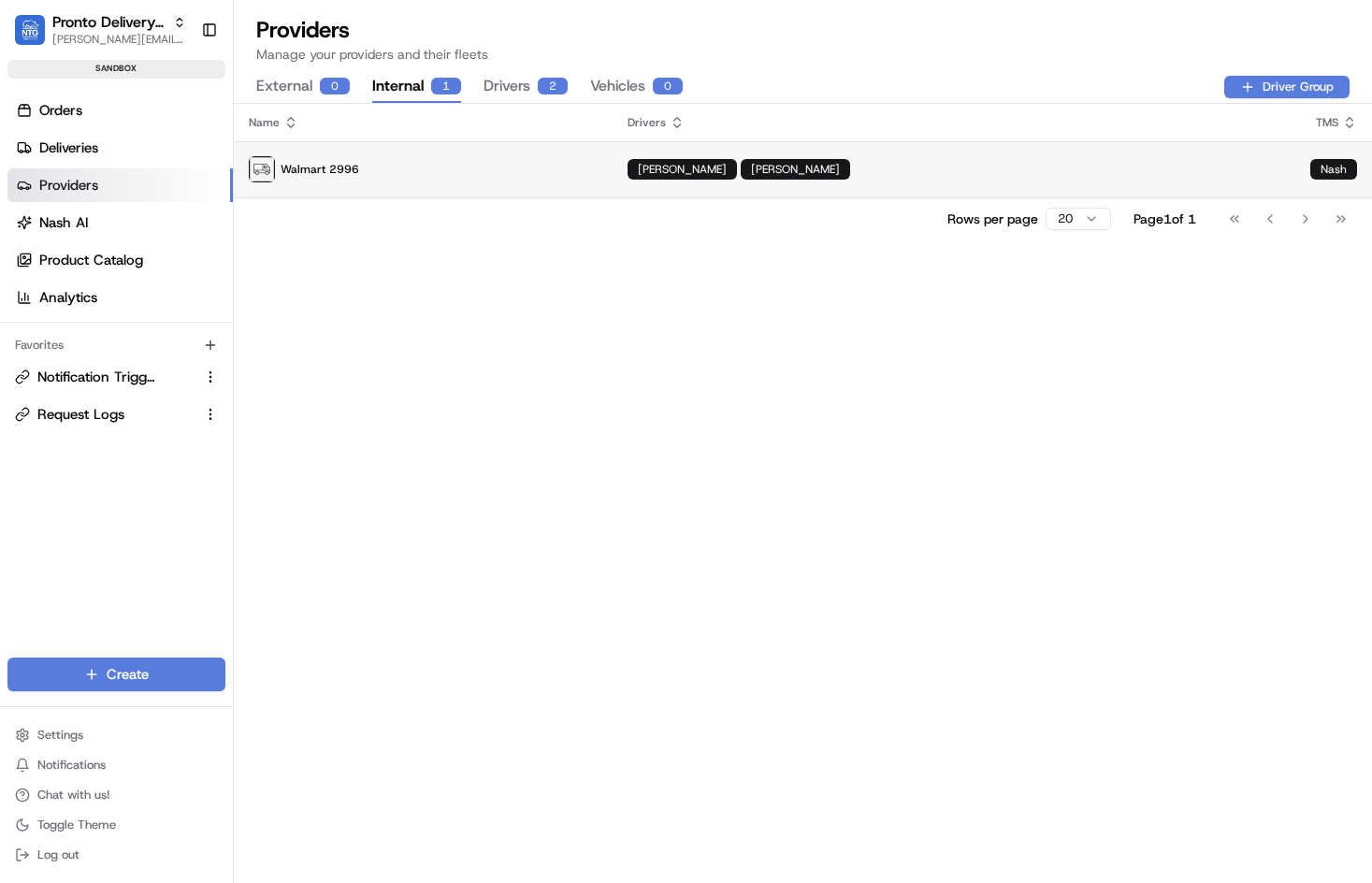 click on "Walmart 2996" at bounding box center [423, 169] 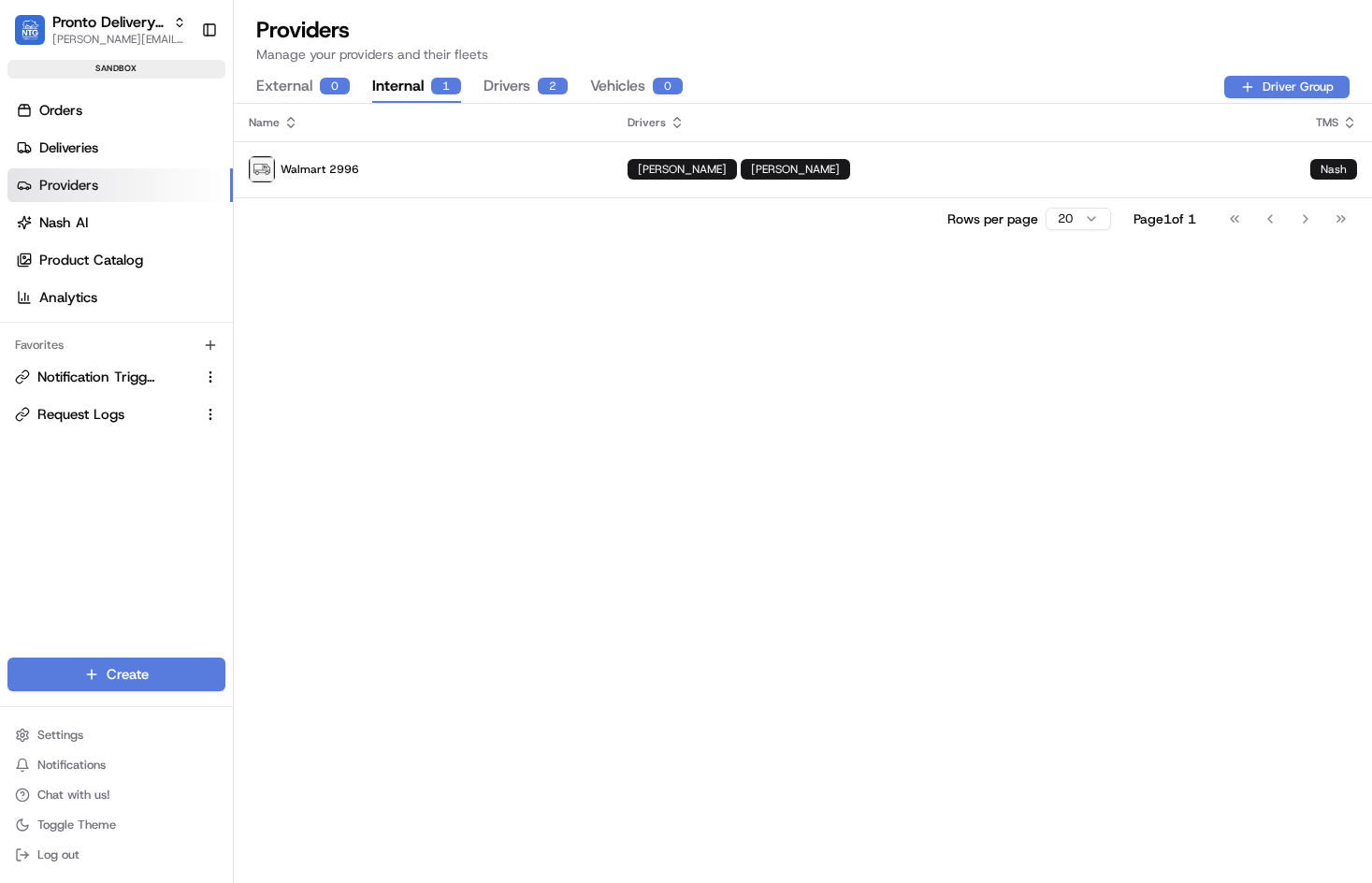click on "Name" at bounding box center (423, 123) 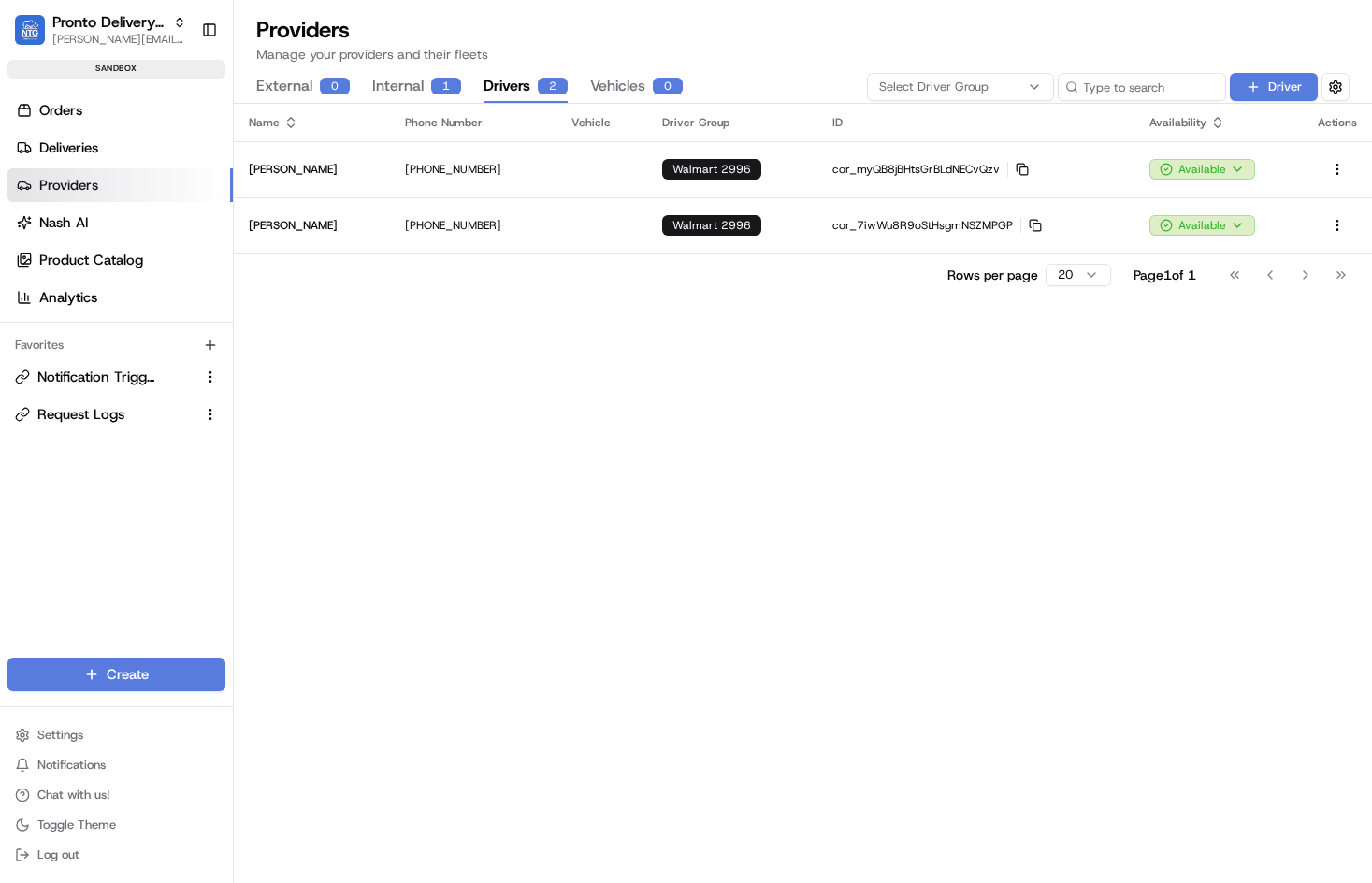 click on "Internal 1" at bounding box center [416, 87] 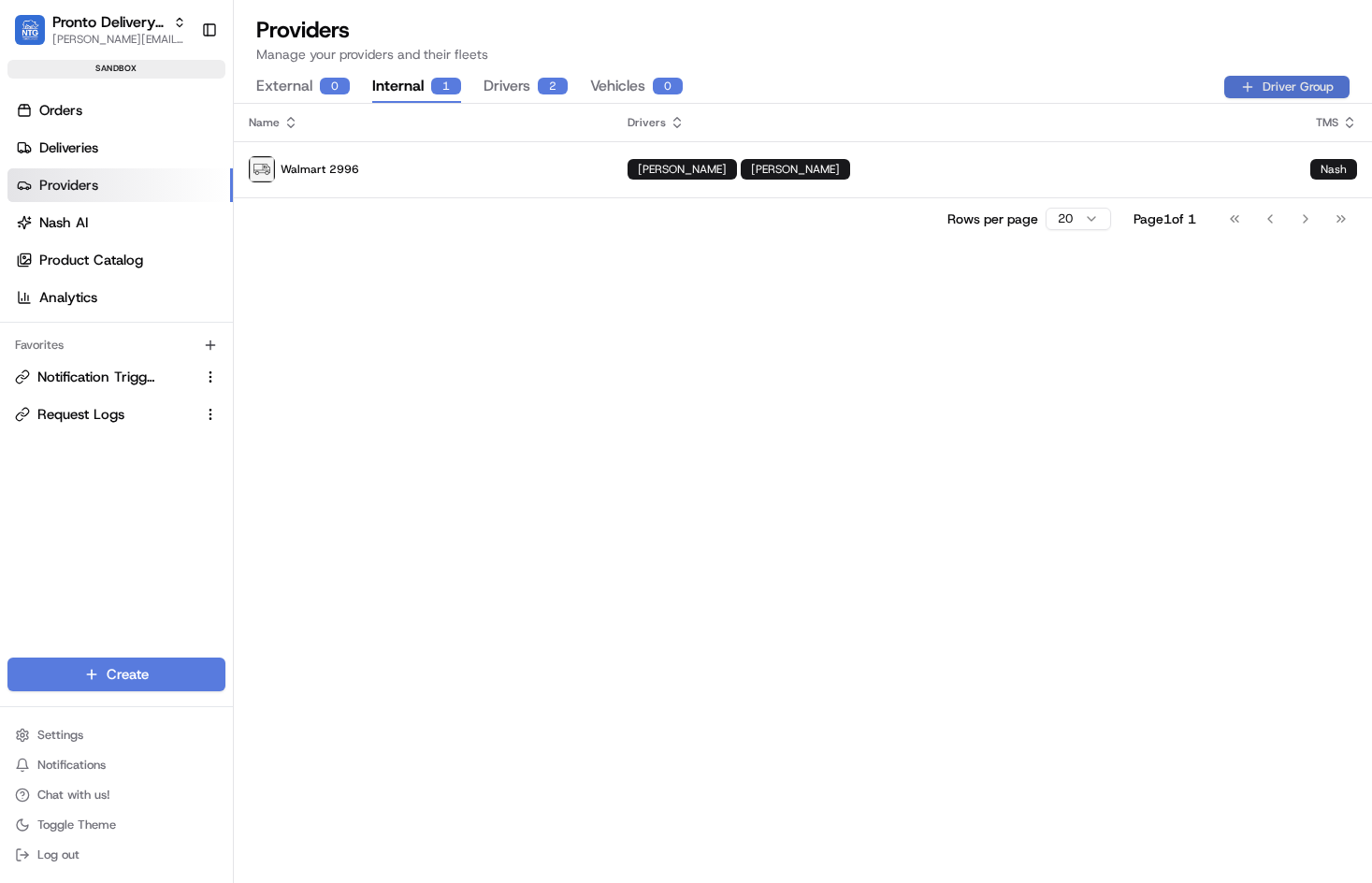 click on "Driver Group" at bounding box center (1287, 87) 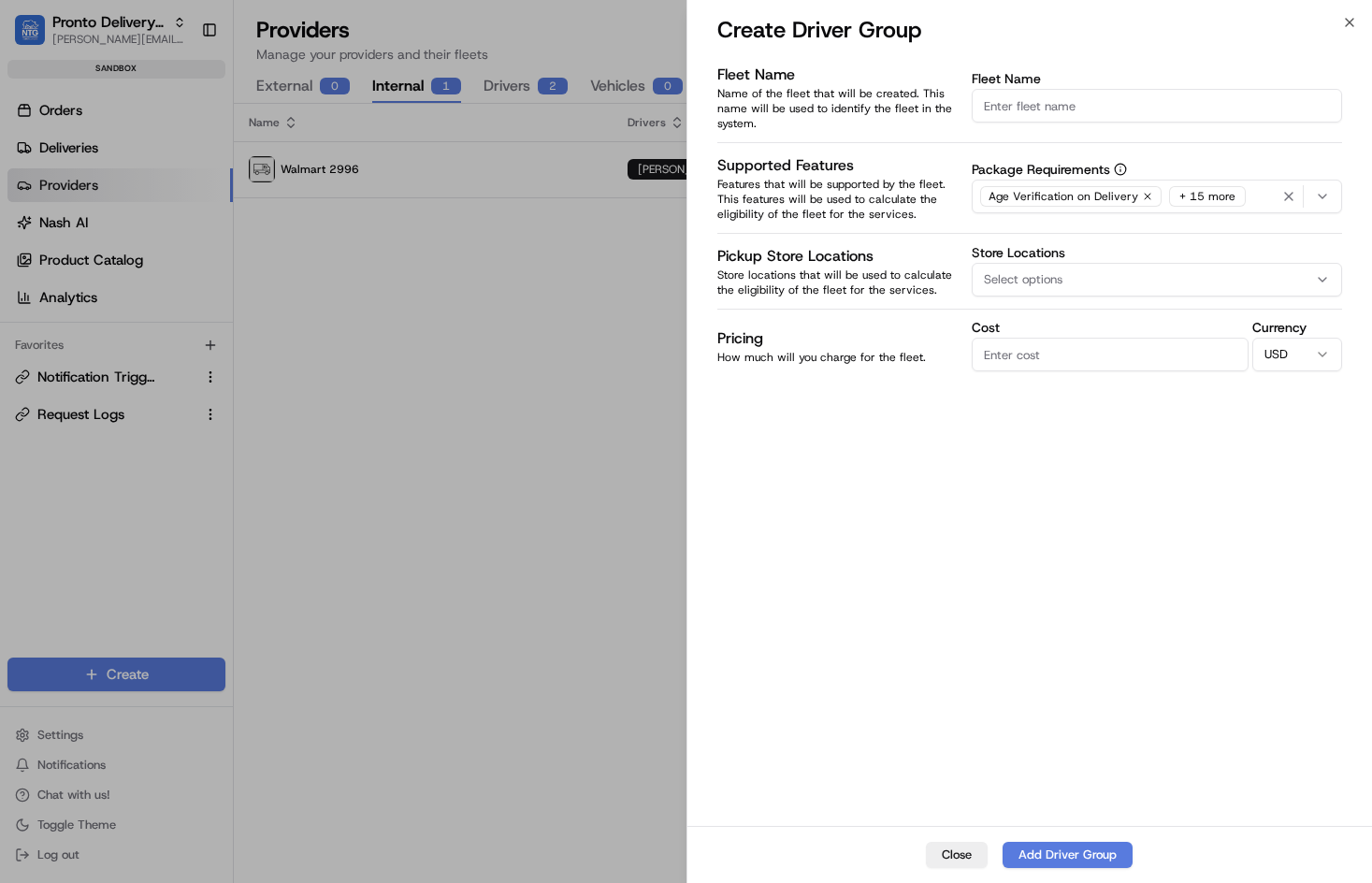 type 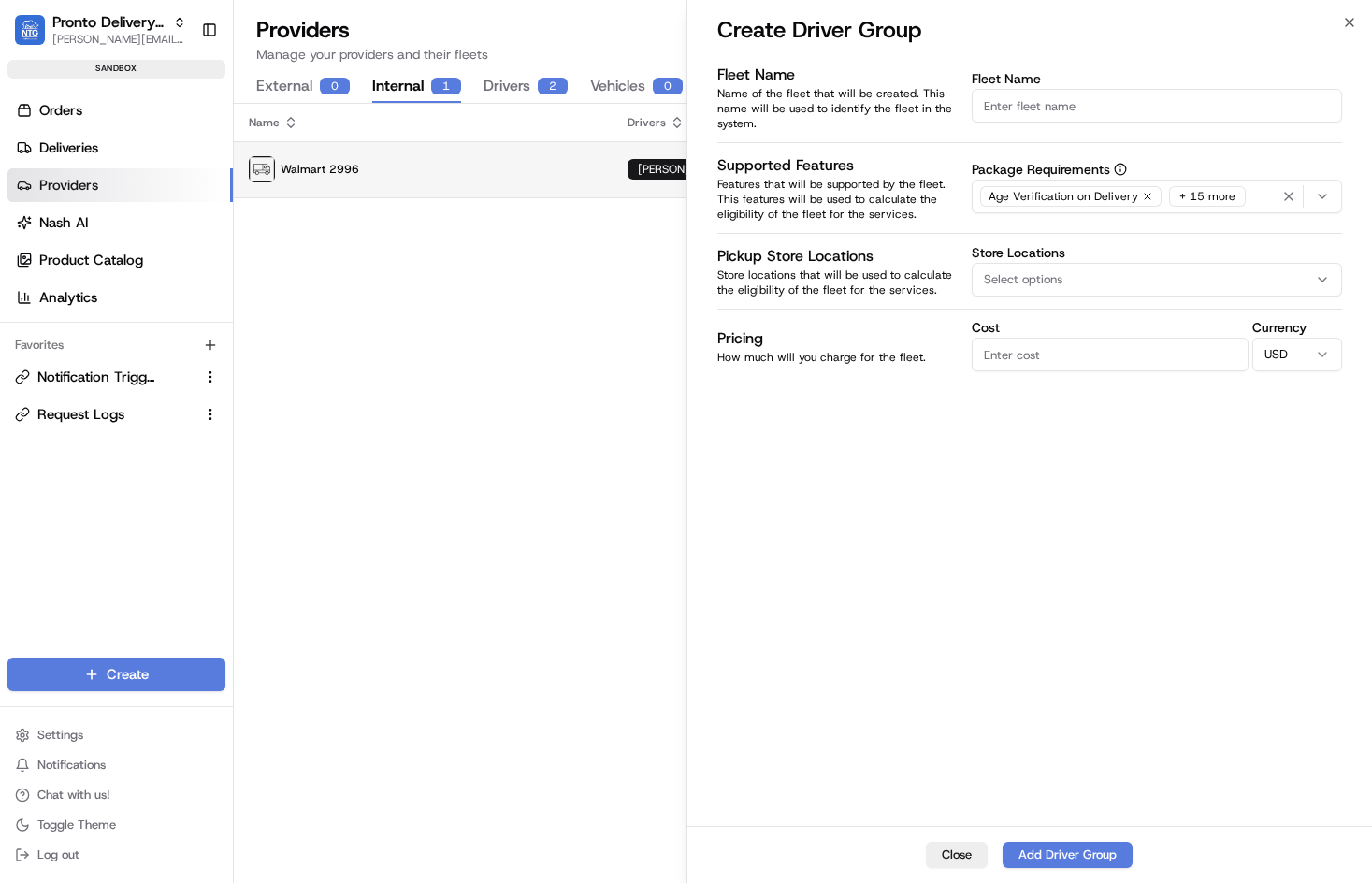 click on "Walmart 2996" at bounding box center (423, 169) 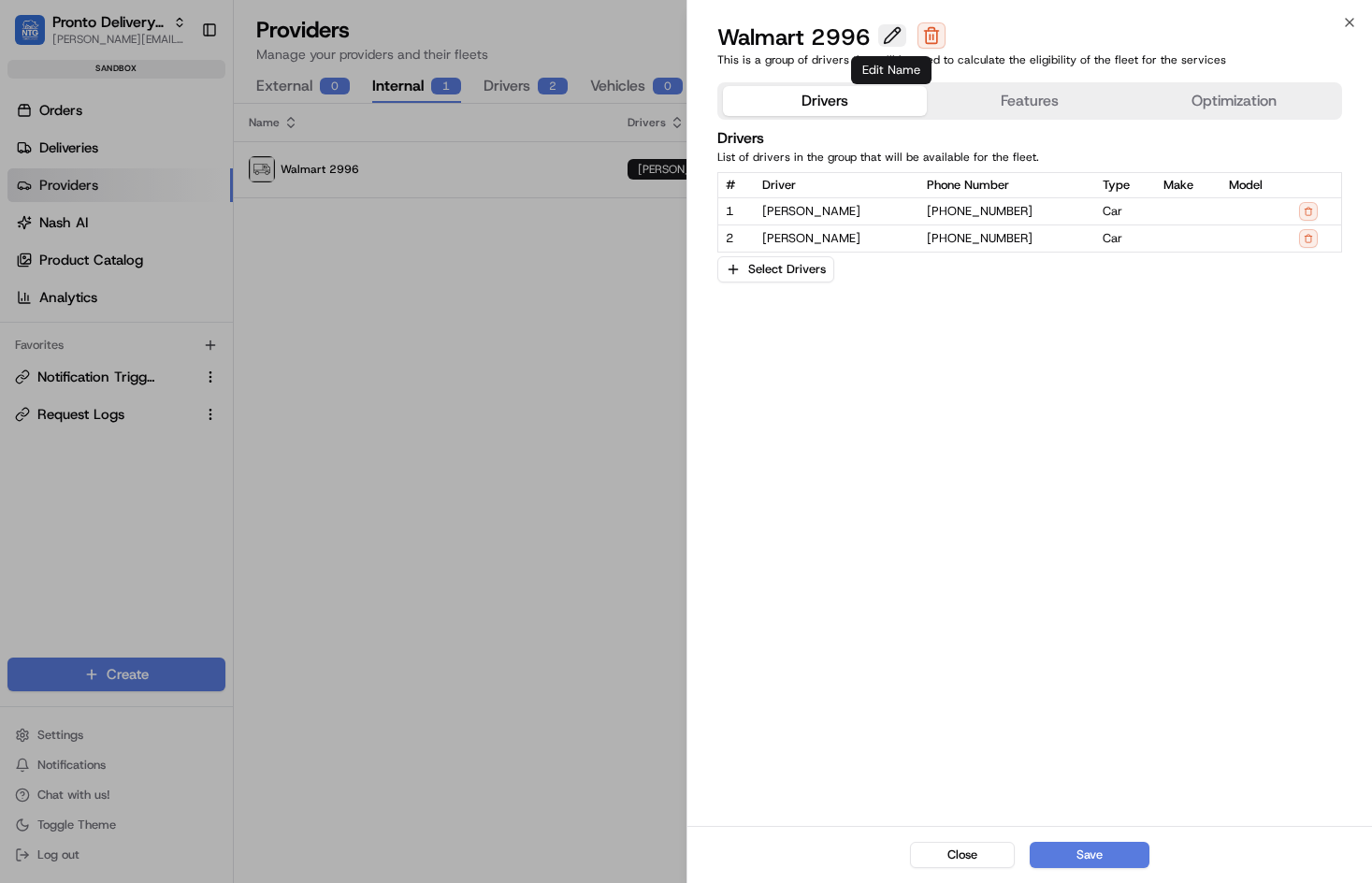 click at bounding box center (892, 36) 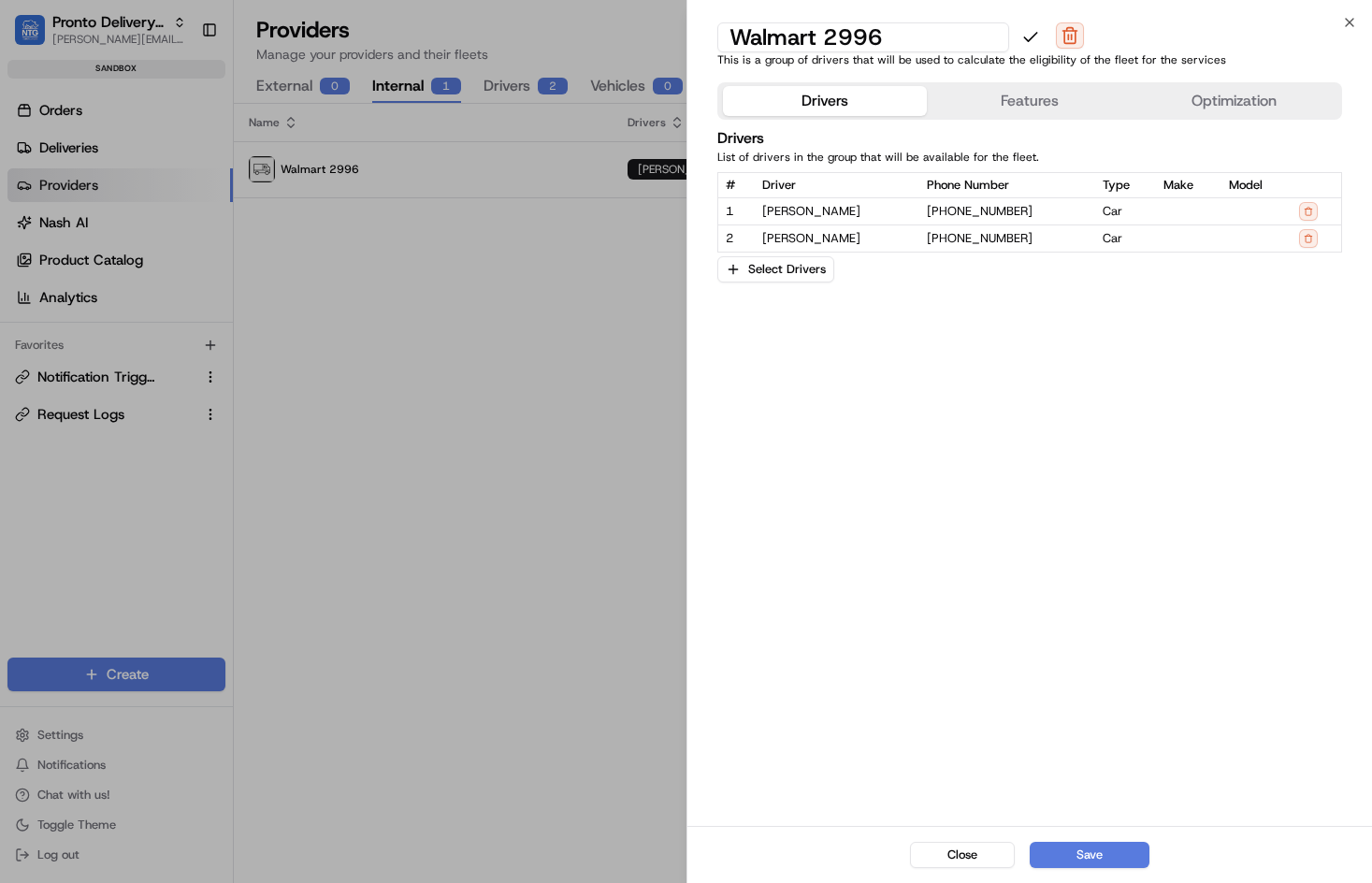 click on "Walmart 2996" at bounding box center (863, 37) 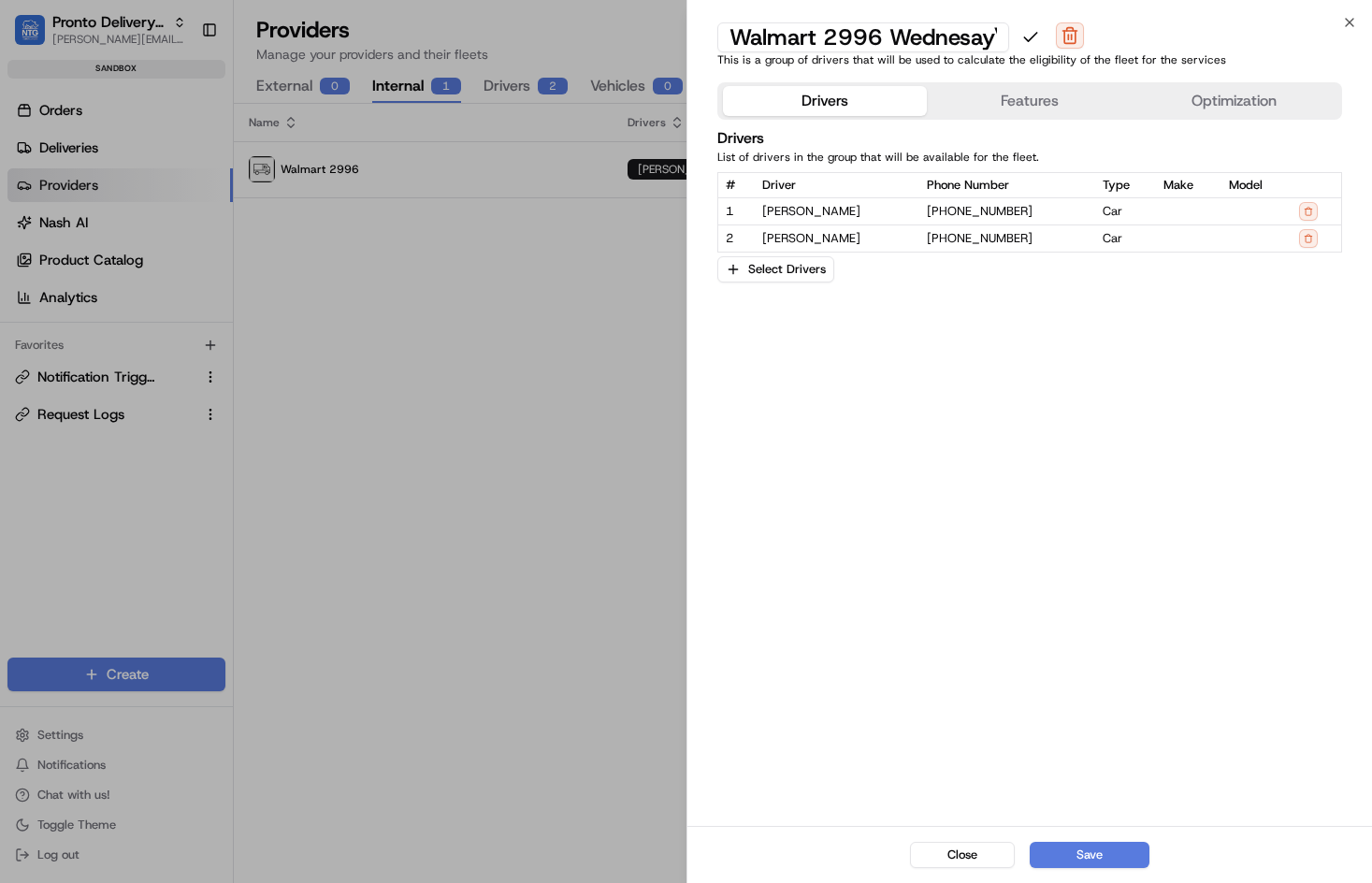 scroll, scrollTop: 0, scrollLeft: 0, axis: both 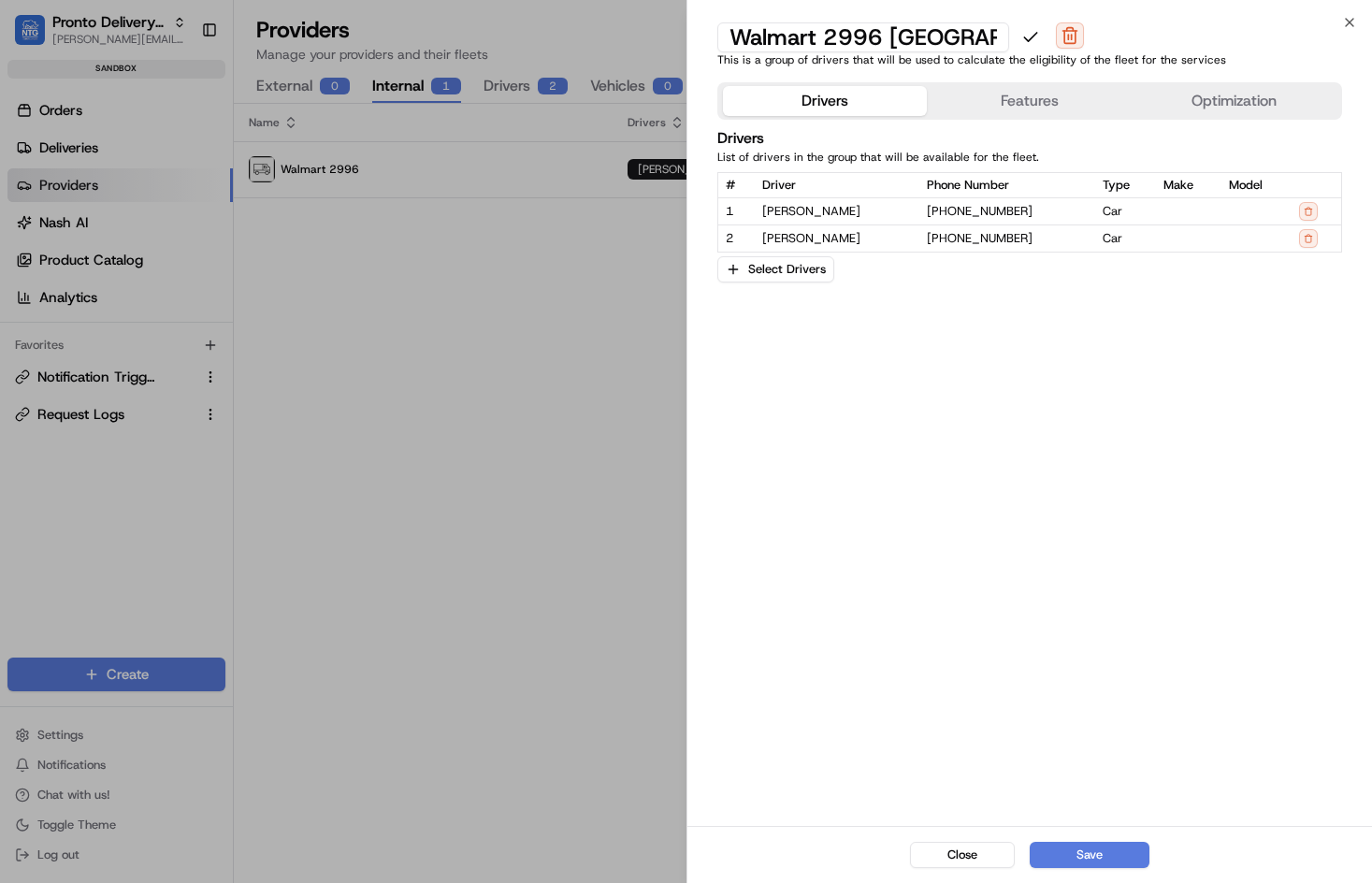 type on "Walmart 2996 [DATE]" 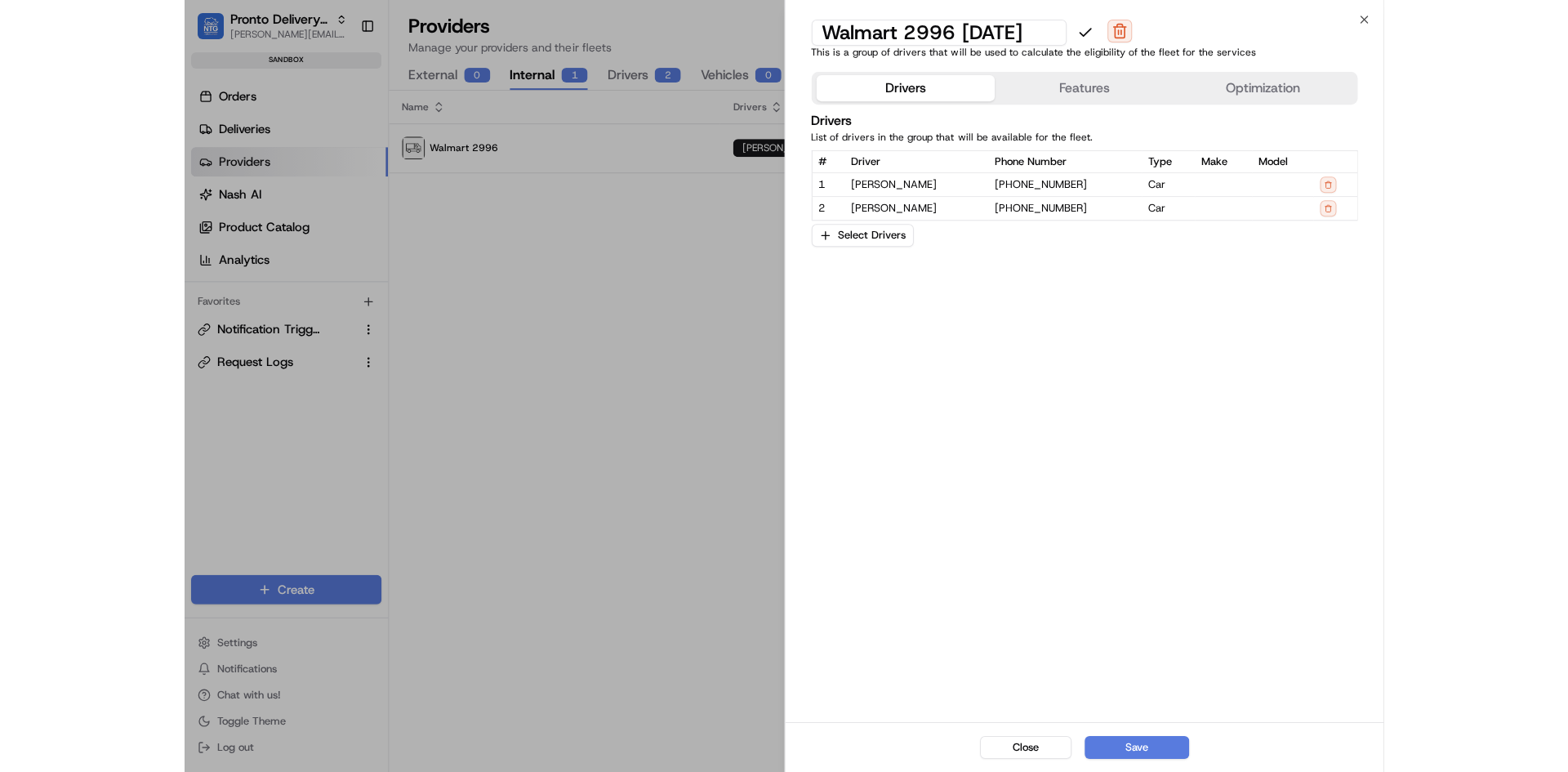scroll, scrollTop: 0, scrollLeft: 2, axis: horizontal 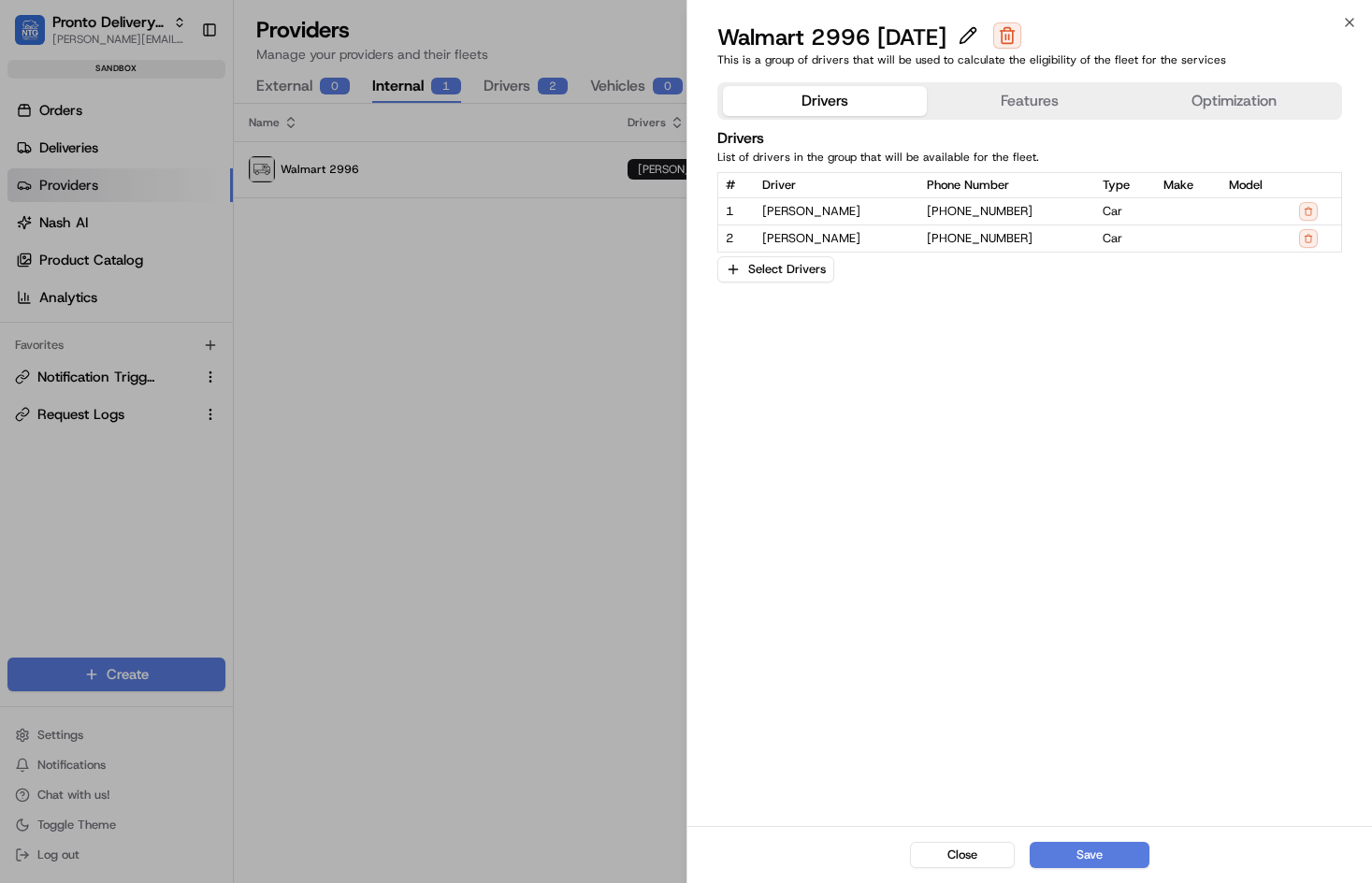 click on "Save" at bounding box center (1090, 855) 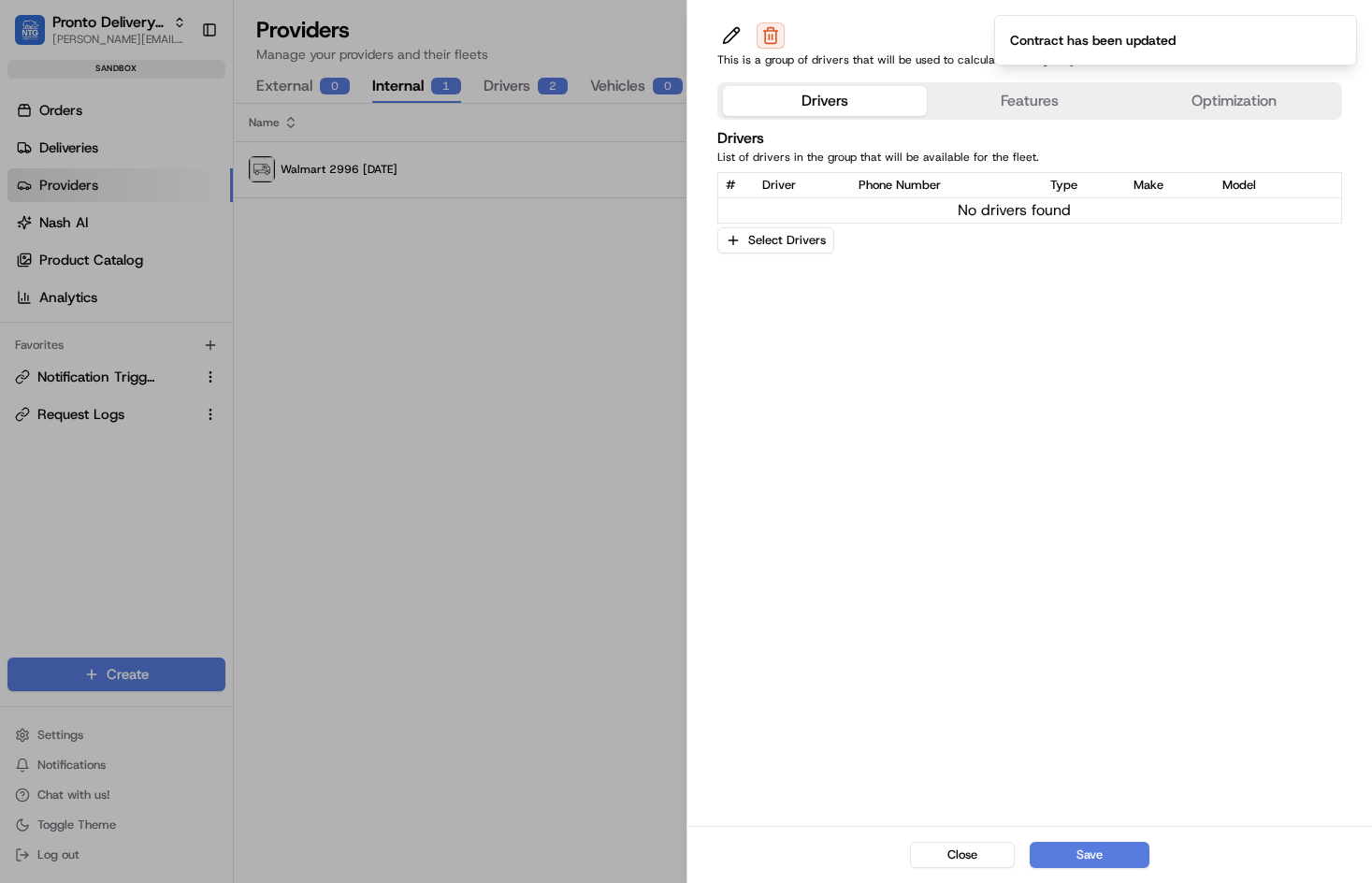 click on "Name Drivers TMS Walmart 2996 [DATE] [PERSON_NAME] [PERSON_NAME] Rows per page 20 Page  1  of   1 Go to first page Go to previous page Go to next page Go to last page" at bounding box center [802, 493] 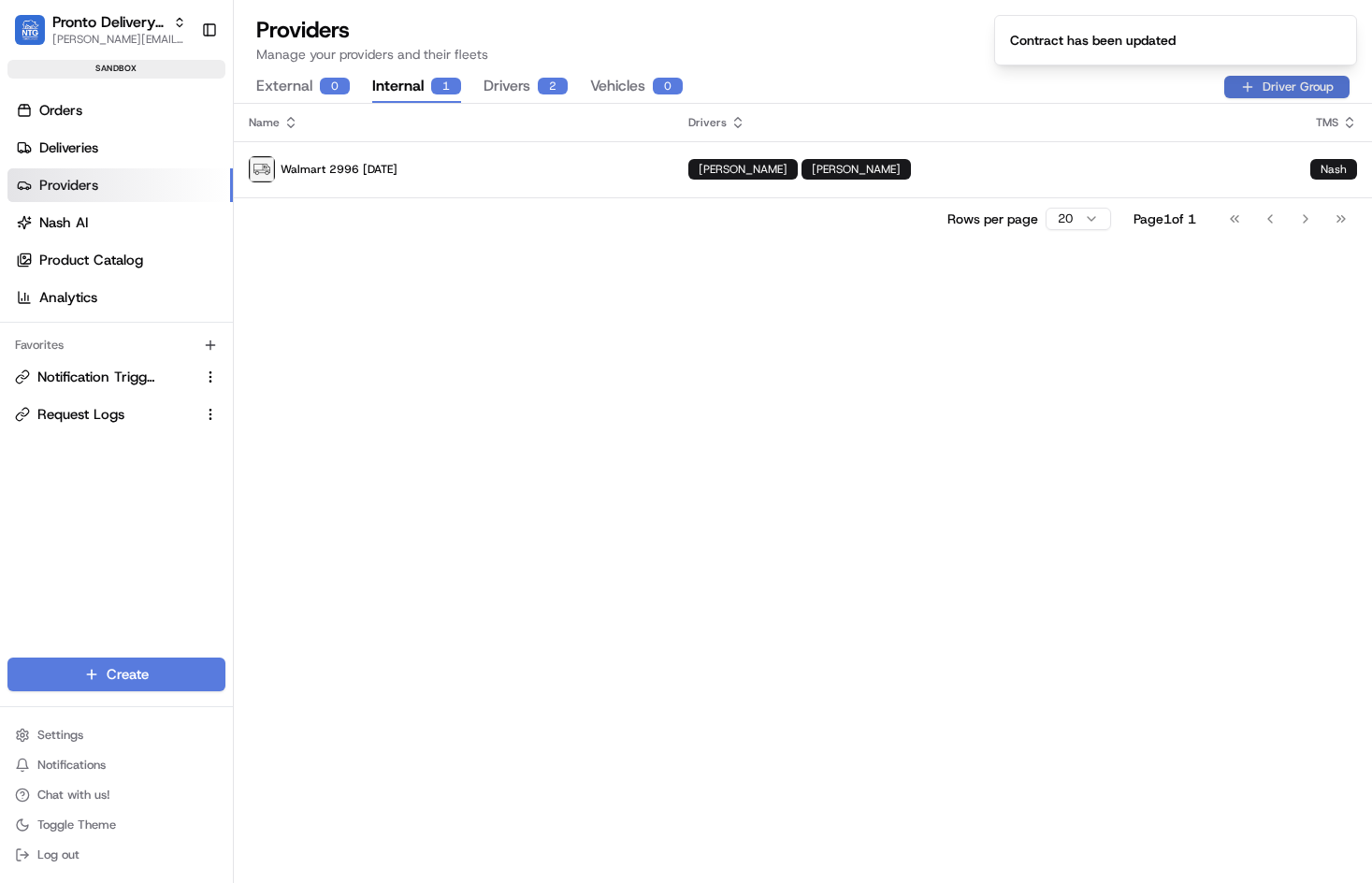 click on "Driver Group" at bounding box center [1287, 87] 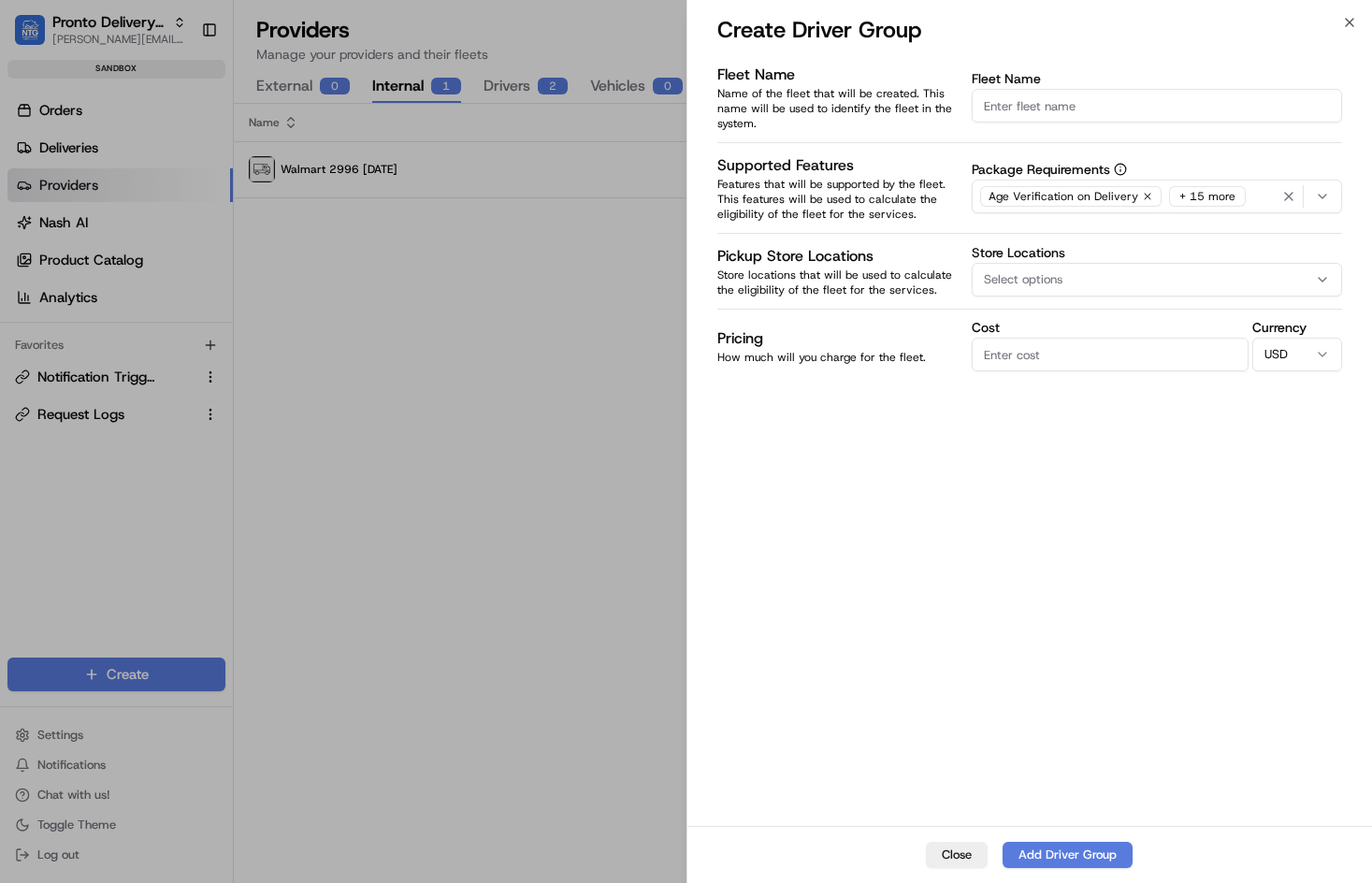 click on "Fleet Name" at bounding box center (1157, 106) 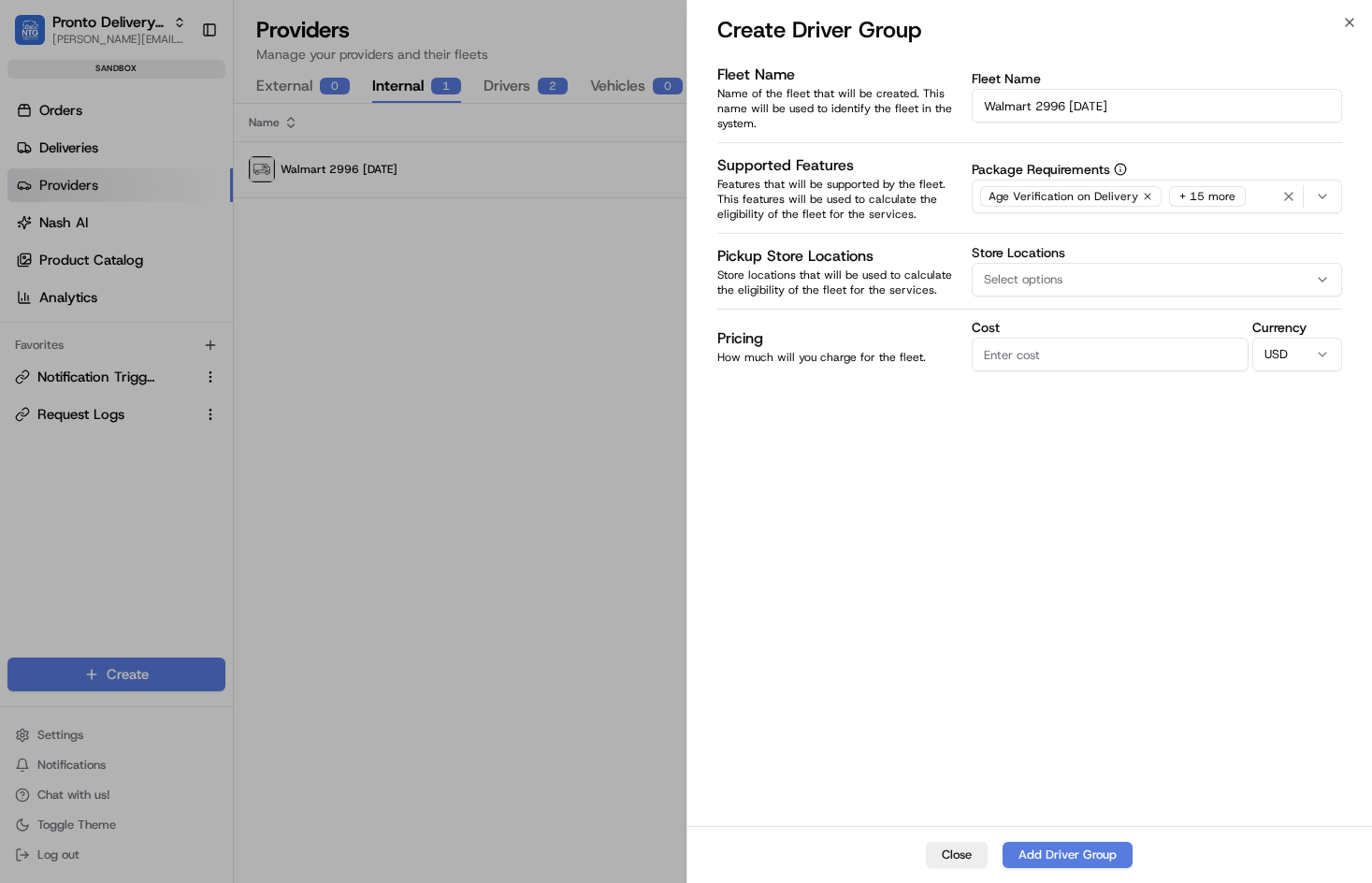 type on "Walmart 2996 Friday" 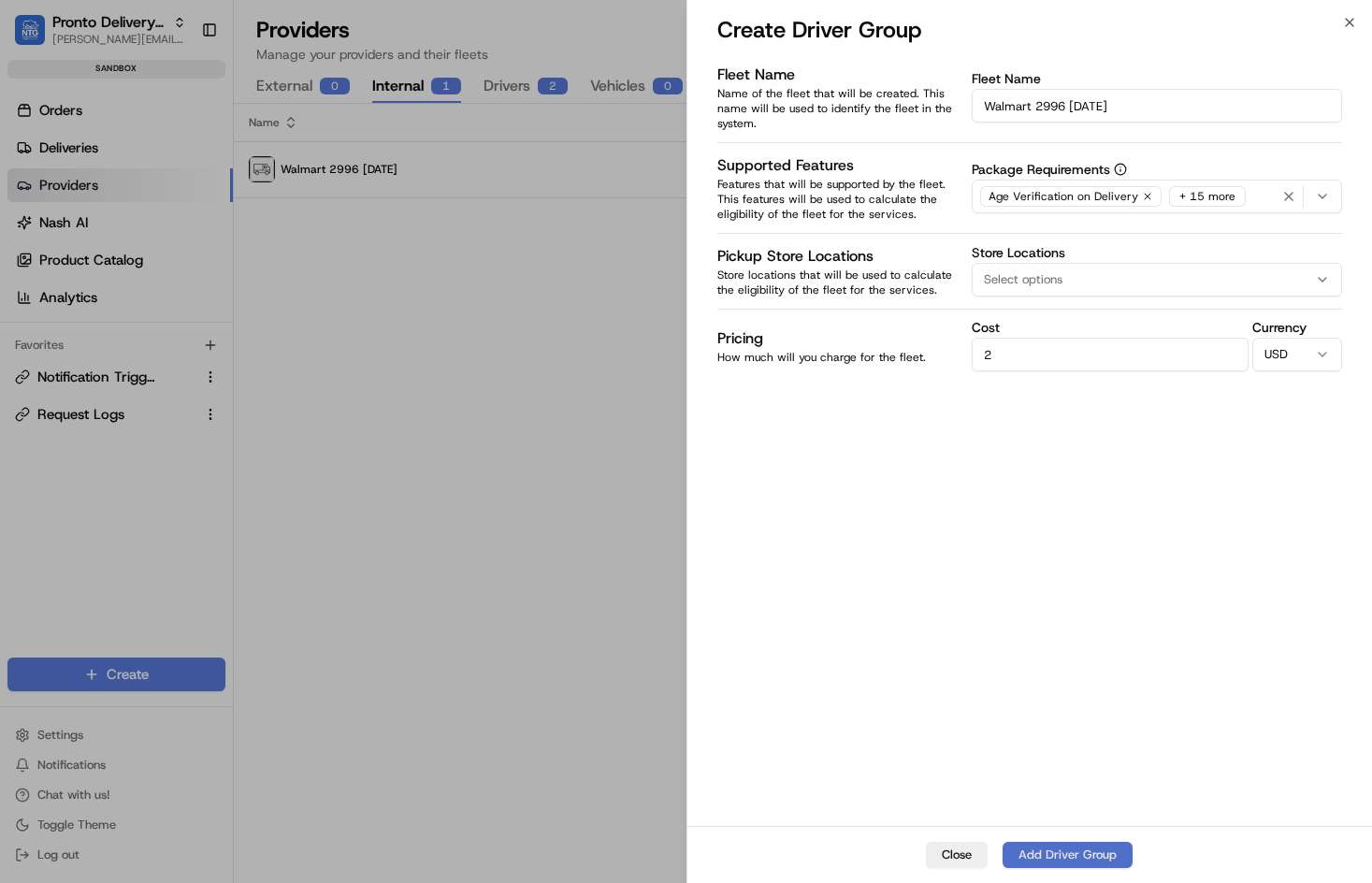type on "2" 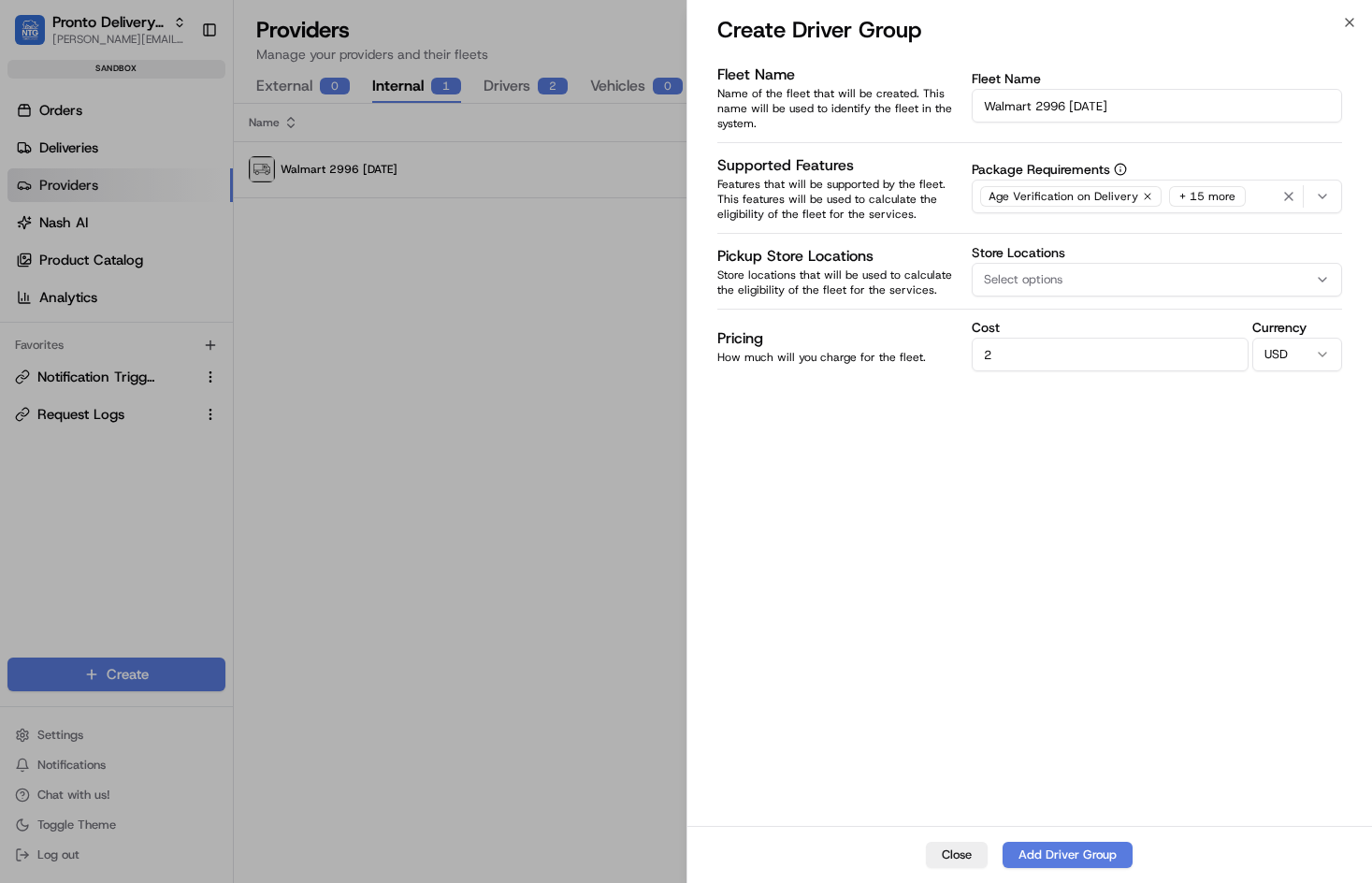 click on "Add Driver Group" at bounding box center [1067, 855] 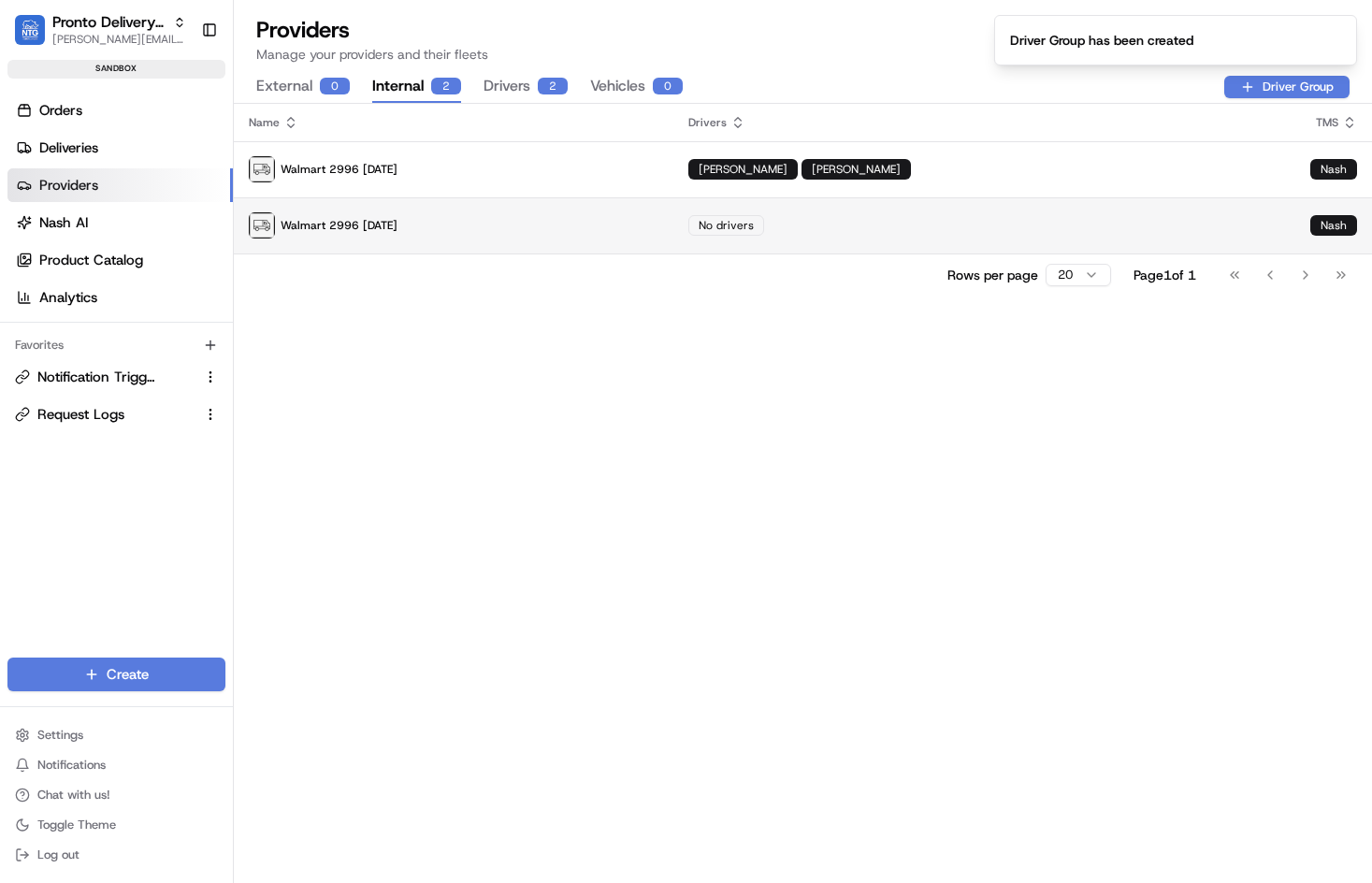 drag, startPoint x: 613, startPoint y: 387, endPoint x: 674, endPoint y: 242, distance: 157.30861 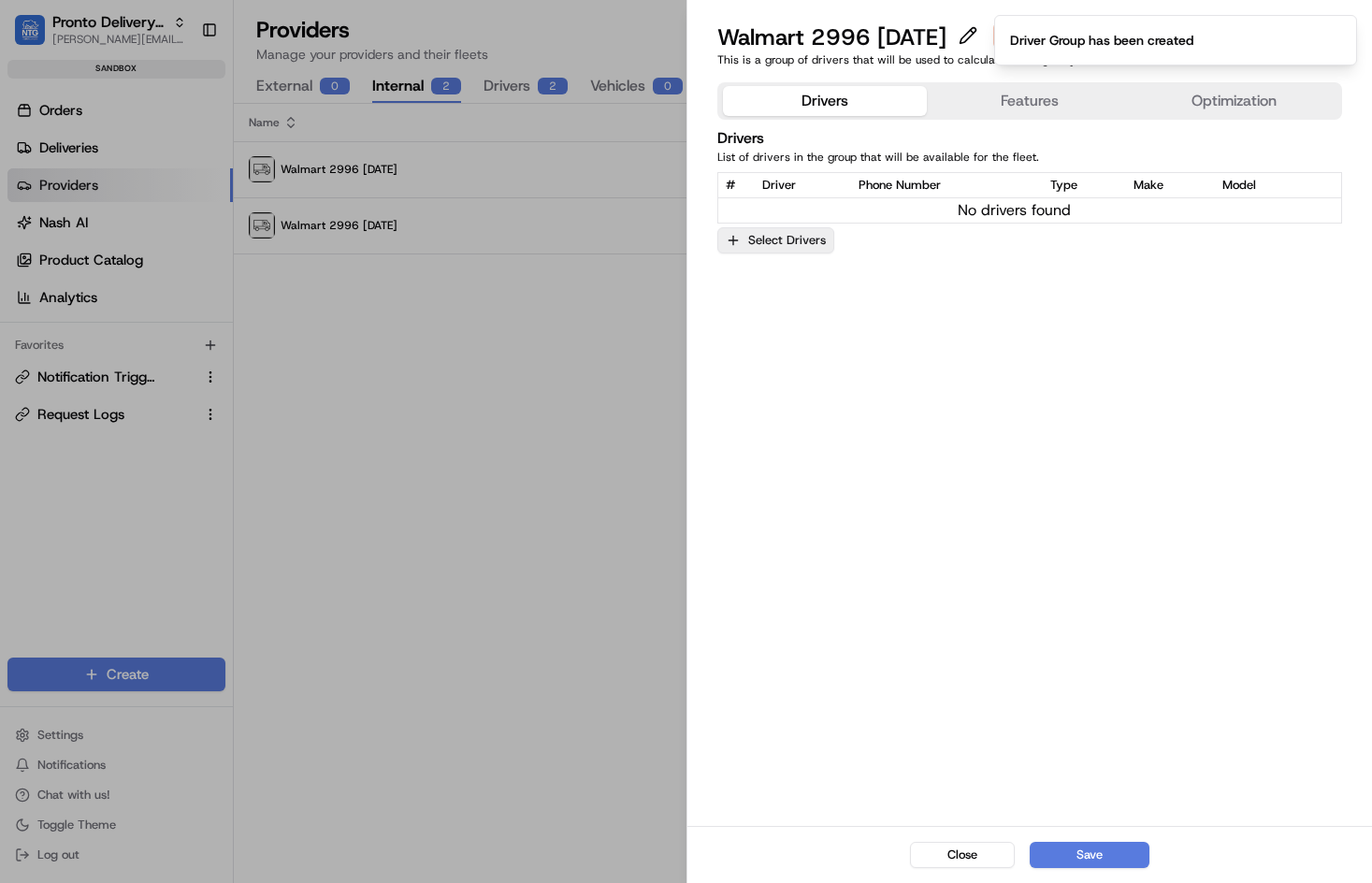 click on "Select Drivers" at bounding box center (775, 240) 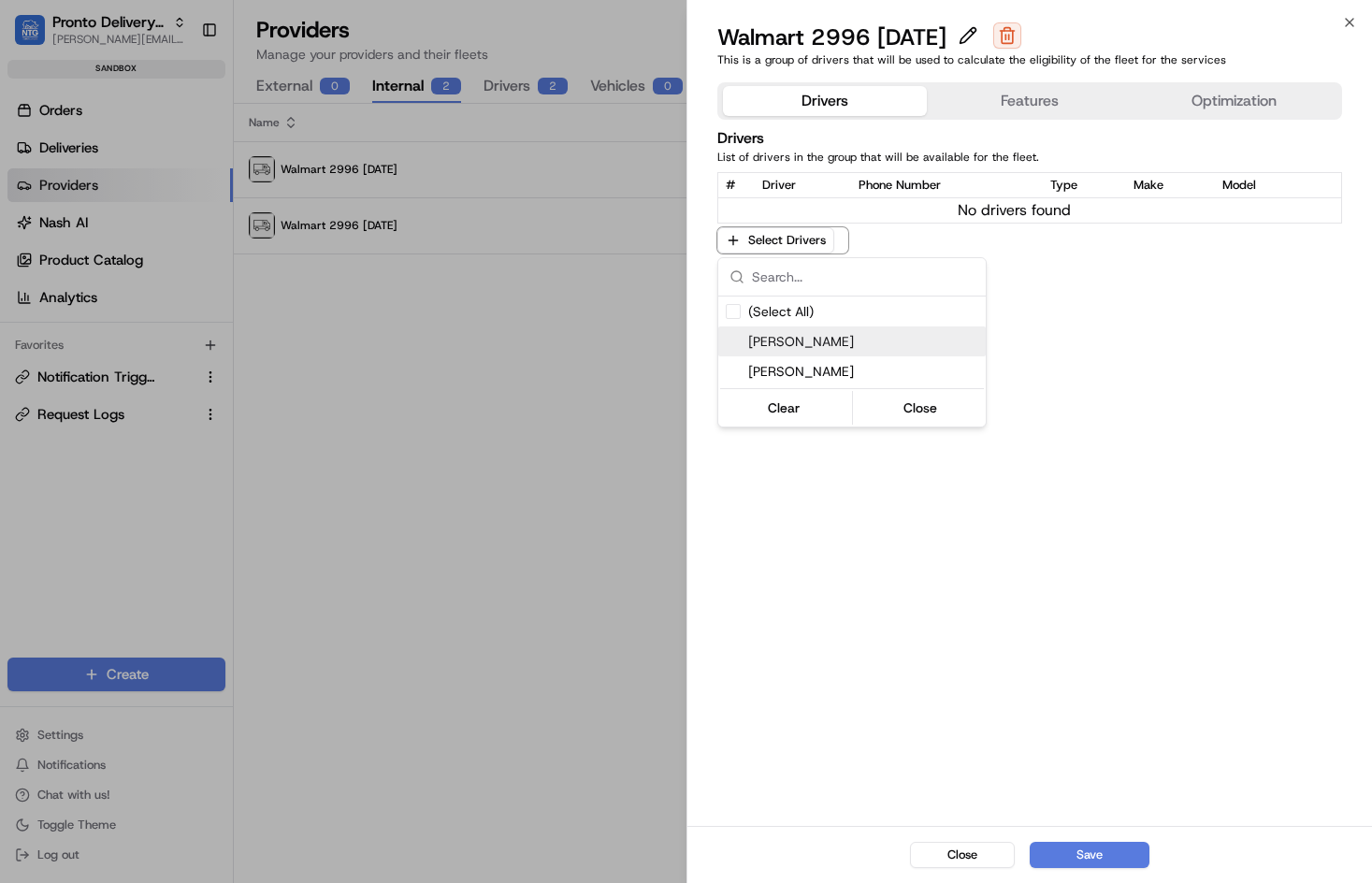 click on "[PERSON_NAME]" at bounding box center [863, 341] 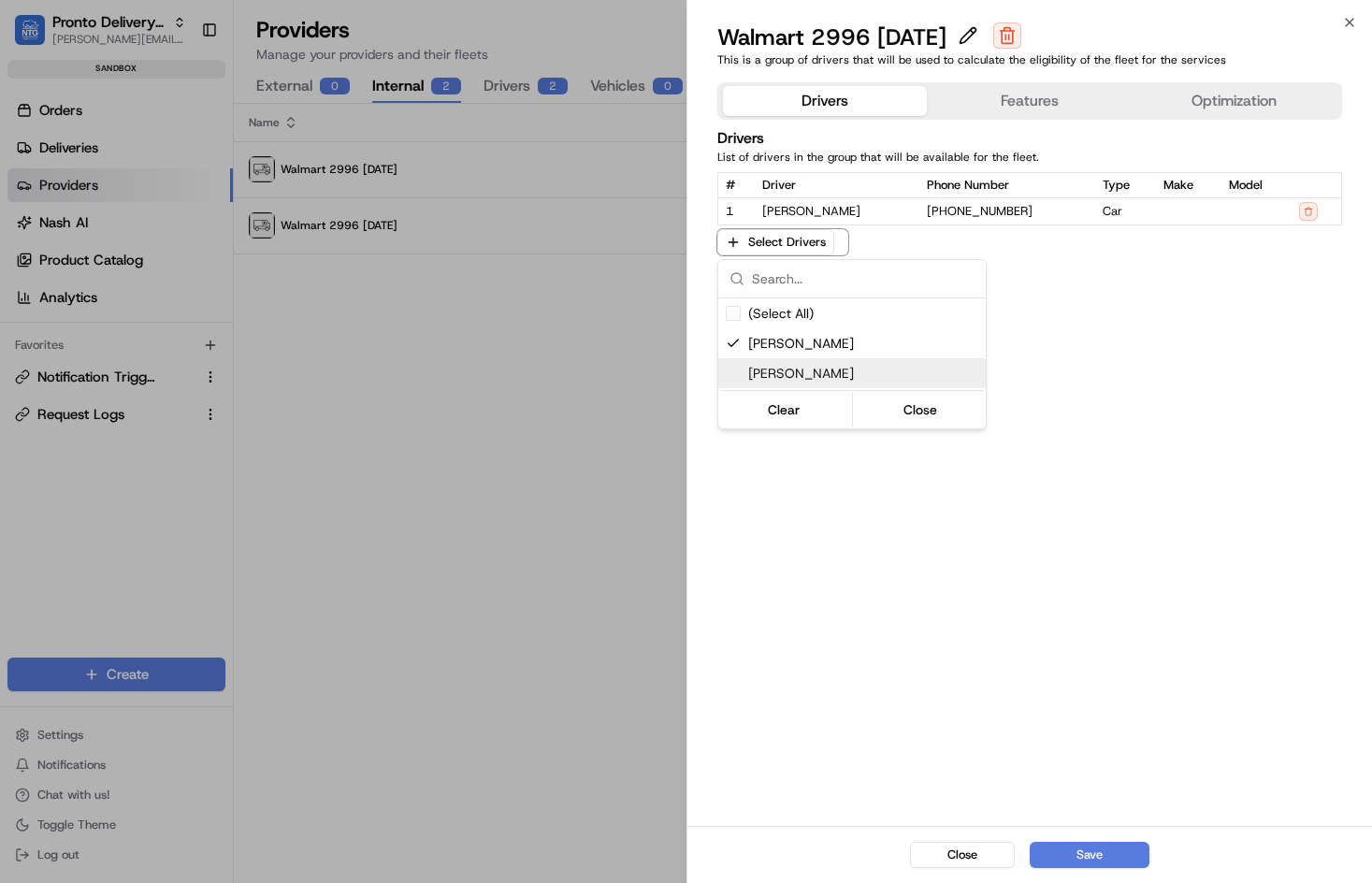 click on "Dean Brierley" at bounding box center [863, 373] 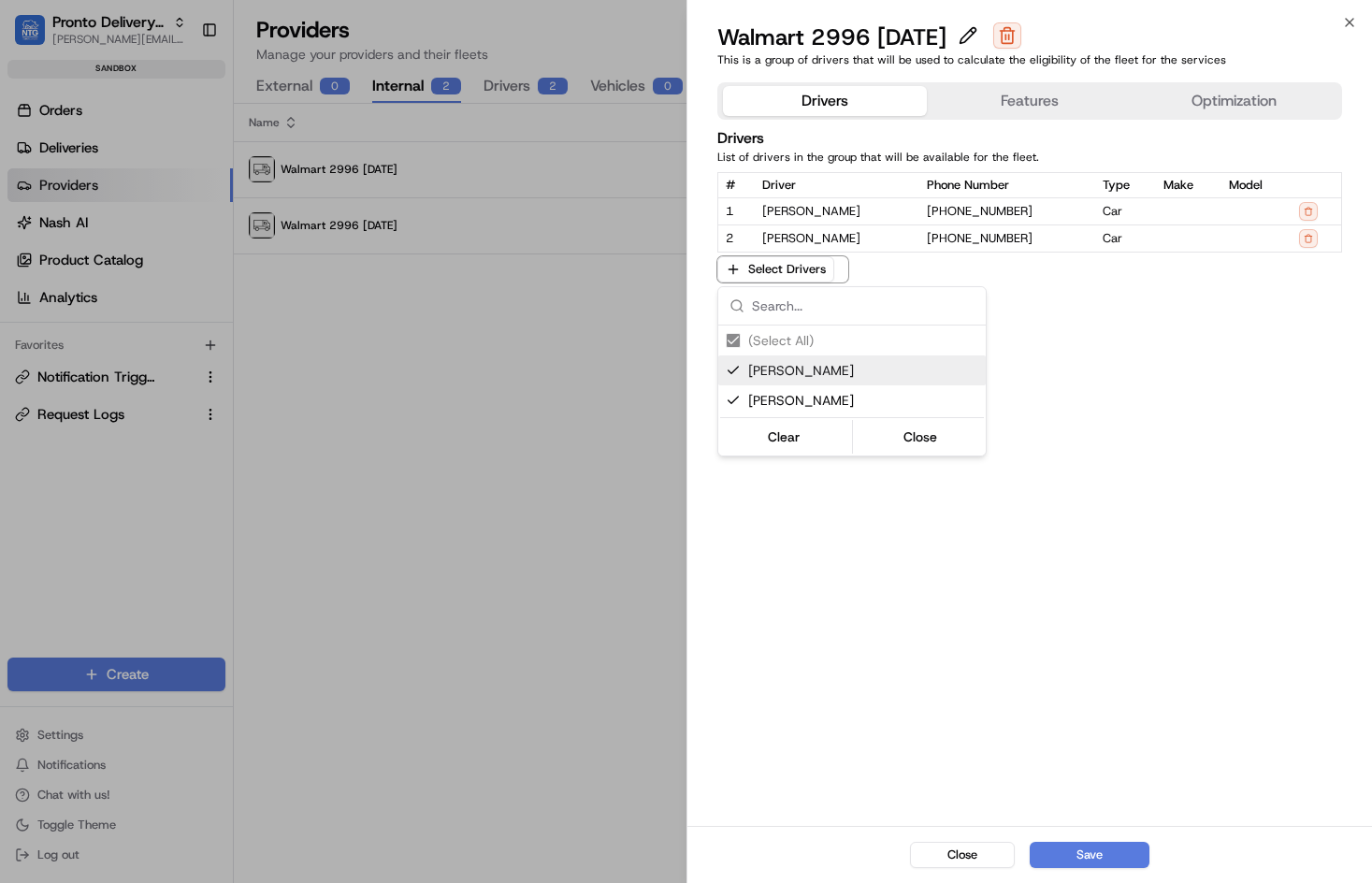 click on "[PERSON_NAME]" at bounding box center (863, 370) 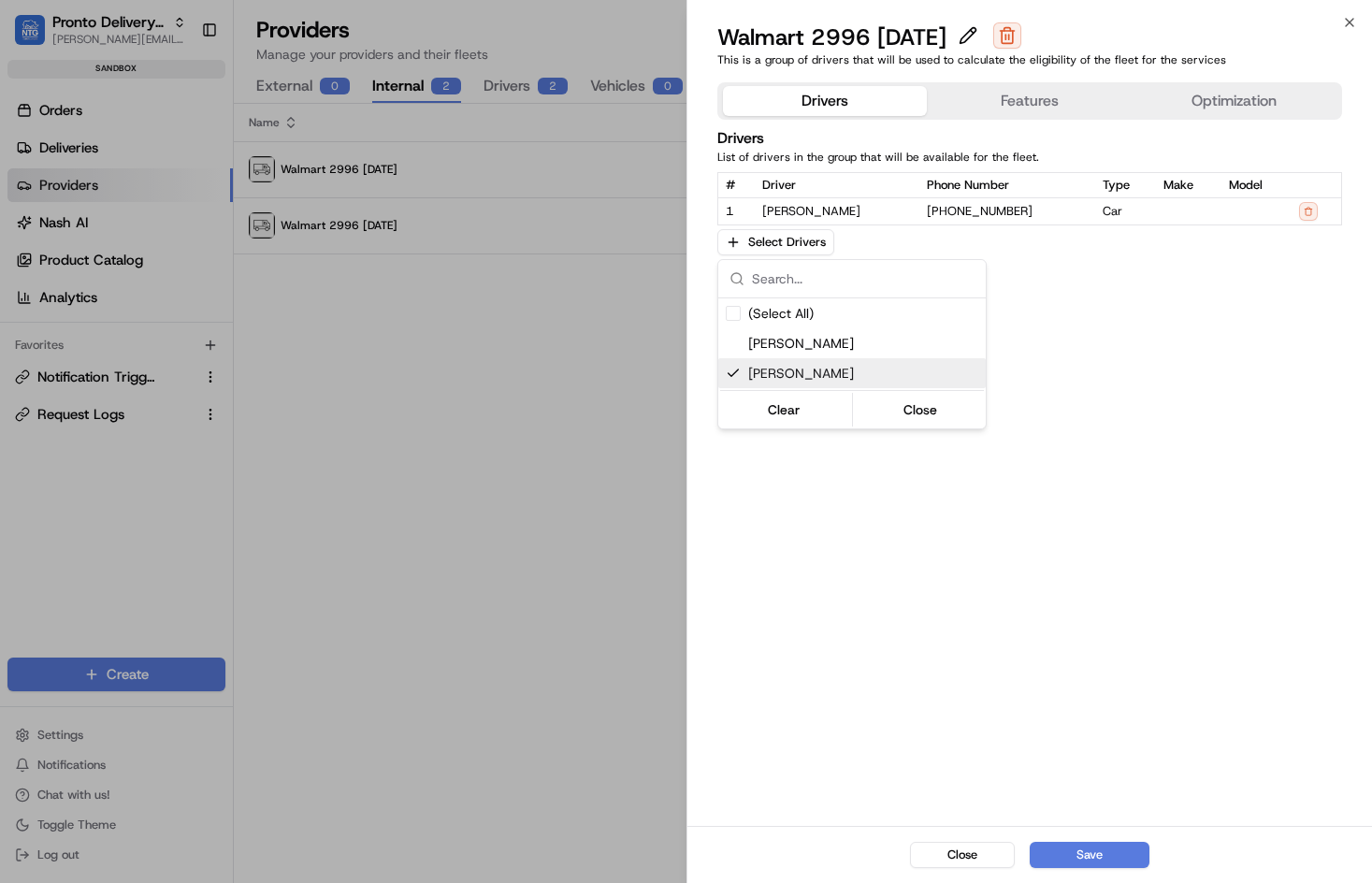 click at bounding box center [686, 442] 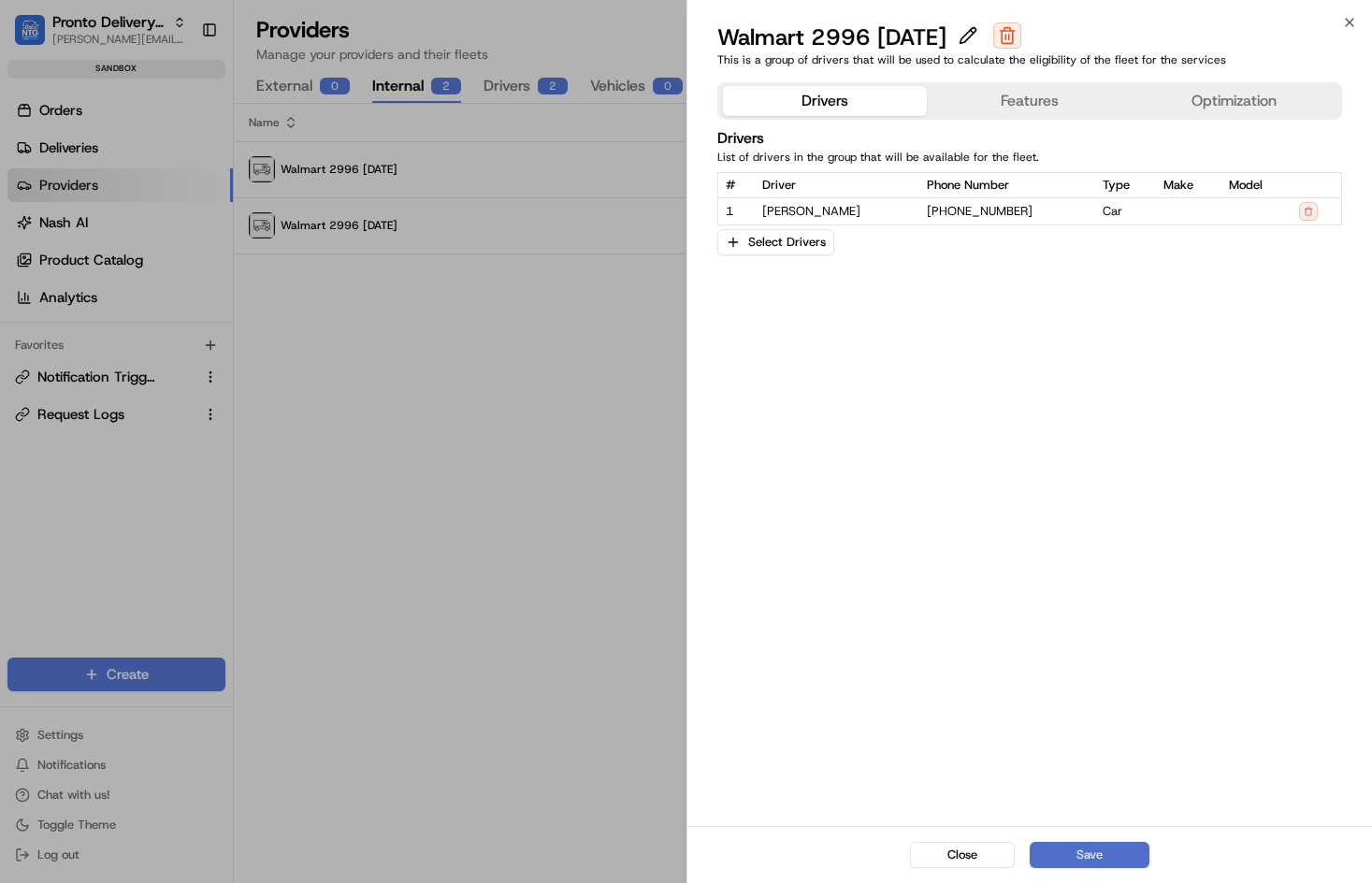 click on "Save" at bounding box center (1090, 855) 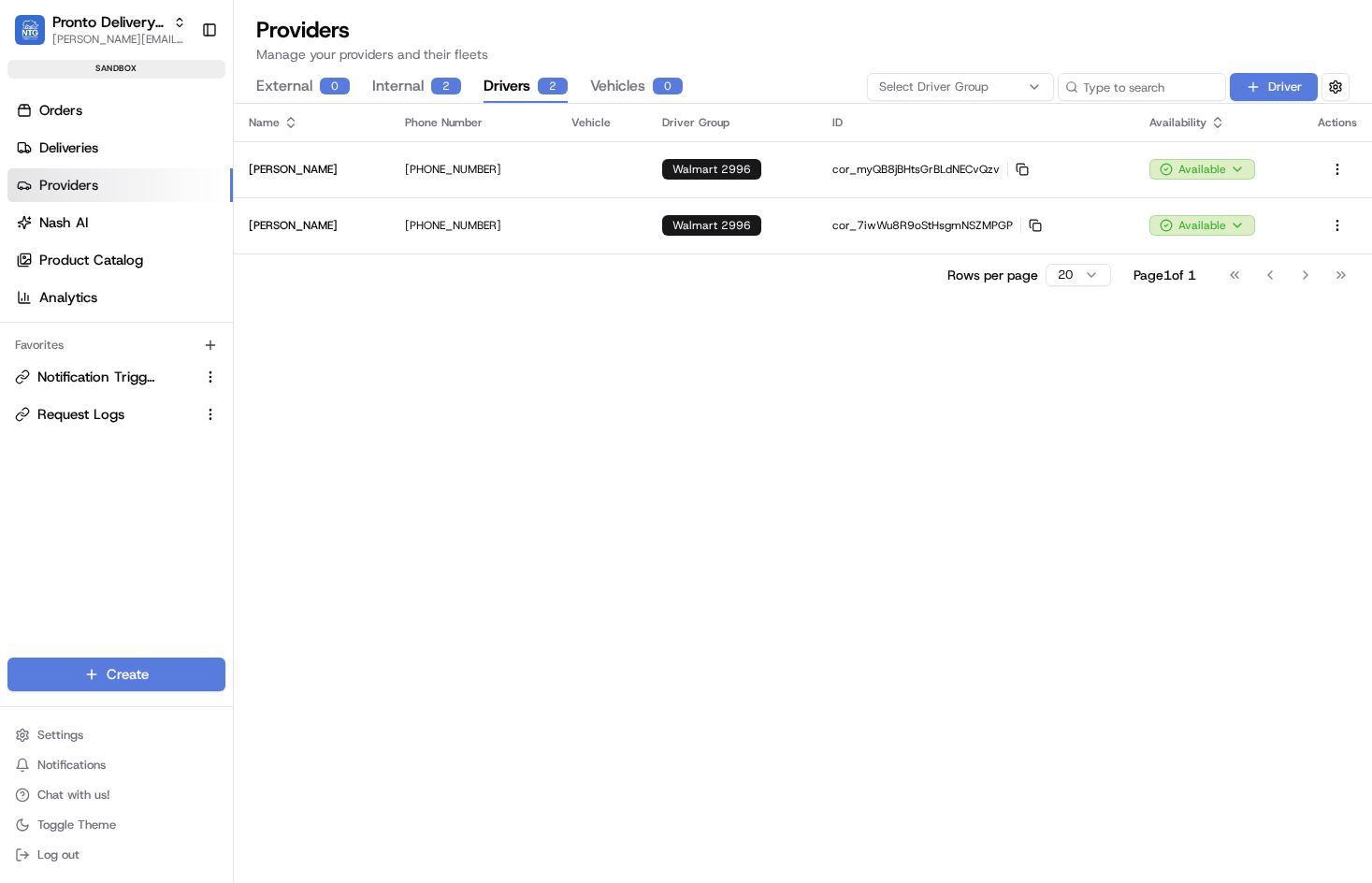 click on "Drivers 2" at bounding box center [526, 87] 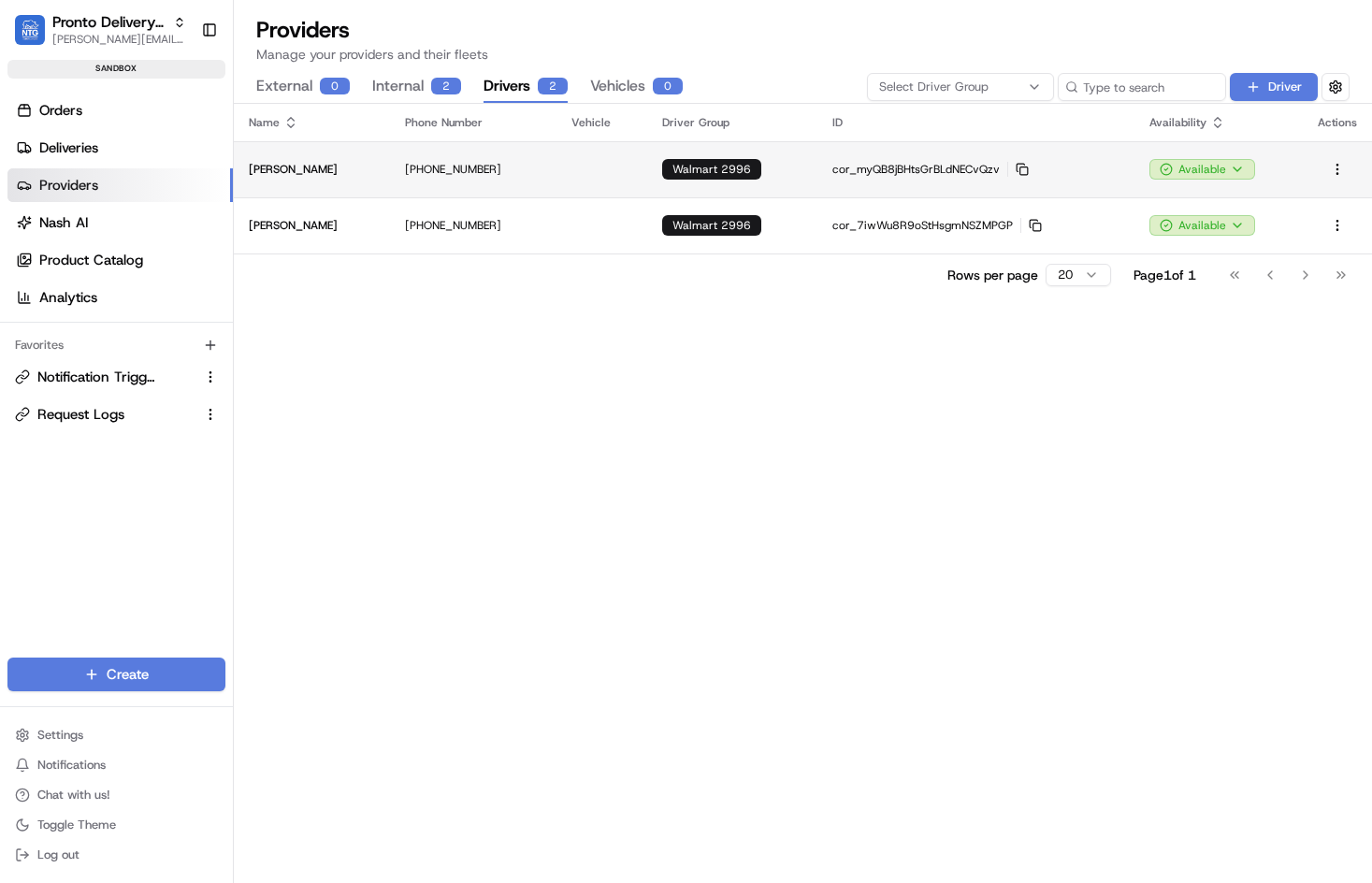 click on "[PHONE_NUMBER]" at bounding box center [473, 169] 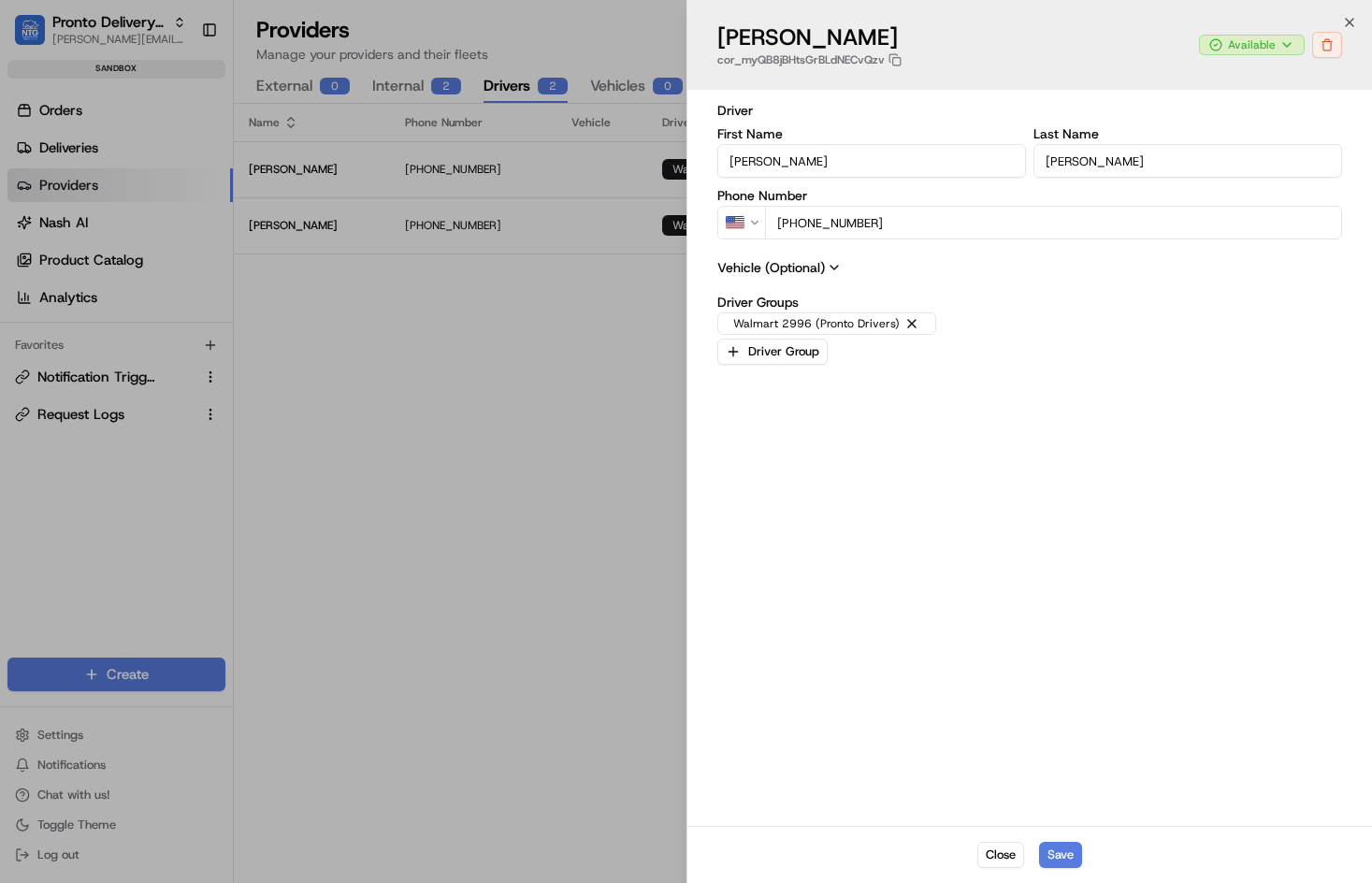 drag, startPoint x: 897, startPoint y: 222, endPoint x: 766, endPoint y: 223, distance: 131.00382 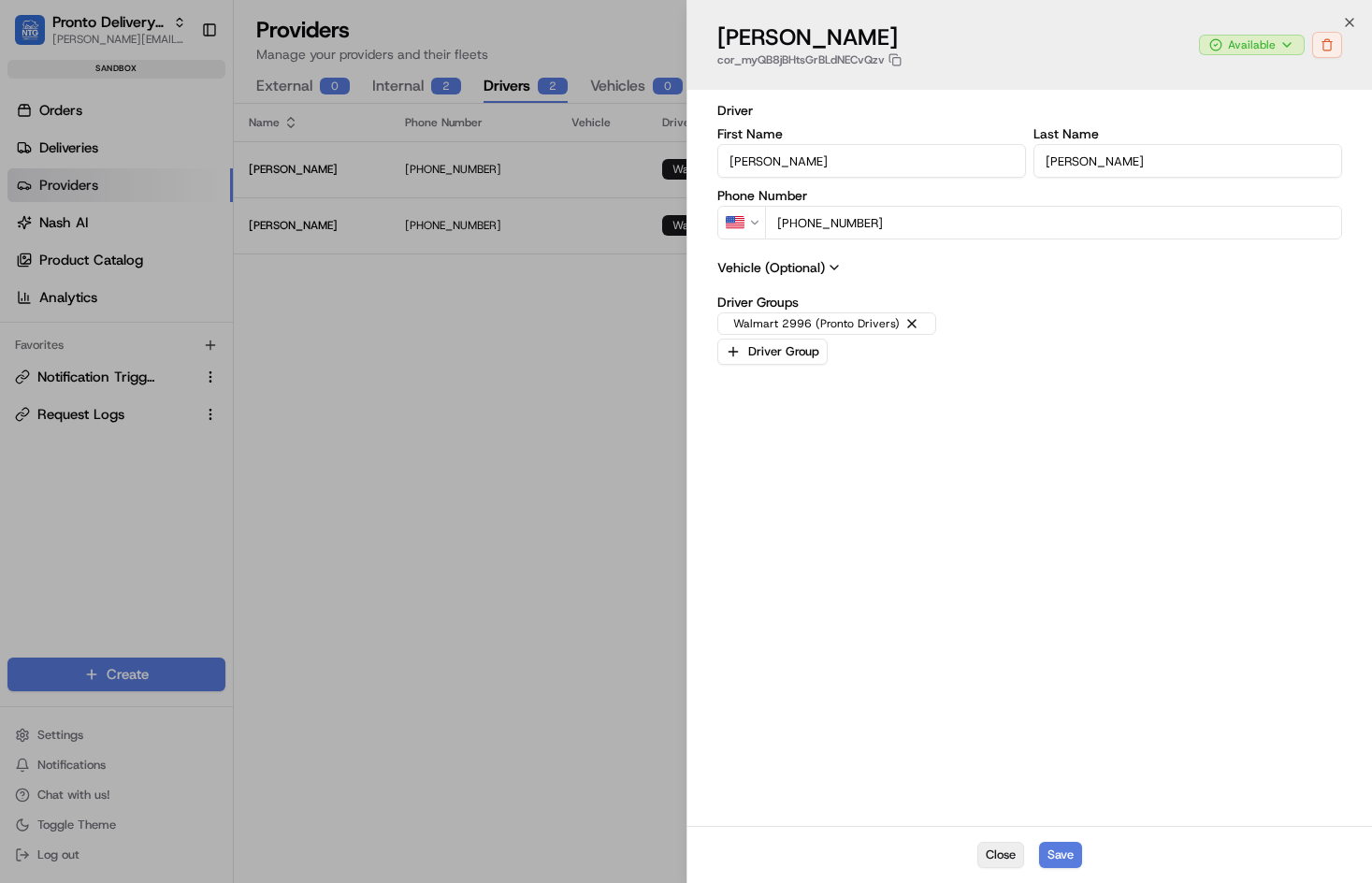 click on "Close" at bounding box center [1001, 855] 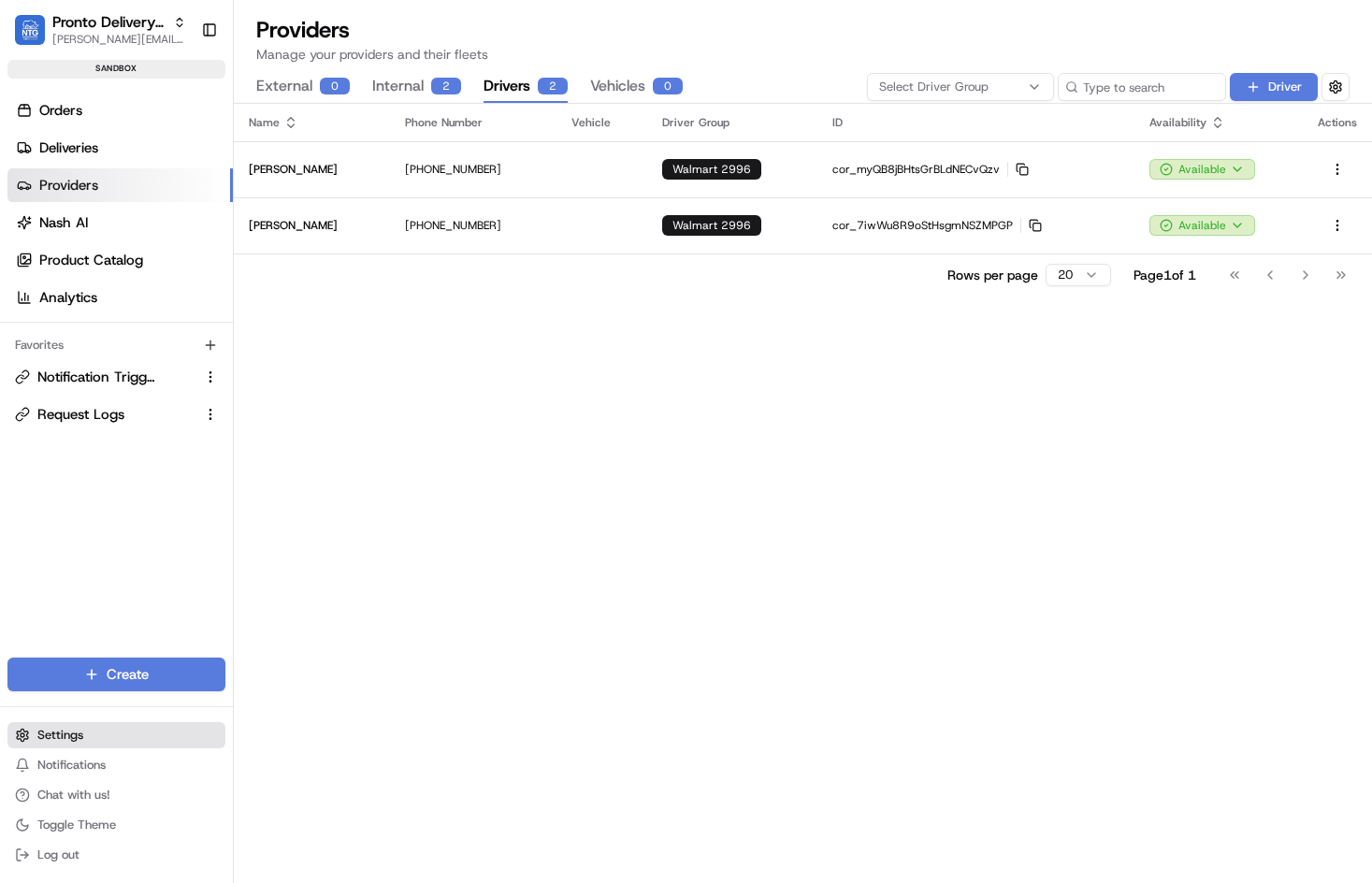 click on "Settings" at bounding box center (116, 735) 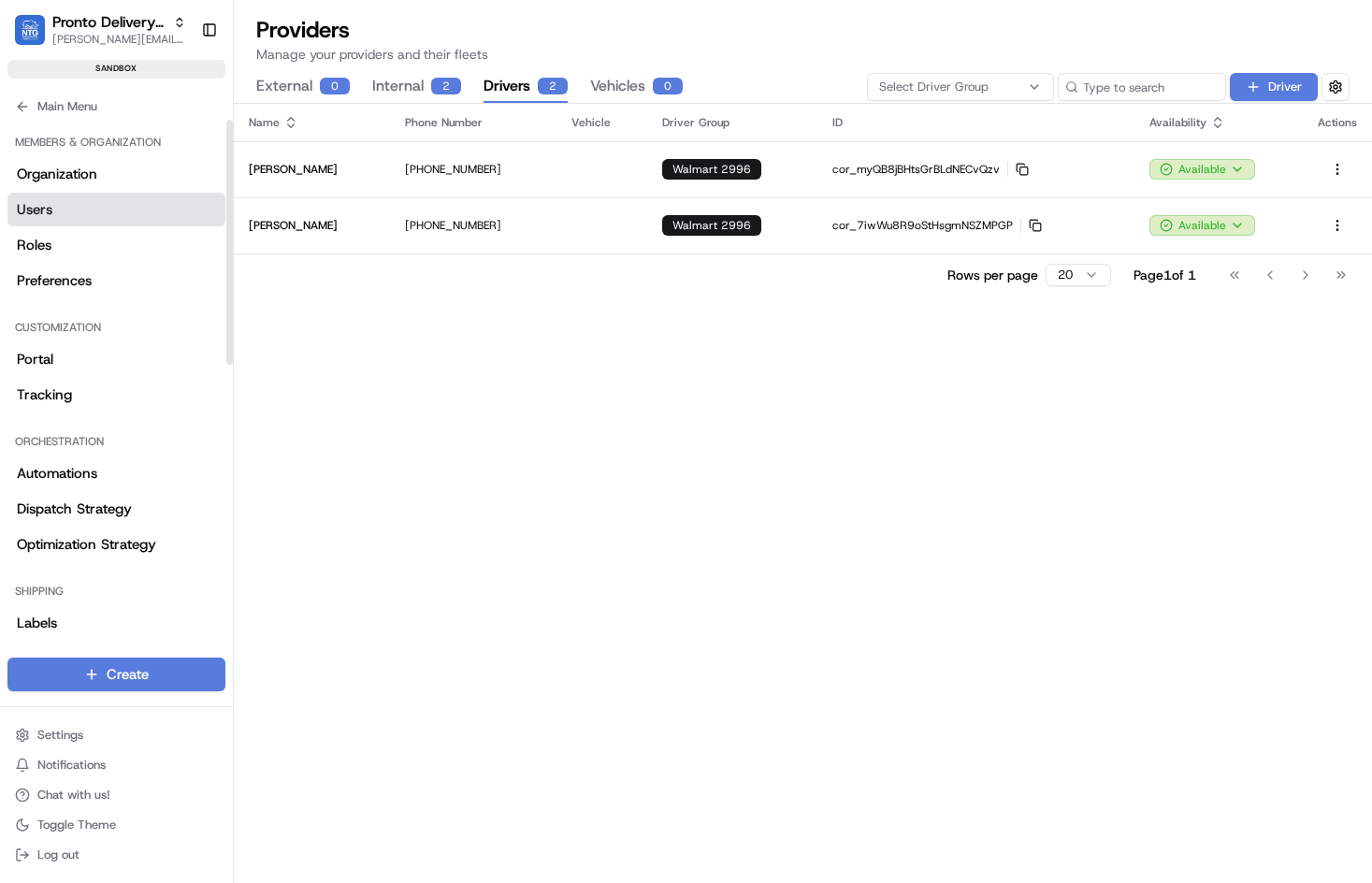click on "Users" at bounding box center [116, 210] 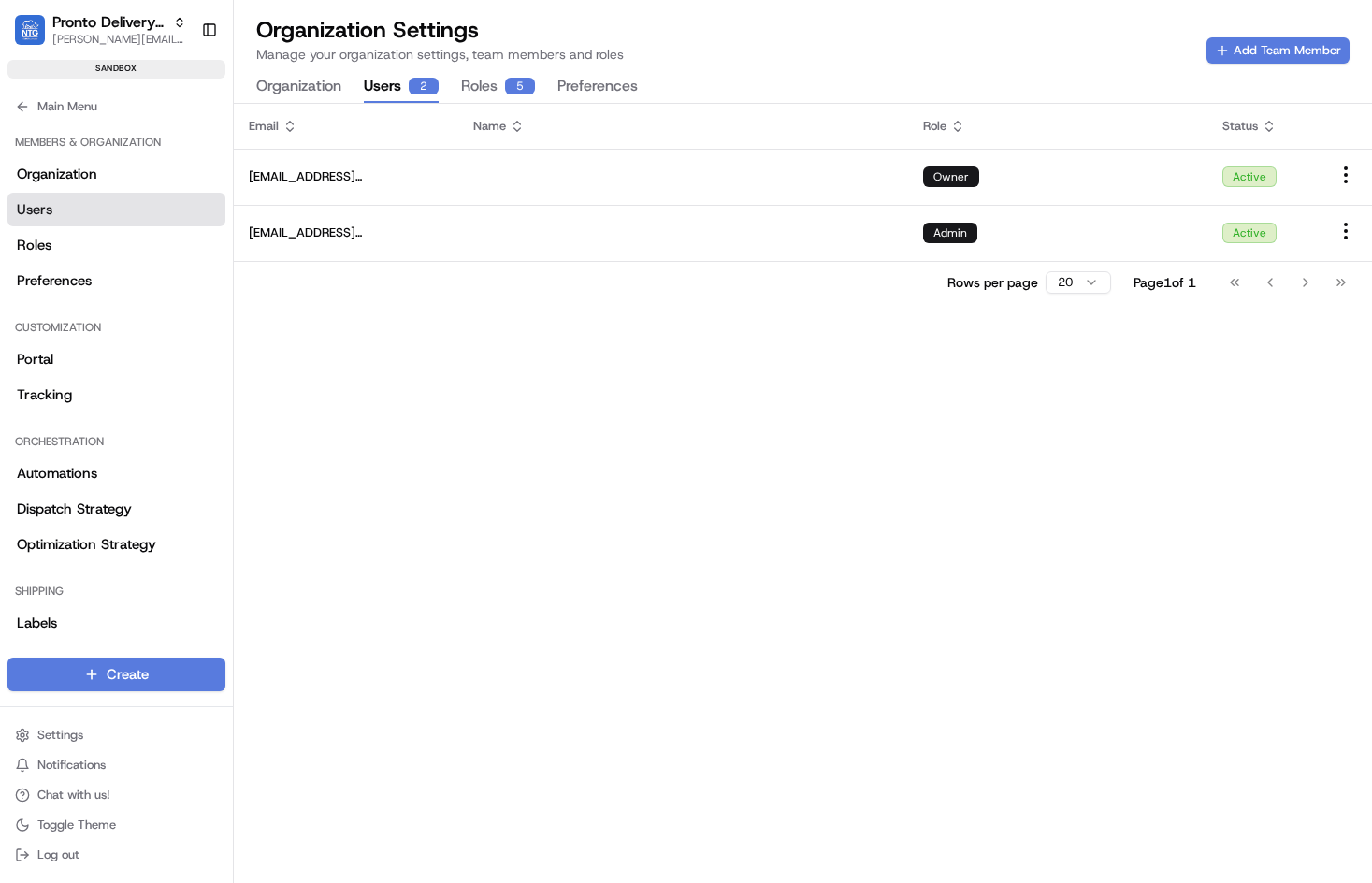 click on "Roles 5" at bounding box center [498, 87] 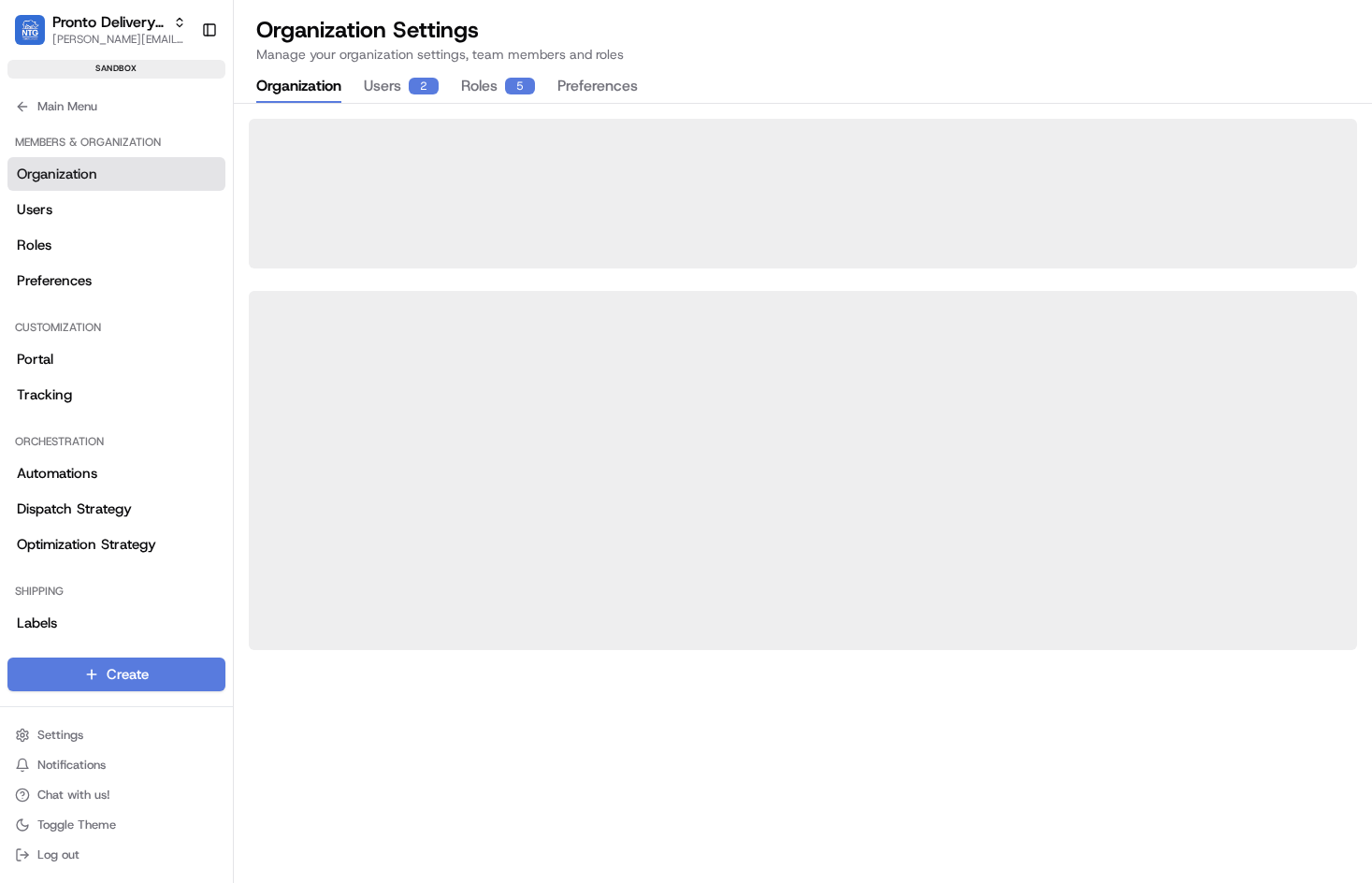 click on "Organization" at bounding box center [298, 87] 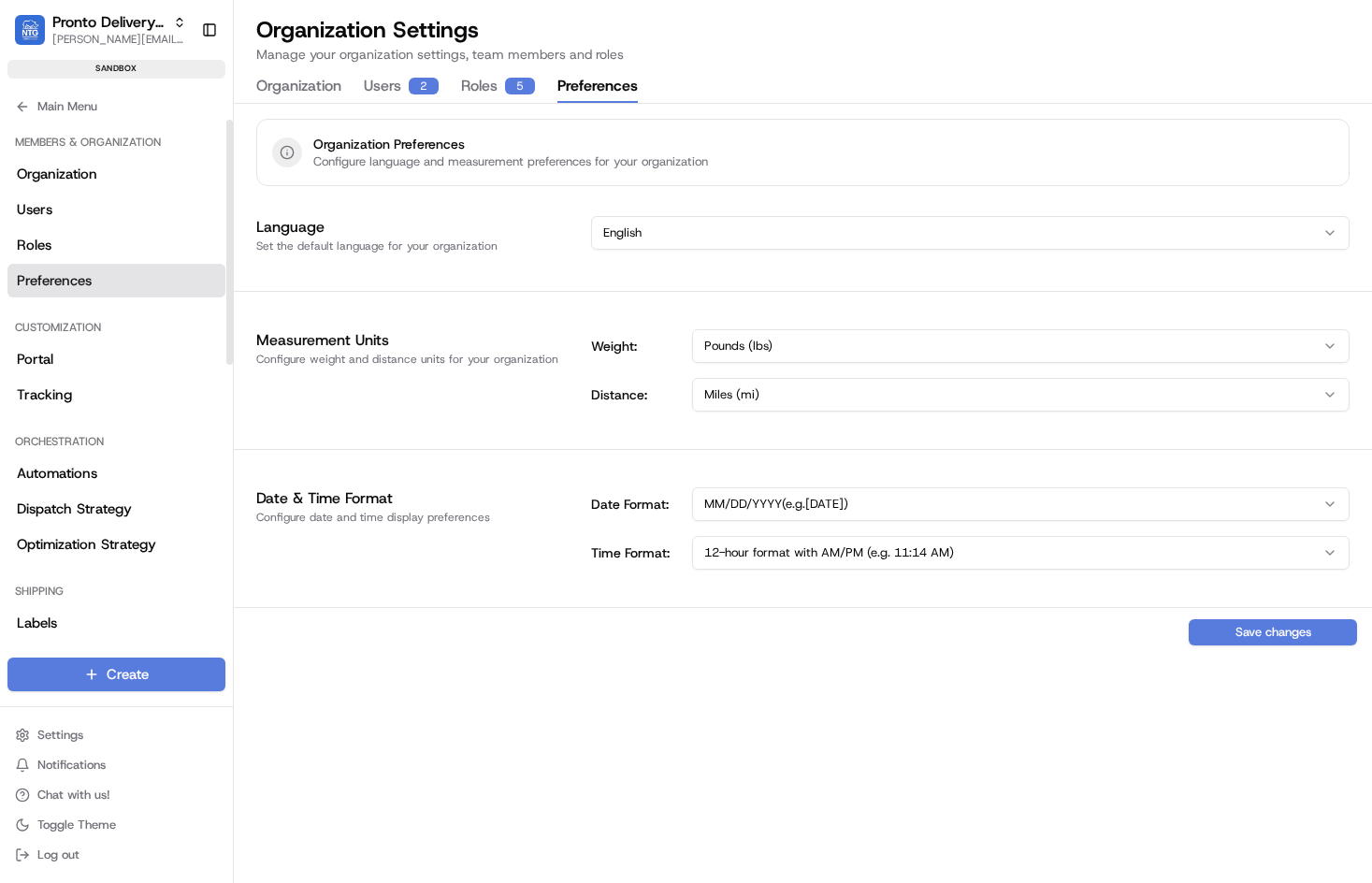click on "Preferences" at bounding box center [598, 87] 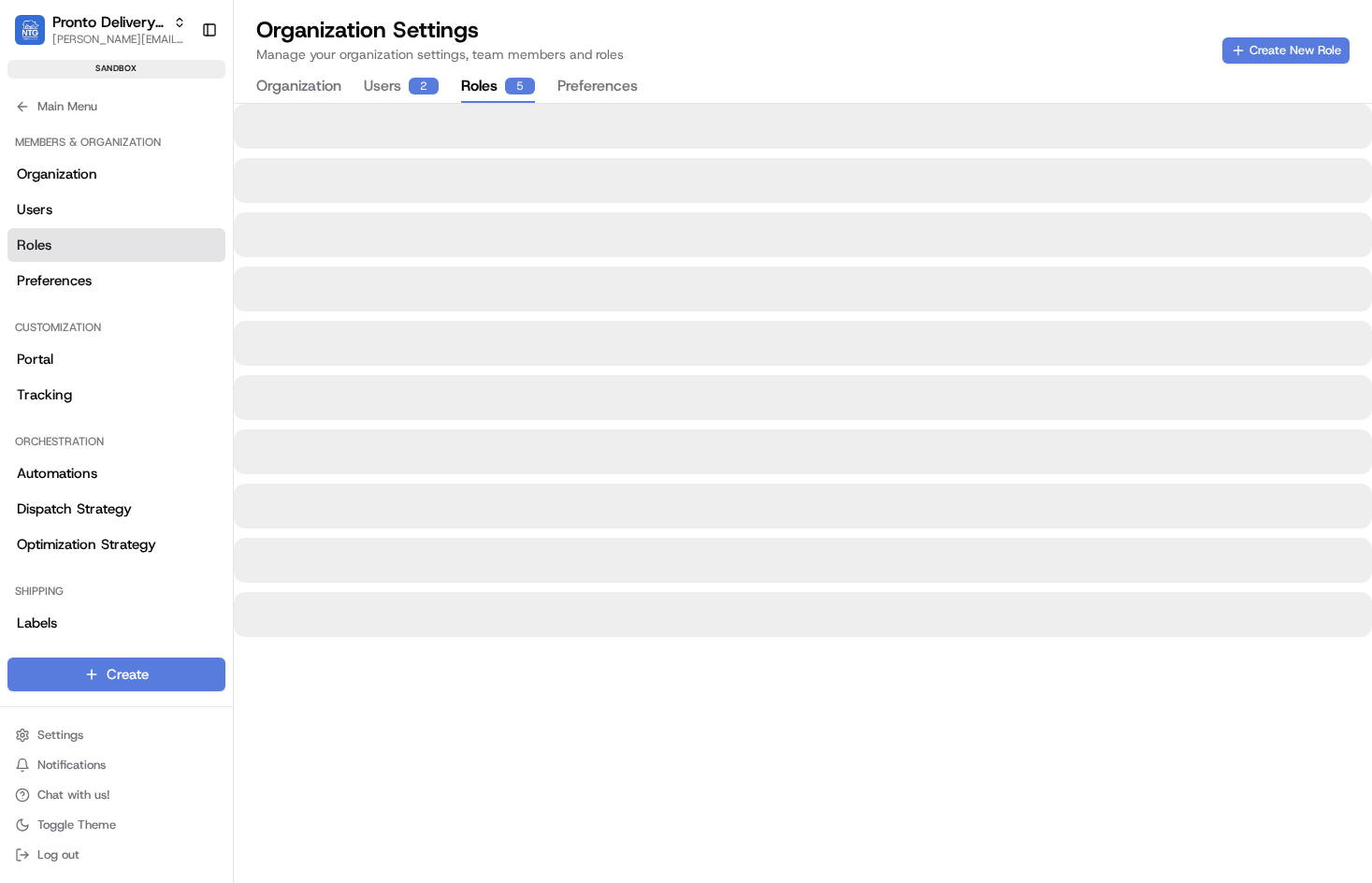 click on "Roles 5" at bounding box center [498, 87] 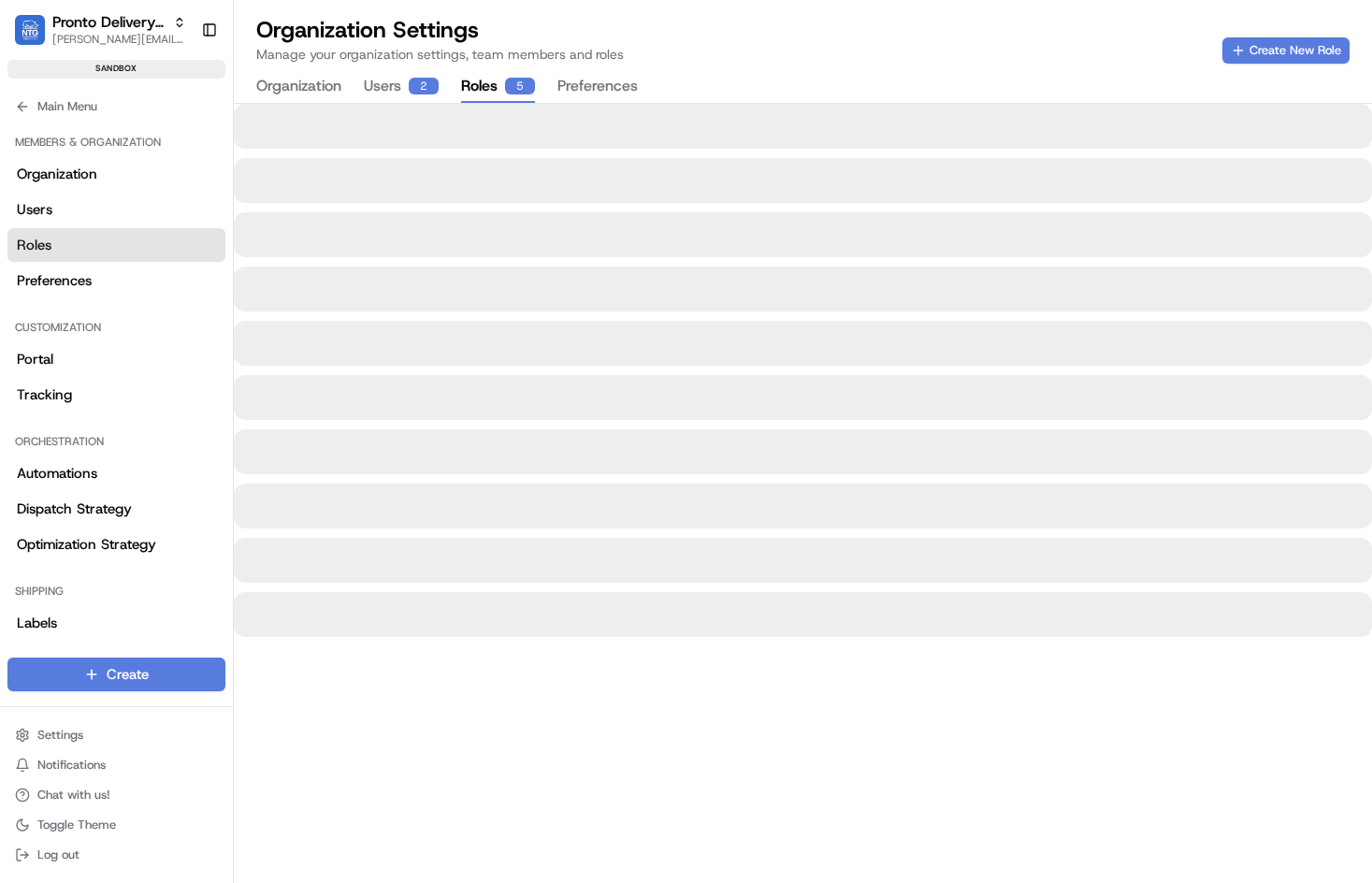 click on "Organization Users 2 Roles 5 Preferences" at bounding box center [447, 87] 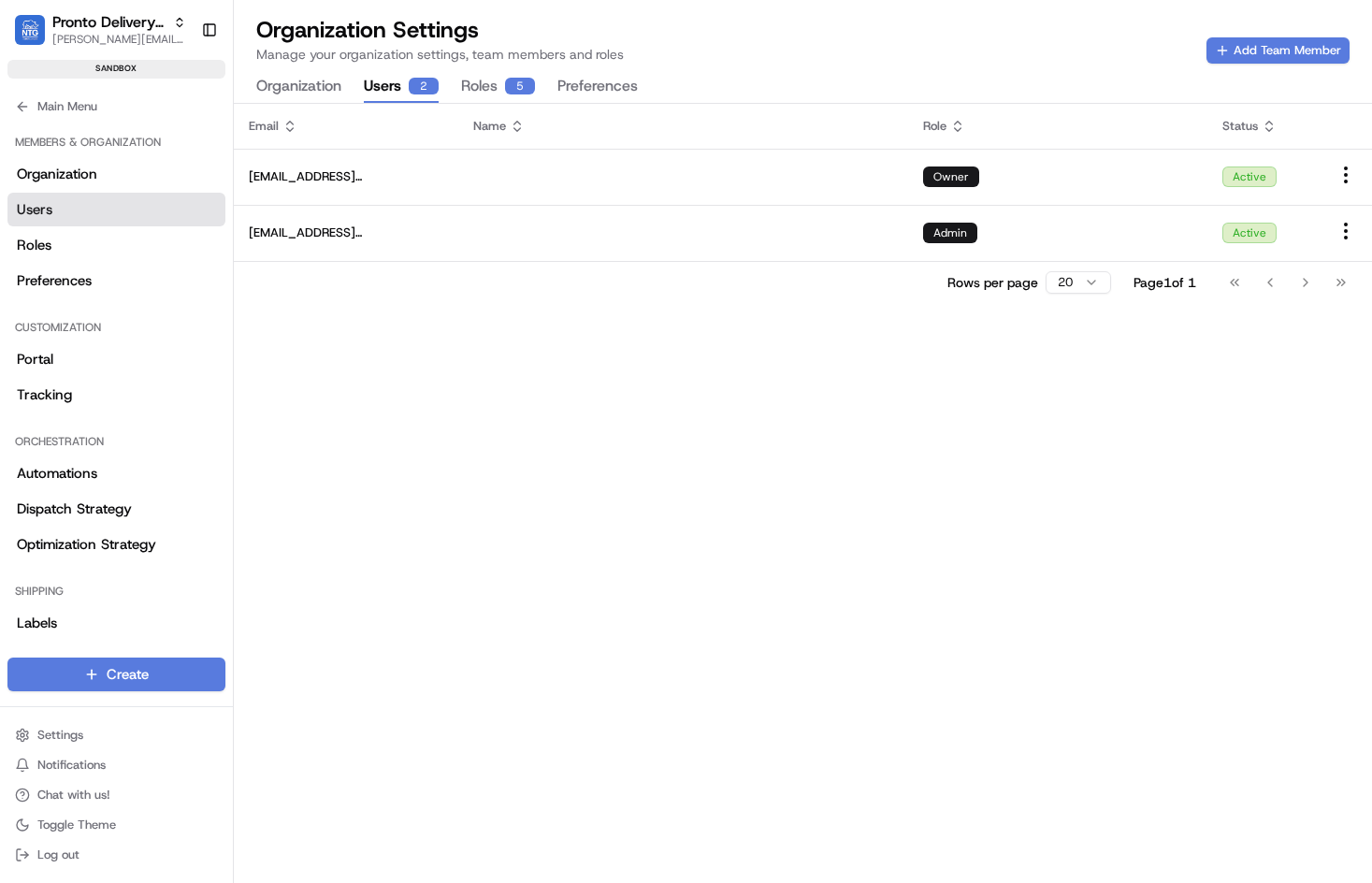 click on "Roles 5" at bounding box center (498, 87) 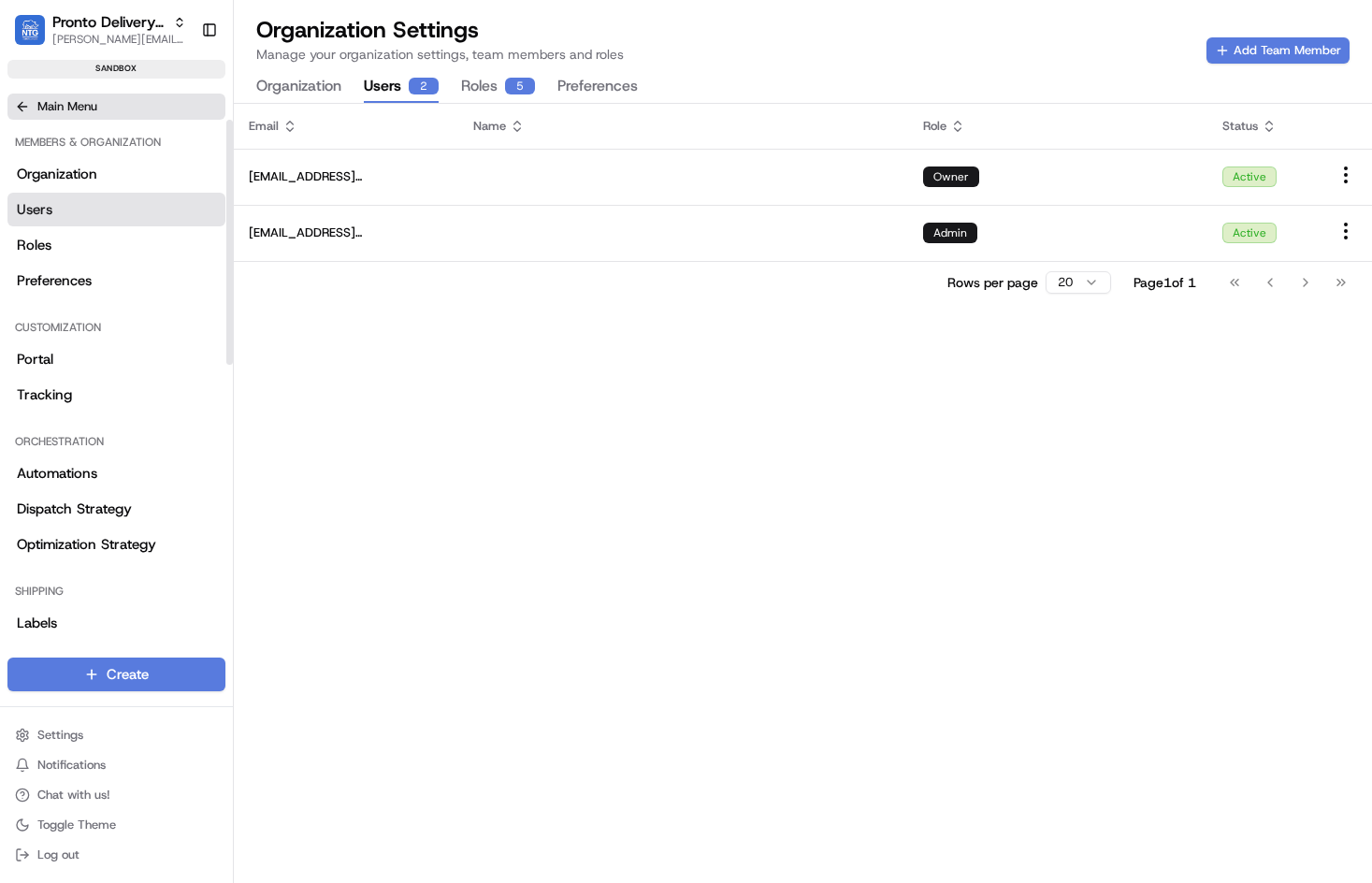 click 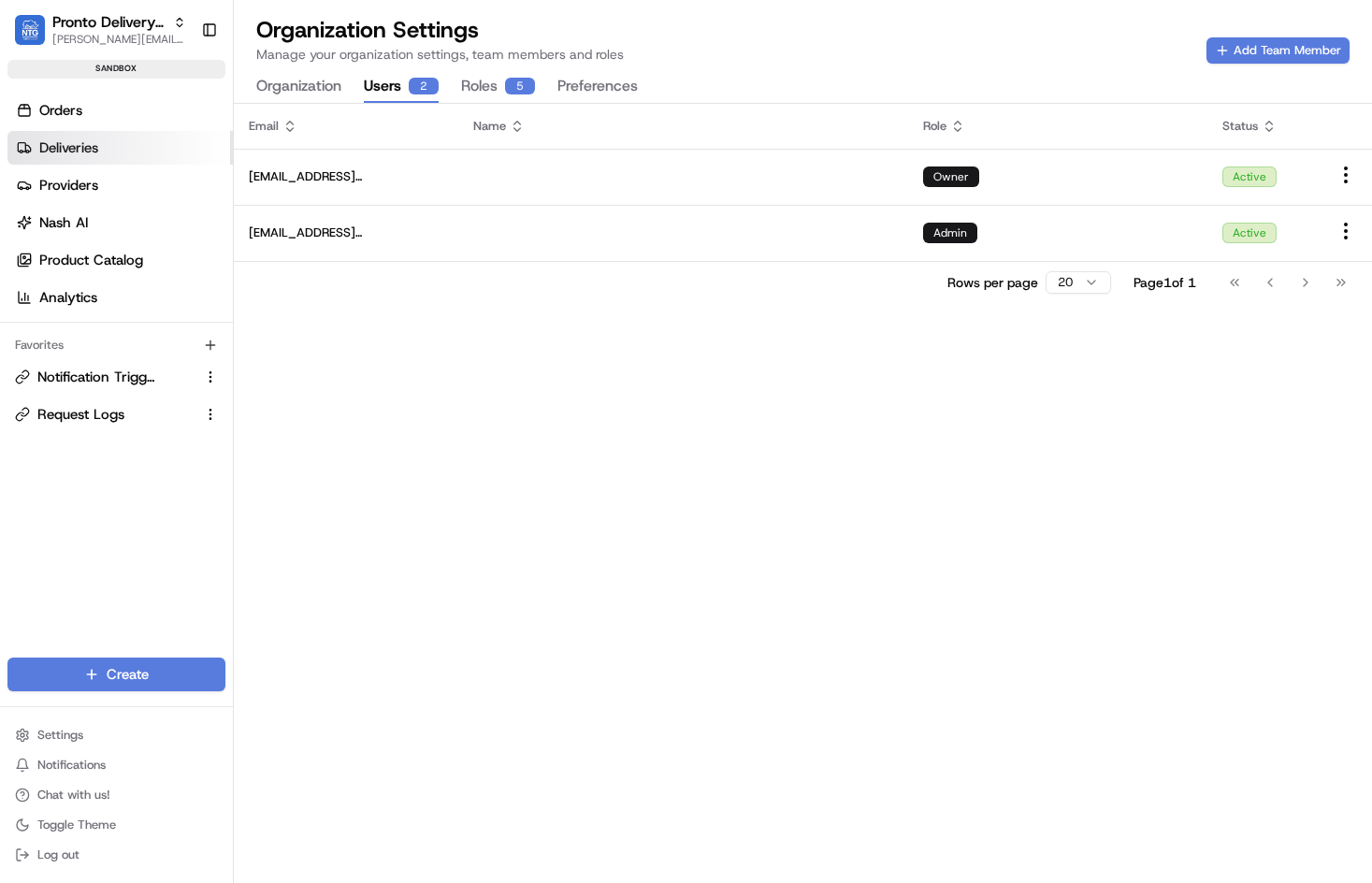 click on "Deliveries" at bounding box center (68, 148) 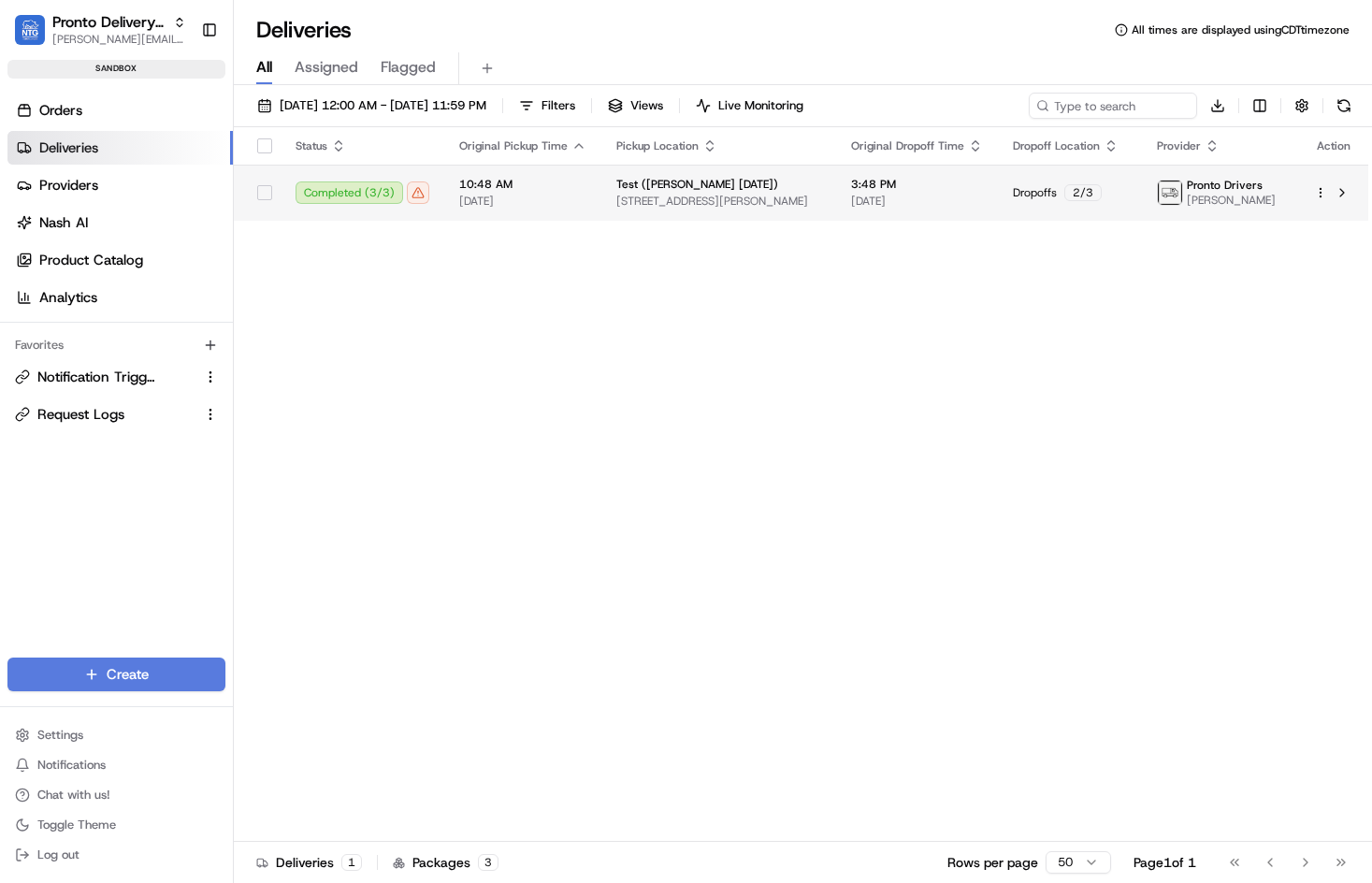 click on "Test ([PERSON_NAME] [DATE])" at bounding box center (718, 184) 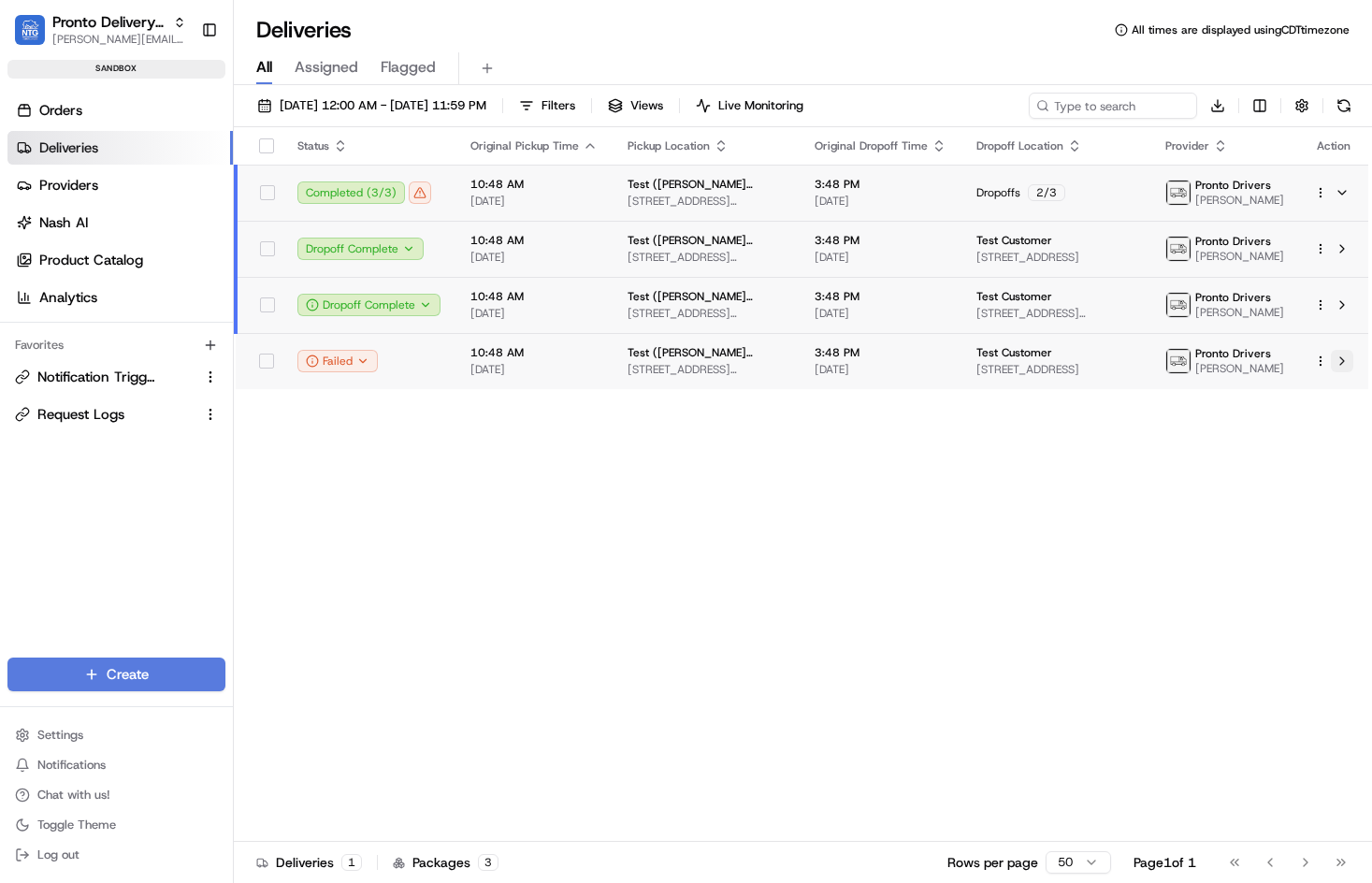 click at bounding box center [1342, 361] 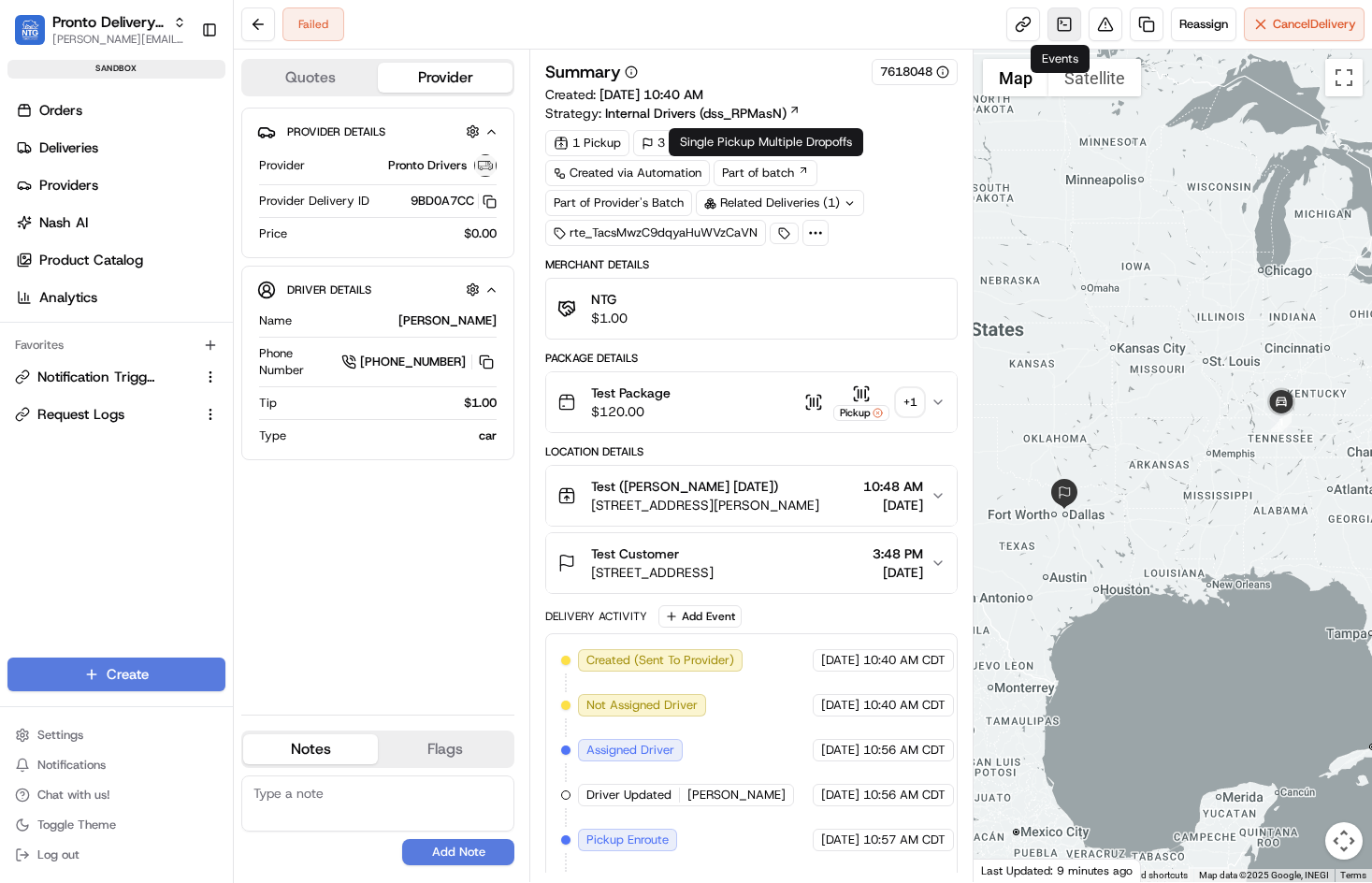 scroll, scrollTop: 0, scrollLeft: 0, axis: both 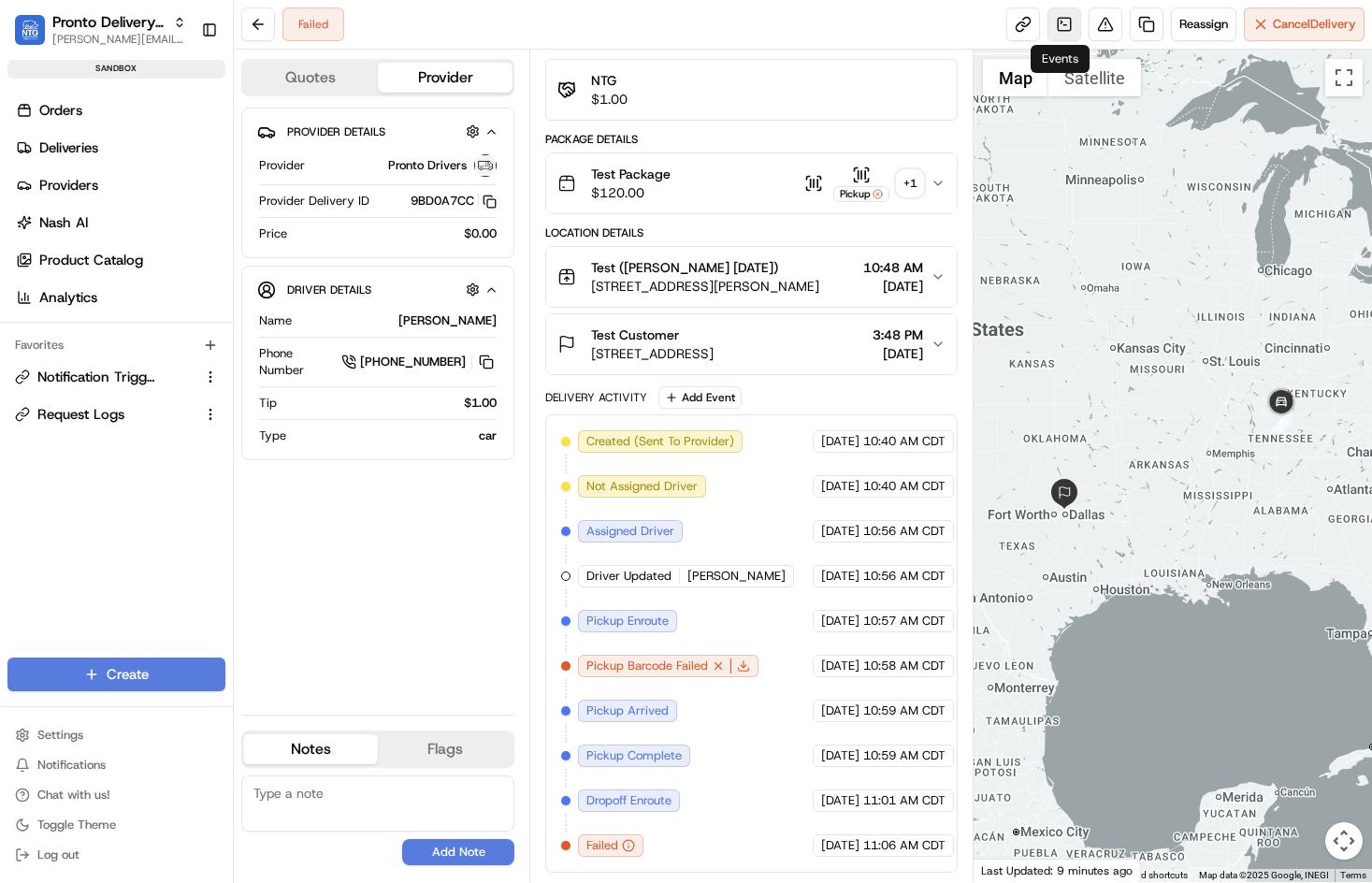 click at bounding box center [1064, 24] 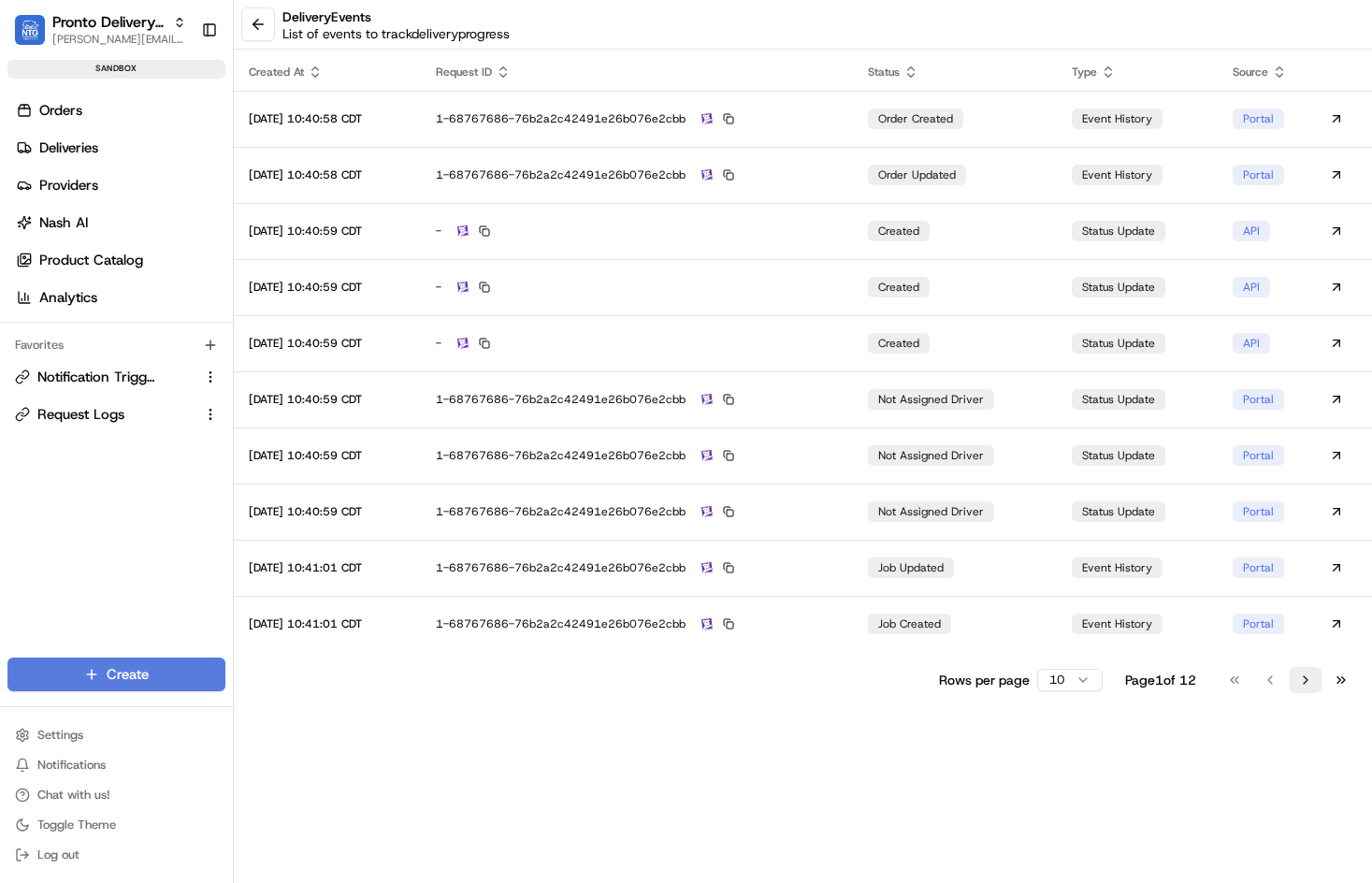 click on "Go to next page" at bounding box center [1306, 680] 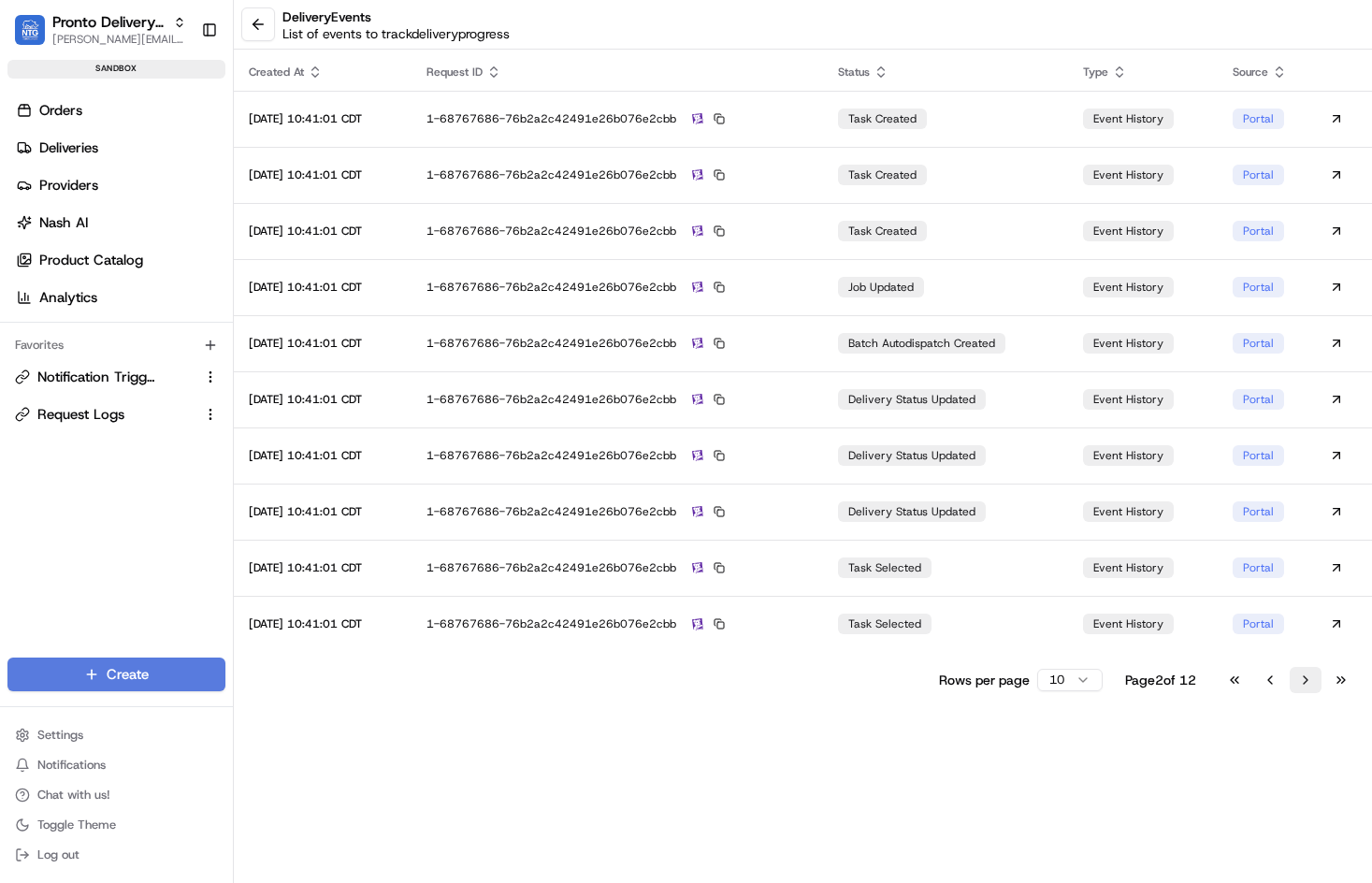 click on "Go to next page" at bounding box center (1306, 680) 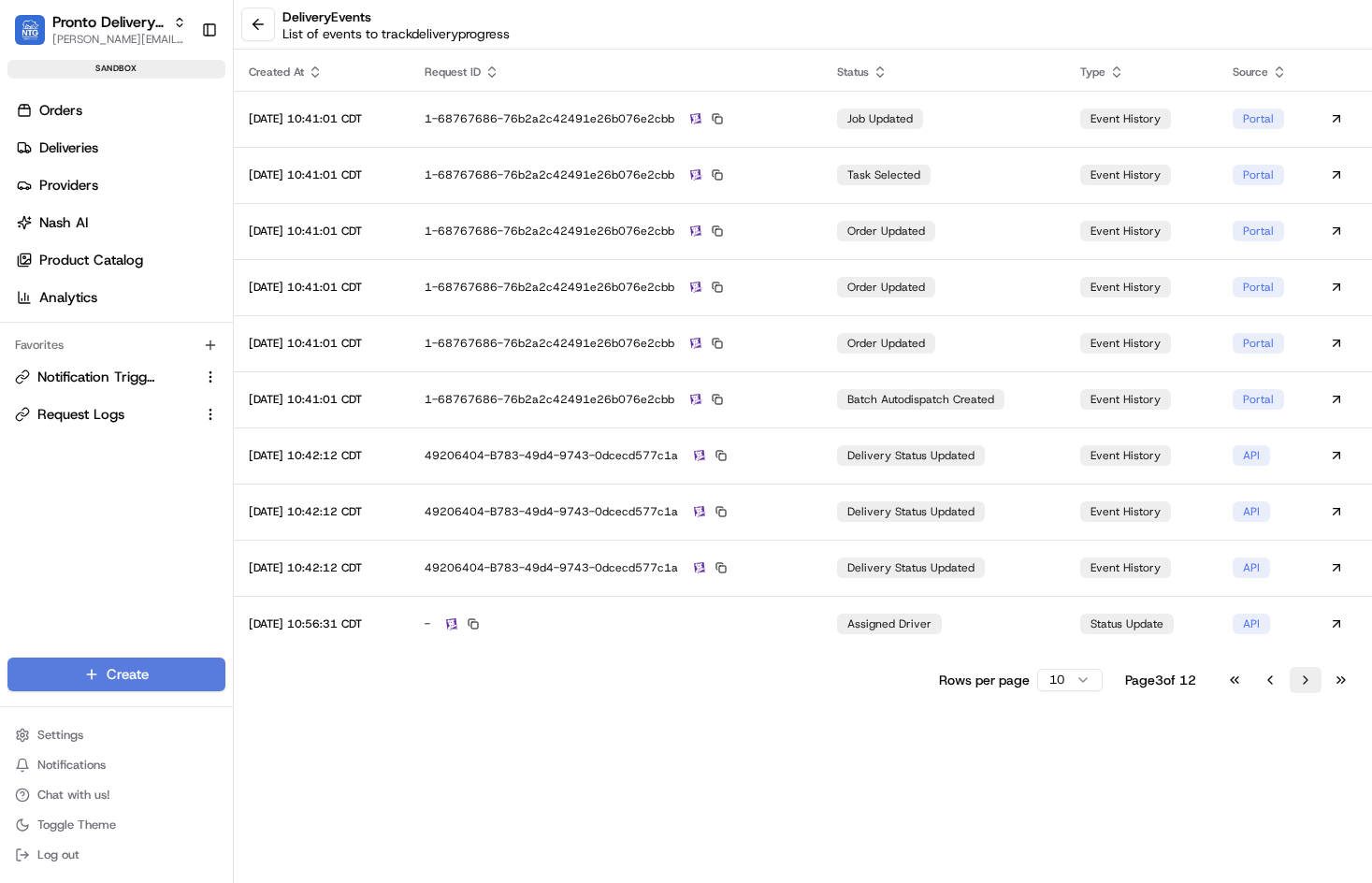 click on "Go to next page" at bounding box center (1306, 680) 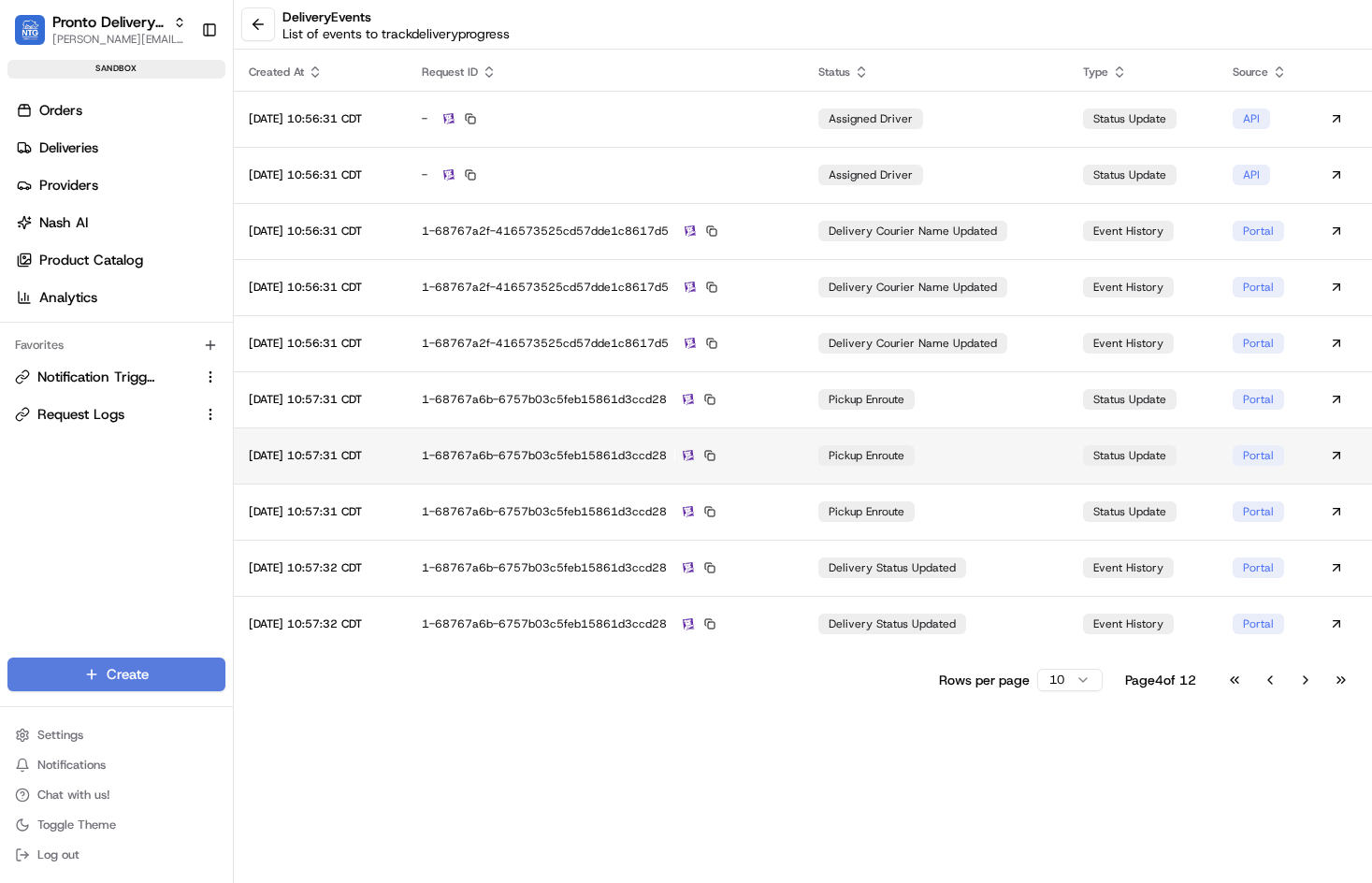 click on "1-68767a6b-6757b03c5feb15861d3ccd28" at bounding box center (605, 456) 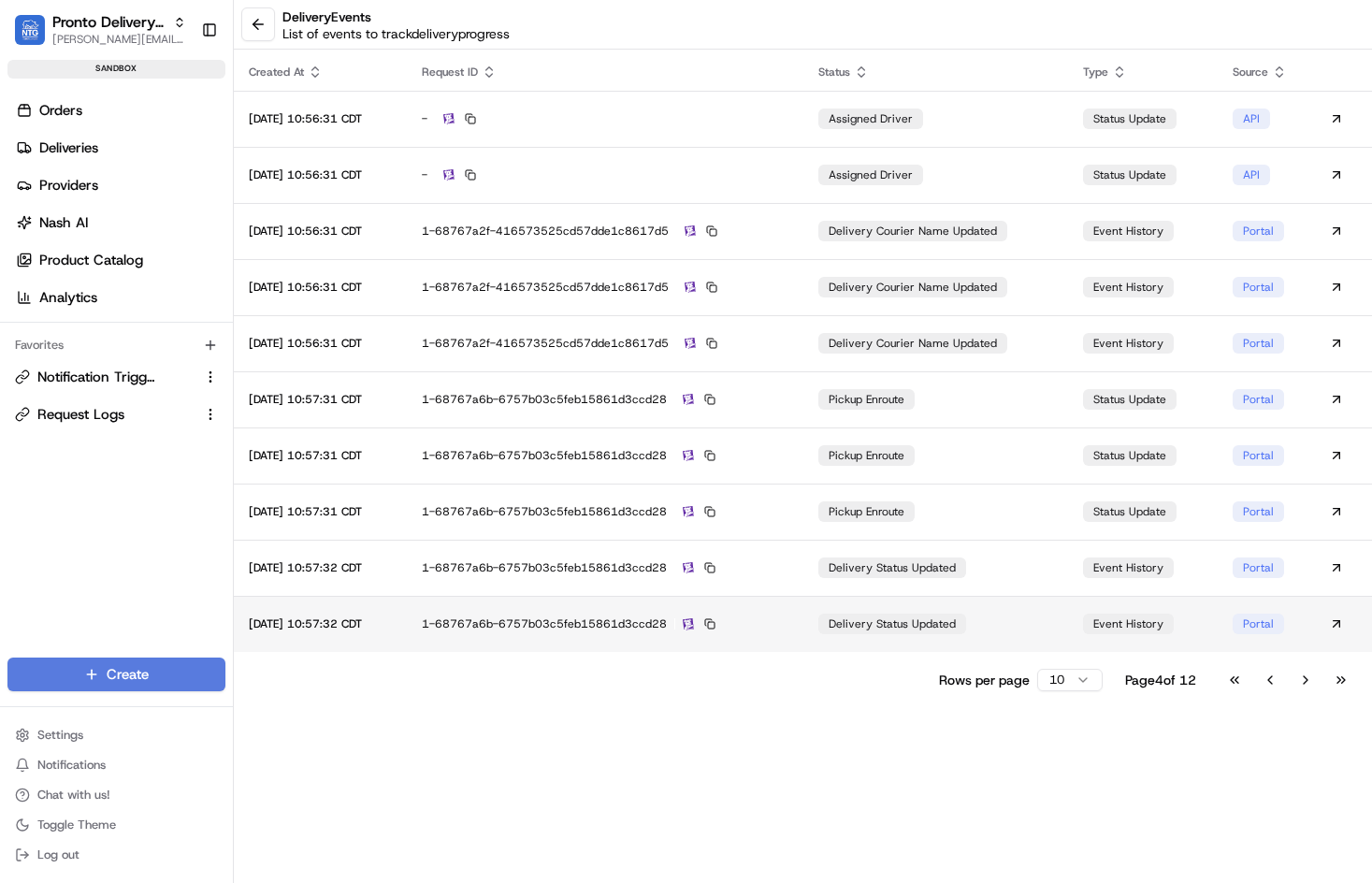 click on "1-68767a6b-6757b03c5feb15861d3ccd28" at bounding box center [605, 624] 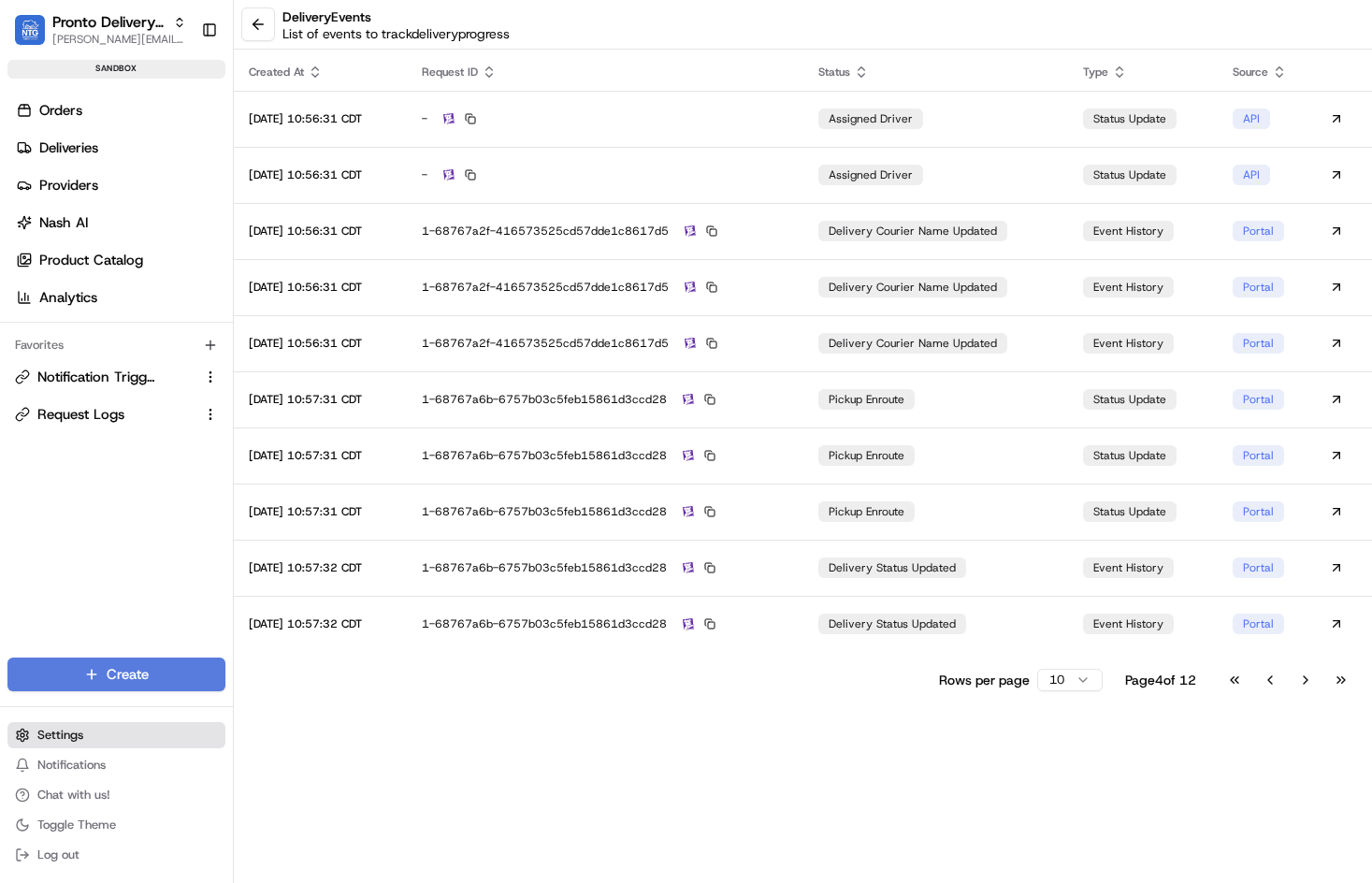 click on "Settings" at bounding box center (60, 735) 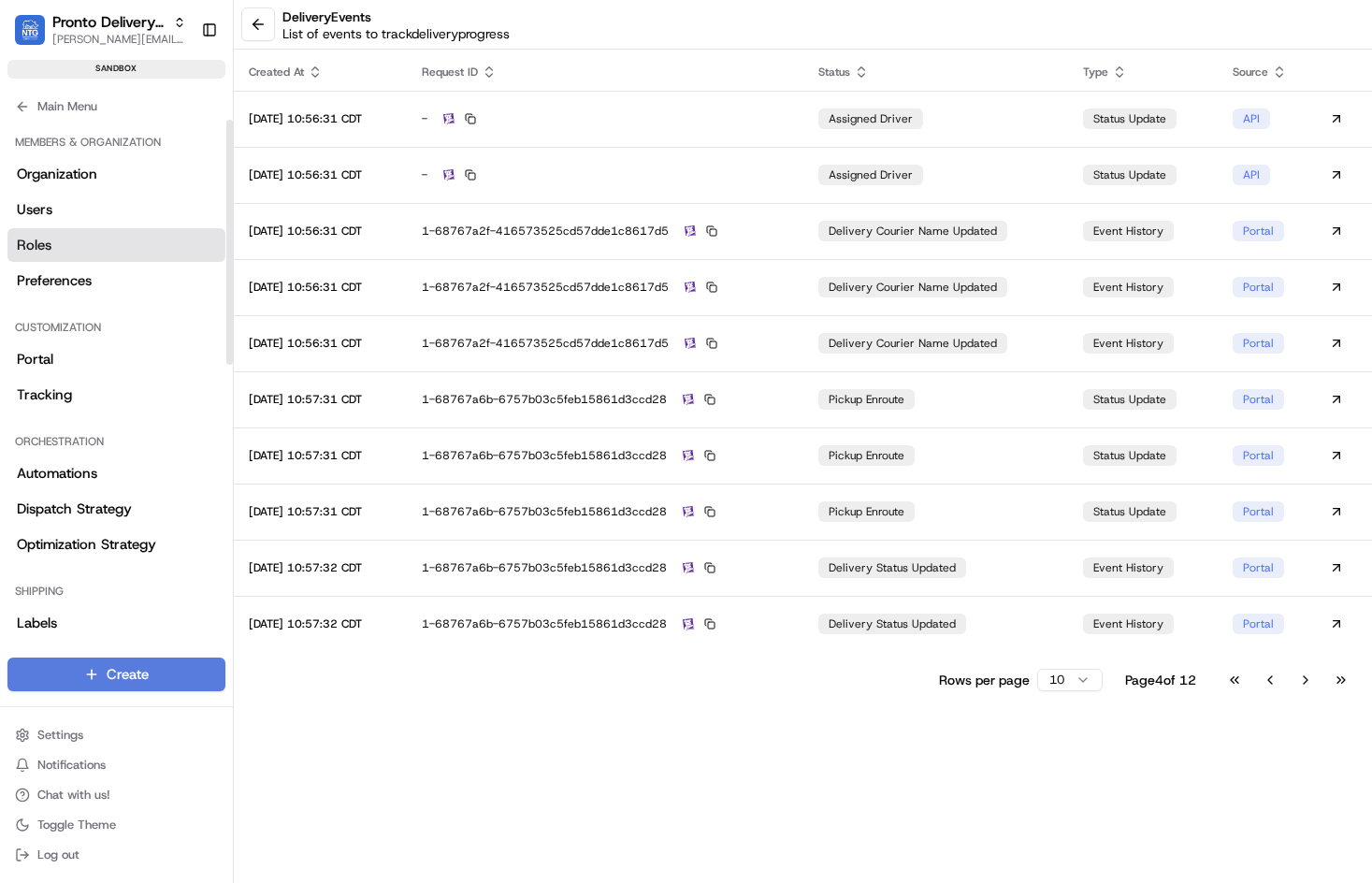 click on "Roles" at bounding box center [116, 245] 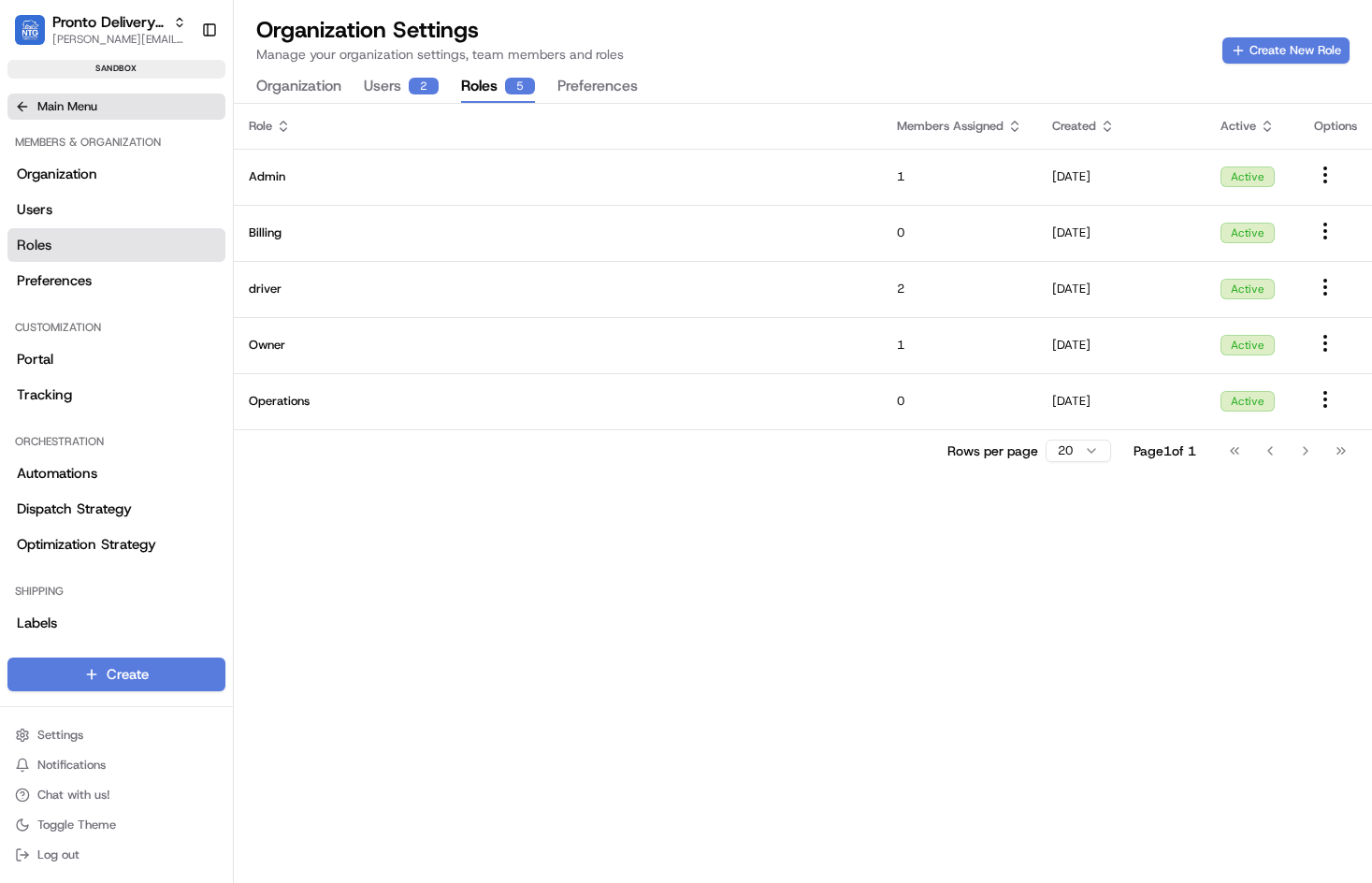 click 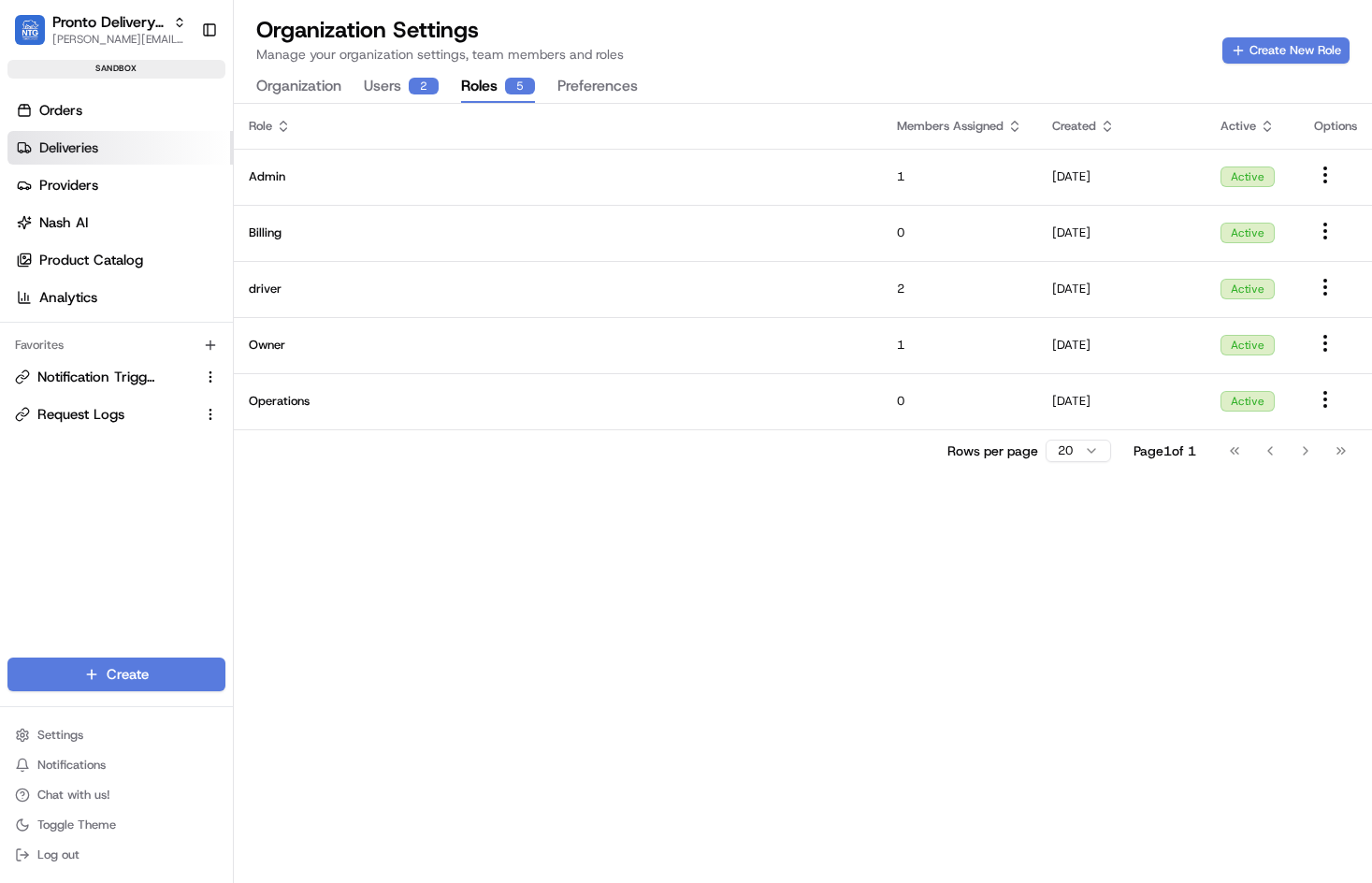 click on "Deliveries" at bounding box center [120, 148] 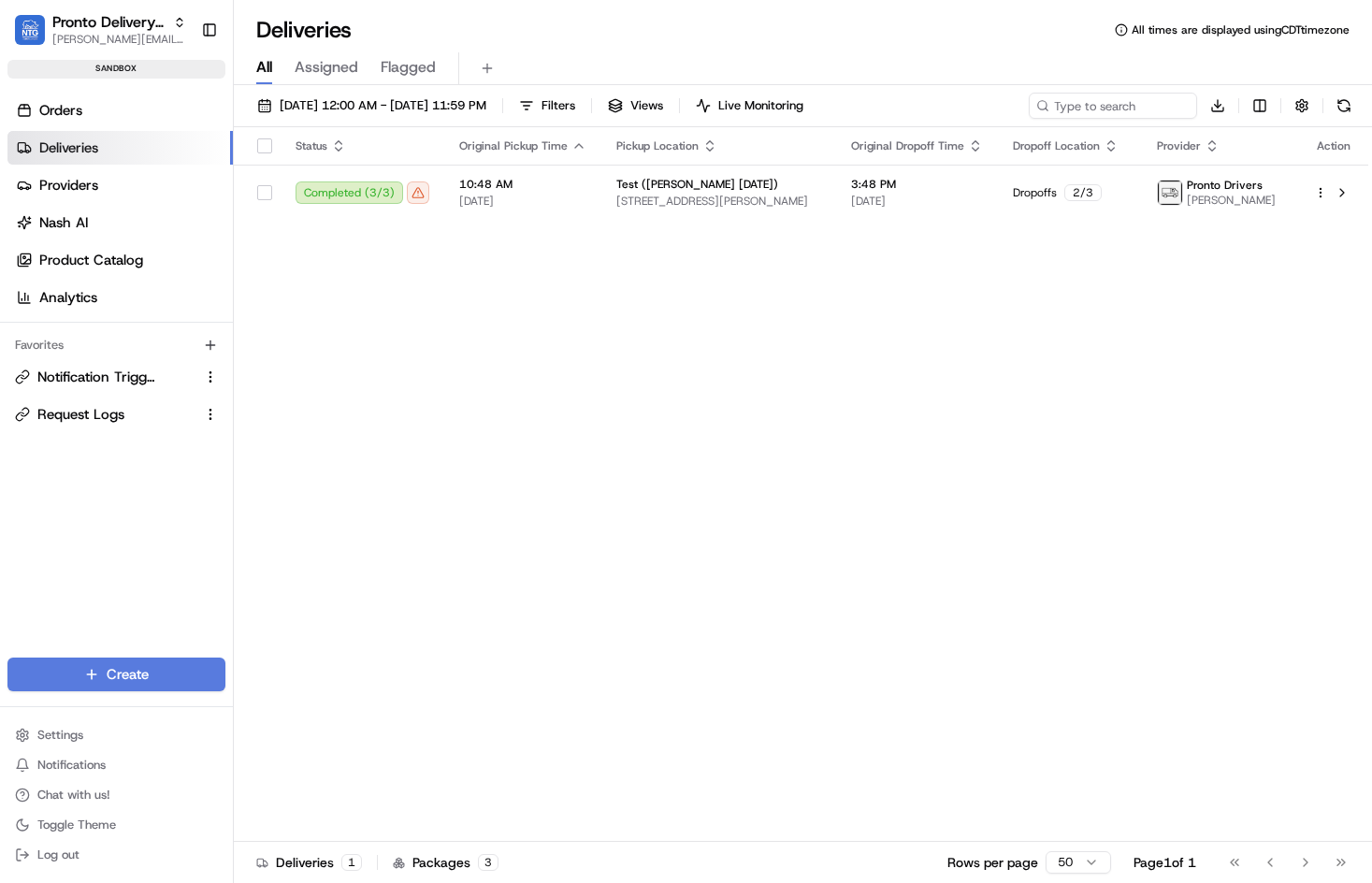 click on "Assigned" at bounding box center [326, 67] 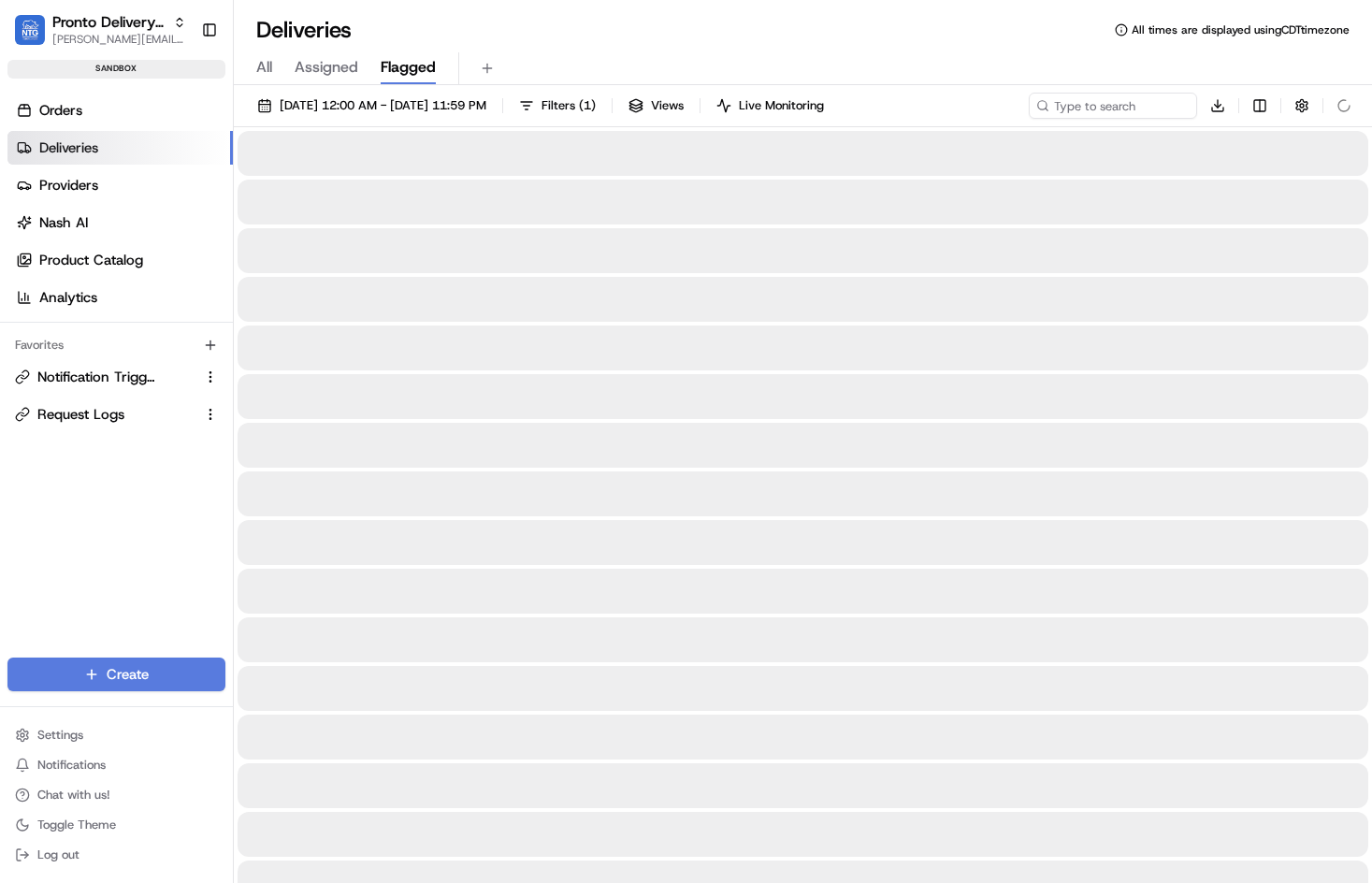 click on "Flagged" at bounding box center [408, 67] 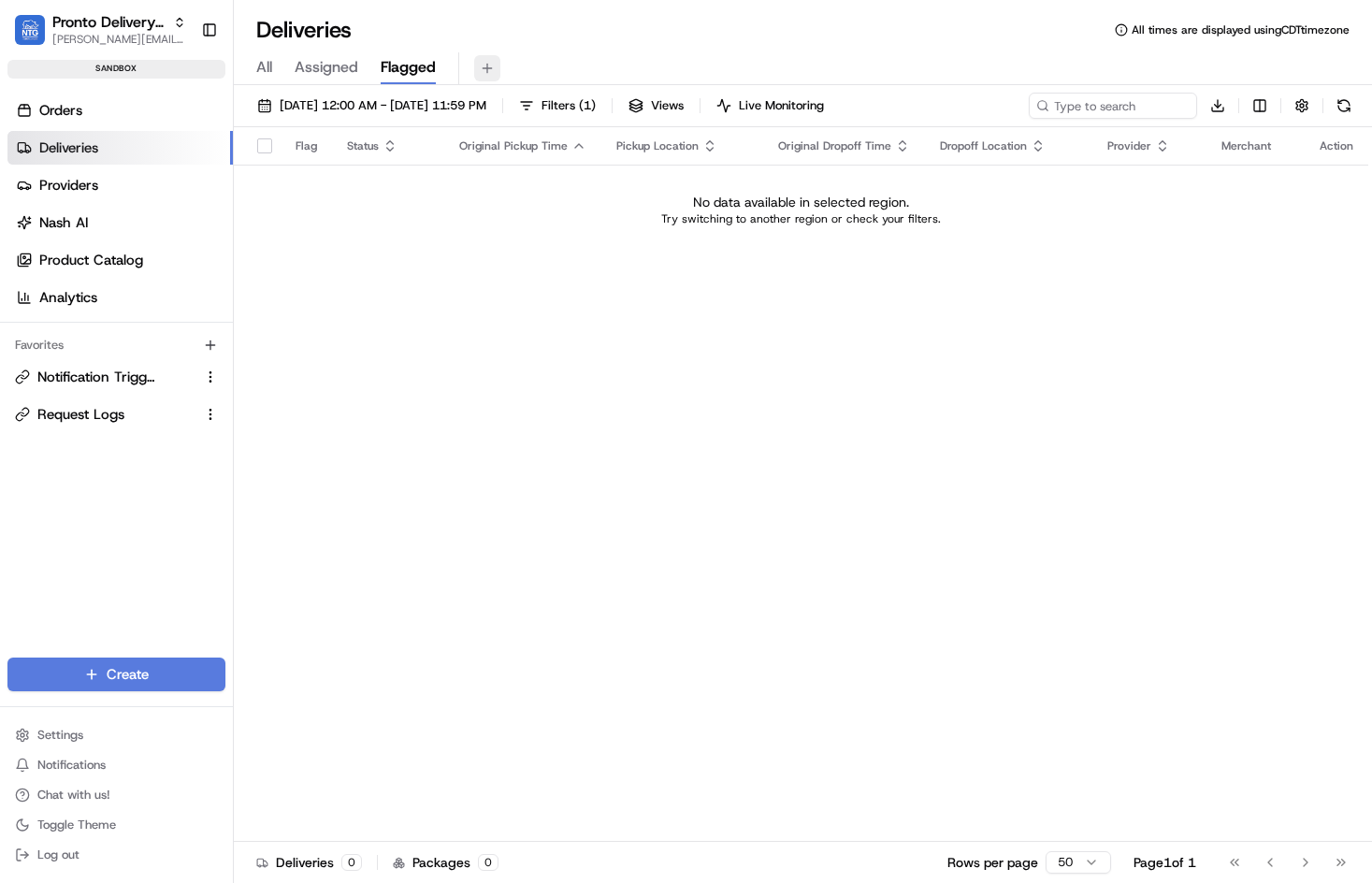 click at bounding box center [487, 68] 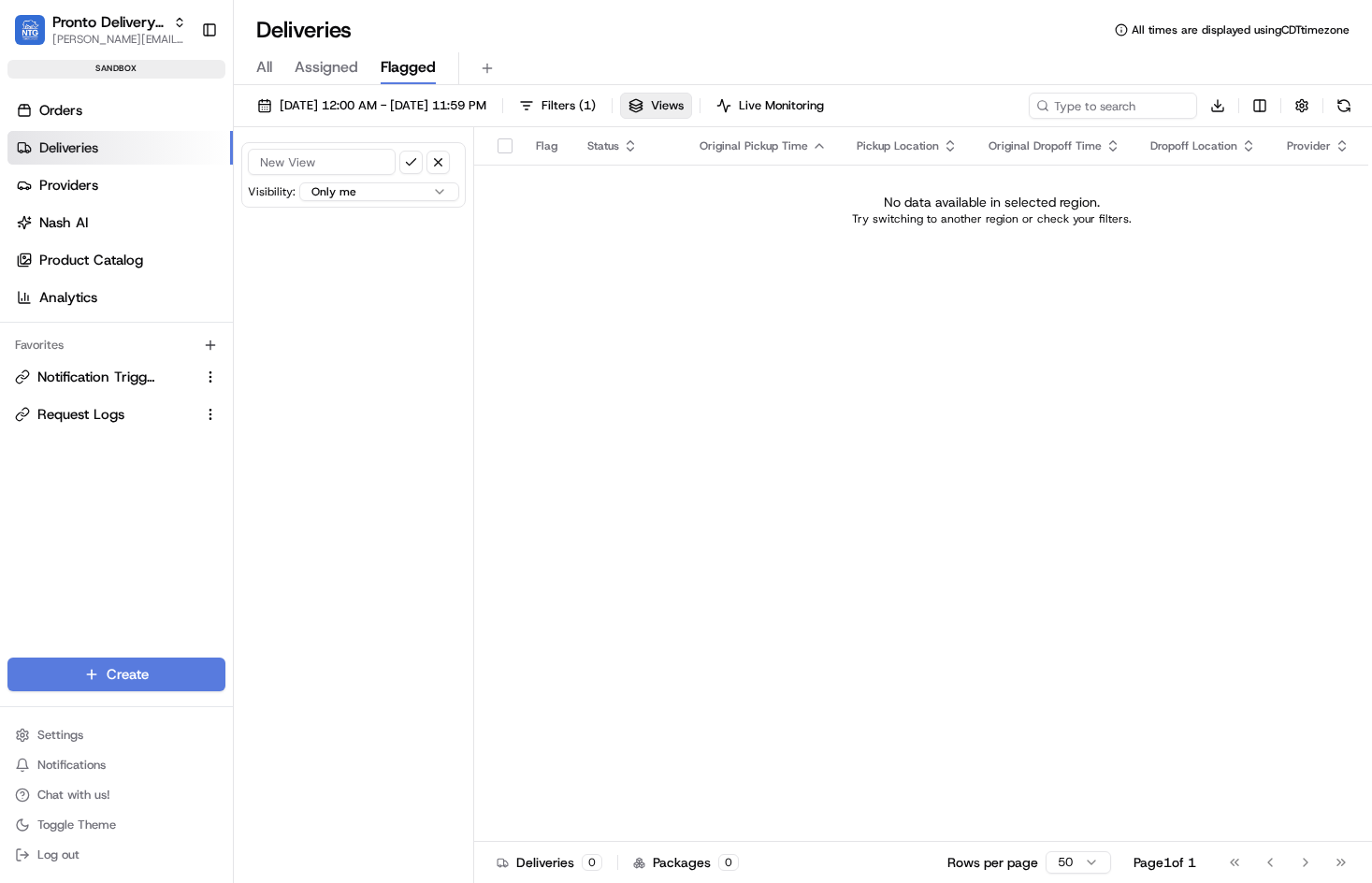 click at bounding box center (322, 162) 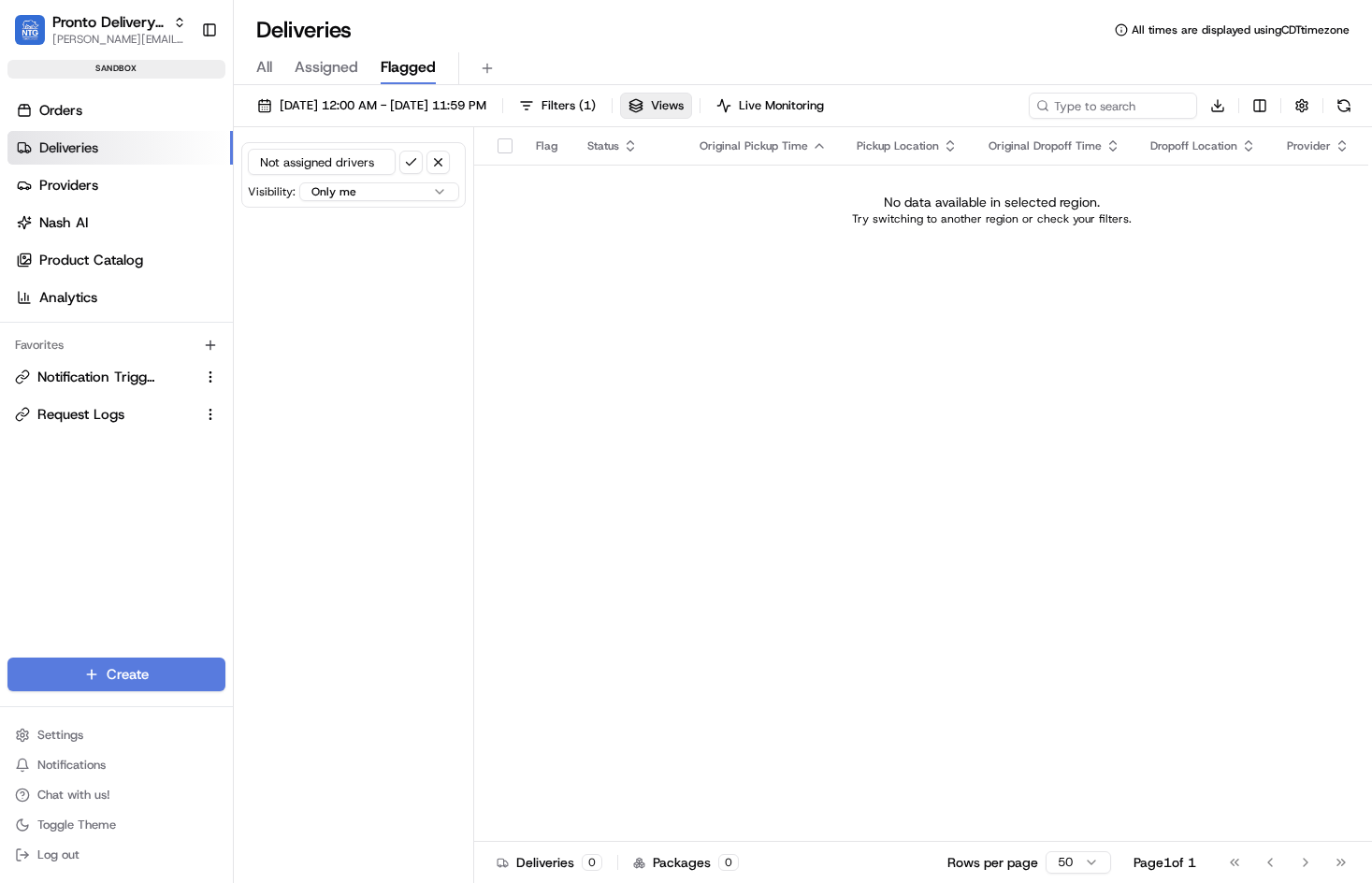 type on "Not assigned drivers" 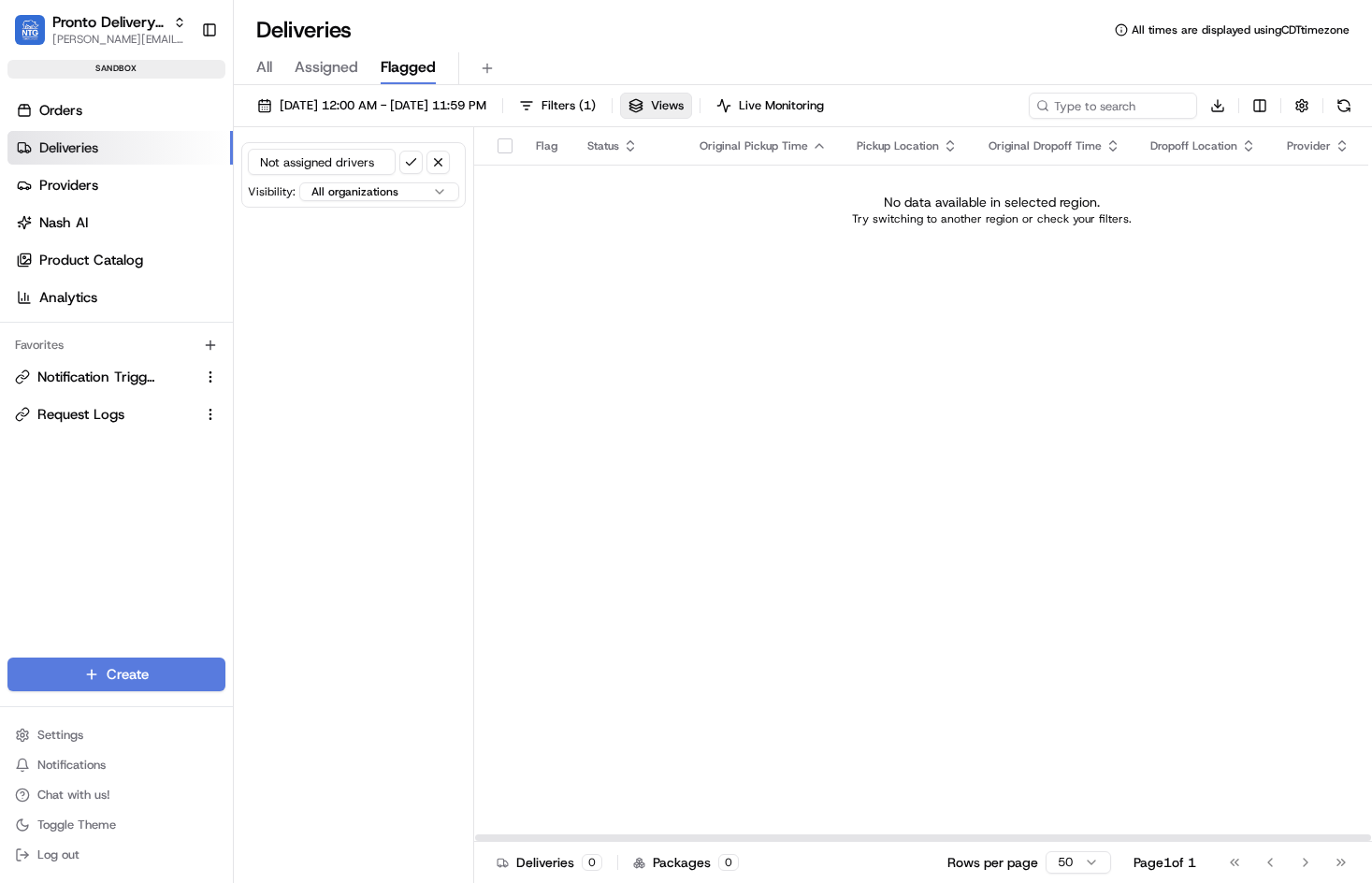 click on "Pronto Delivery Service [PERSON_NAME][EMAIL_ADDRESS][DOMAIN_NAME] Toggle Sidebar sandbox Orders Deliveries Providers [PERSON_NAME] Product Catalog Analytics Favorites Notification Triggers Request Logs Main Menu Members & Organization Organization Users Roles Preferences Customization Portal Tracking Orchestration Automations Dispatch Strategy Optimization Strategy Shipping Labels Manifest Locations Pickup Locations Dropoff Locations Billing Billing Refund Requests Integrations Notification Triggers Webhooks API Keys Request Logs Other Feature Flags Create Settings Notifications Chat with us! Toggle Theme Log out Deliveries All times are displayed using  CDT  timezone All Assigned Flagged [DATE] 12:00 AM - [DATE] 11:59 PM Filters ( 1 ) Views Live Monitoring Download Not assigned drivers Visibility: All organizations All organizations within this account All users within this organization Only me within this organization Flag Status Original Pickup Time Pickup Location Original Dropoff Time Dropoff Location Provider" at bounding box center (686, 442) 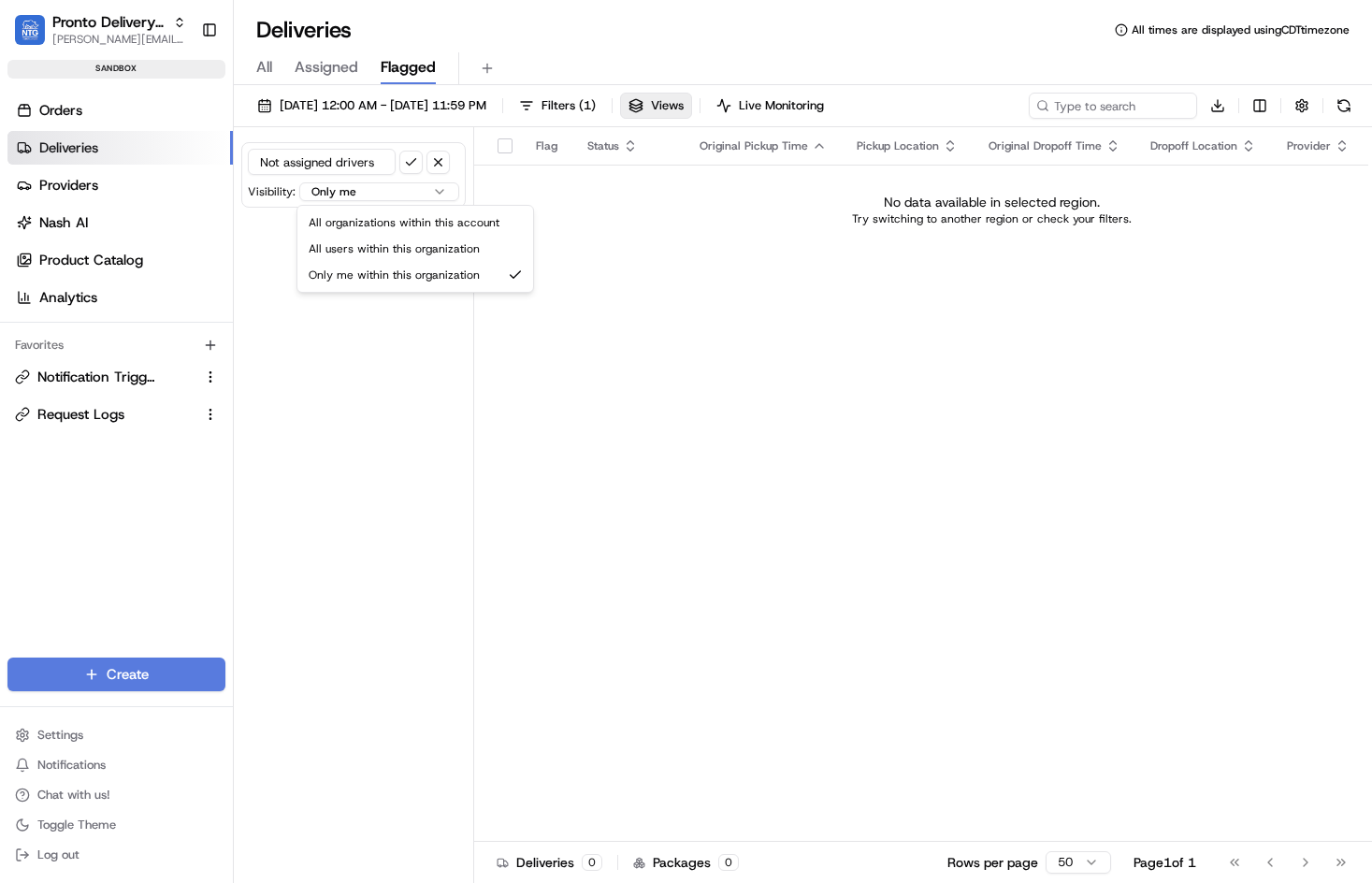 click on "Pronto Delivery Service [PERSON_NAME][EMAIL_ADDRESS][DOMAIN_NAME] Toggle Sidebar sandbox Orders Deliveries Providers [PERSON_NAME] Product Catalog Analytics Favorites Notification Triggers Request Logs Main Menu Members & Organization Organization Users Roles Preferences Customization Portal Tracking Orchestration Automations Dispatch Strategy Optimization Strategy Shipping Labels Manifest Locations Pickup Locations Dropoff Locations Billing Billing Refund Requests Integrations Notification Triggers Webhooks API Keys Request Logs Other Feature Flags Create Settings Notifications Chat with us! Toggle Theme Log out Deliveries All times are displayed using  CDT  timezone All Assigned Flagged [DATE] 12:00 AM - [DATE] 11:59 PM Filters ( 1 ) Views Live Monitoring Download Not assigned drivers Visibility: Only me All organizations within this account All users within this organization Only me within this organization Flag Status Original Pickup Time Pickup Location Original Dropoff Time Dropoff Location Provider Merchant 0" at bounding box center [686, 442] 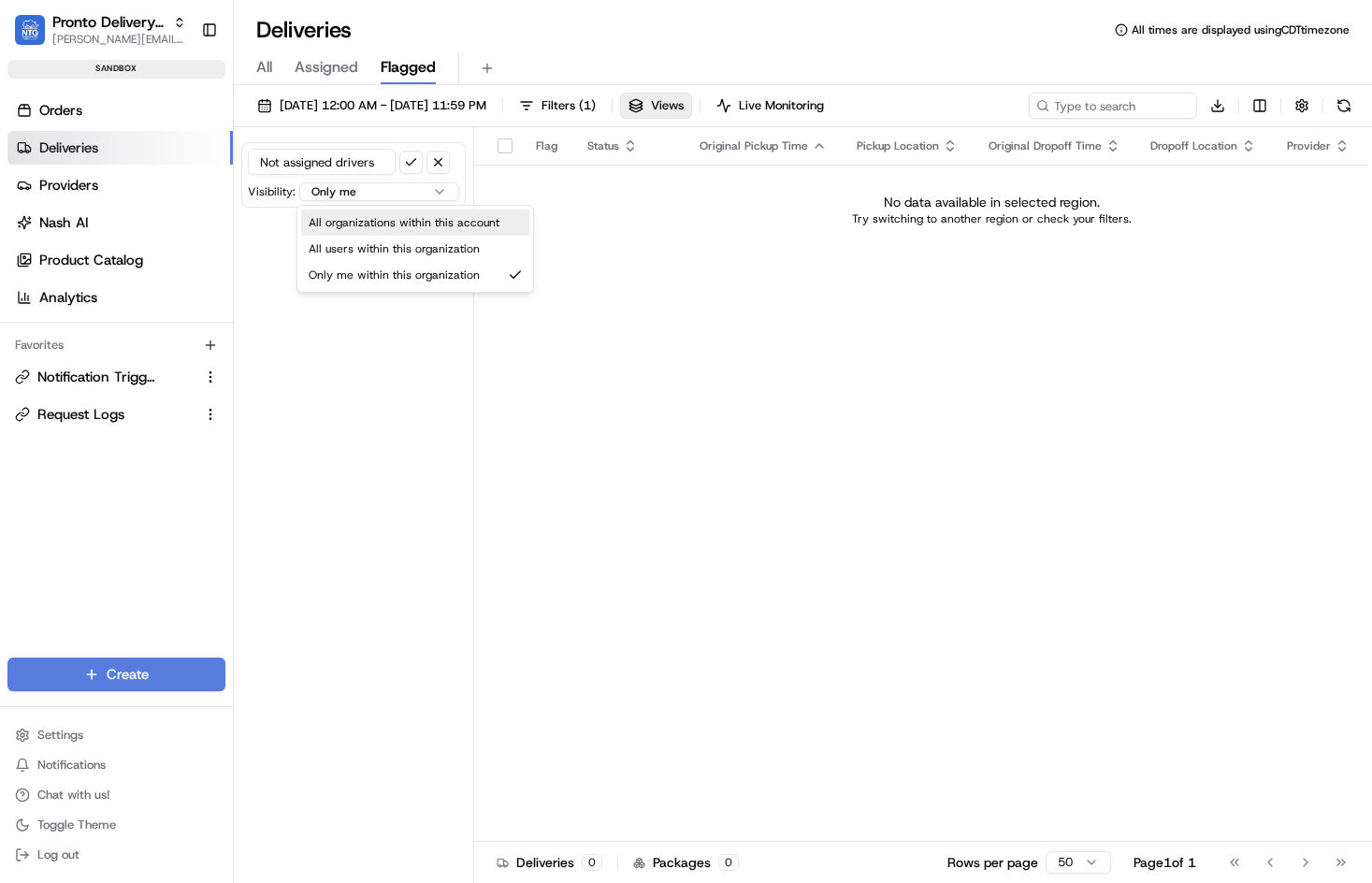 select on "organization" 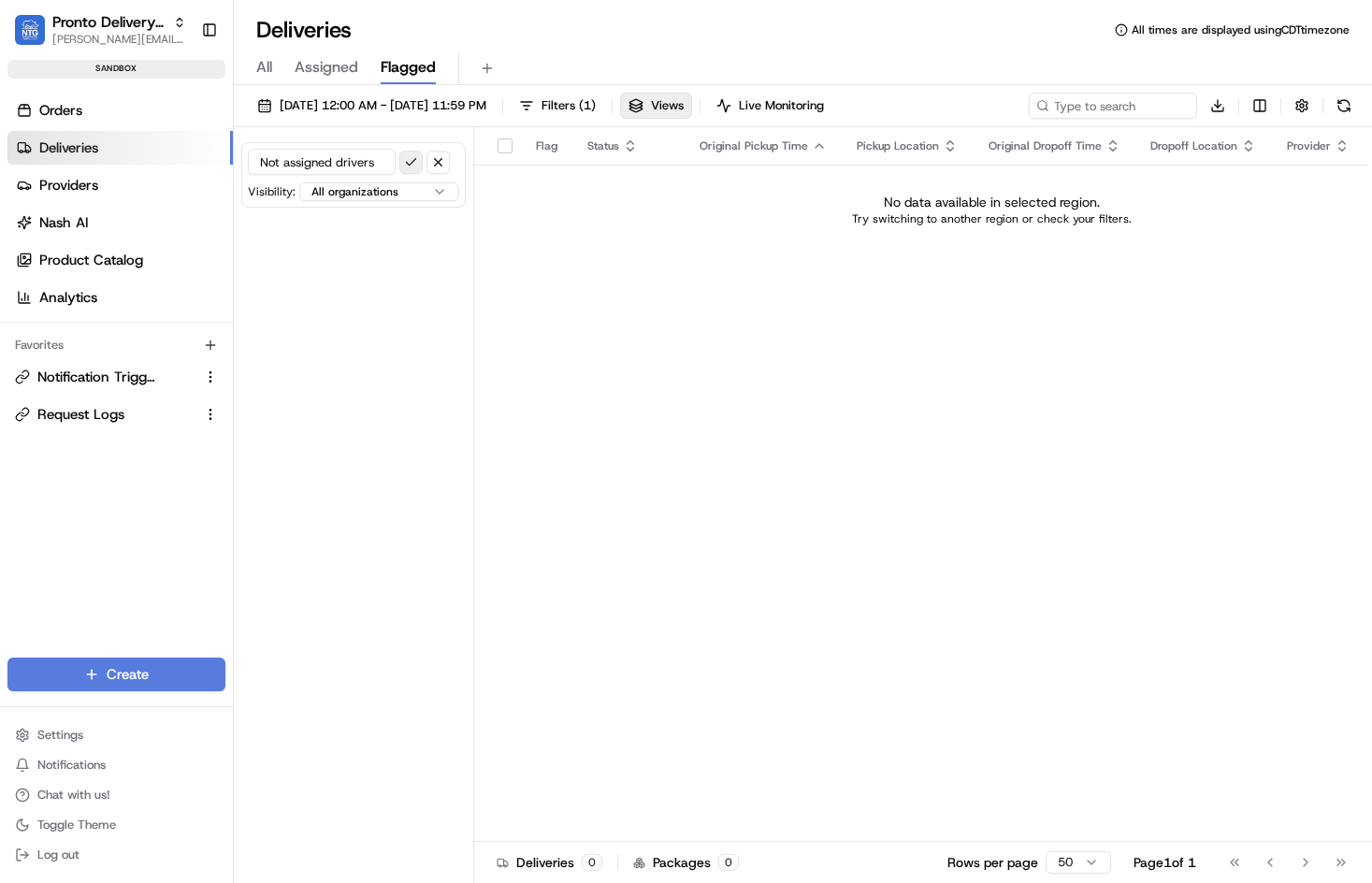 click at bounding box center [411, 162] 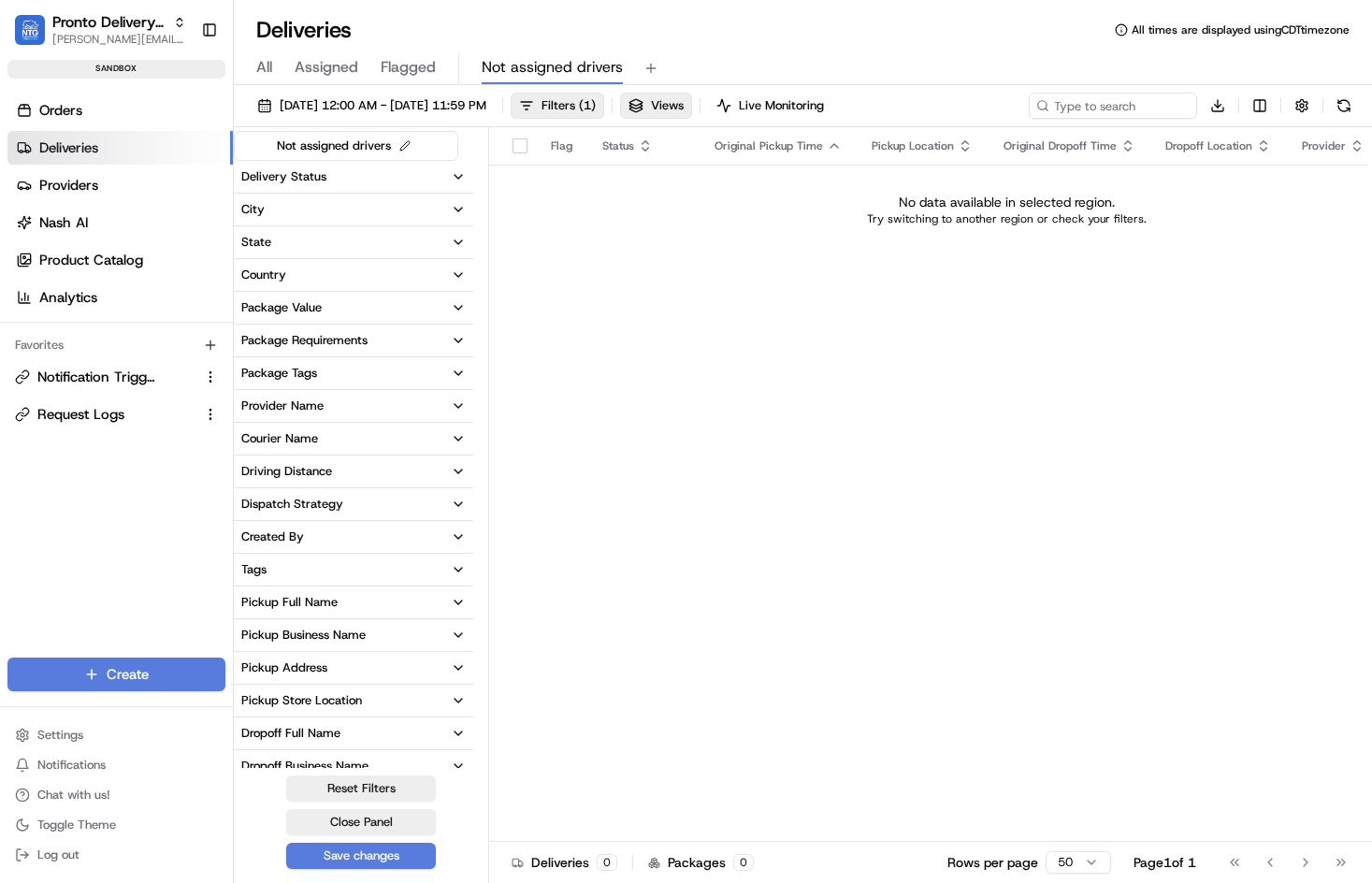 click on "Delivery Status" at bounding box center (354, 177) 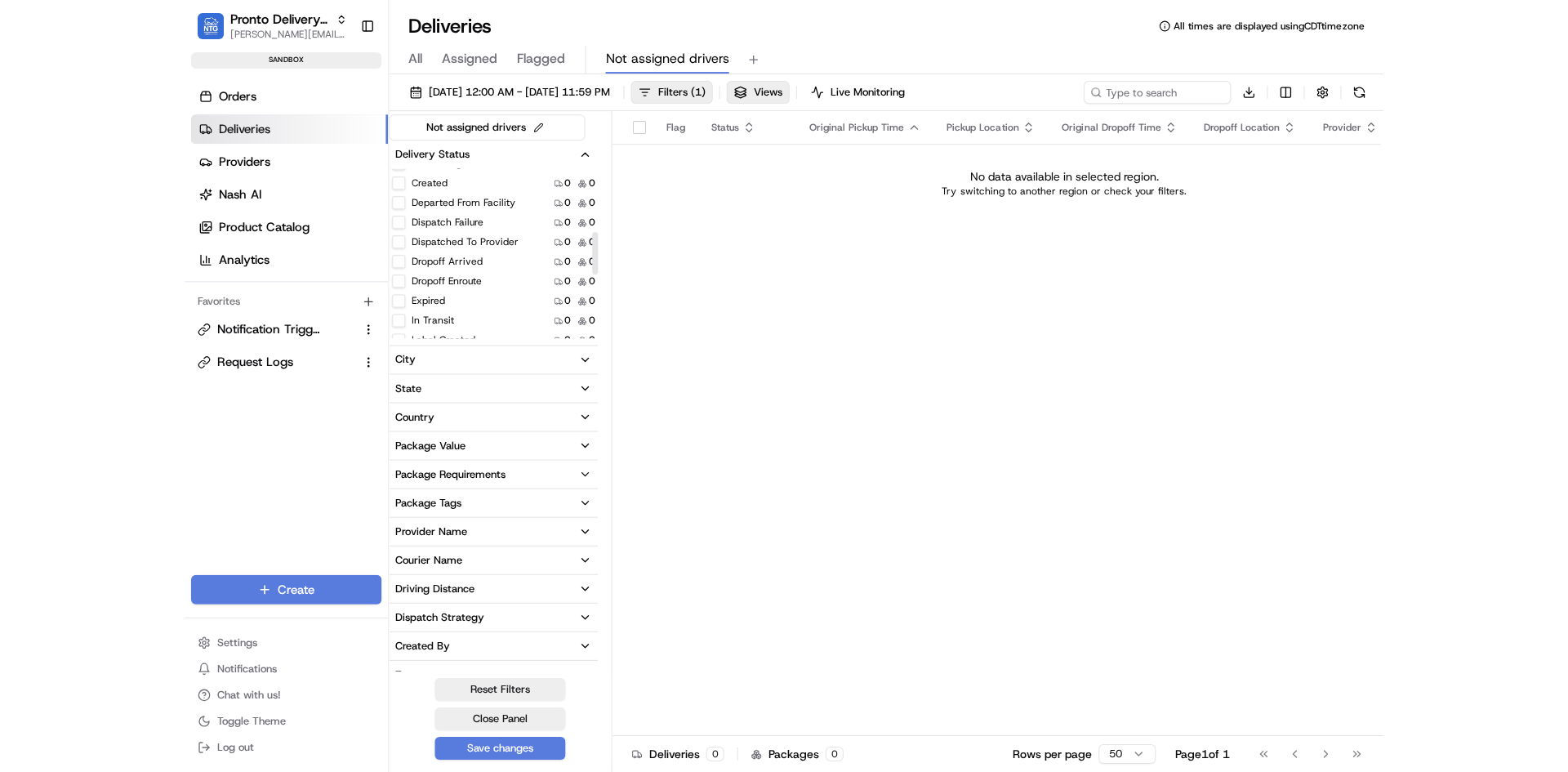 scroll, scrollTop: 327, scrollLeft: 0, axis: vertical 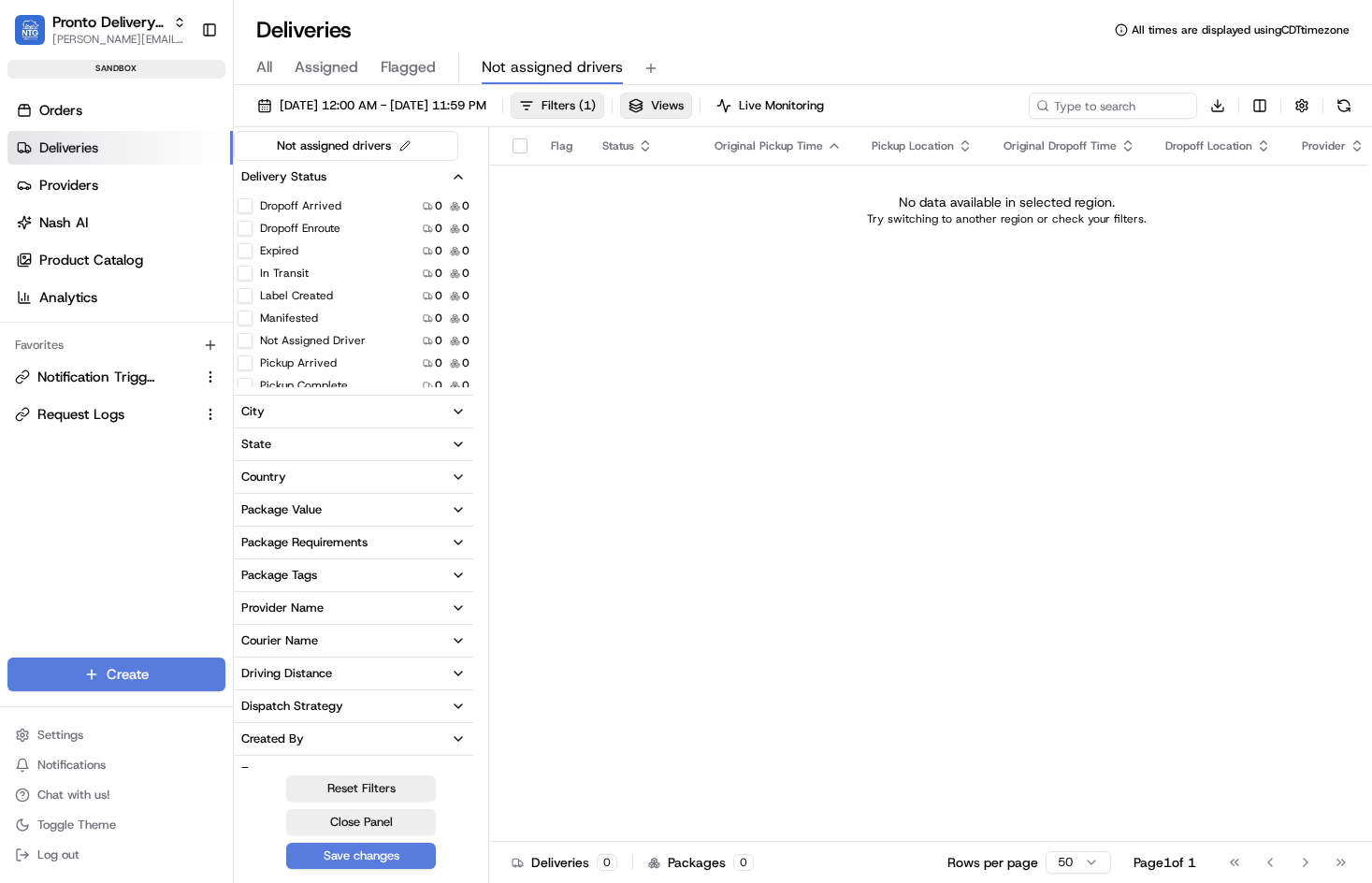 click on "Not Assigned Driver 0 0" at bounding box center [354, 340] 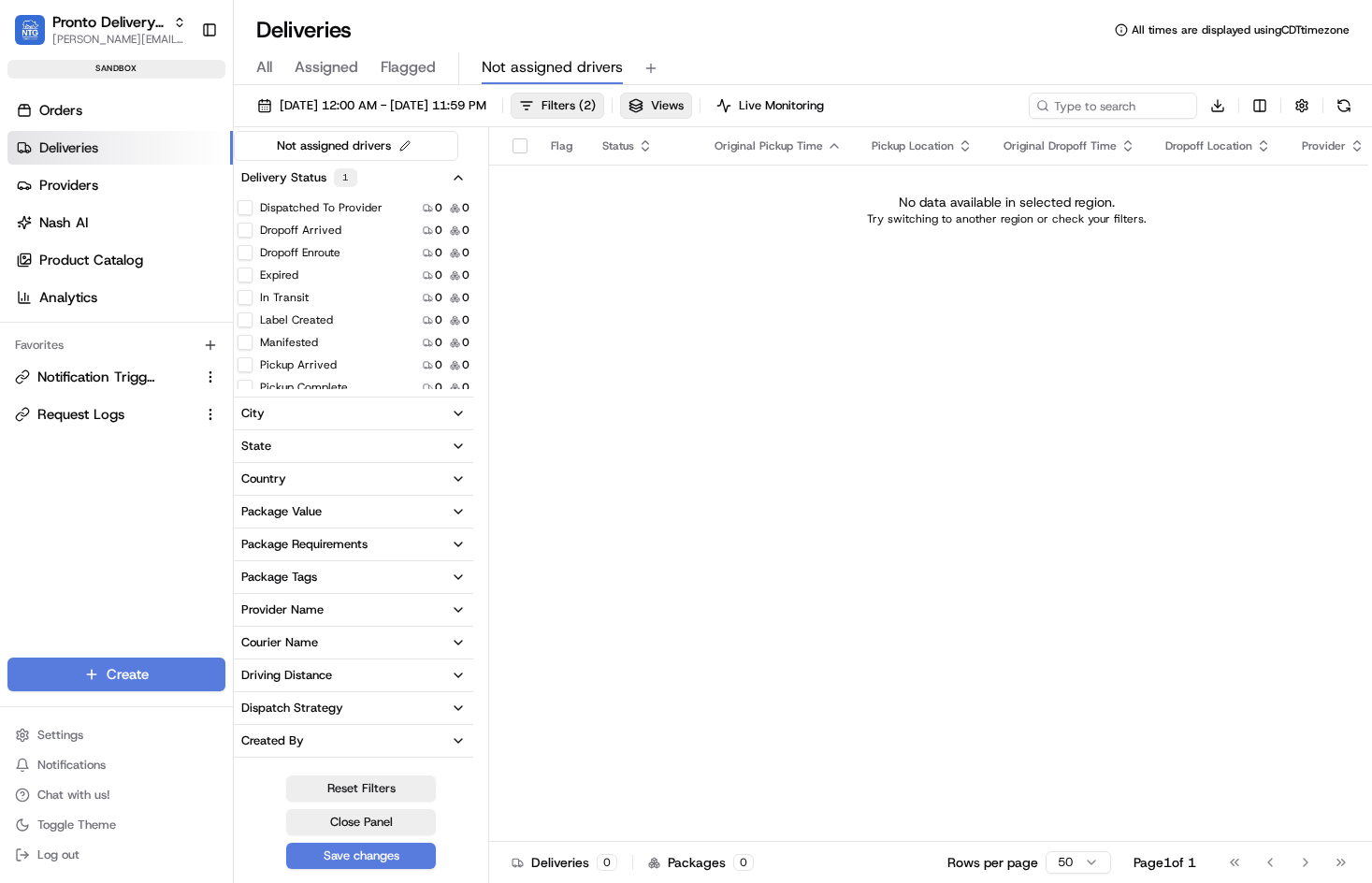 click on "Save changes" at bounding box center (361, 856) 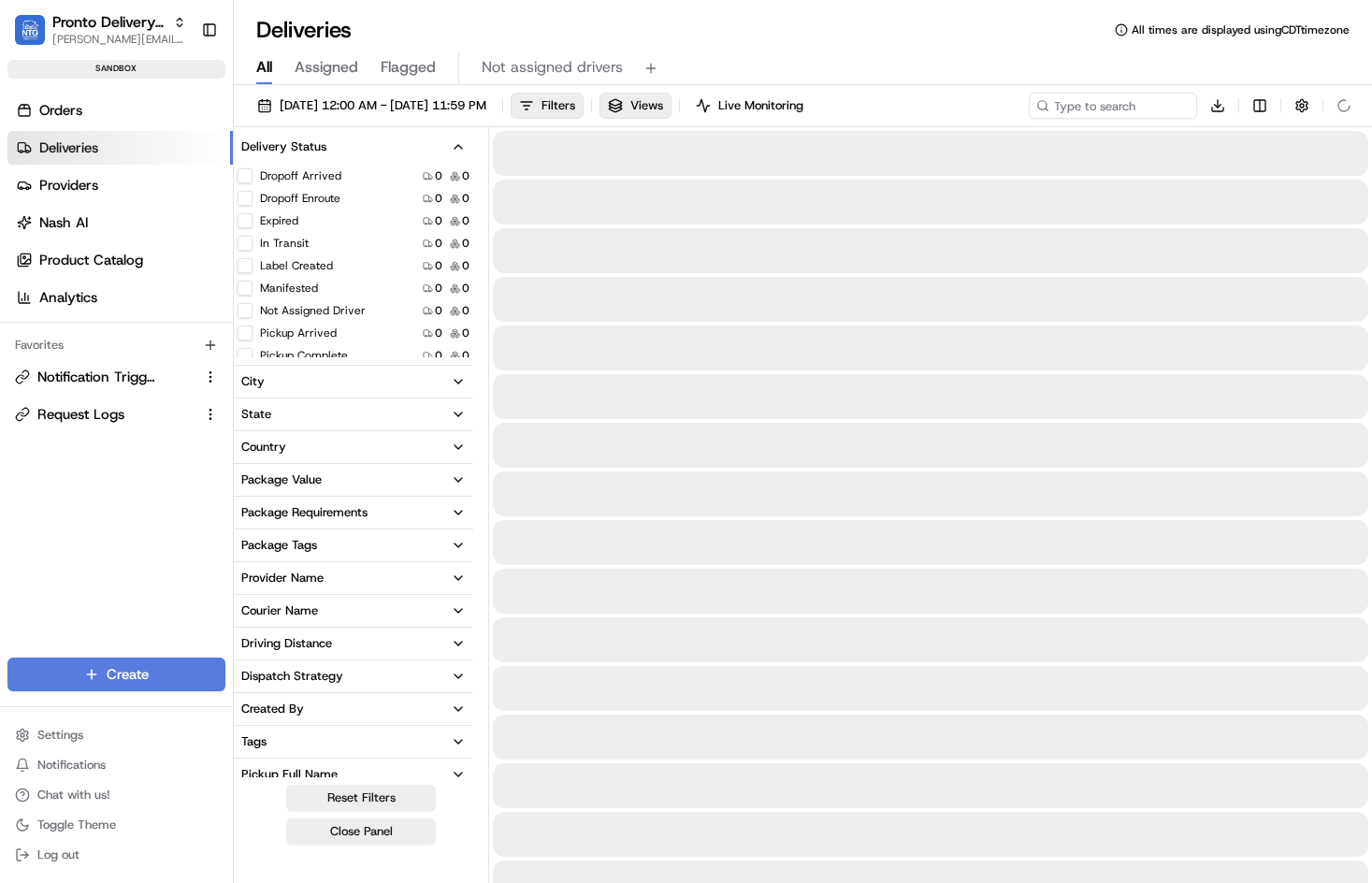 click on "All" at bounding box center (264, 67) 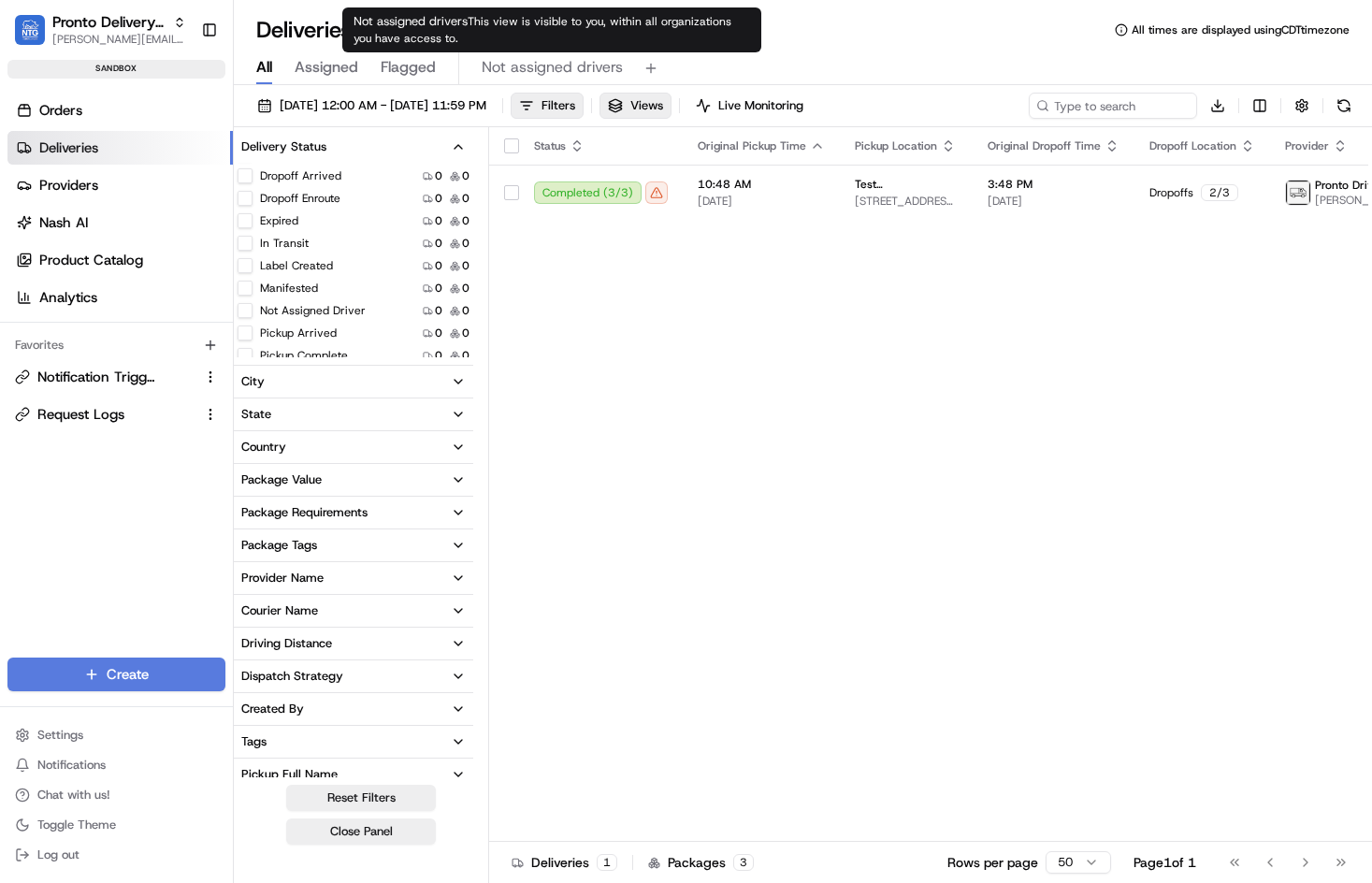click on "Not assigned drivers" at bounding box center [552, 67] 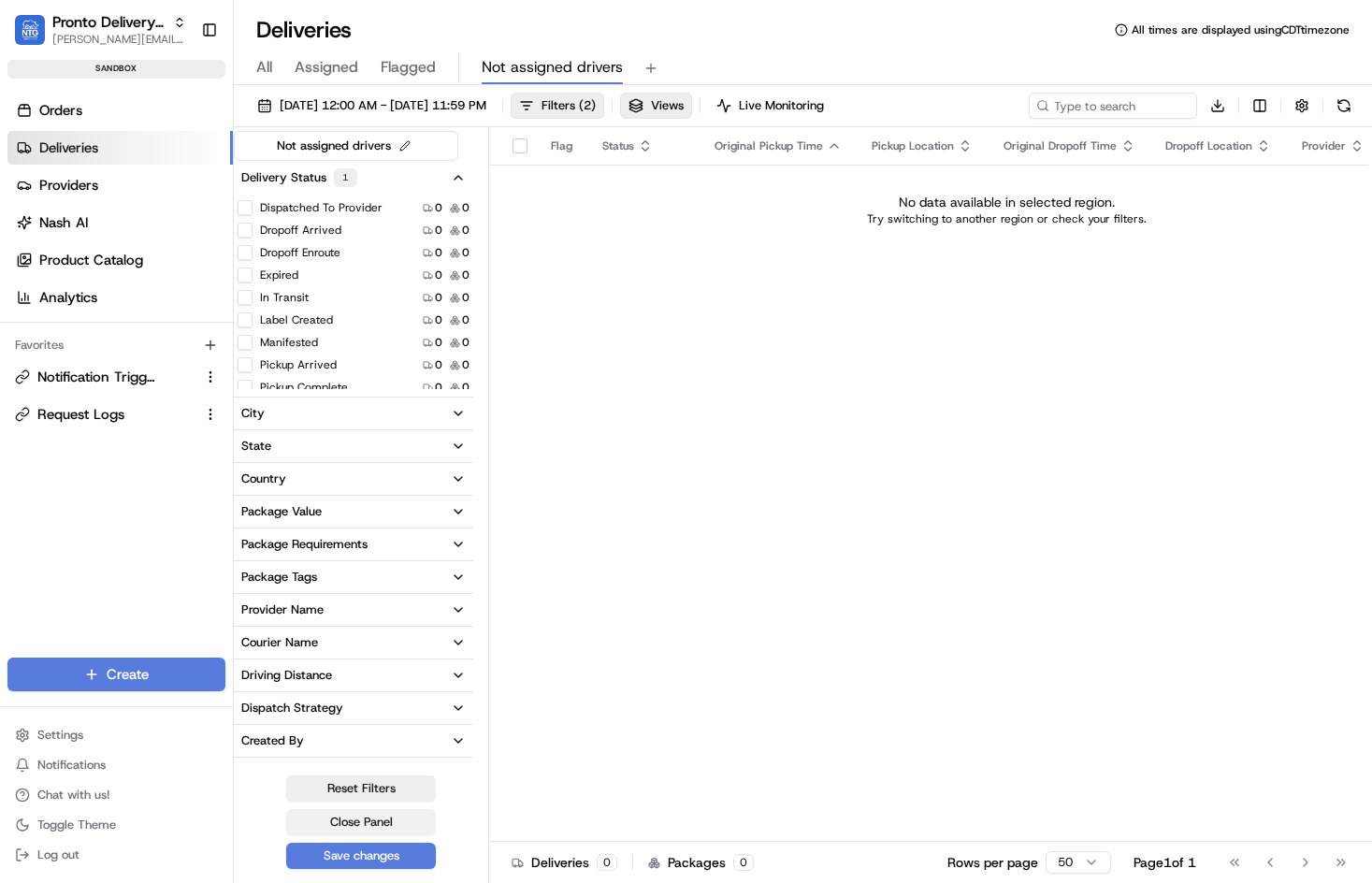click on "Close Panel" at bounding box center [361, 822] 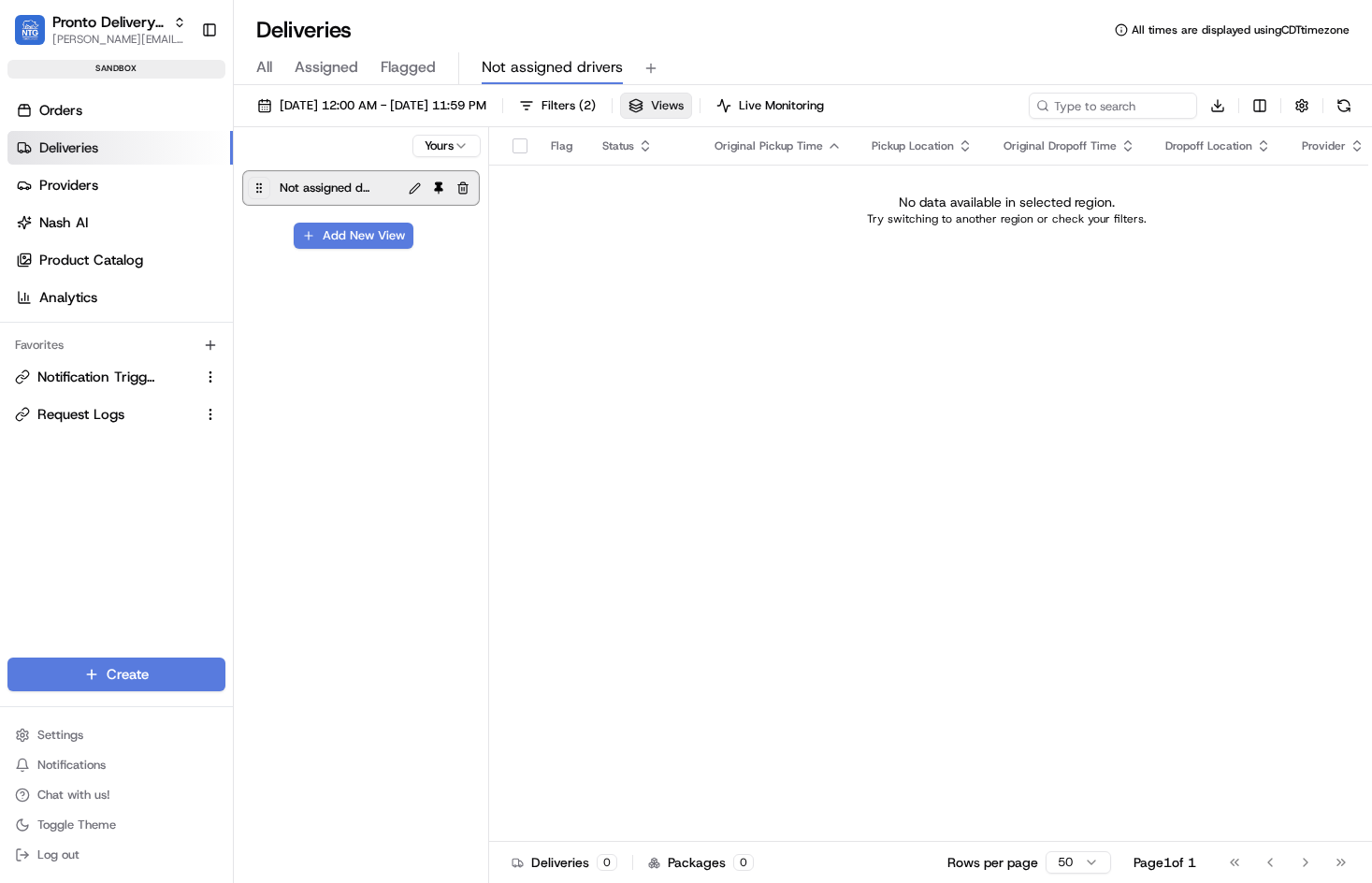 click on "Views" at bounding box center (667, 106) 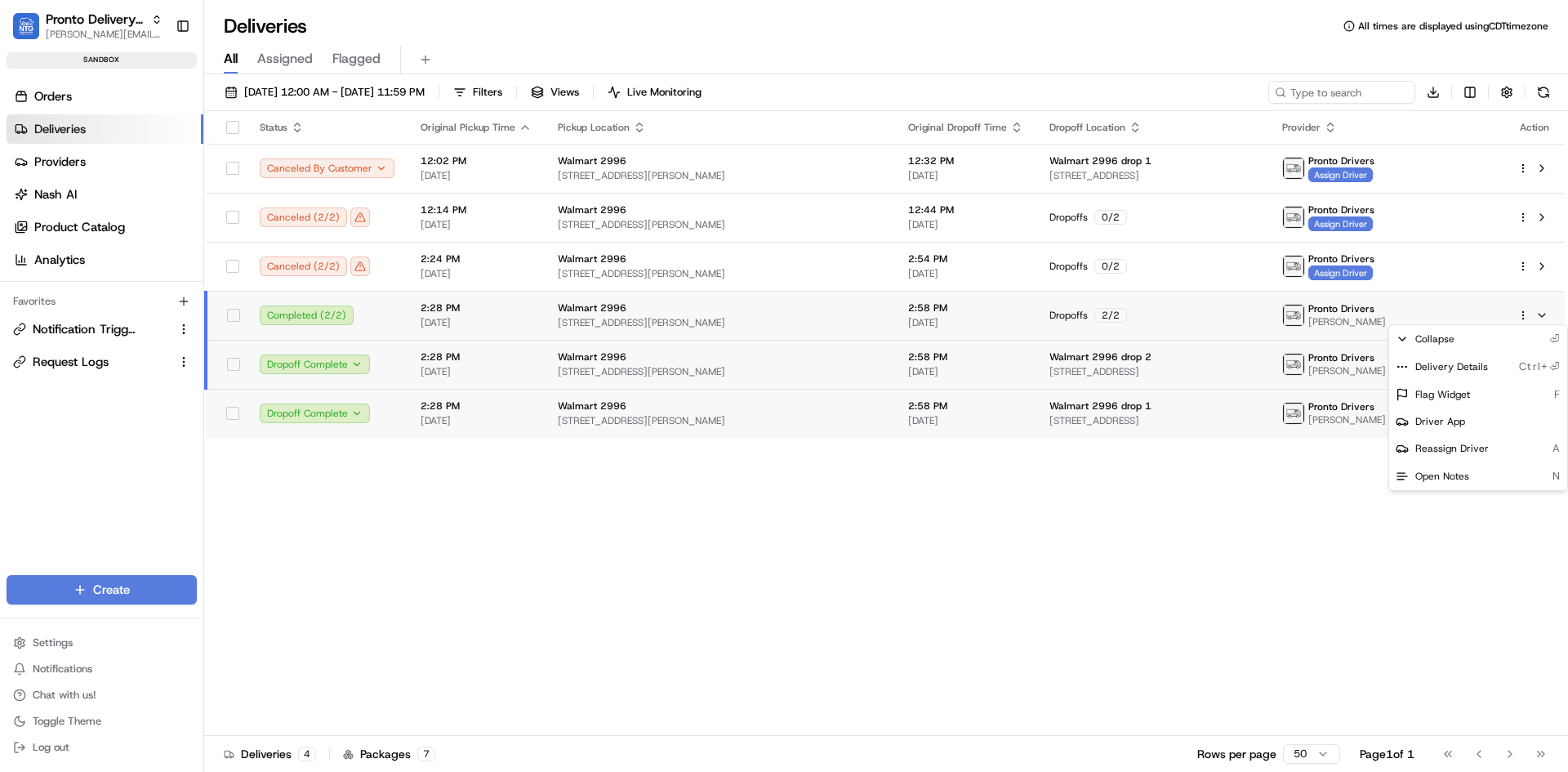 scroll, scrollTop: 0, scrollLeft: 0, axis: both 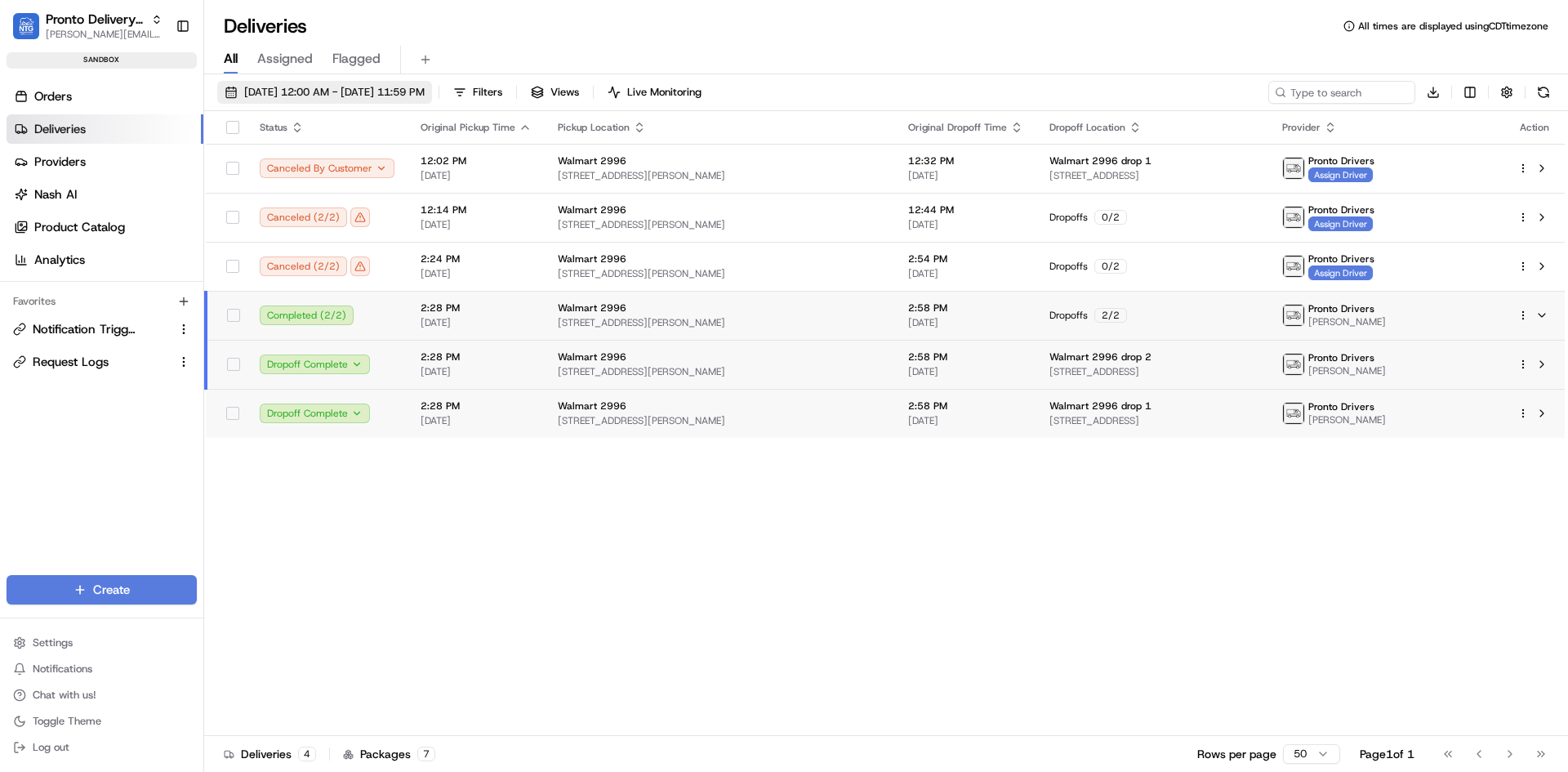click on "07/14/2025 12:00 AM - 07/14/2025 11:59 PM" at bounding box center (324, 92) 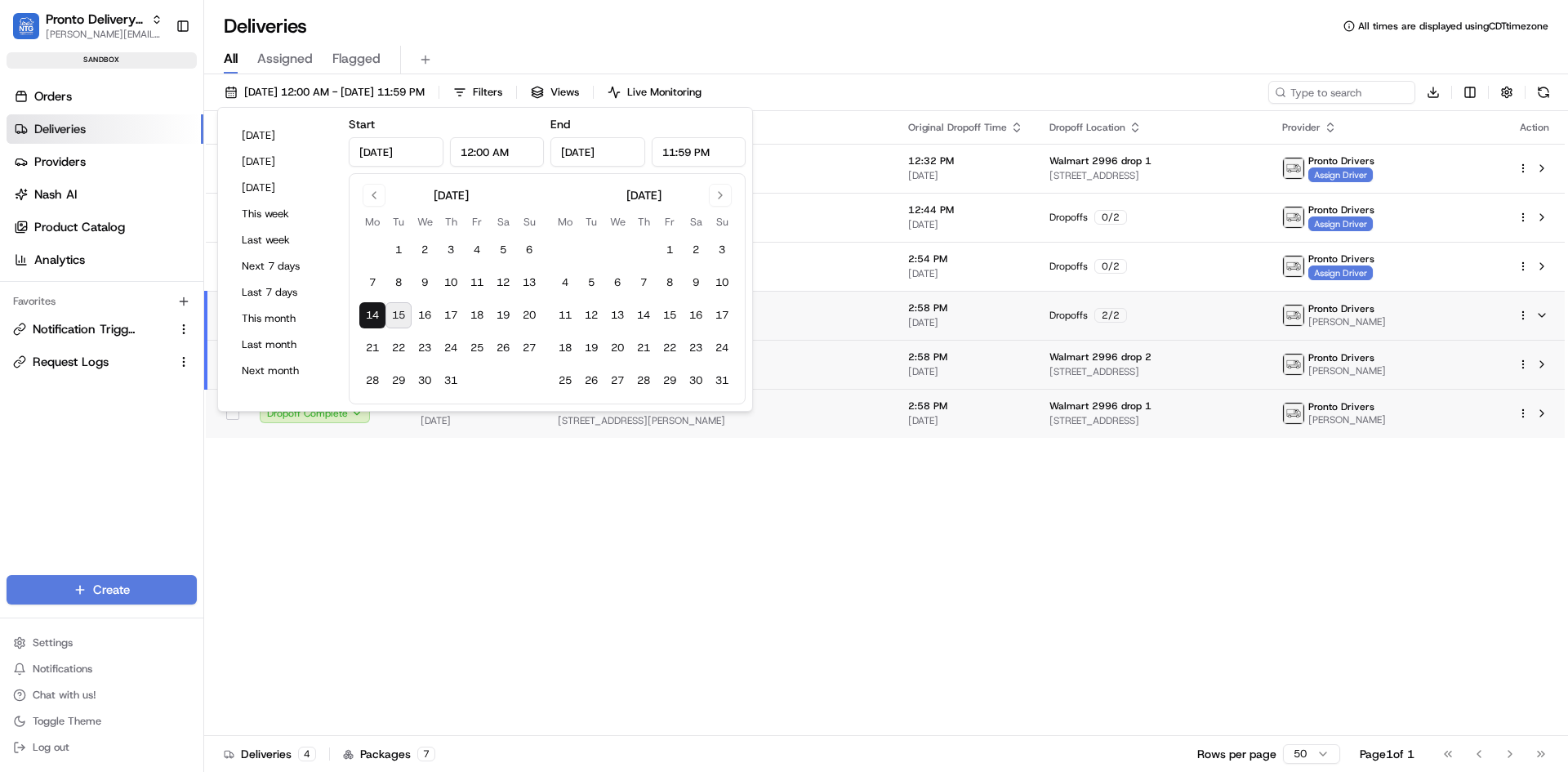 click on "15" at bounding box center [399, 315] 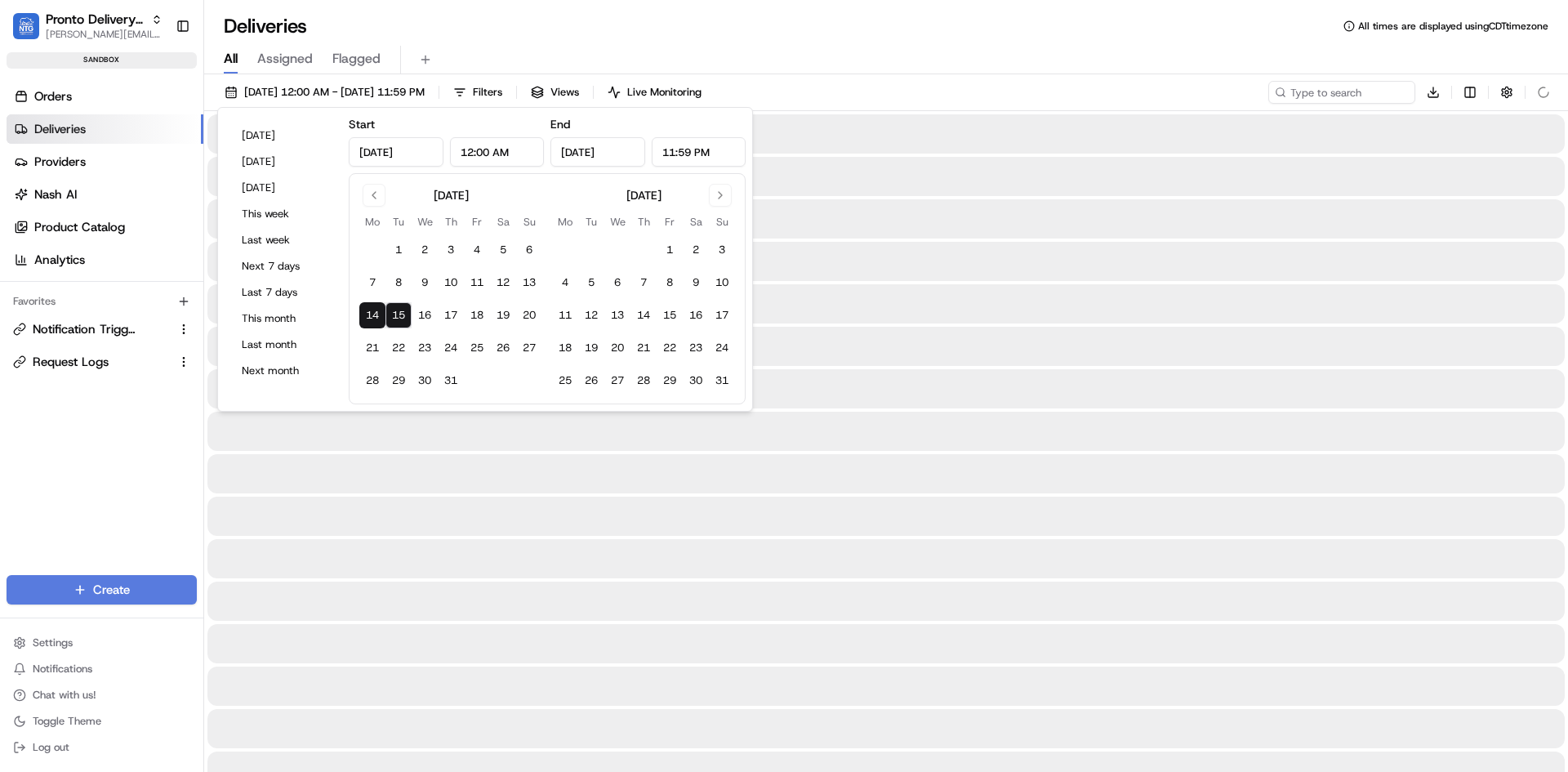 click on "15" at bounding box center [399, 315] 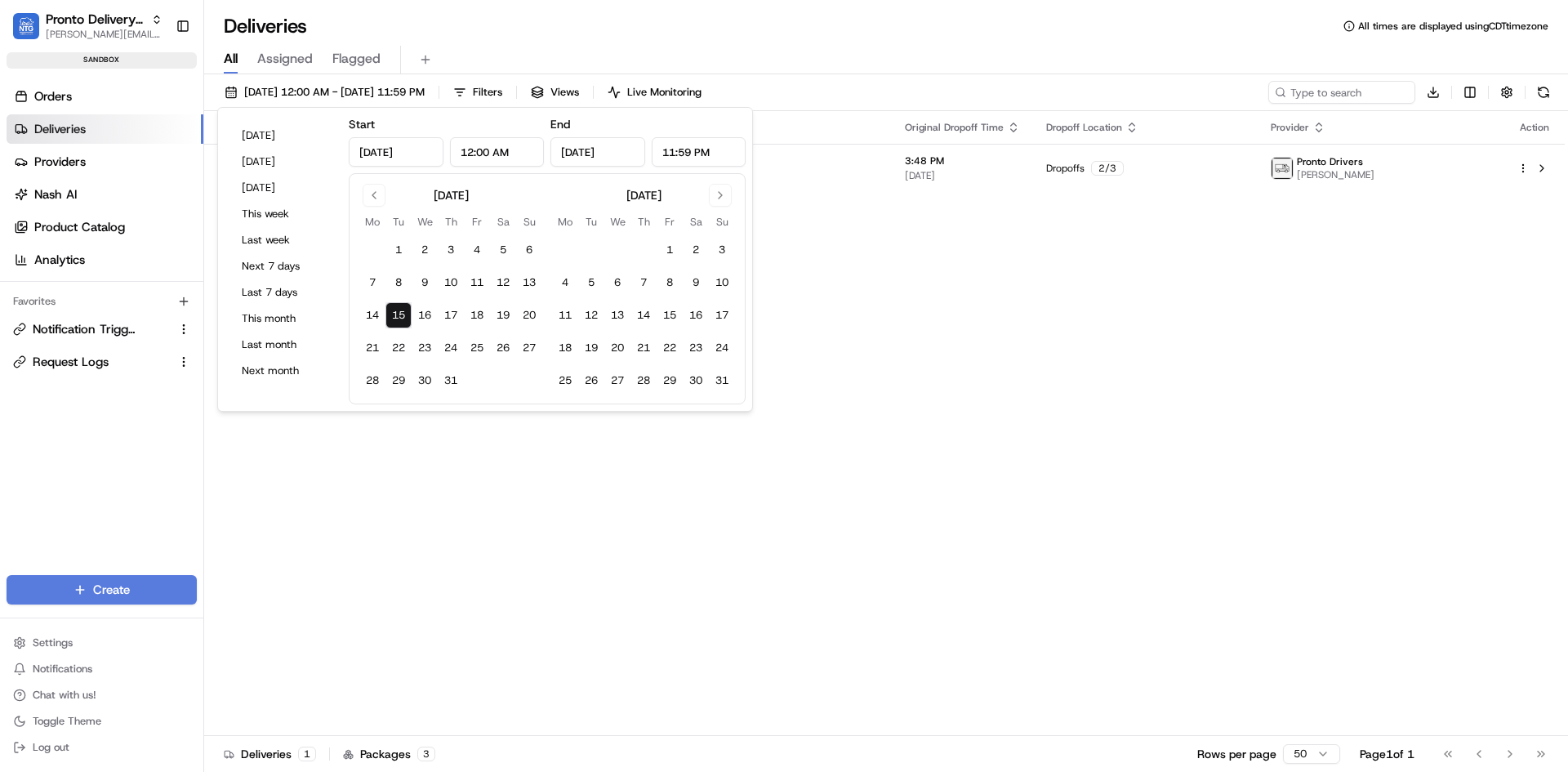 click on "Deliveries All times are displayed using  CDT  timezone" at bounding box center (886, 26) 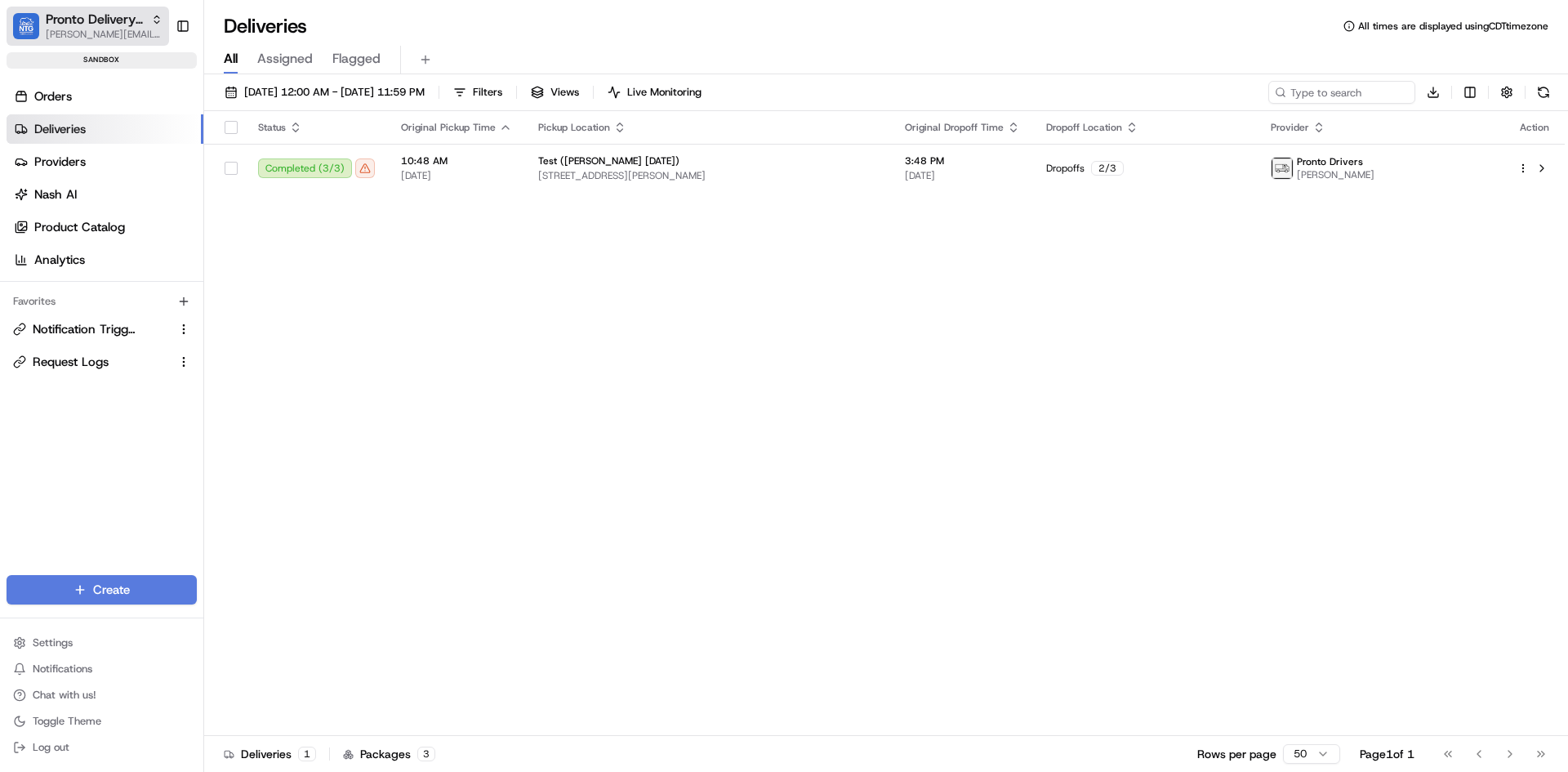 click on "Pronto Delivery Service" at bounding box center [95, 20] 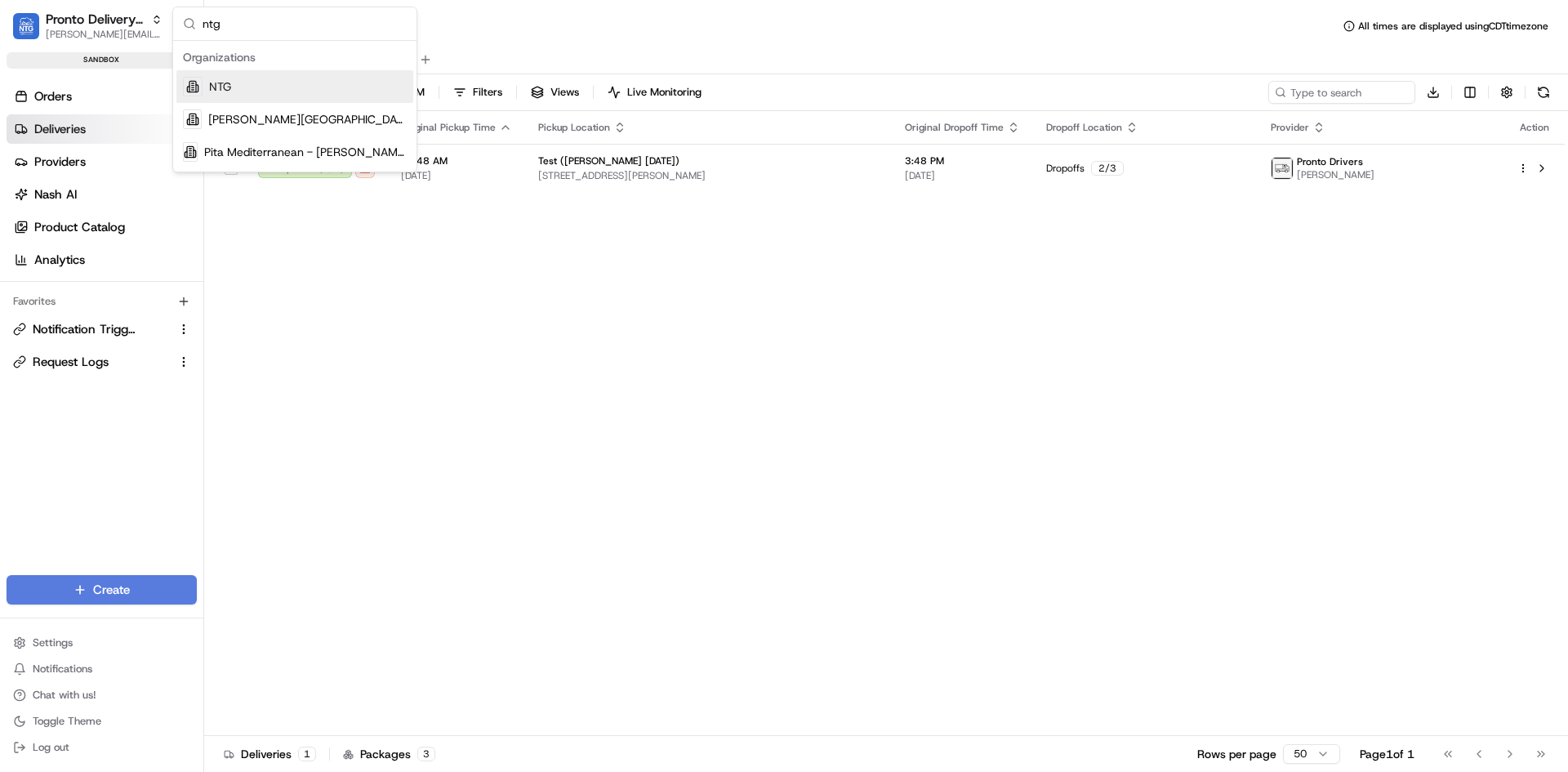 type on "ntg" 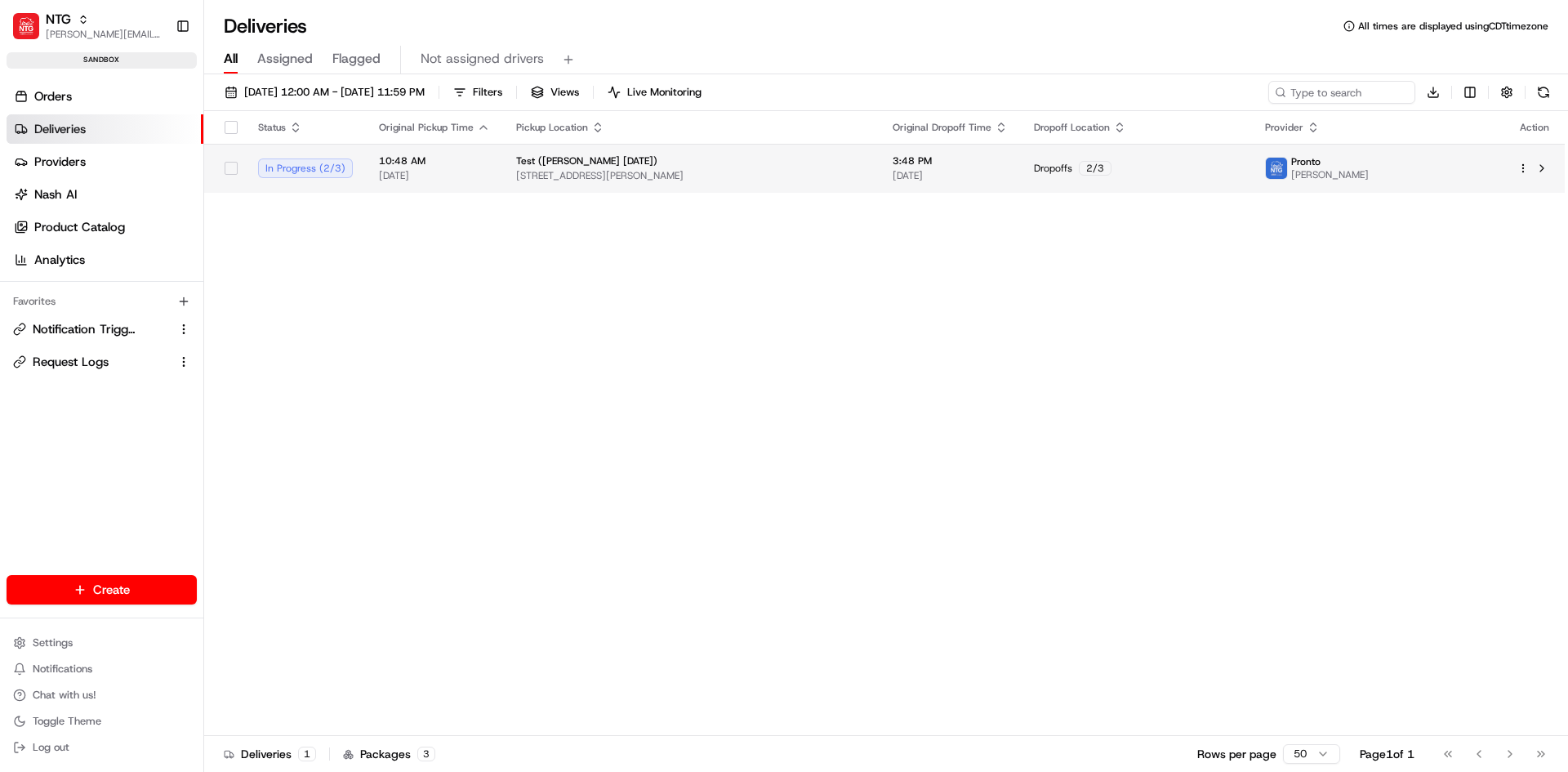 click on "Test (Sasse 2025-07-15) 18121 Marsh Ln, Dallas, TX 75287, USA" at bounding box center (691, 168) 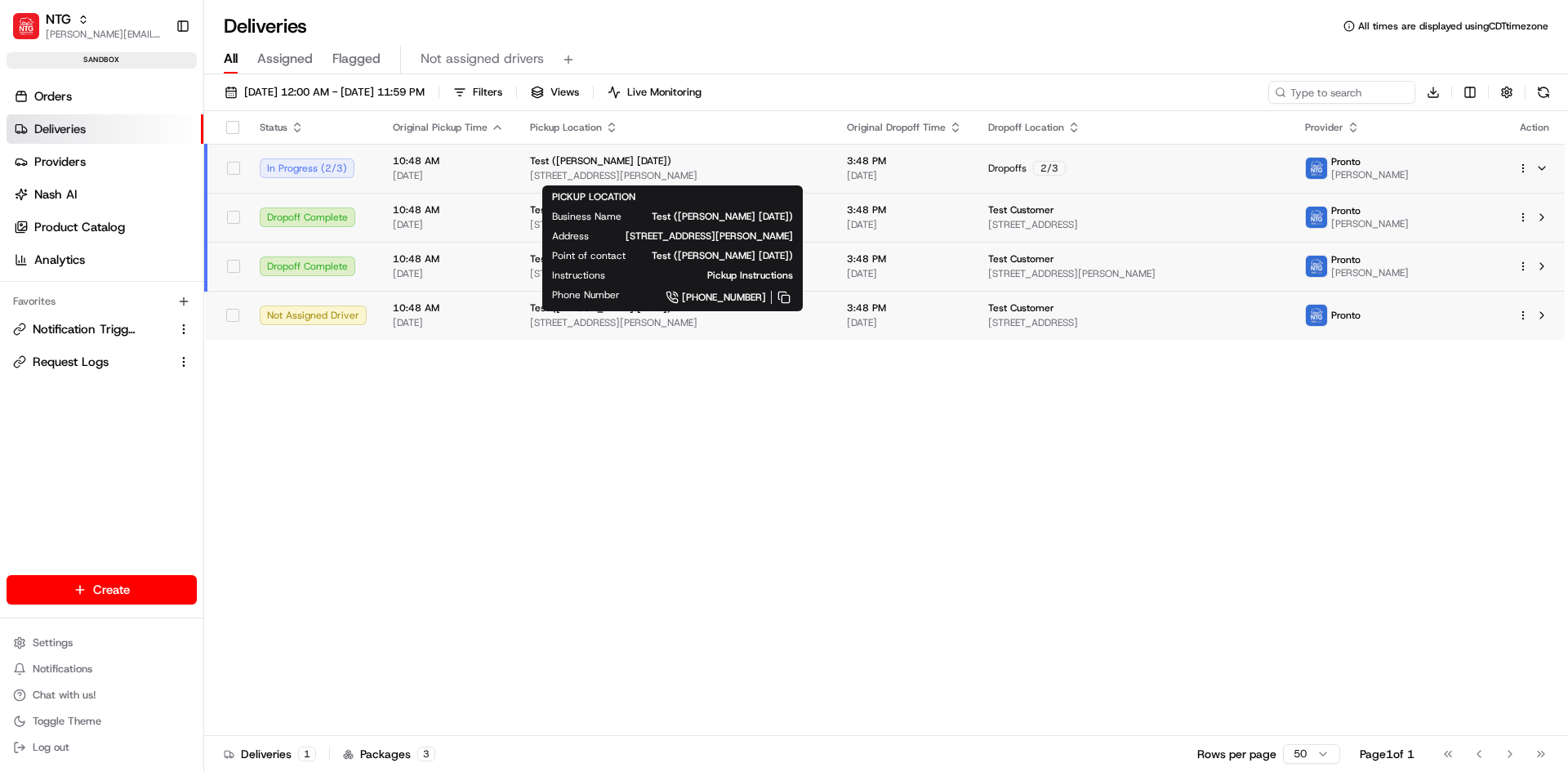click on "Test ([PERSON_NAME] [DATE])" at bounding box center (675, 161) 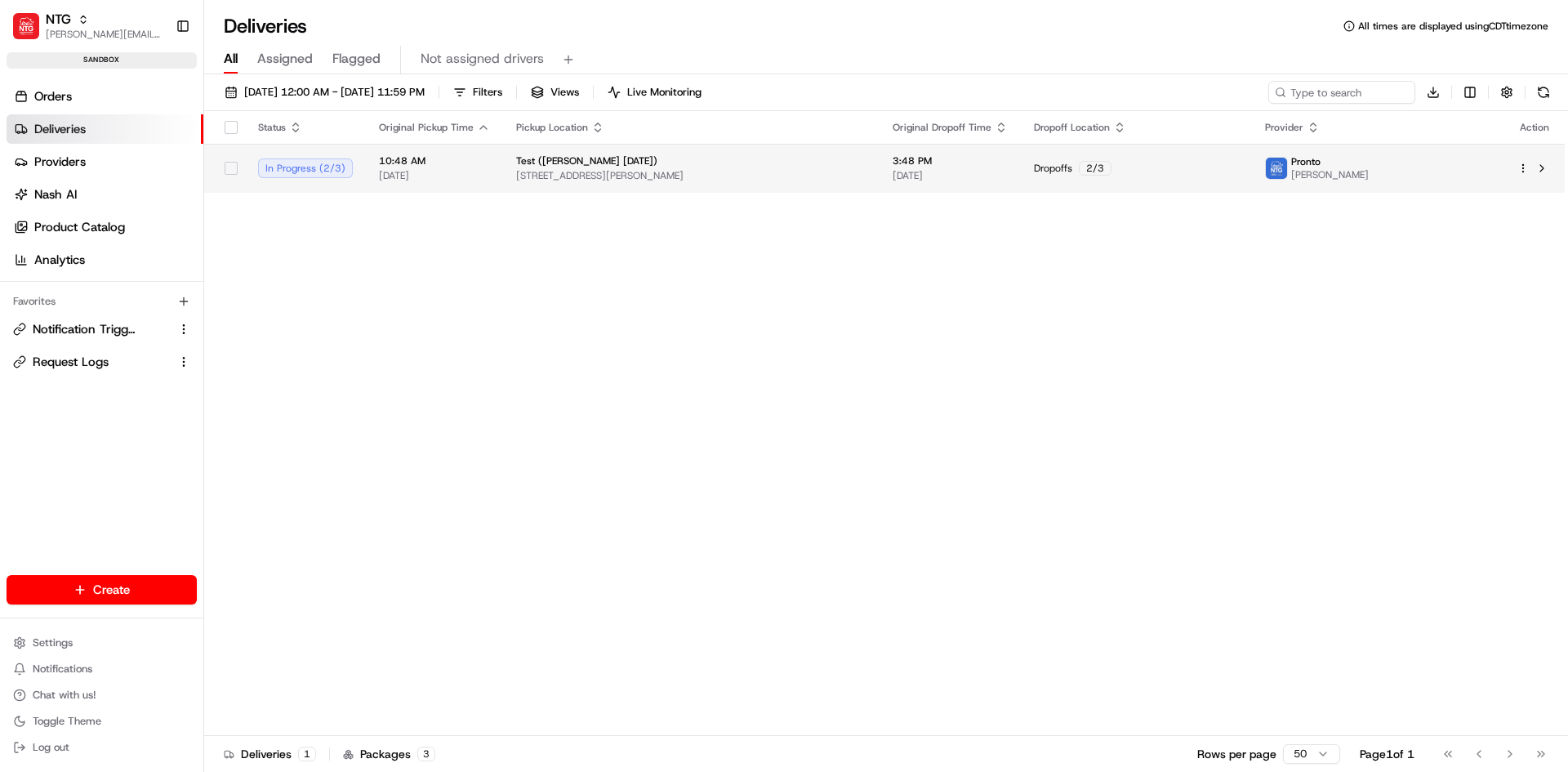 click on "[STREET_ADDRESS][PERSON_NAME]" at bounding box center [691, 176] 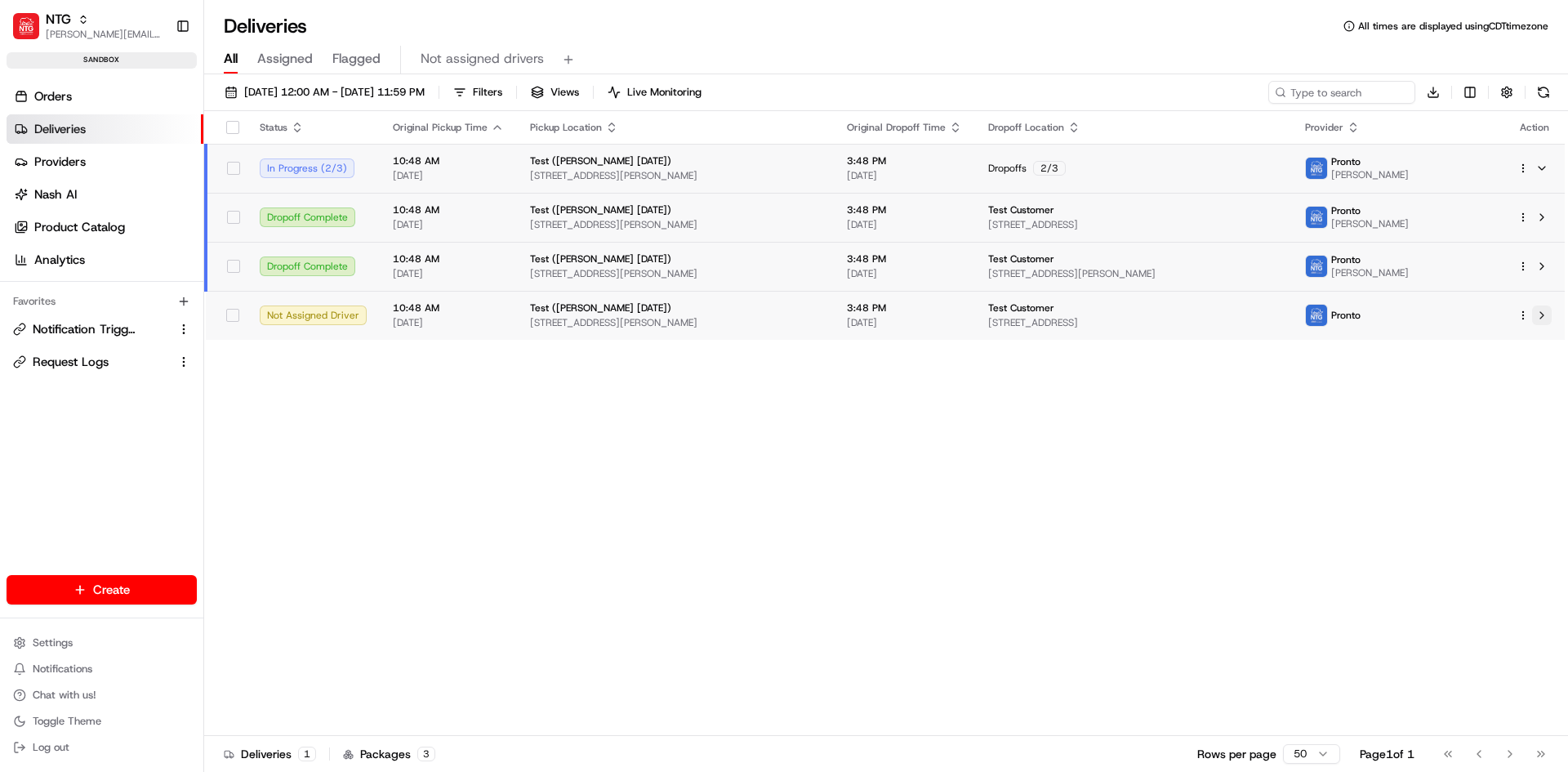 click at bounding box center (1542, 315) 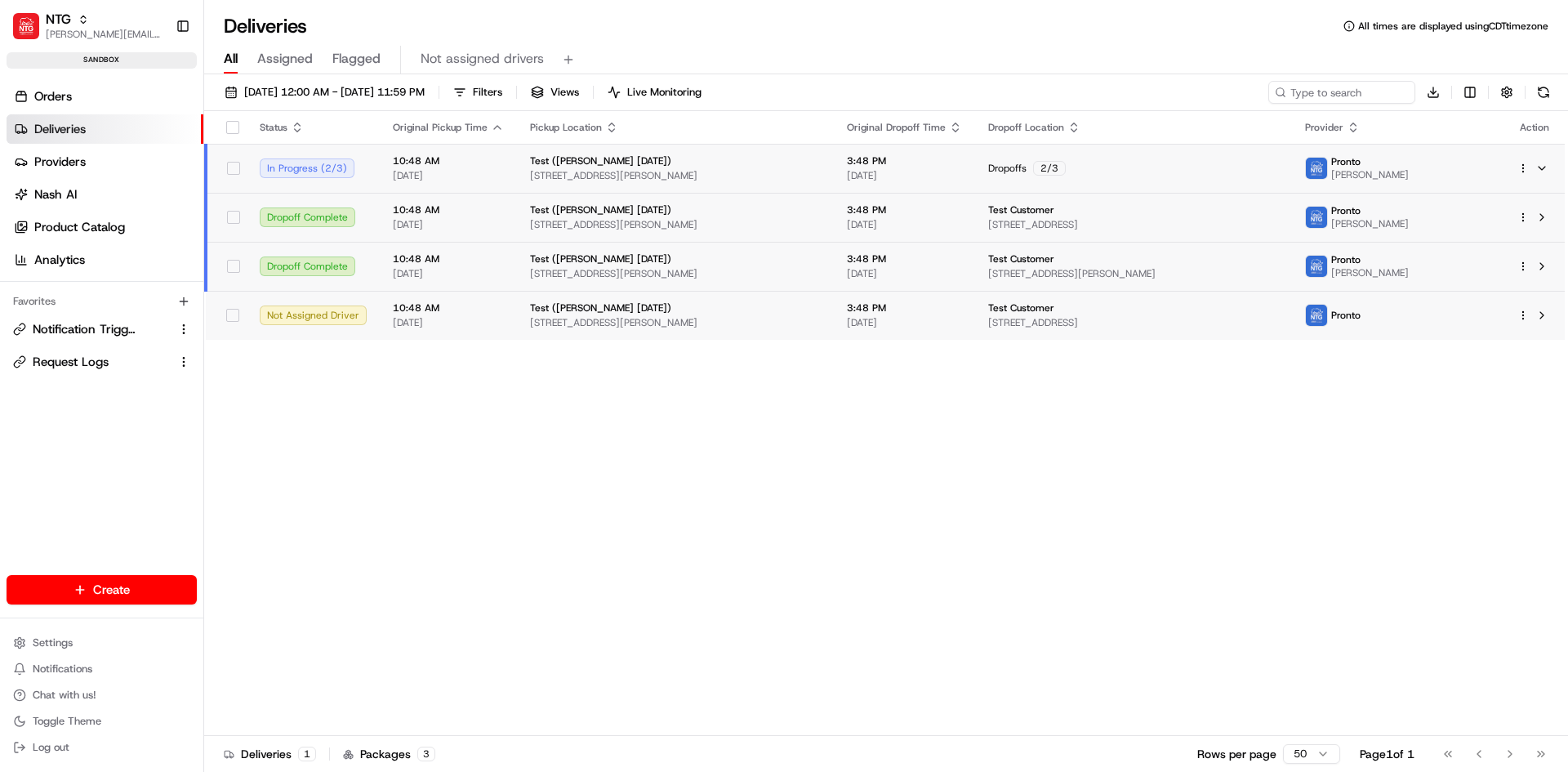 click on "Test ([PERSON_NAME] [DATE]) [STREET_ADDRESS][PERSON_NAME]" at bounding box center [675, 168] 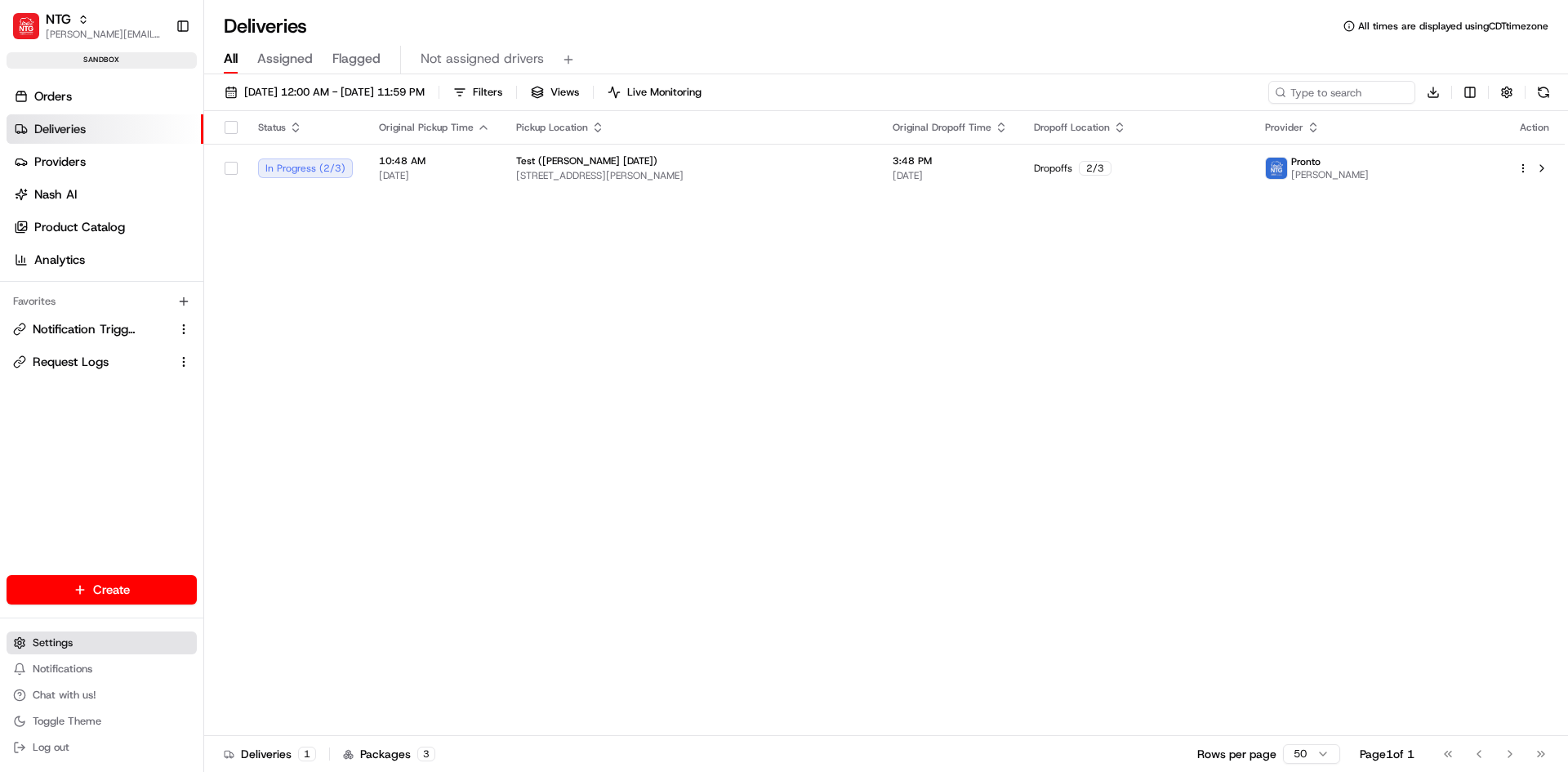 click on "Settings" at bounding box center [52, 643] 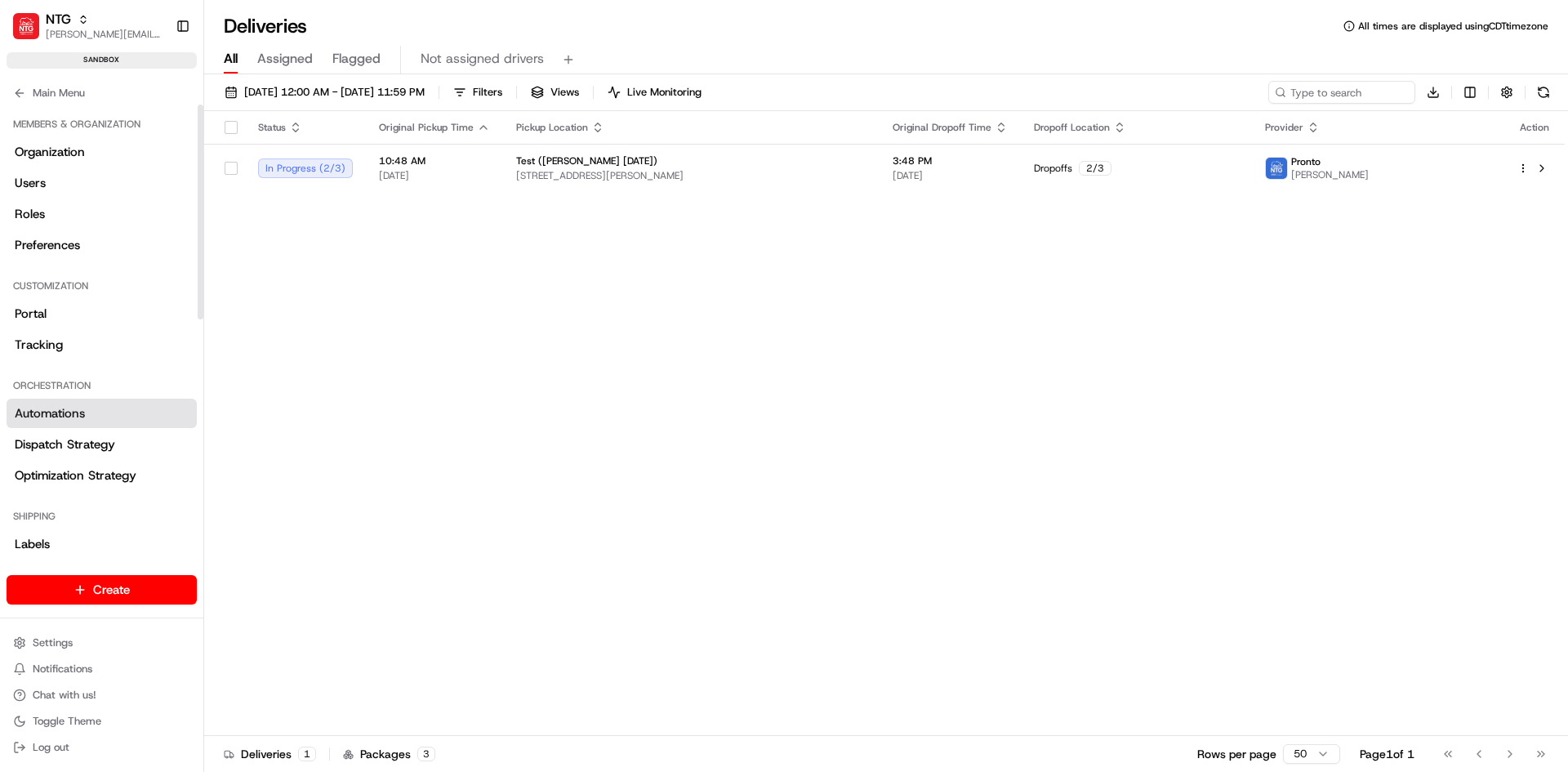 click on "Automations" at bounding box center [101, 413] 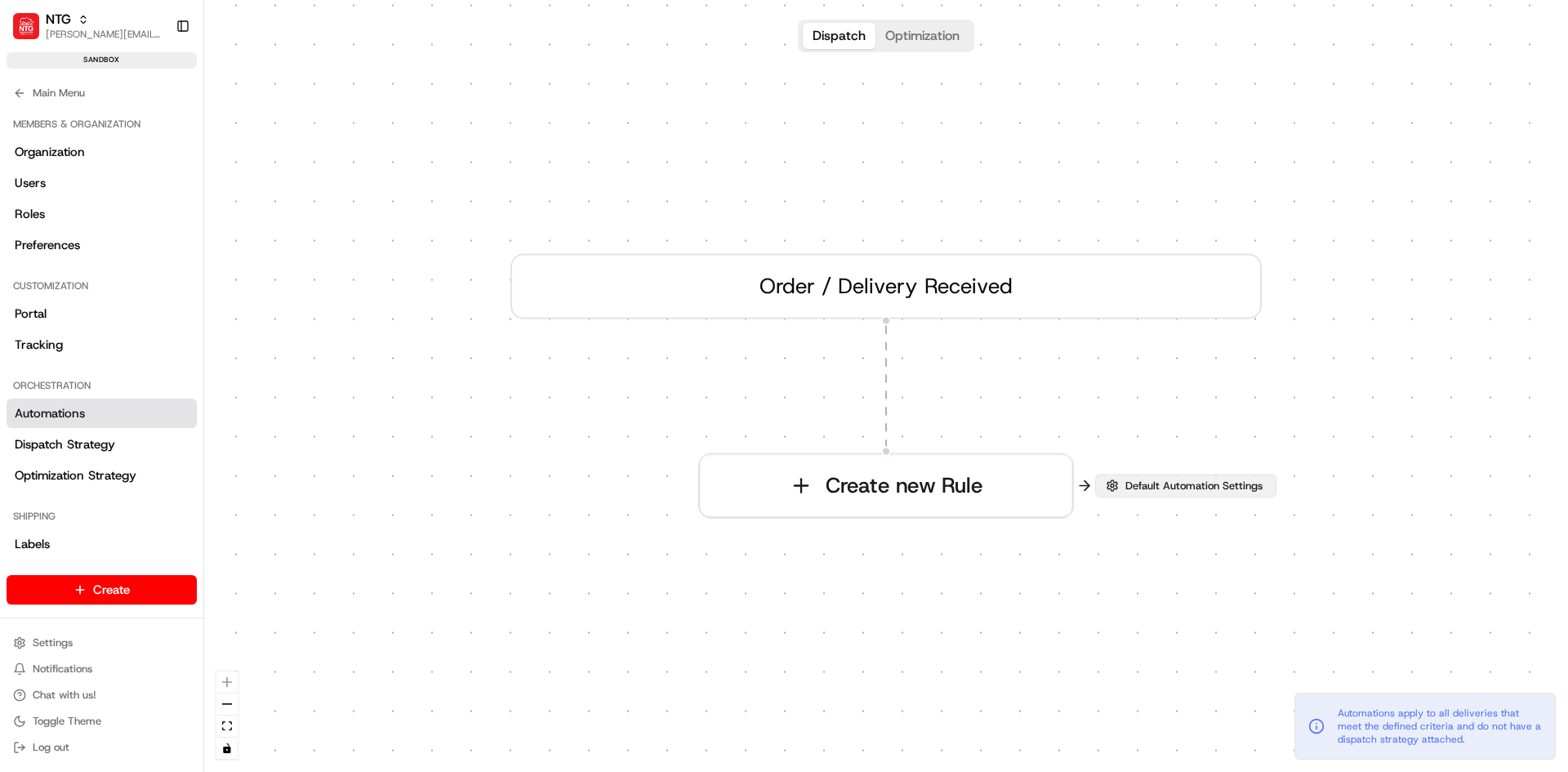 click on "Default Automation Settings" at bounding box center [1186, 486] 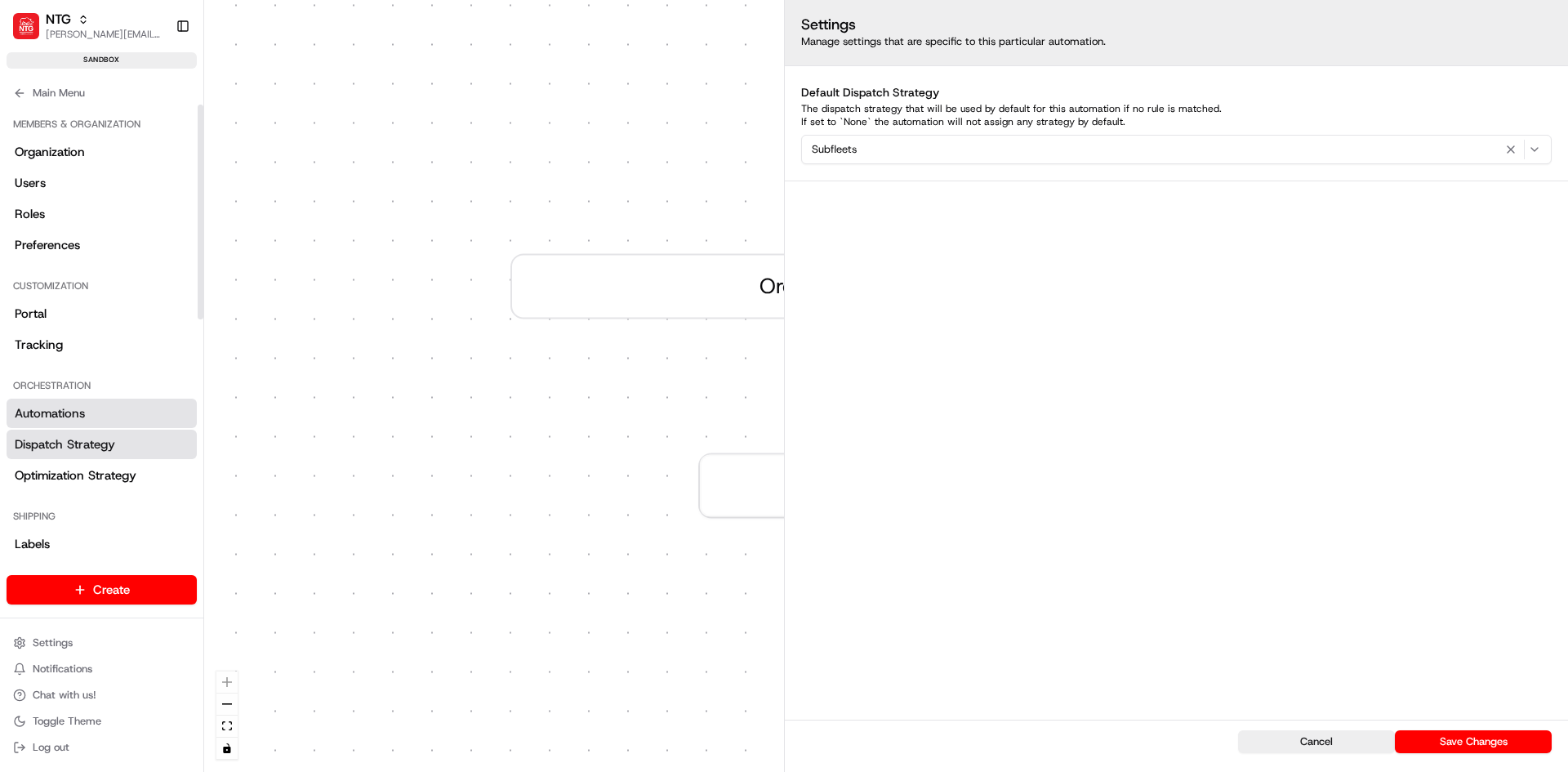click on "Dispatch Strategy" at bounding box center [65, 444] 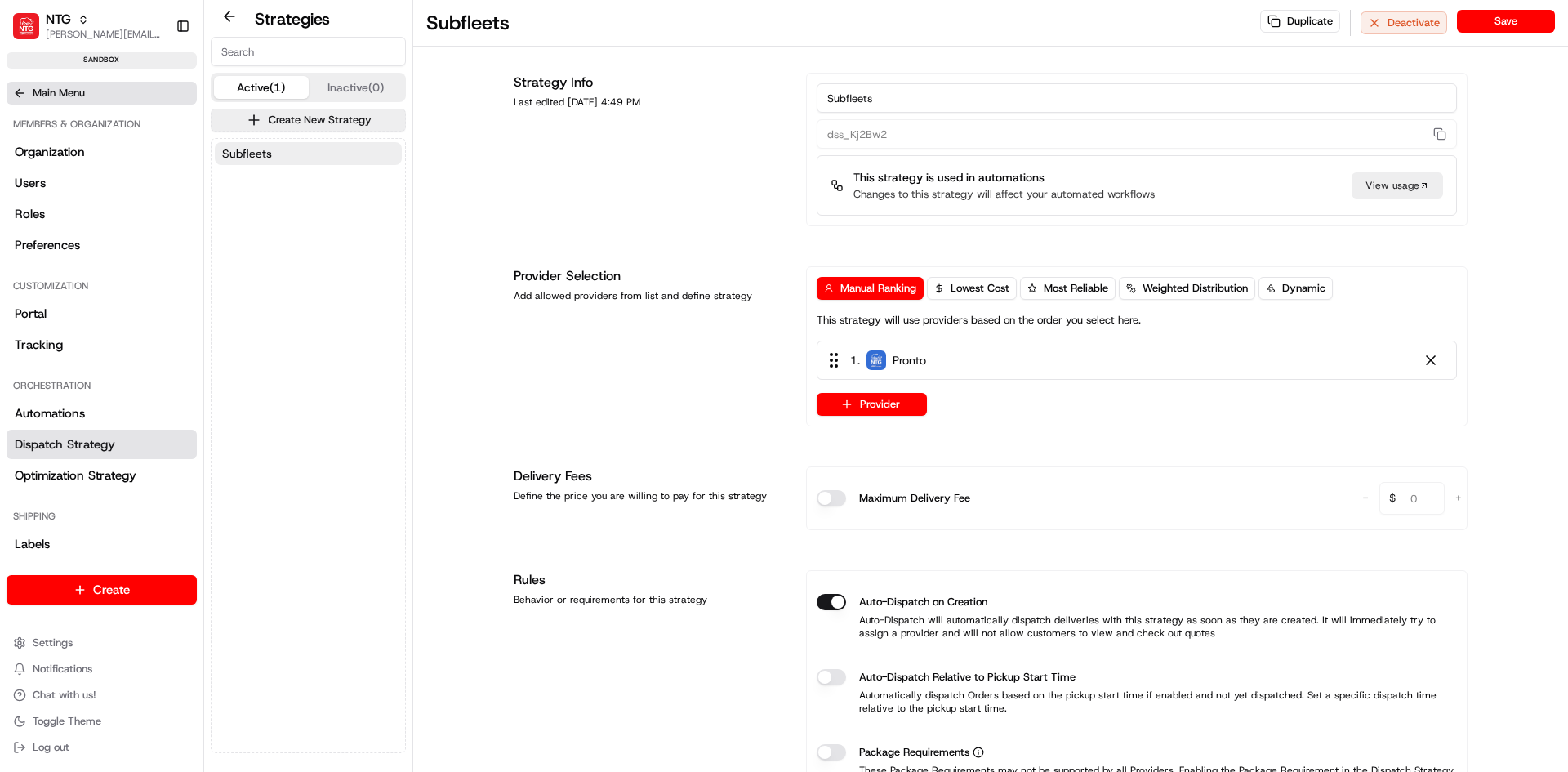 click 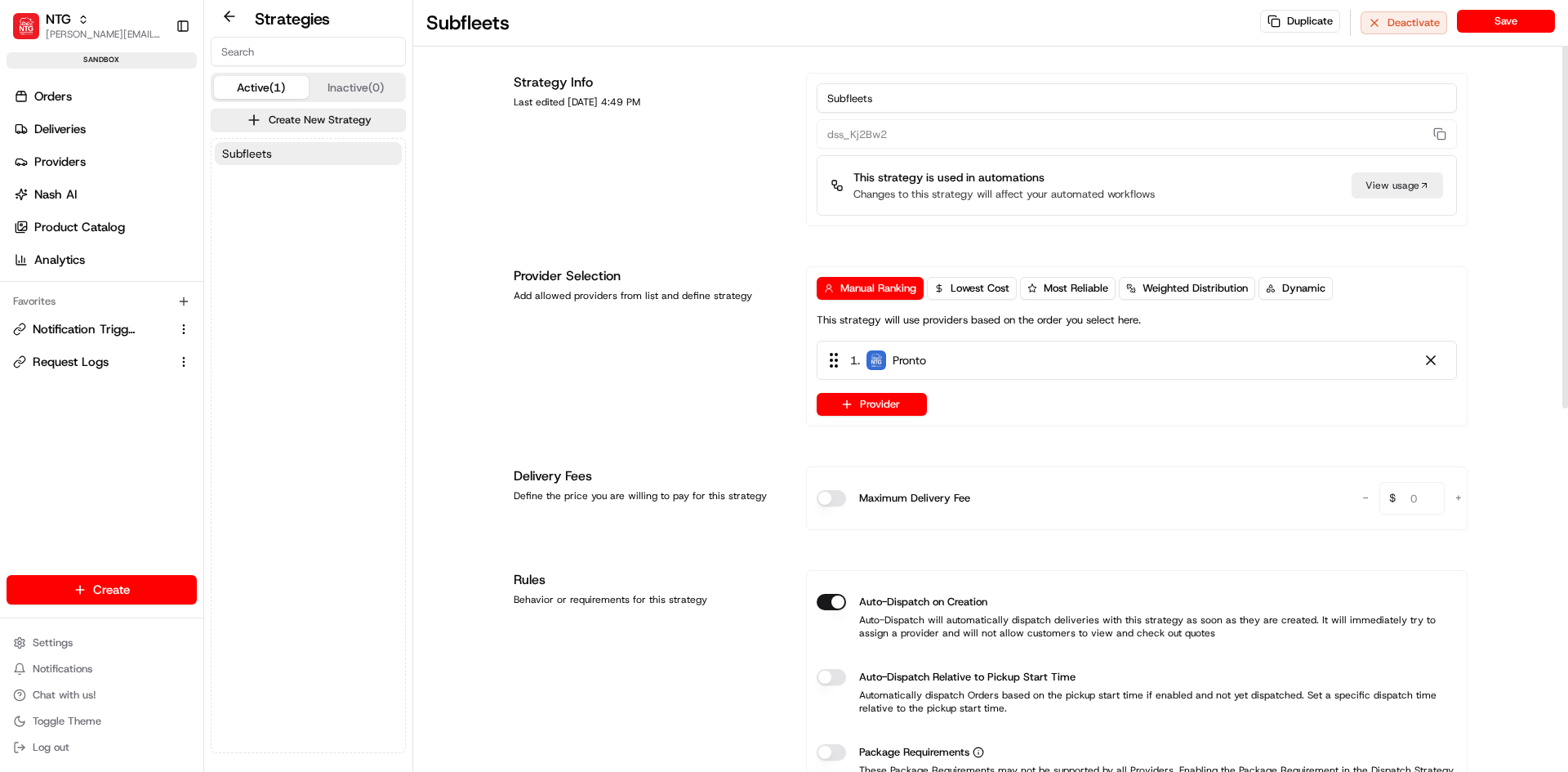 drag, startPoint x: 873, startPoint y: 88, endPoint x: 810, endPoint y: 100, distance: 64.13267 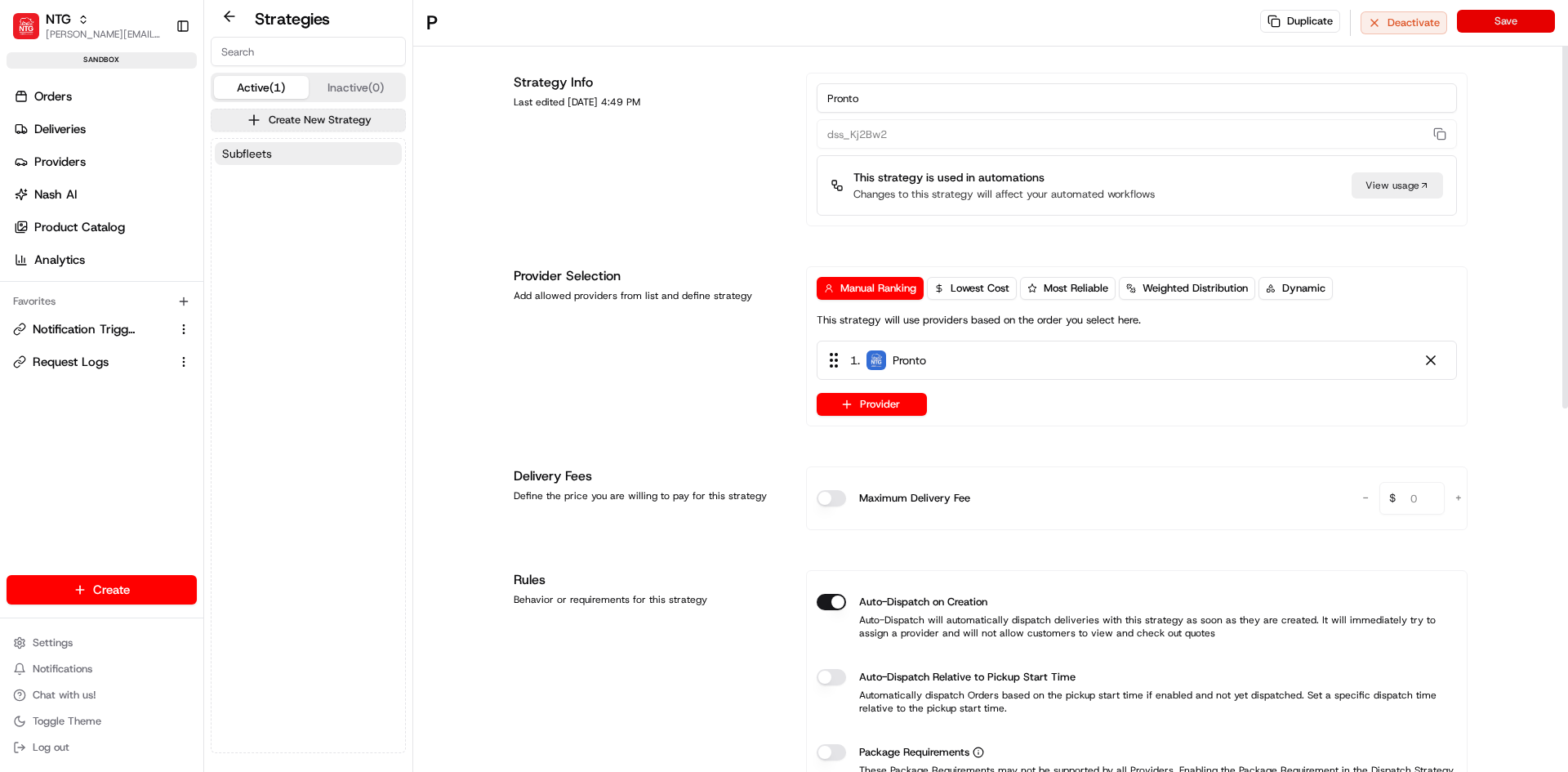 type on "Pronto" 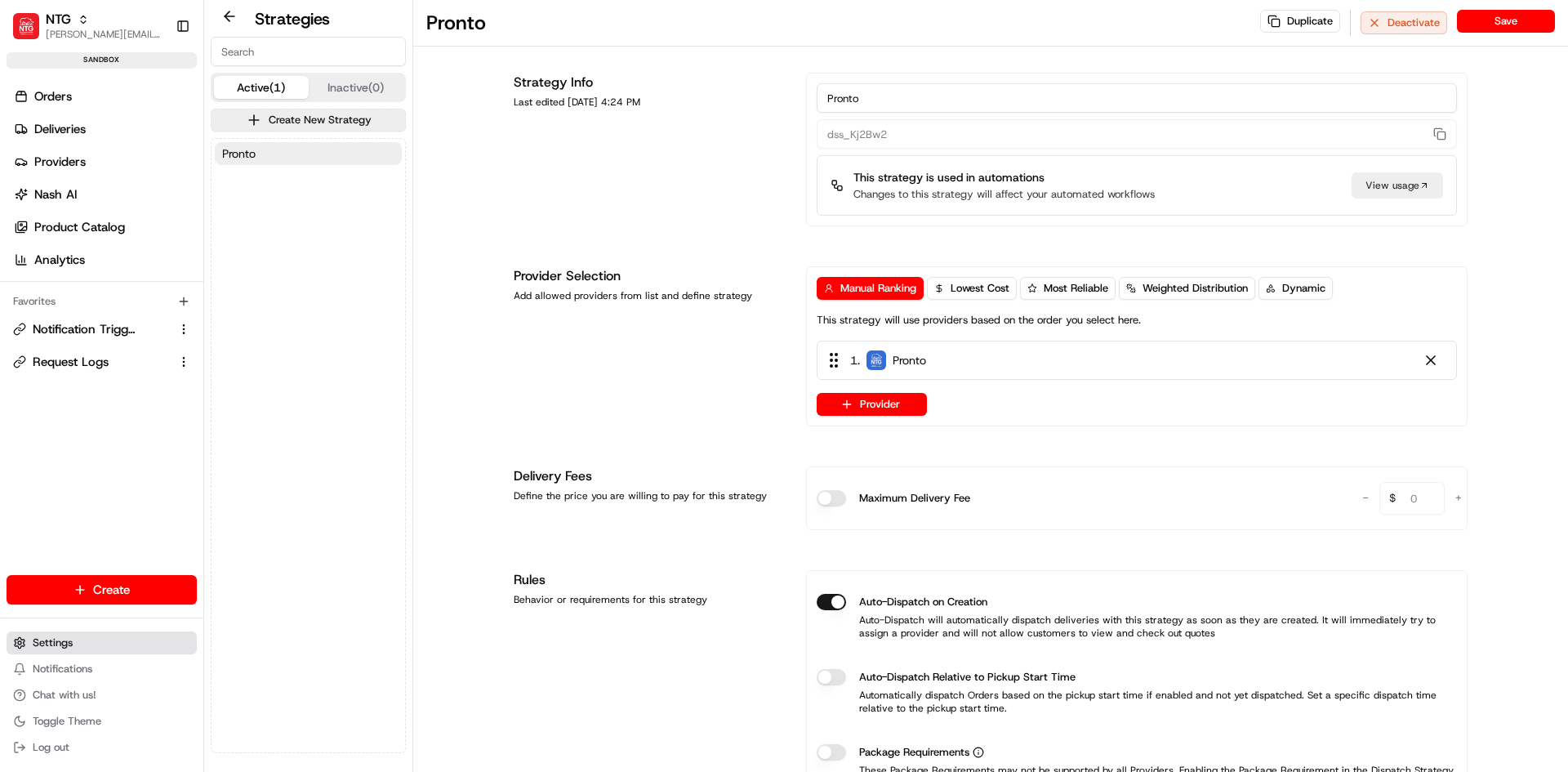 click on "Settings" at bounding box center (101, 643) 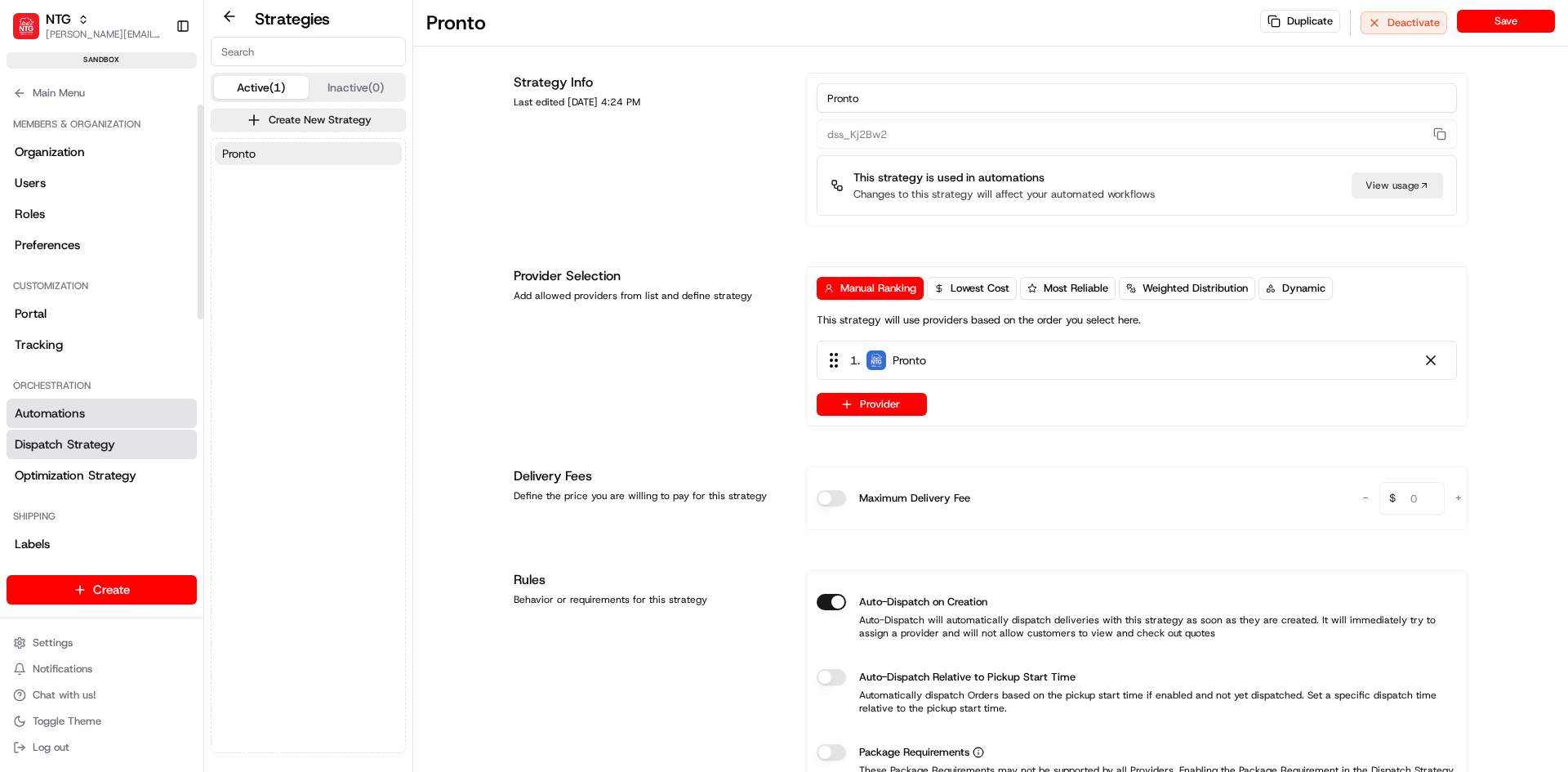click on "Automations" at bounding box center (101, 413) 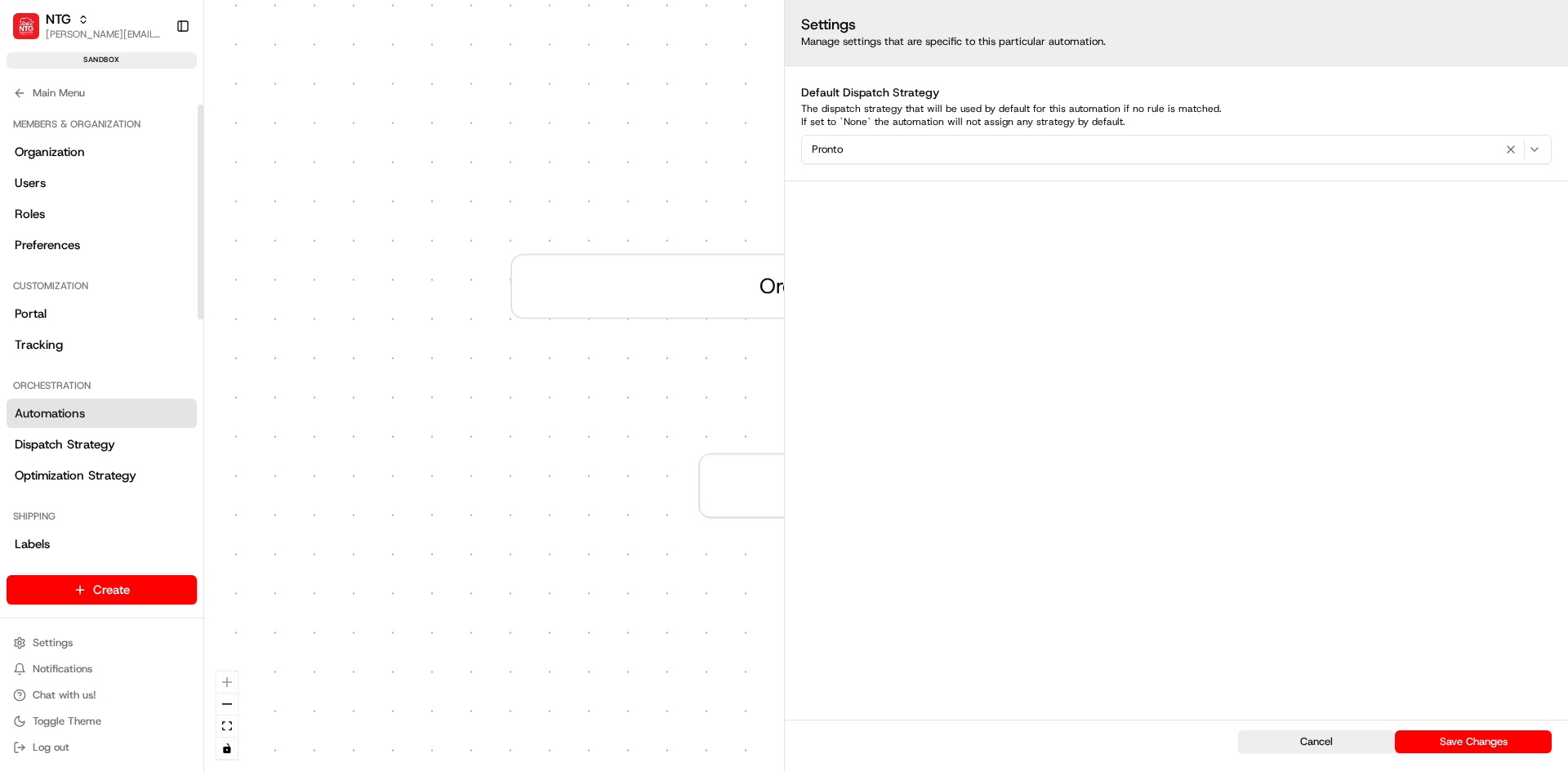 click on "0 Order / Delivery Received  Create new Rule" at bounding box center (886, 386) 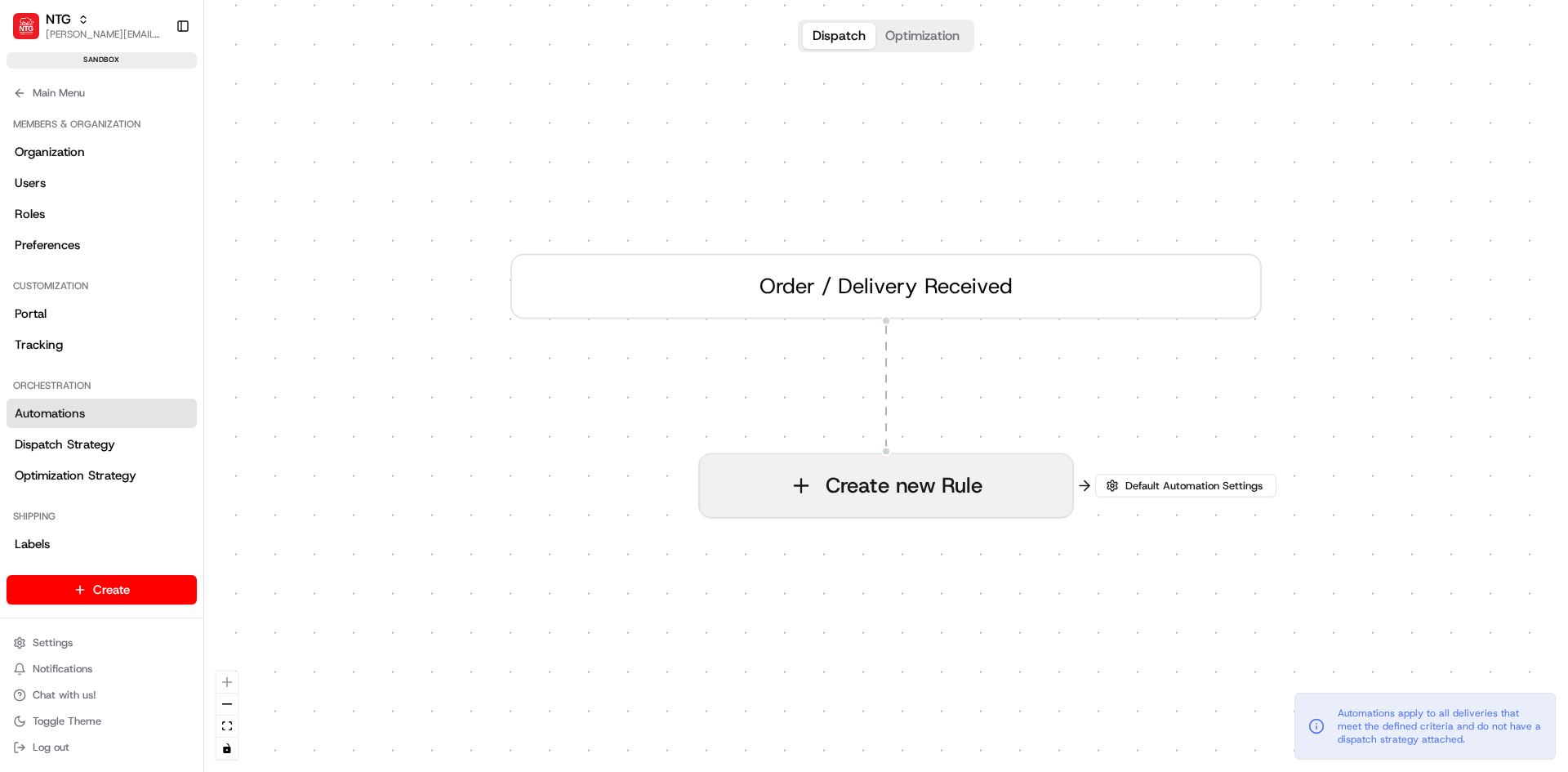 click on "Create new Rule" at bounding box center (886, 486) 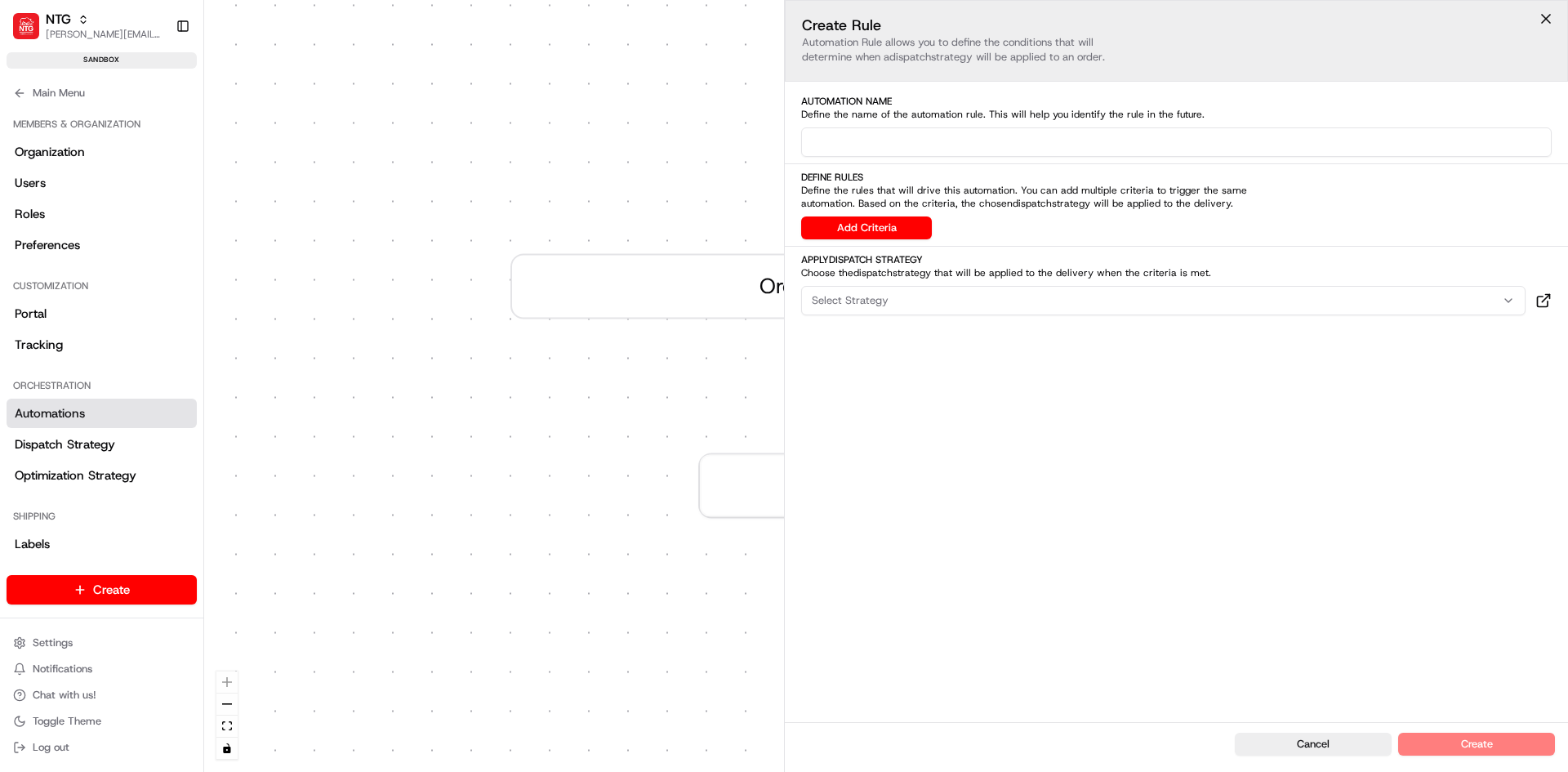 click at bounding box center (1176, 142) 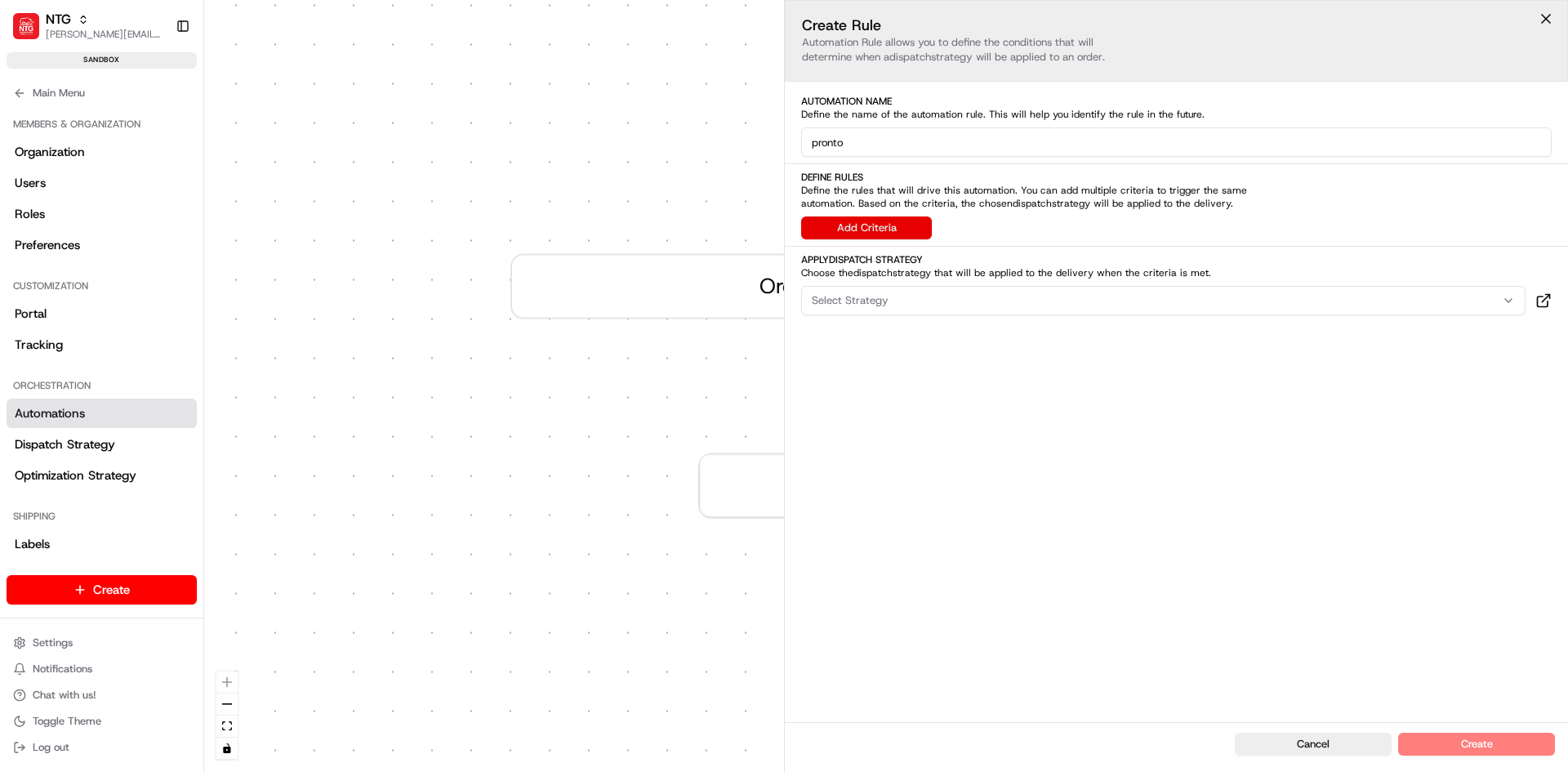 type on "pronto" 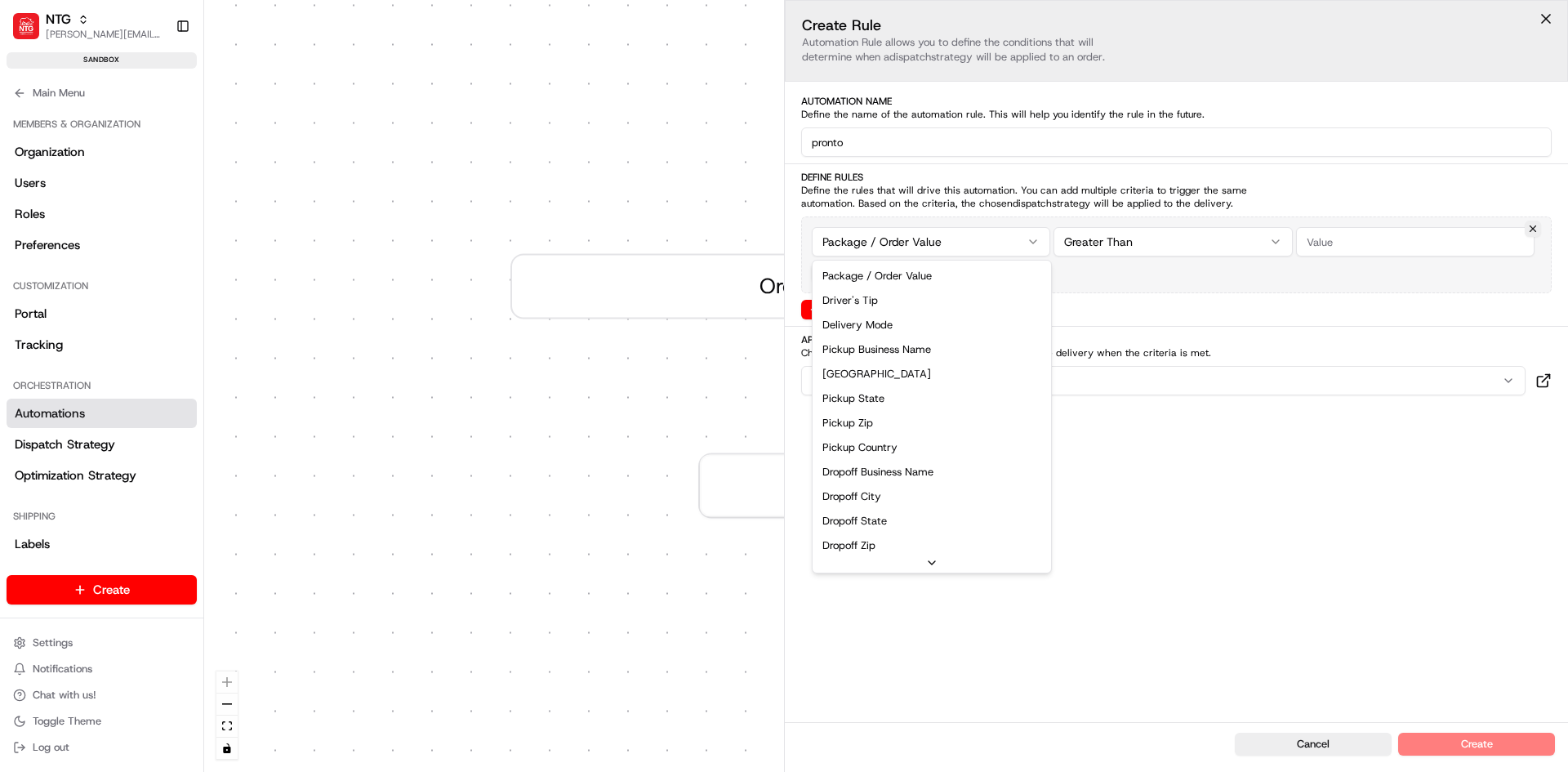 click on "NTG jeff@usenash.com Toggle Sidebar sandbox Orders Deliveries Providers Nash AI Product Catalog Analytics Favorites Notification Triggers Request Logs Main Menu Members & Organization Organization Users Roles Preferences Customization Portal Tracking Orchestration Automations Dispatch Strategy Optimization Strategy Shipping Labels Manifest Locations Pickup Locations Dropoff Locations Billing Billing Refund Requests Integrations Notification Triggers Webhooks API Keys Request Logs Other Feature Flags Create Settings Notifications Chat with us! Toggle Theme Log out Dispatch Optimization 0 Order / Delivery Received  Create new Rule Default Automation Settings Automations apply to all deliveries that meet the defined criteria and do not have a dispatch strategy attached. Press enter or space to select a node. You can then use the arrow keys to move the node around.  Press delete to remove it and escape to cancel.   Create Rule dispatch  strategy will be applied to an order. Automation Name pronto" at bounding box center (784, 386) 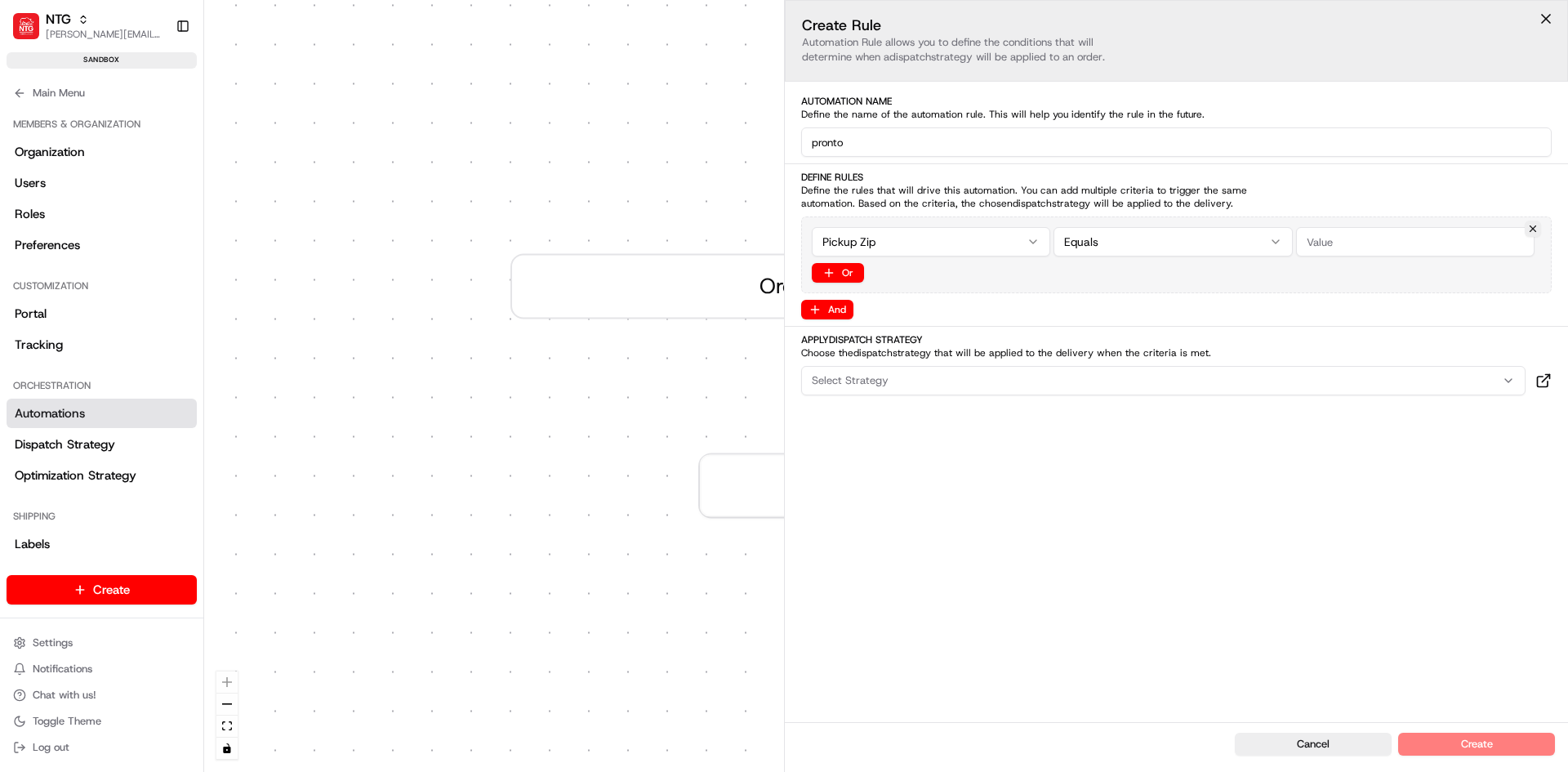 click on "NTG jeff@usenash.com Toggle Sidebar sandbox Orders Deliveries Providers Nash AI Product Catalog Analytics Favorites Notification Triggers Request Logs Main Menu Members & Organization Organization Users Roles Preferences Customization Portal Tracking Orchestration Automations Dispatch Strategy Optimization Strategy Shipping Labels Manifest Locations Pickup Locations Dropoff Locations Billing Billing Refund Requests Integrations Notification Triggers Webhooks API Keys Request Logs Other Feature Flags Create Settings Notifications Chat with us! Toggle Theme Log out Dispatch Optimization 0 Order / Delivery Received  Create new Rule Default Automation Settings Automations apply to all deliveries that meet the defined criteria and do not have a dispatch strategy attached. Press enter or space to select a node. You can then use the arrow keys to move the node around.  Press delete to remove it and escape to cancel.   Create Rule dispatch  strategy will be applied to an order. Automation Name pronto" at bounding box center [784, 386] 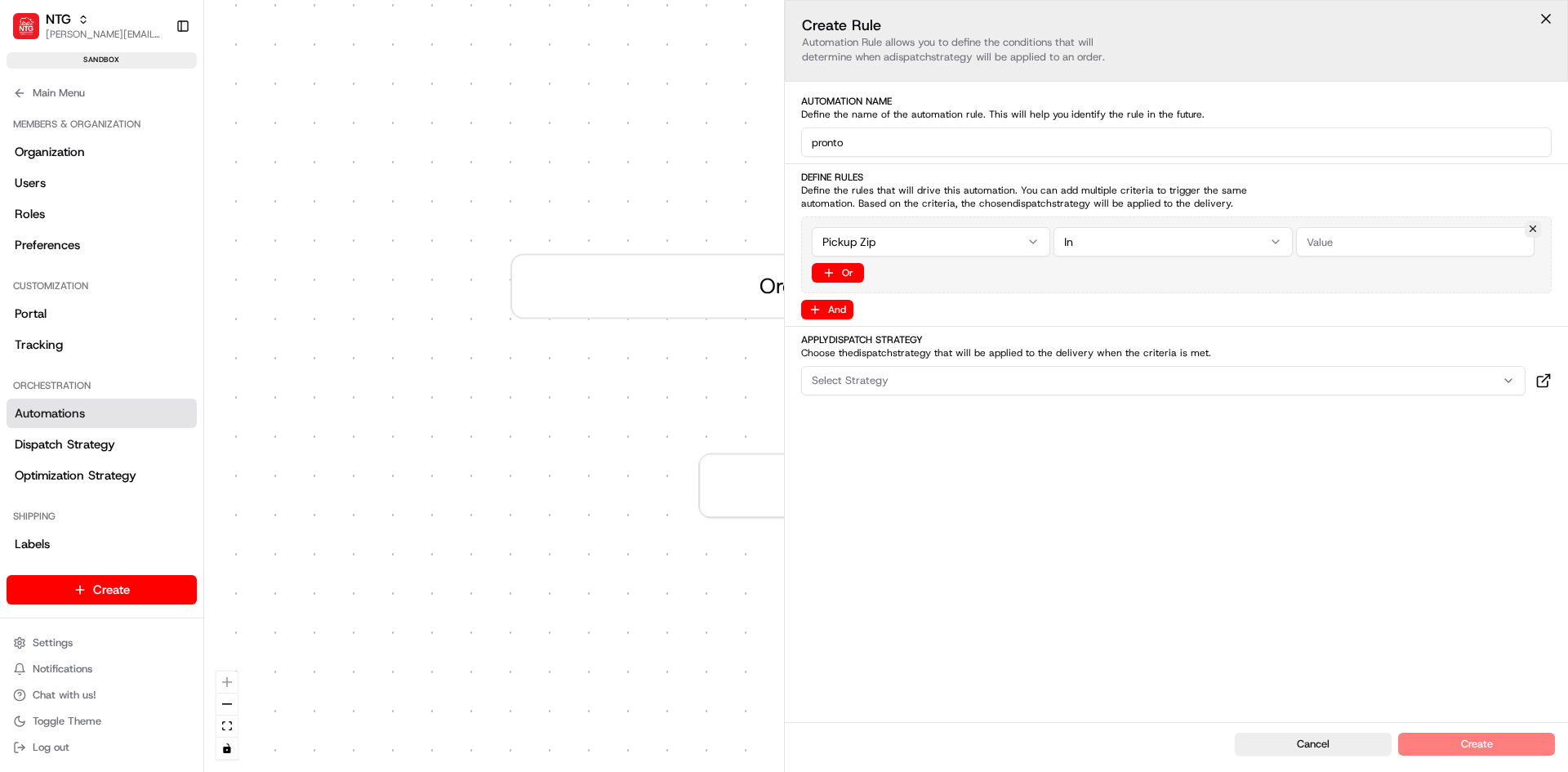 click at bounding box center [1415, 242] 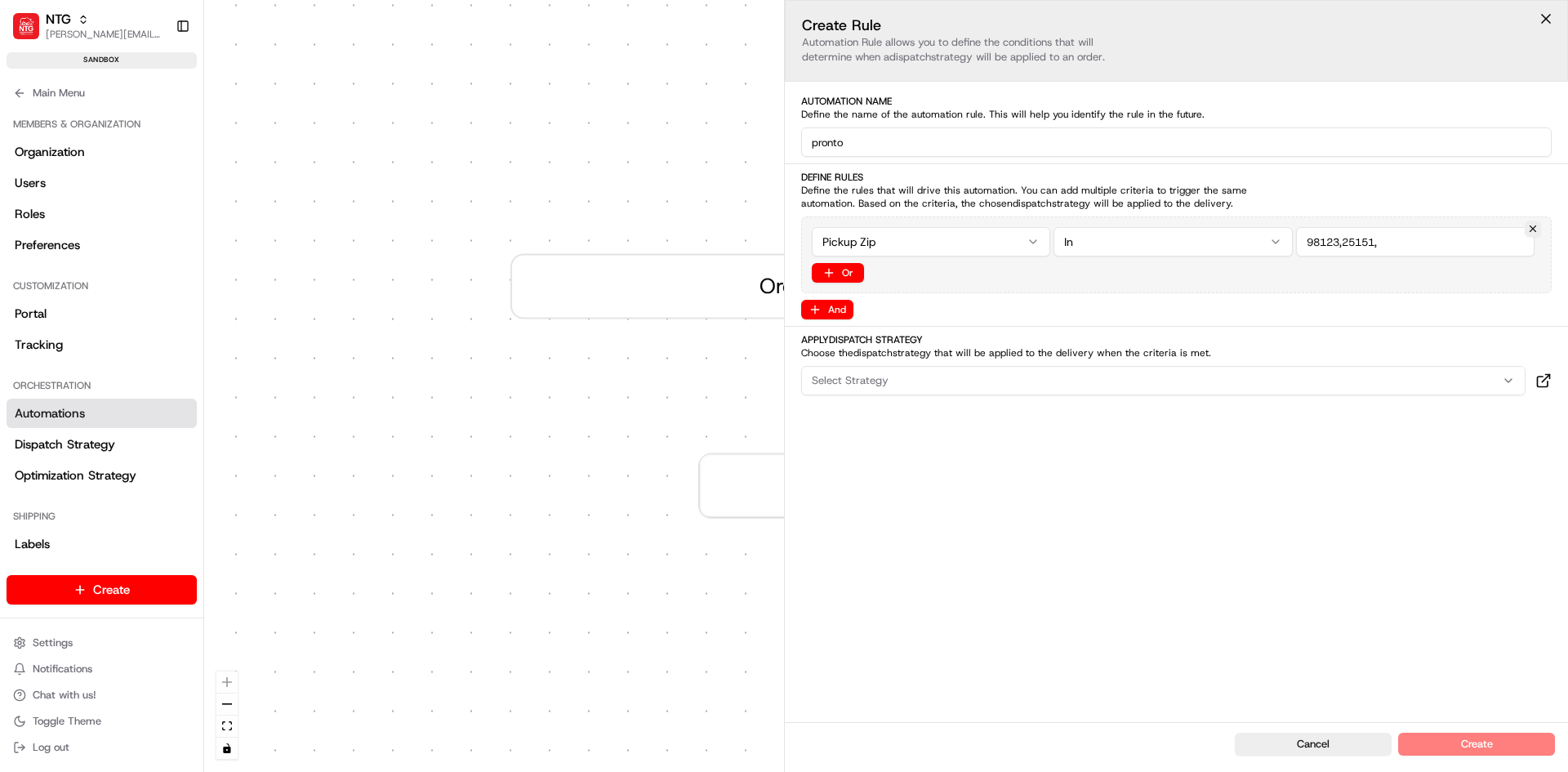 click on "Select Strategy" at bounding box center (1163, 381) 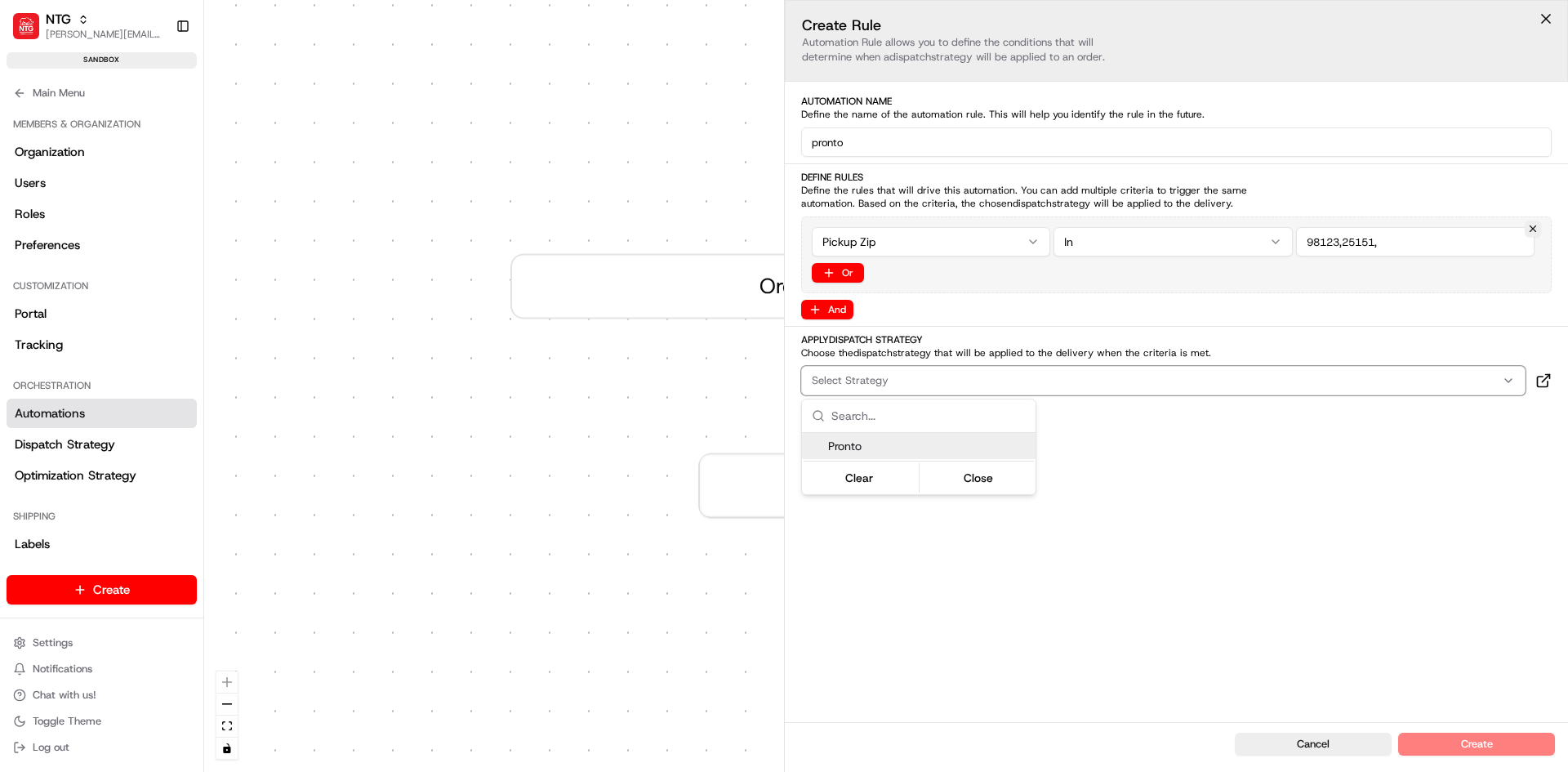 click on "Pronto" at bounding box center (929, 446) 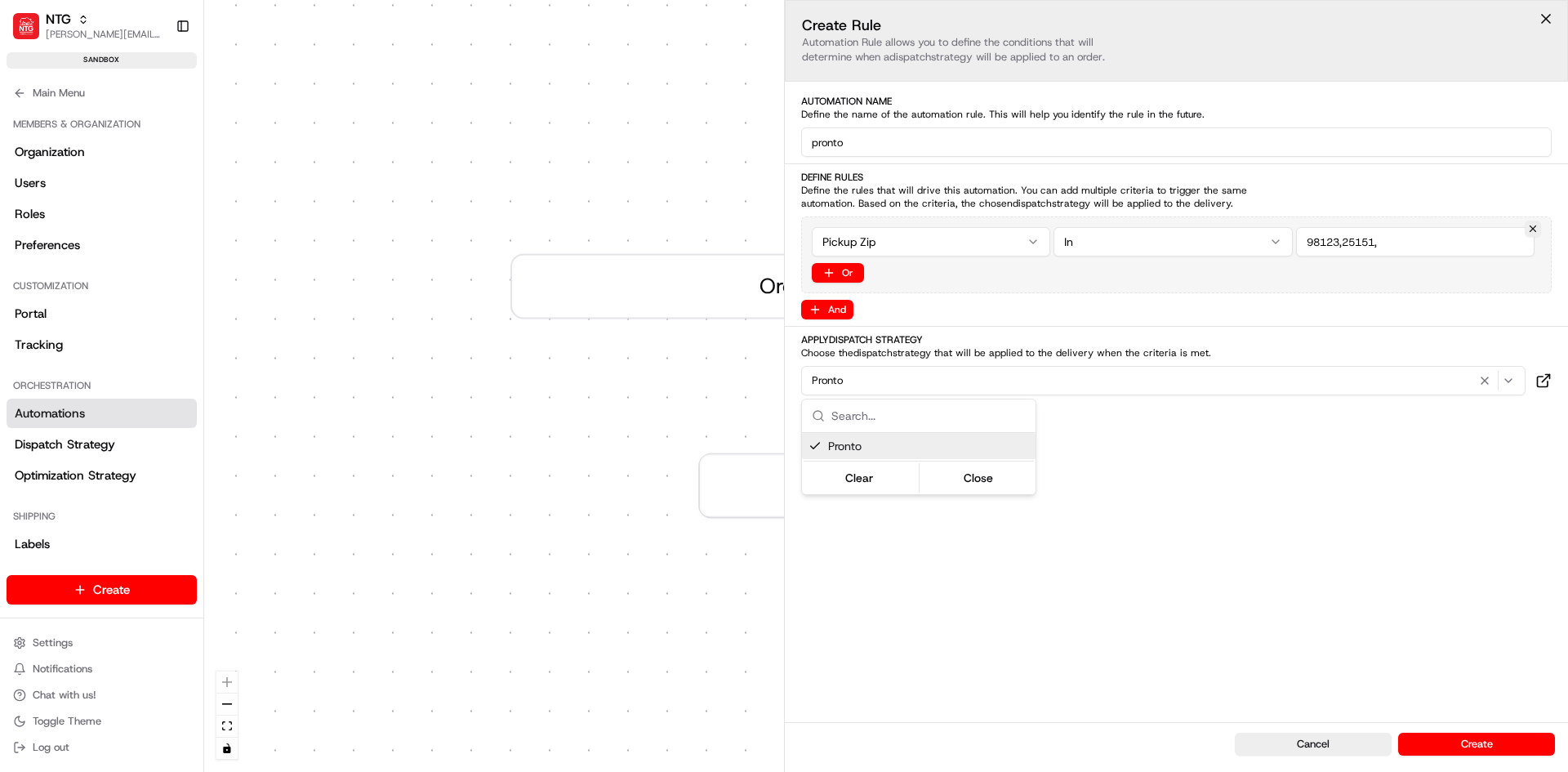 click on "NTG jeff@usenash.com Toggle Sidebar sandbox Orders Deliveries Providers Nash AI Product Catalog Analytics Favorites Notification Triggers Request Logs Main Menu Members & Organization Organization Users Roles Preferences Customization Portal Tracking Orchestration Automations Dispatch Strategy Optimization Strategy Shipping Labels Manifest Locations Pickup Locations Dropoff Locations Billing Billing Refund Requests Integrations Notification Triggers Webhooks API Keys Request Logs Other Feature Flags Create Settings Notifications Chat with us! Toggle Theme Log out Dispatch Optimization 0 Order / Delivery Received  Create new Rule Default Automation Settings Automations apply to all deliveries that meet the defined criteria and do not have a dispatch strategy attached. Press enter or space to select a node. You can then use the arrow keys to move the node around.  Press delete to remove it and escape to cancel.   Create Rule dispatch  strategy will be applied to an order. Automation Name pronto" at bounding box center (784, 386) 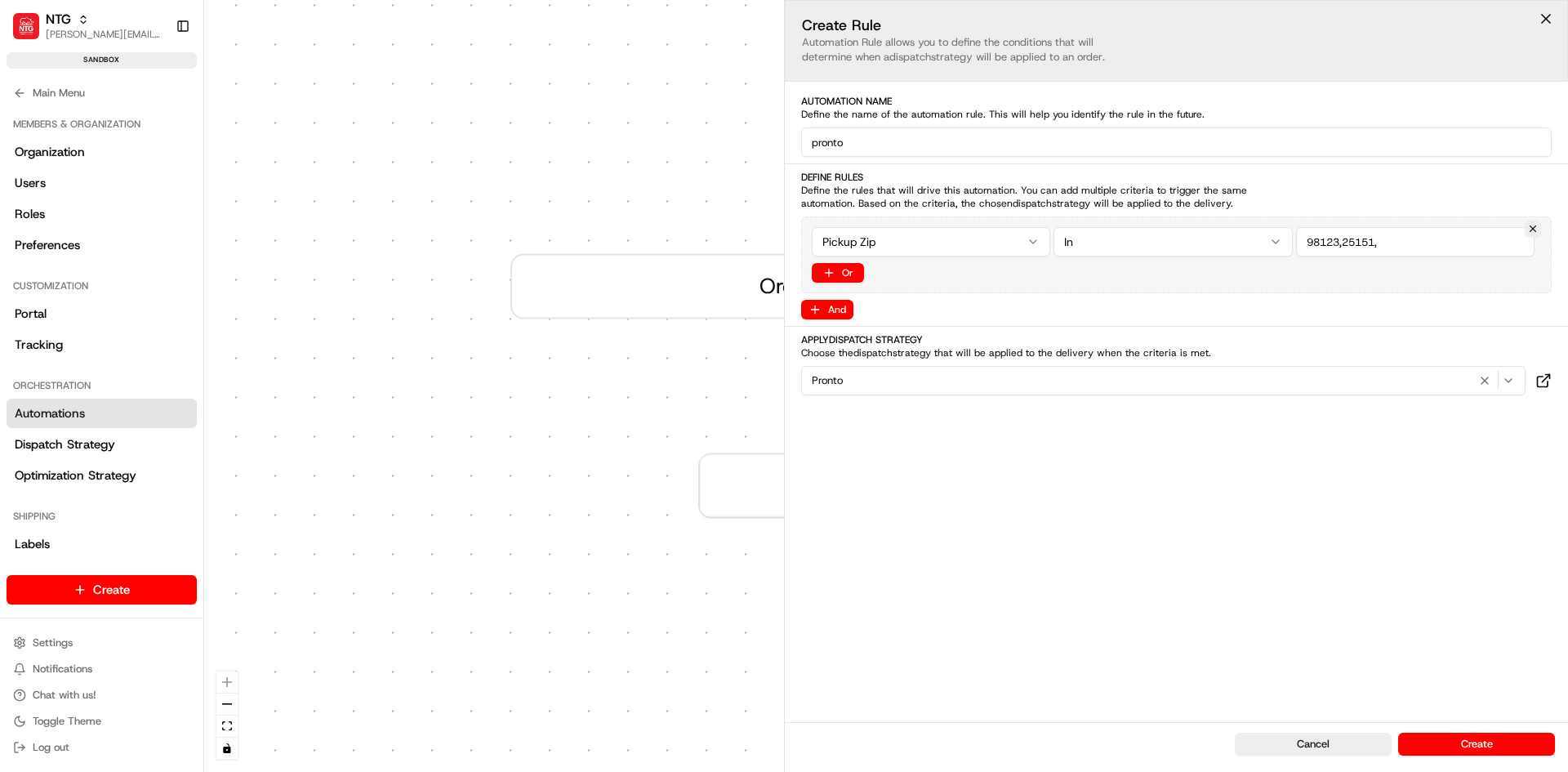 click at bounding box center (1415, 242) 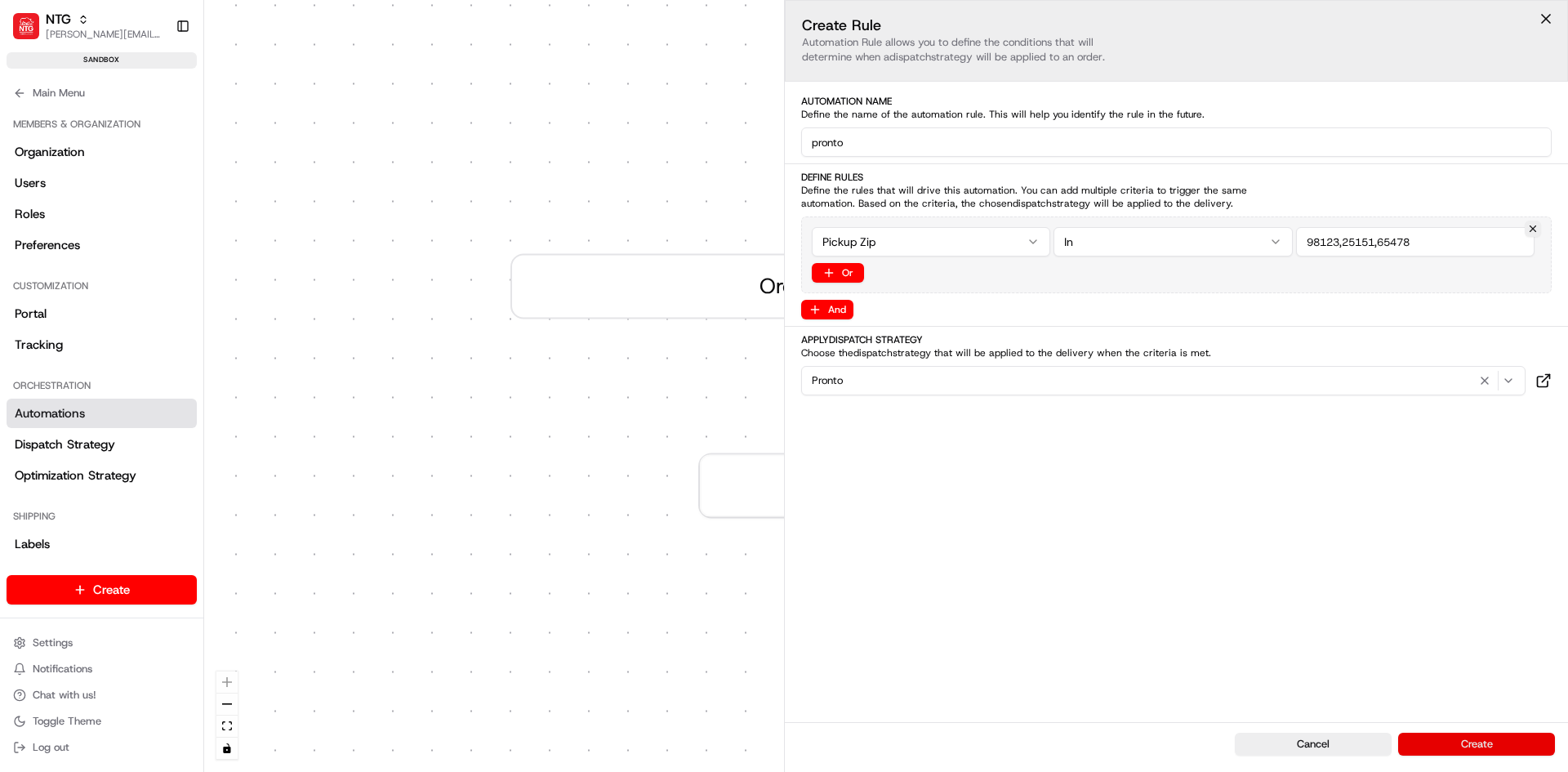 type on "98123,25151,65478" 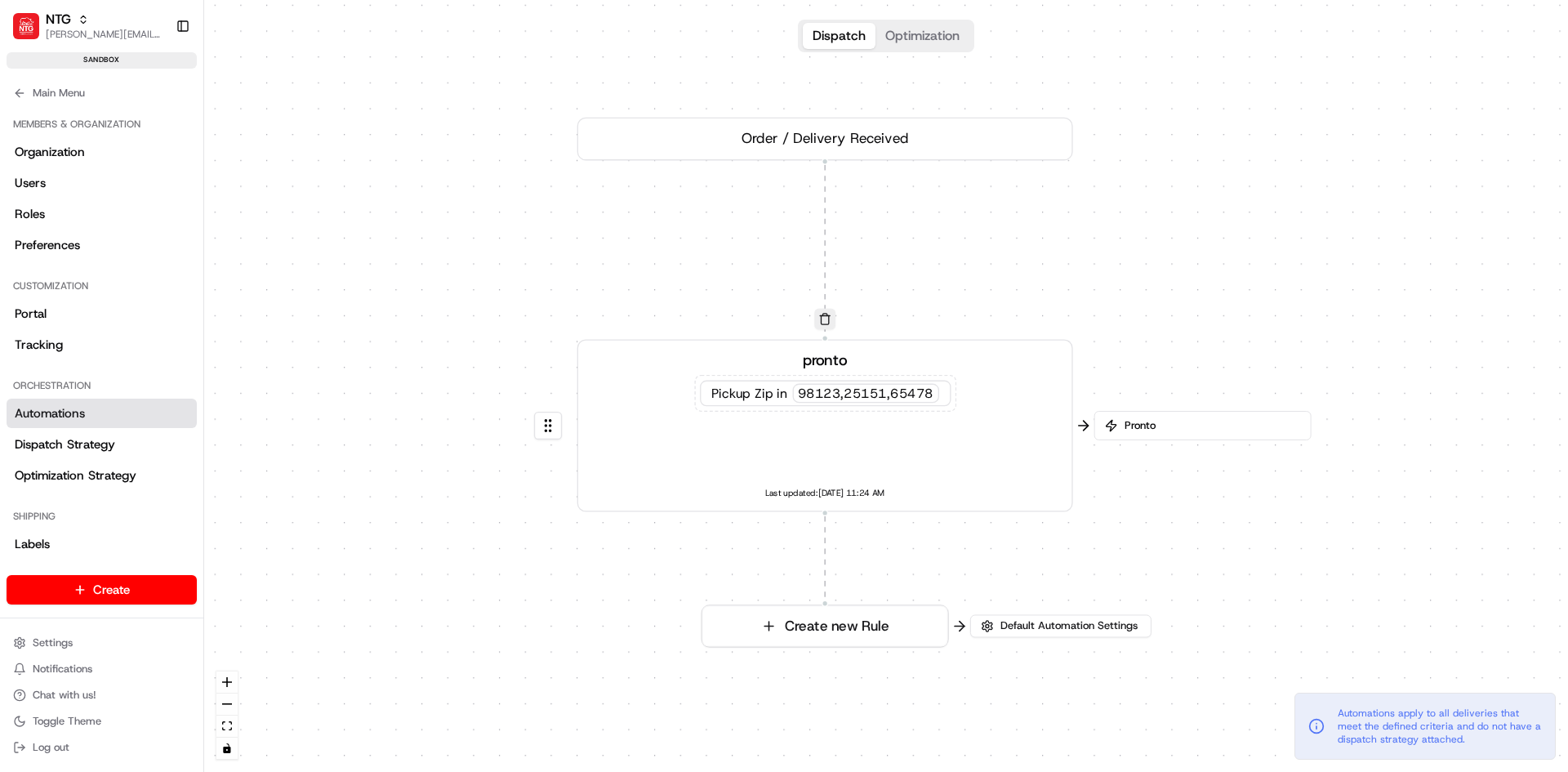 drag, startPoint x: 1289, startPoint y: 480, endPoint x: 1145, endPoint y: 245, distance: 275.61023 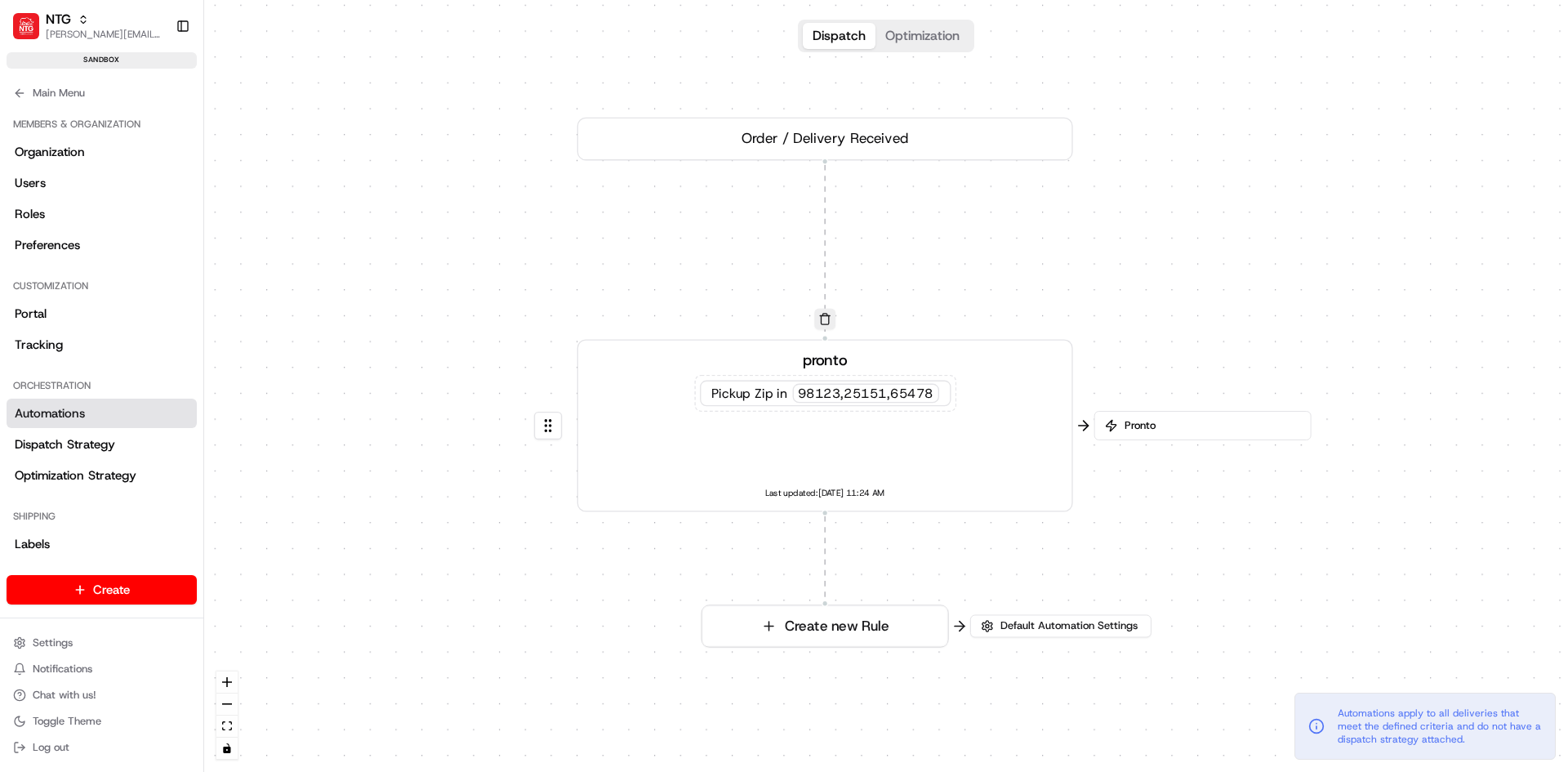 click on "0 0 Order / Delivery Received pronto Pickup Zip in 98123,25151,65478   Last updated:  07/15/2025 11:24 AM  Create new Rule" at bounding box center [886, 386] 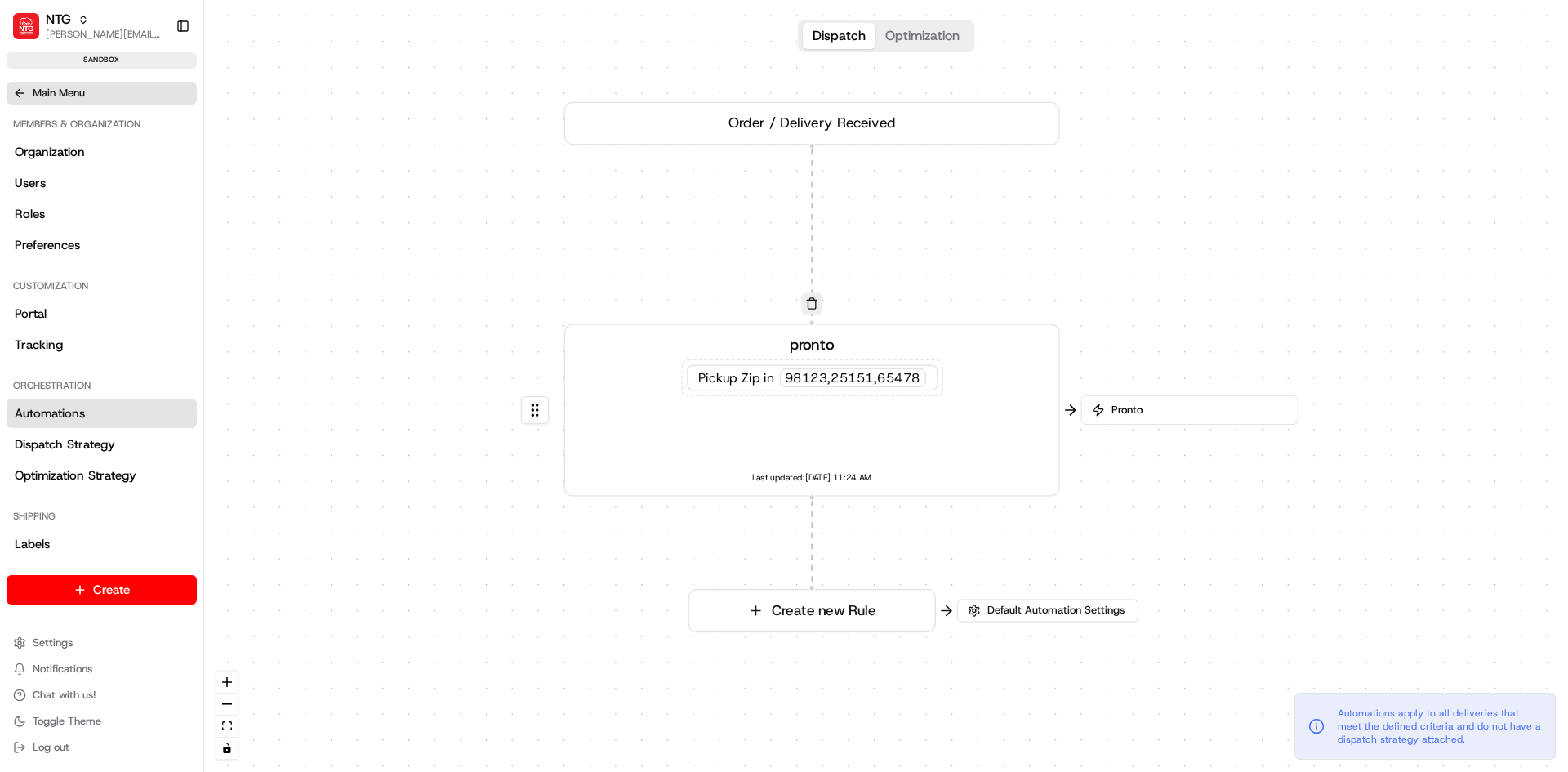click 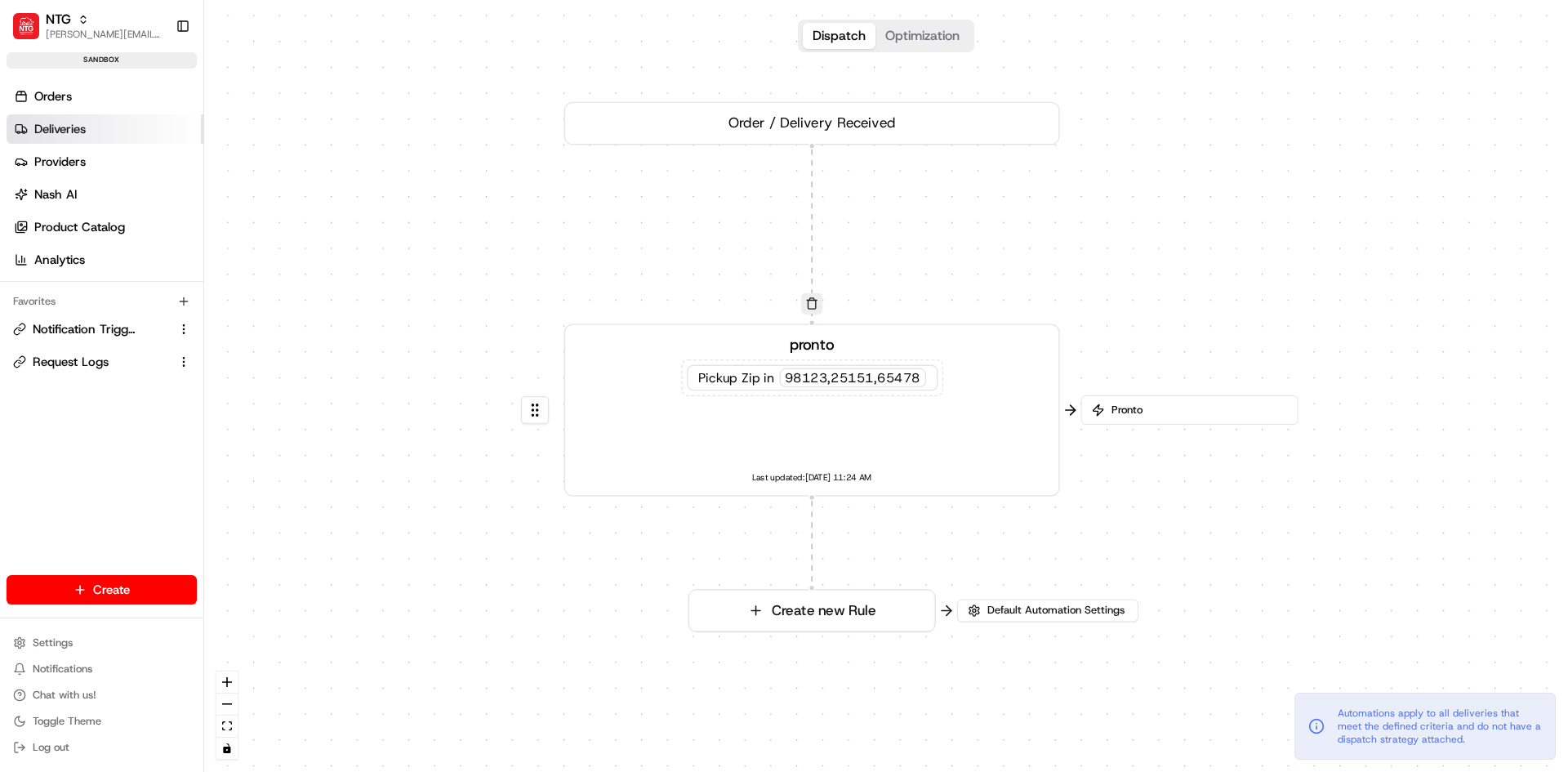 click on "Deliveries" at bounding box center (105, 129) 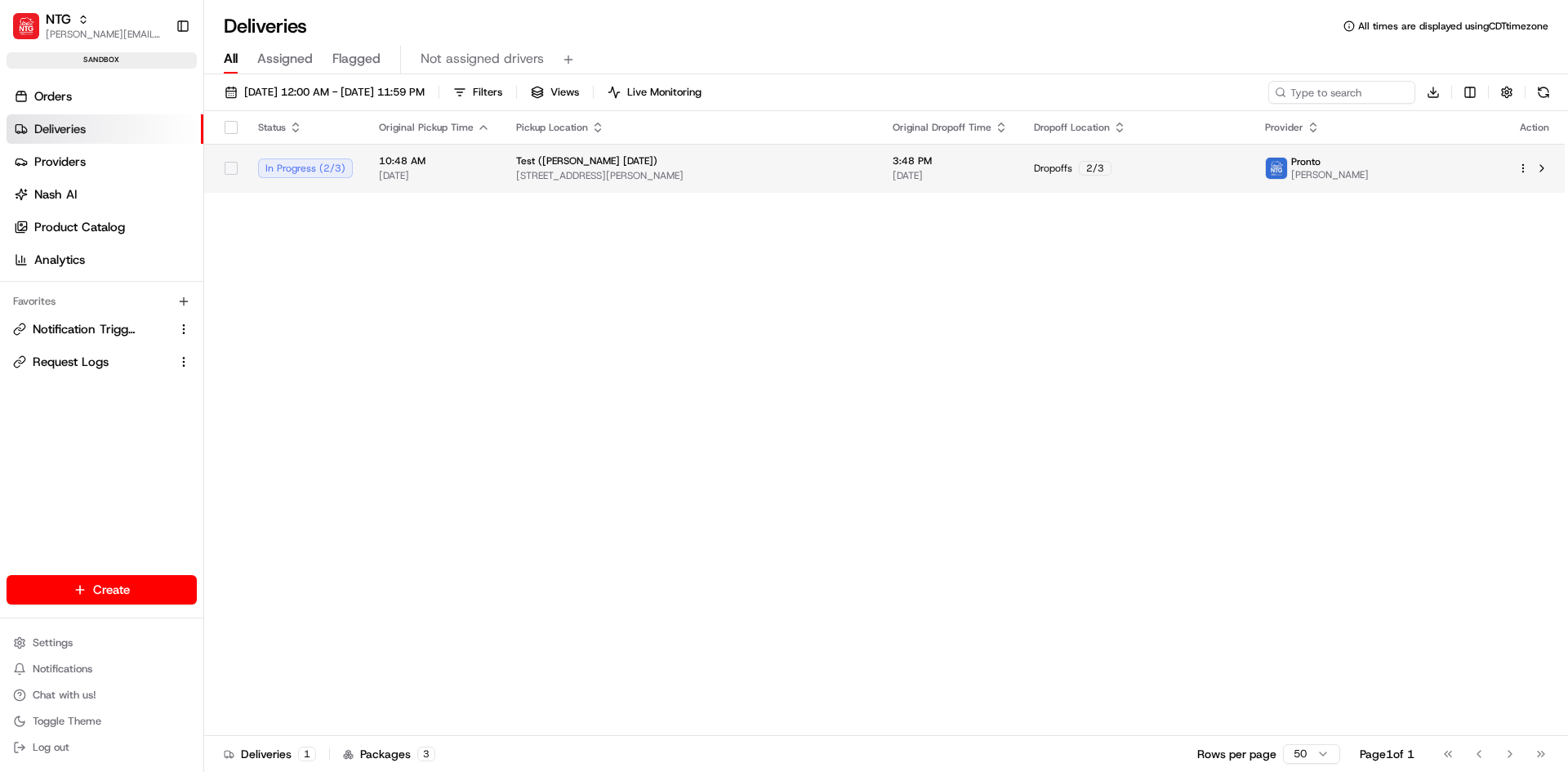 click on "Test ([PERSON_NAME] [DATE])" at bounding box center [691, 161] 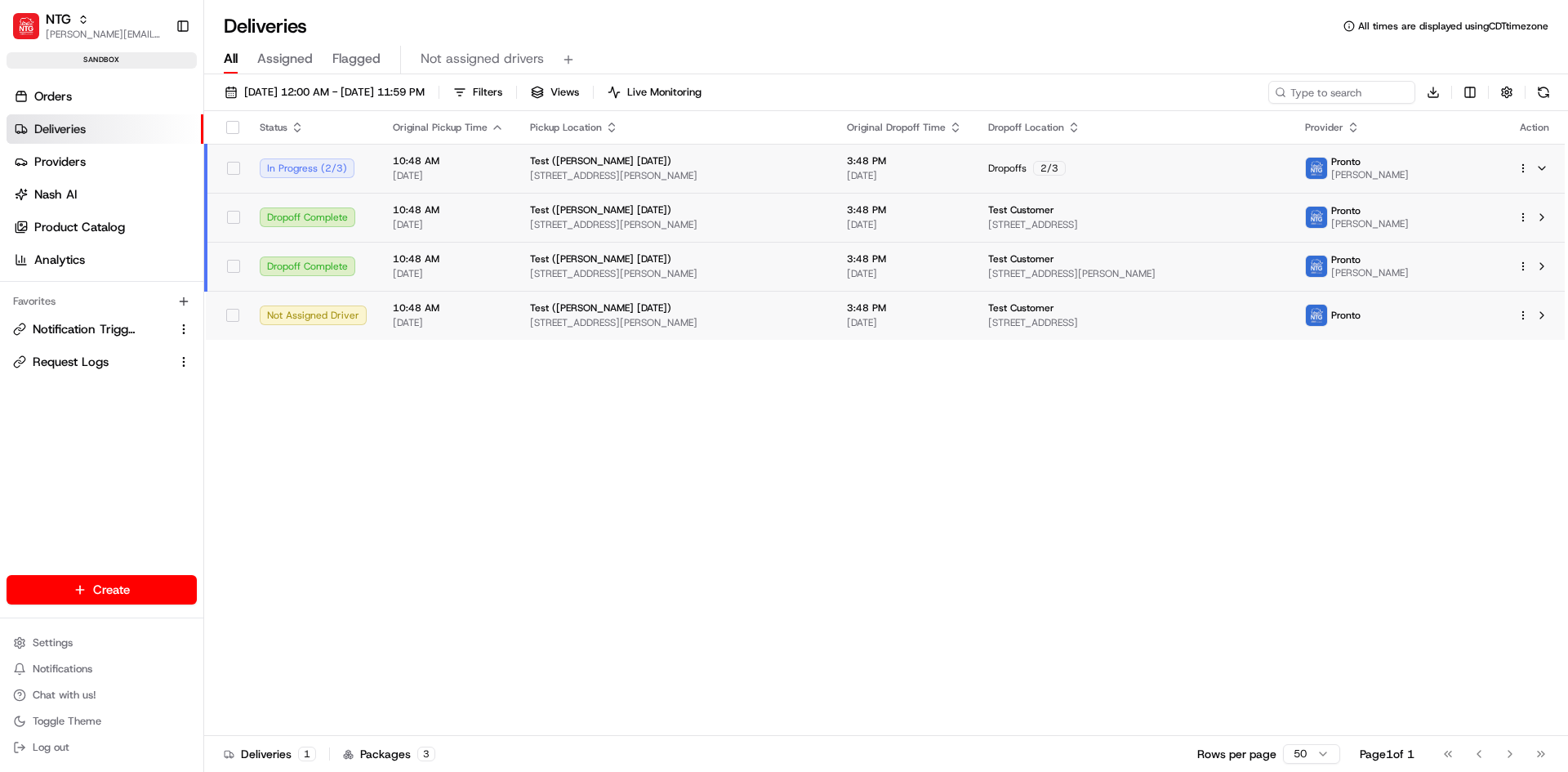 click on "NTG jeff@usenash.com Toggle Sidebar sandbox Orders Deliveries Providers Nash AI Product Catalog Analytics Favorites Notification Triggers Request Logs Main Menu Members & Organization Organization Users Roles Preferences Customization Portal Tracking Orchestration Automations Dispatch Strategy Optimization Strategy Shipping Labels Manifest Locations Pickup Locations Dropoff Locations Billing Billing Refund Requests Integrations Notification Triggers Webhooks API Keys Request Logs Other Feature Flags Create Settings Notifications Chat with us! Toggle Theme Log out Deliveries All times are displayed using  CDT  timezone All Assigned Flagged Not assigned drivers 07/15/2025 12:00 AM - 07/15/2025 11:59 PM Filters Views Live Monitoring Download Status Original Pickup Time Pickup Location Original Dropoff Time Dropoff Location Provider Action In Progress ( 2 / 3 ) 10:48 AM 07/15/2025 Test (Sasse 2025-07-15) 18121 Marsh Ln, Dallas, TX 75287, USA 3:48 PM 07/15/2025 Dropoffs 2  /  3 Pronto Jeff Sasse 1" at bounding box center (784, 386) 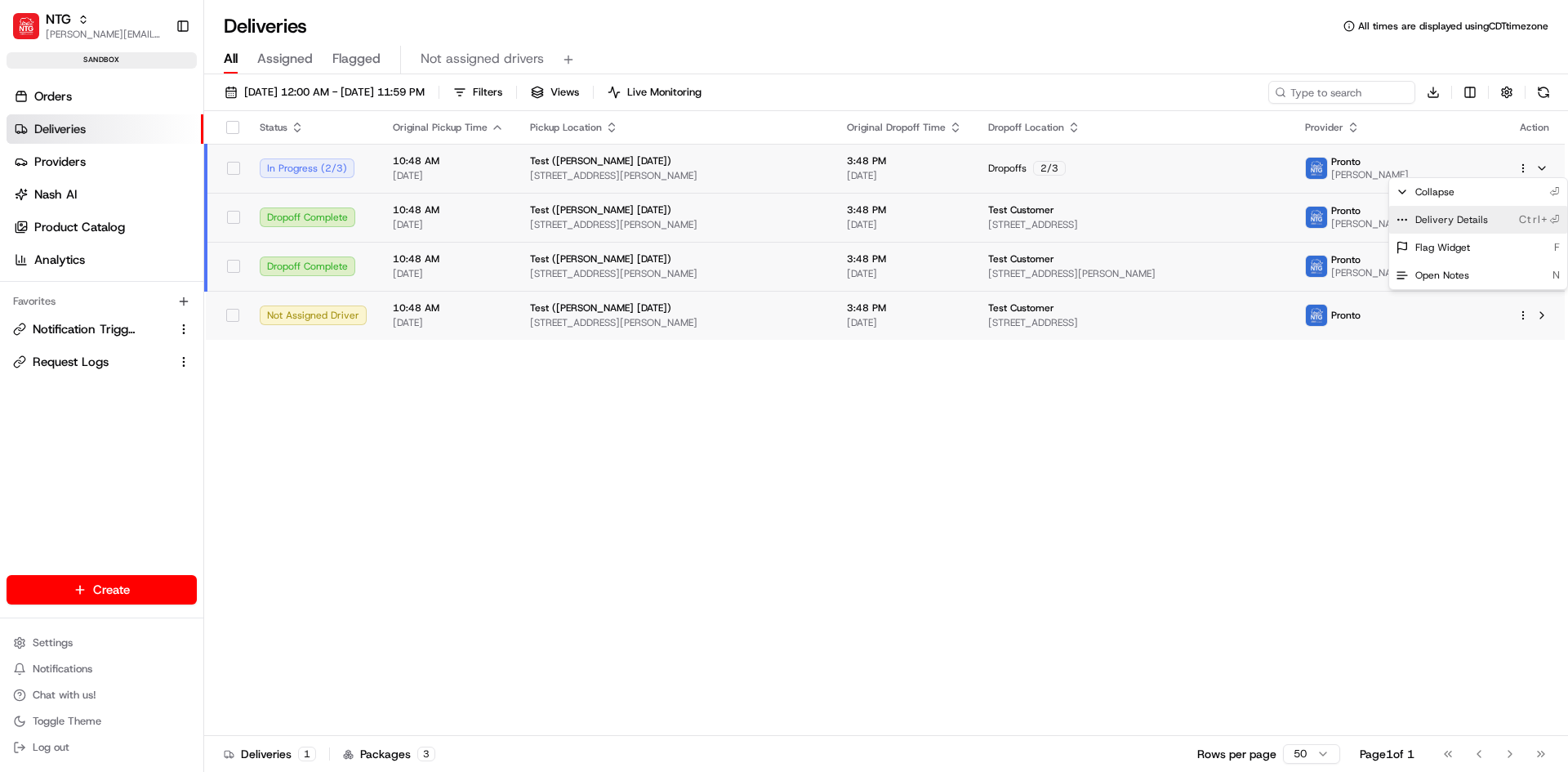 click on "Delivery Details" at bounding box center [1451, 220] 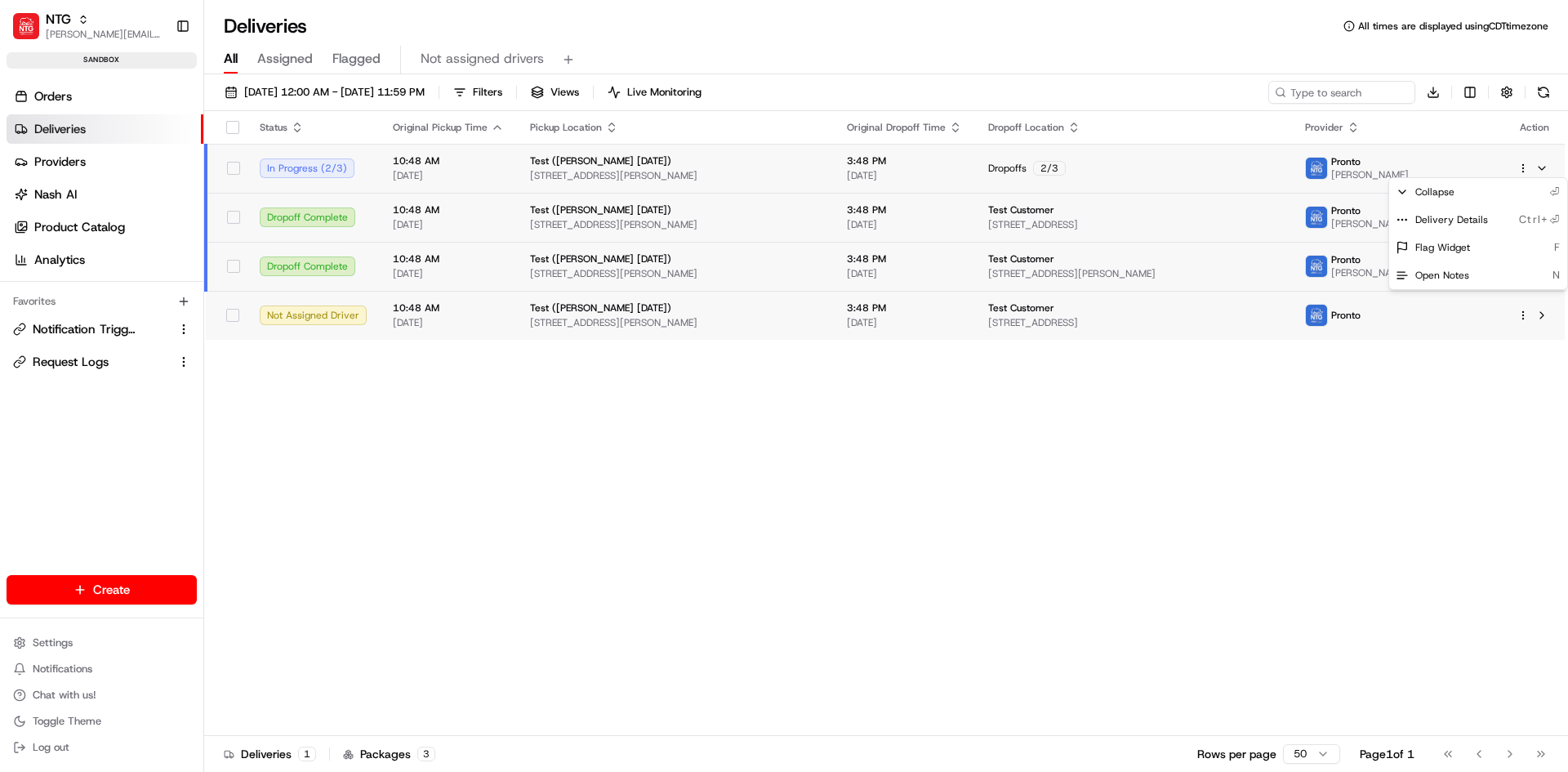 click on "NTG jeff@usenash.com Toggle Sidebar sandbox Orders Deliveries Providers Nash AI Product Catalog Analytics Favorites Notification Triggers Request Logs Main Menu Members & Organization Organization Users Roles Preferences Customization Portal Tracking Orchestration Automations Dispatch Strategy Optimization Strategy Shipping Labels Manifest Locations Pickup Locations Dropoff Locations Billing Billing Refund Requests Integrations Notification Triggers Webhooks API Keys Request Logs Other Feature Flags Create Settings Notifications Chat with us! Toggle Theme Log out Deliveries All times are displayed using  CDT  timezone All Assigned Flagged Not assigned drivers 07/15/2025 12:00 AM - 07/15/2025 11:59 PM Filters Views Live Monitoring Download Status Original Pickup Time Pickup Location Original Dropoff Time Dropoff Location Provider Action In Progress ( 2 / 3 ) 10:48 AM 07/15/2025 Test (Sasse 2025-07-15) 18121 Marsh Ln, Dallas, TX 75287, USA 3:48 PM 07/15/2025 Dropoffs 2  /  3 Pronto Jeff Sasse 1" at bounding box center [784, 386] 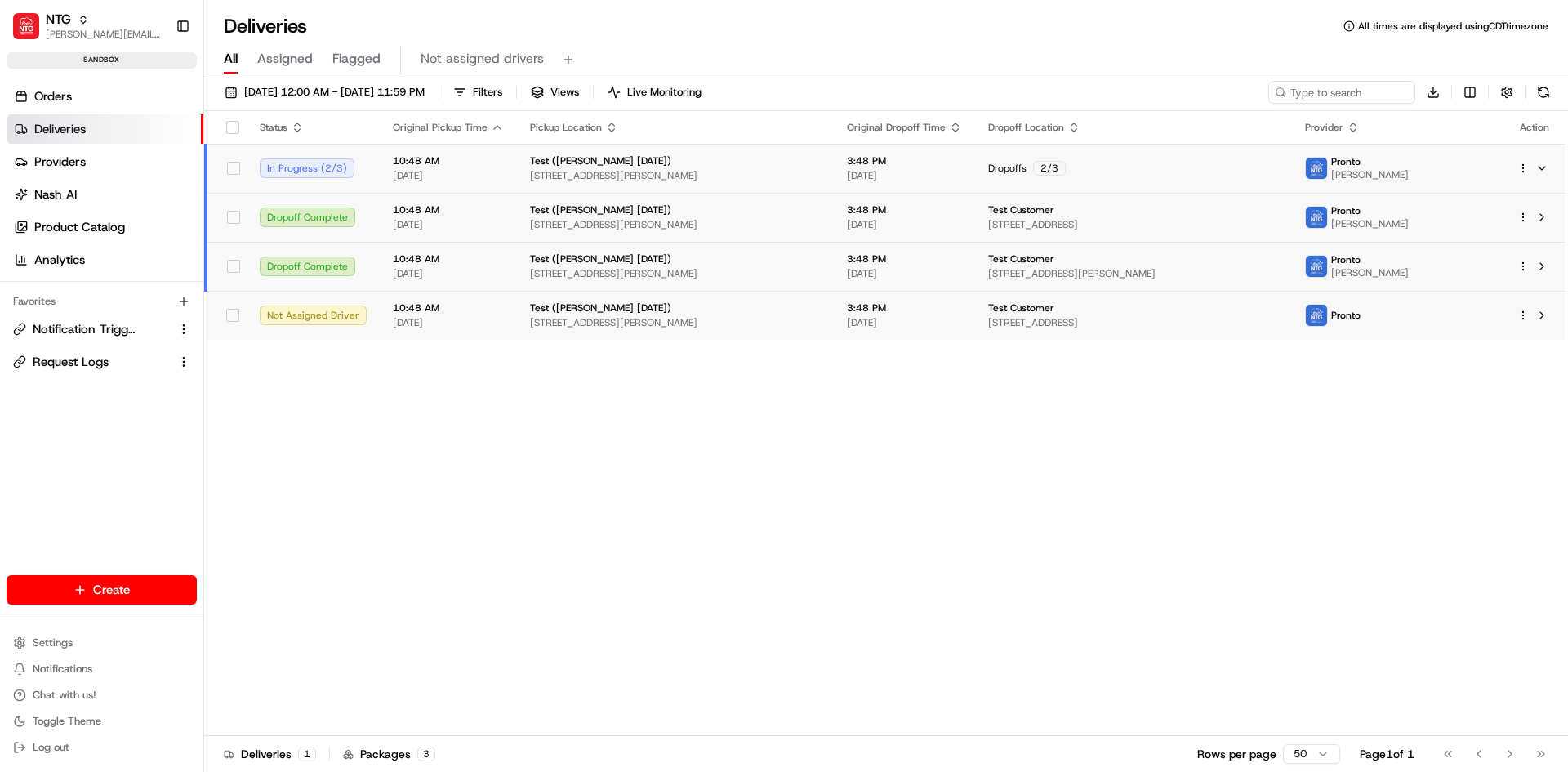 type 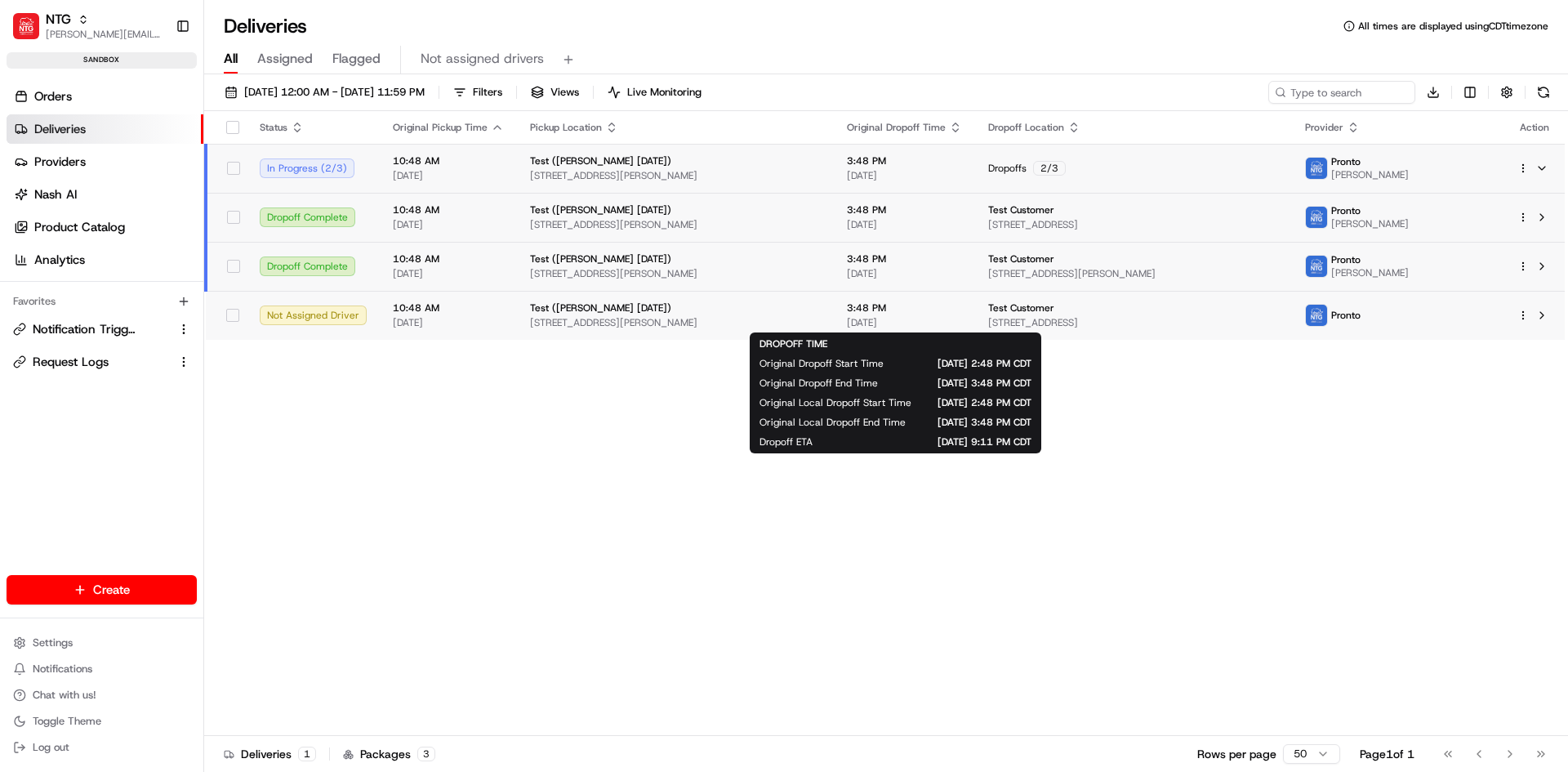 click on "3:48 PM" at bounding box center [904, 308] 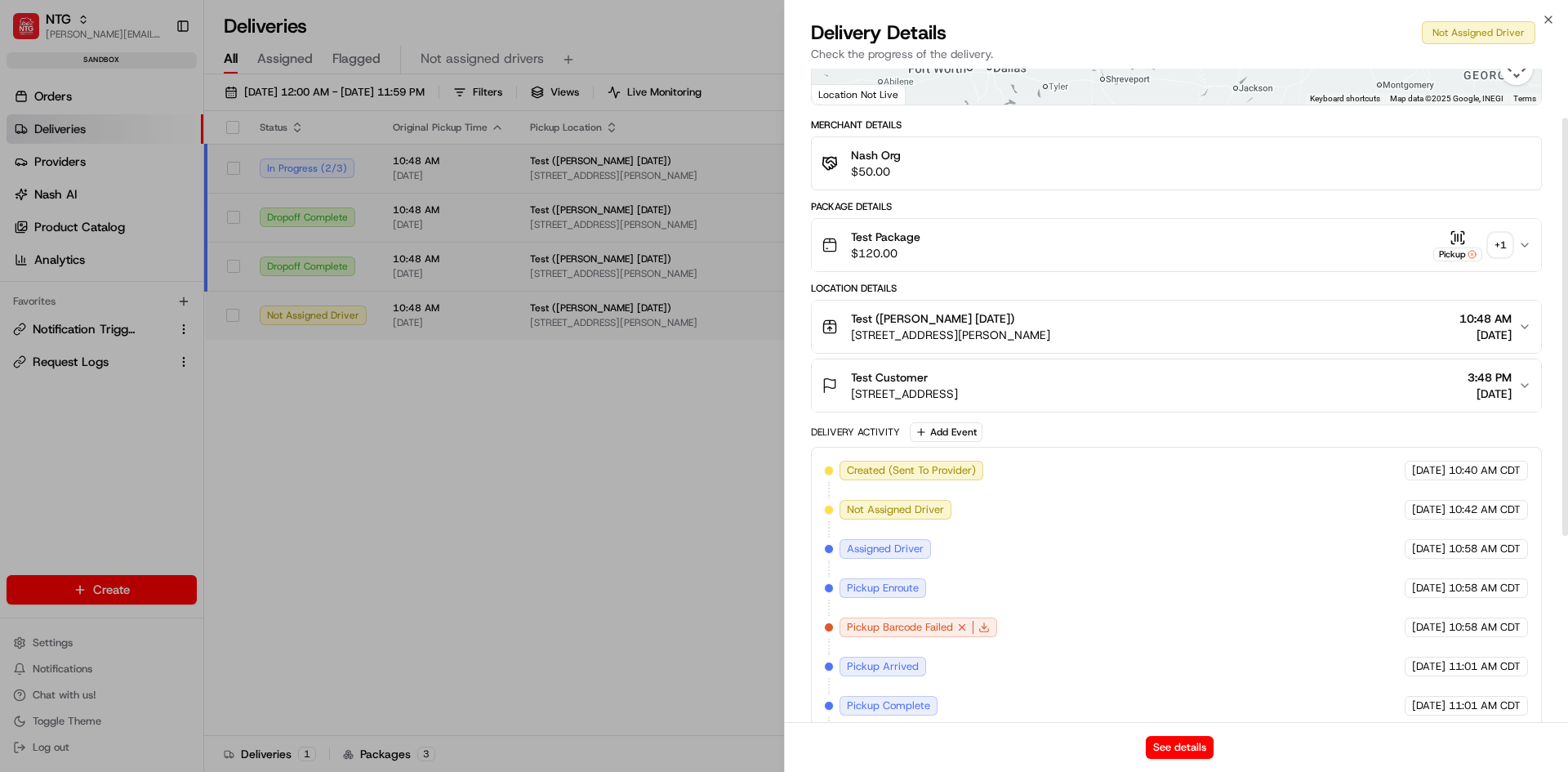 scroll, scrollTop: 368, scrollLeft: 0, axis: vertical 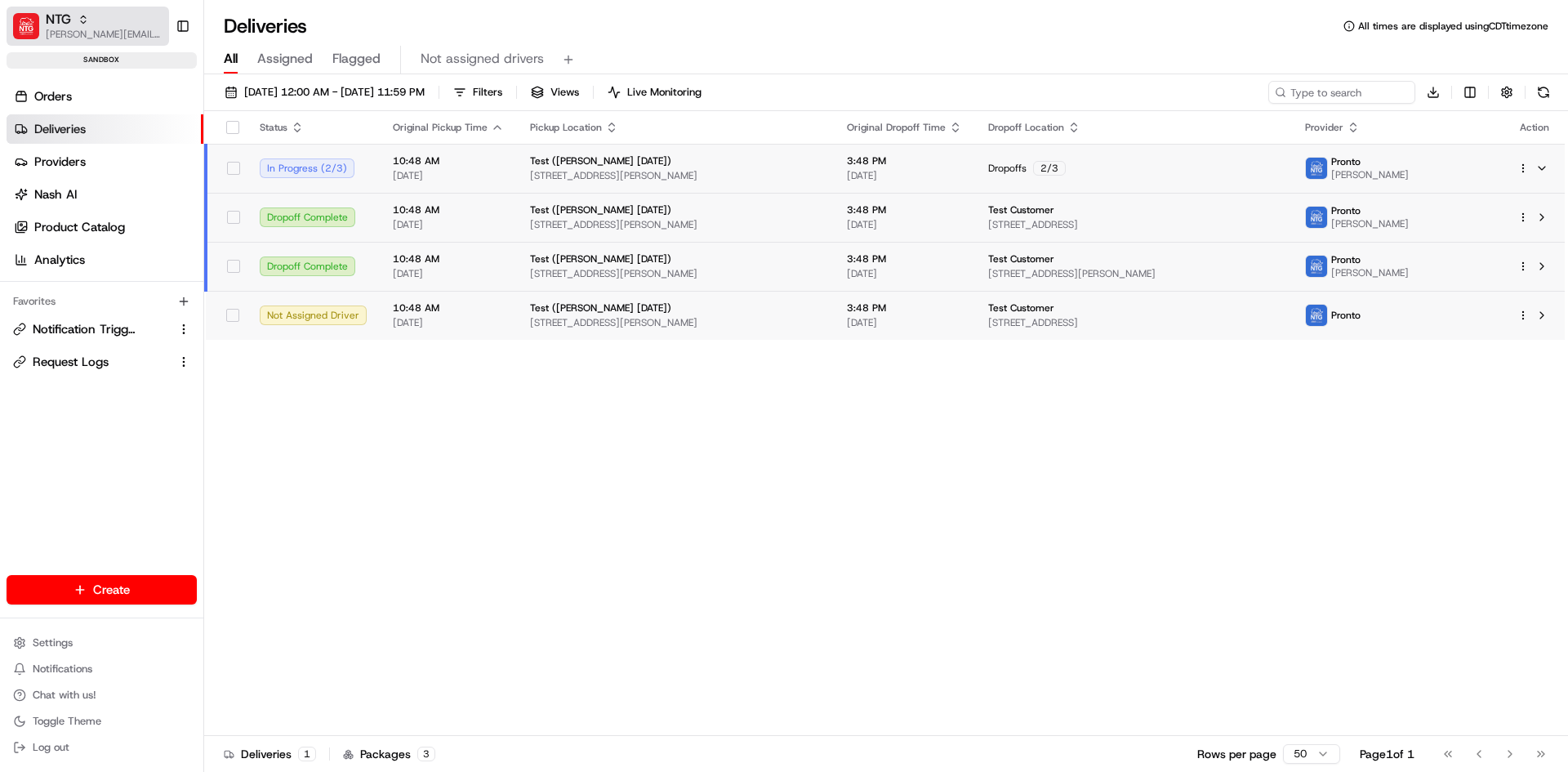 click on "NTG jeff@usenash.com" at bounding box center (87, 26) 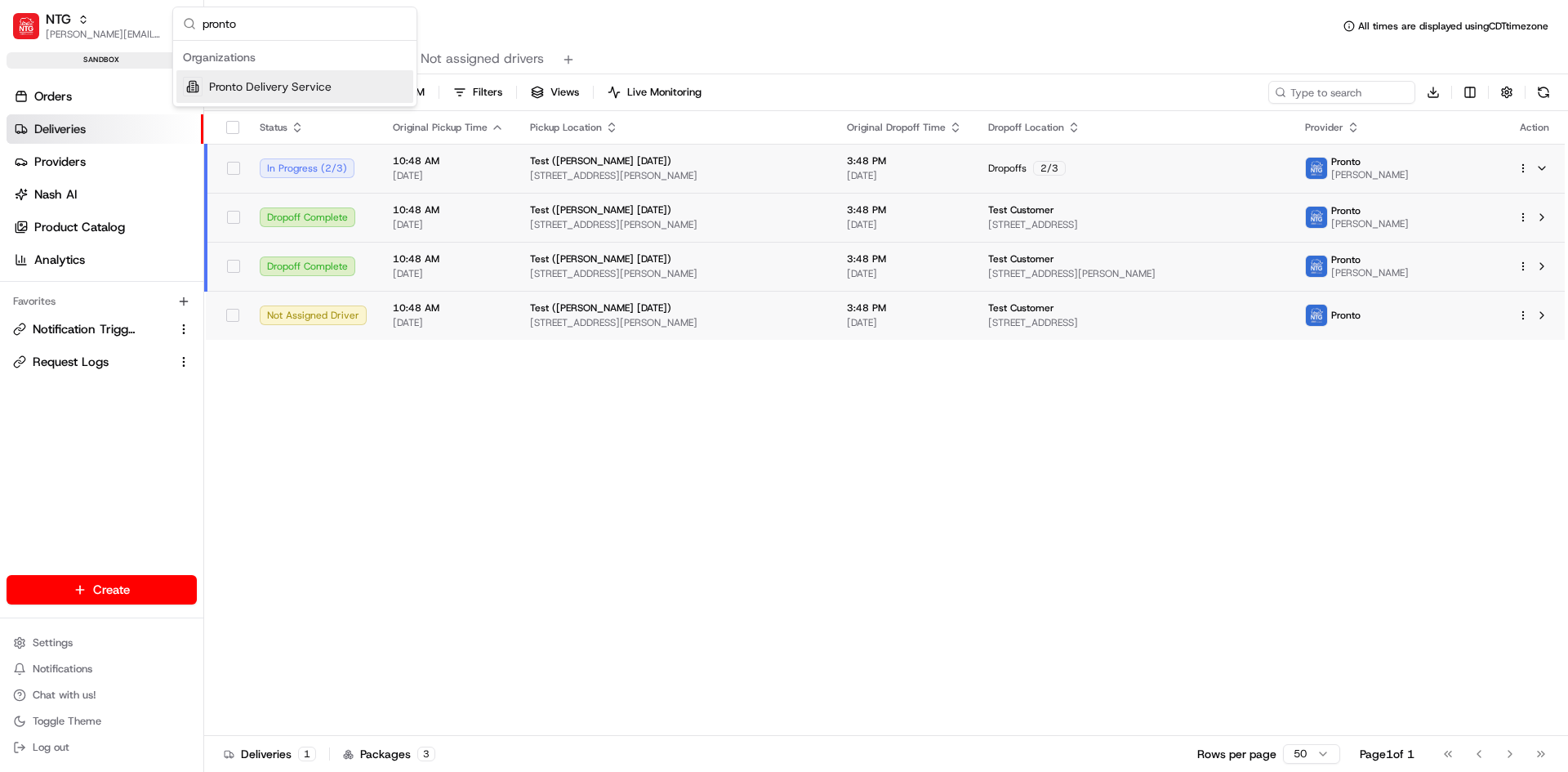 type on "pronto" 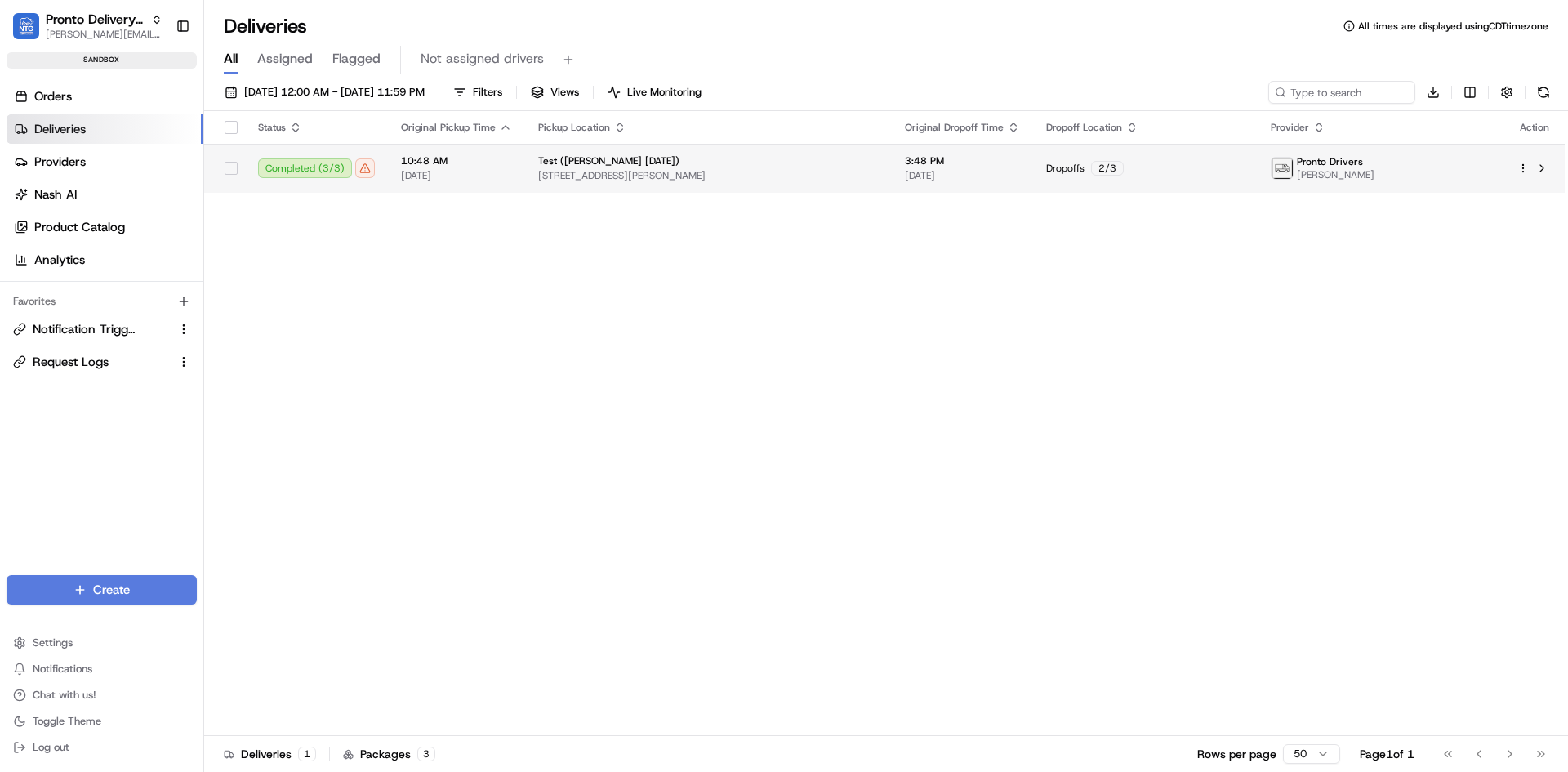 click on "[DATE]" at bounding box center (457, 176) 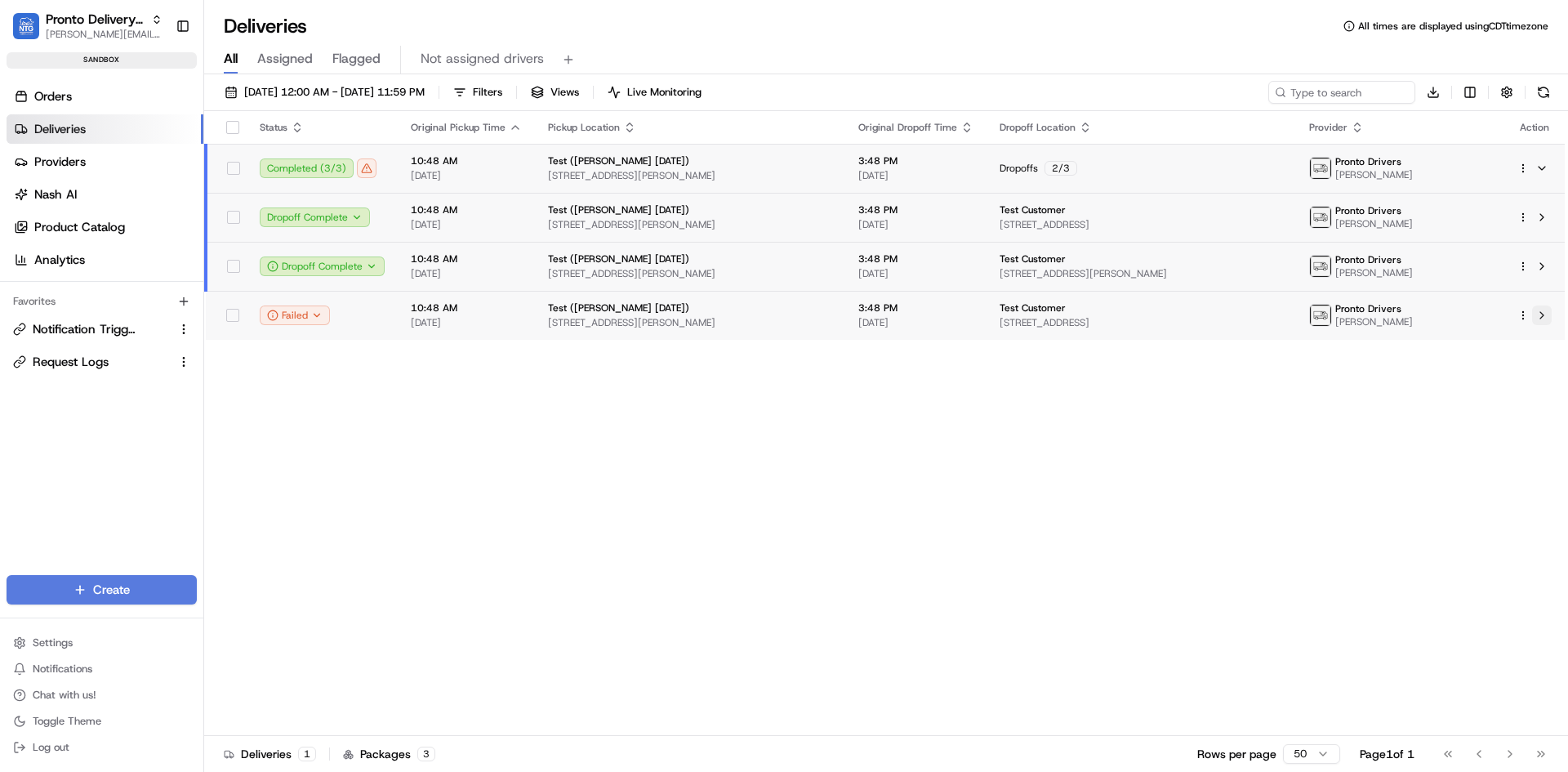 click at bounding box center (1542, 315) 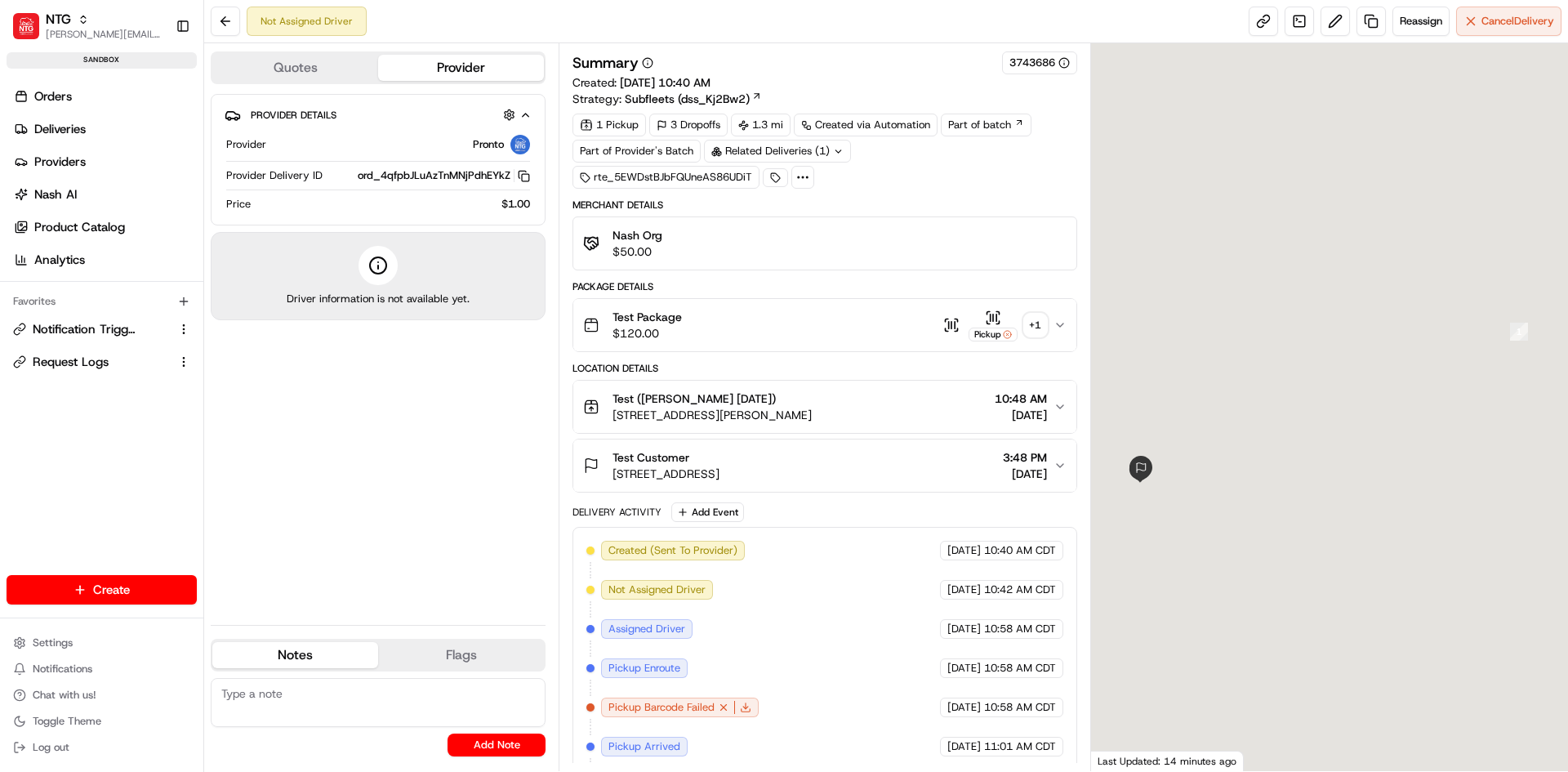 scroll, scrollTop: 0, scrollLeft: 0, axis: both 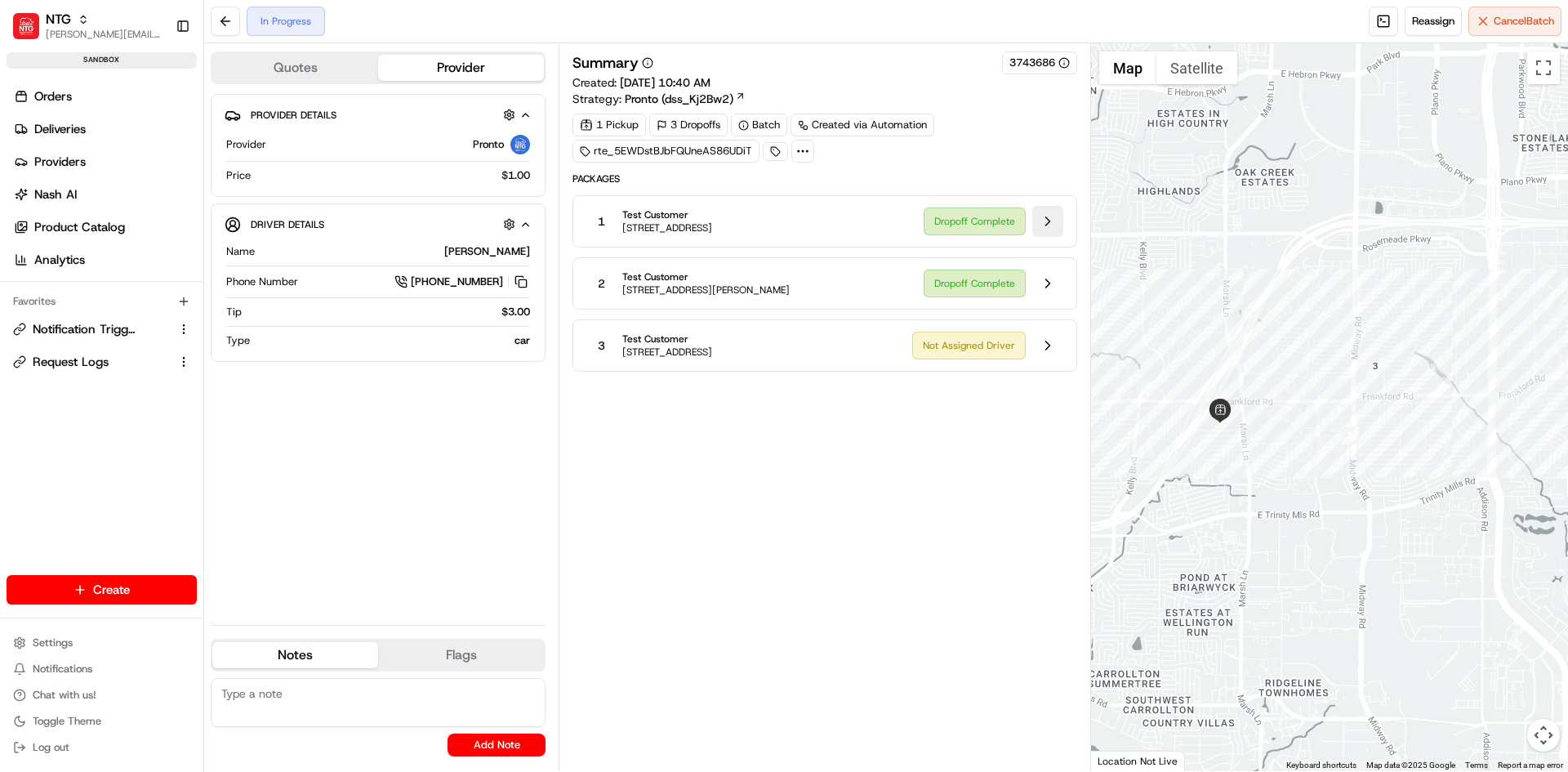 click at bounding box center [1048, 221] 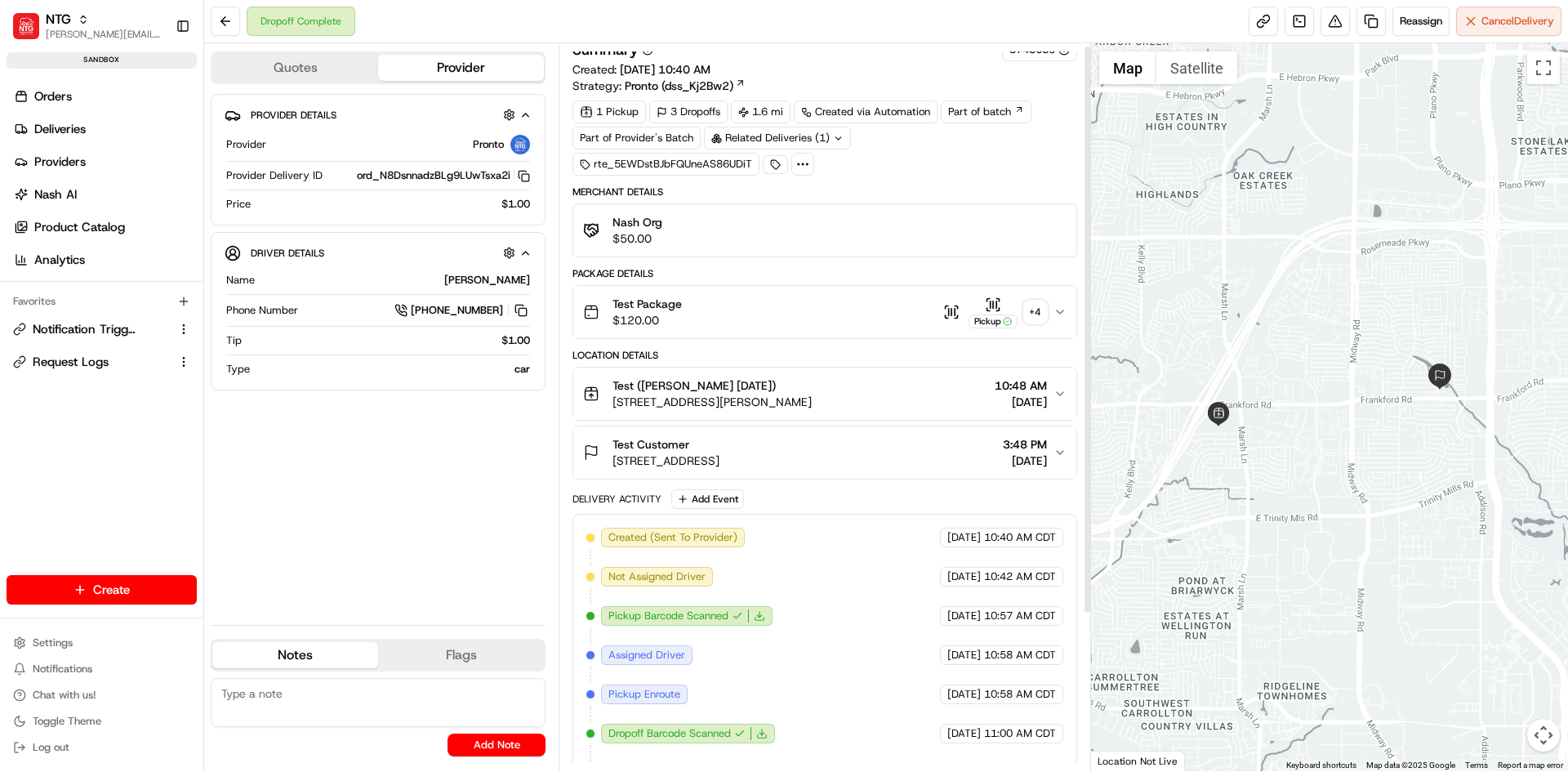 scroll, scrollTop: 0, scrollLeft: 0, axis: both 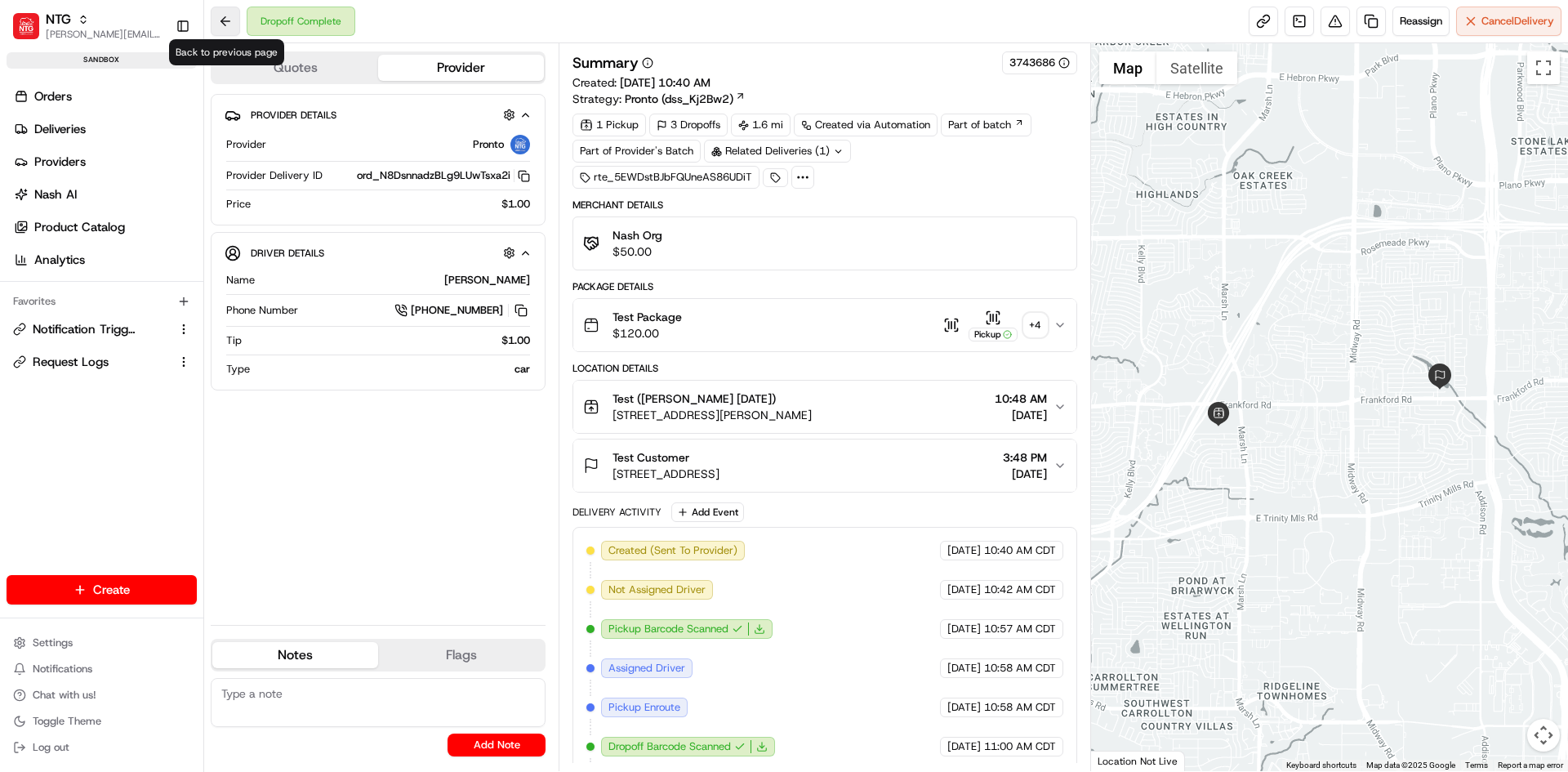 click at bounding box center [225, 21] 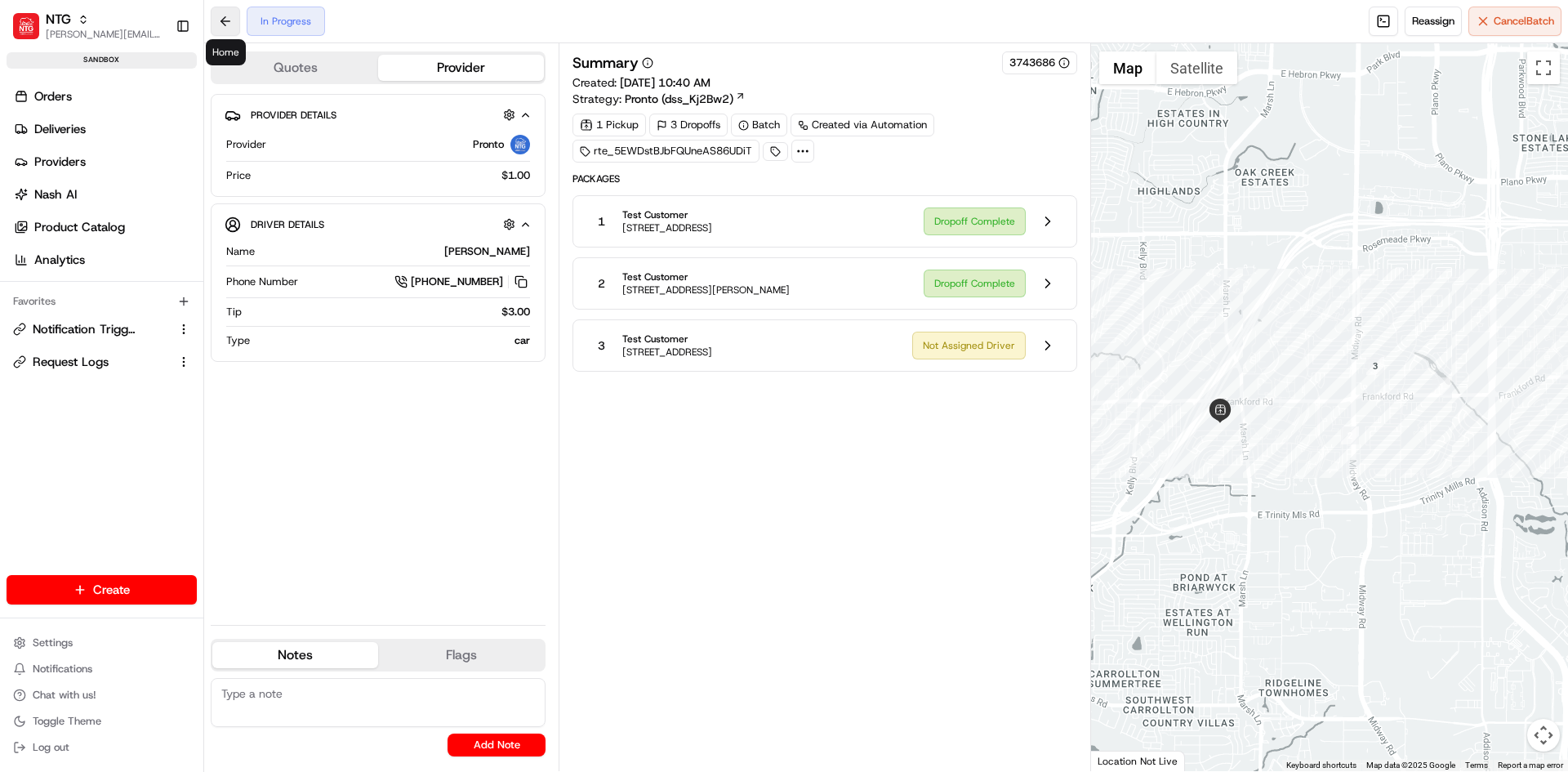 click at bounding box center [225, 21] 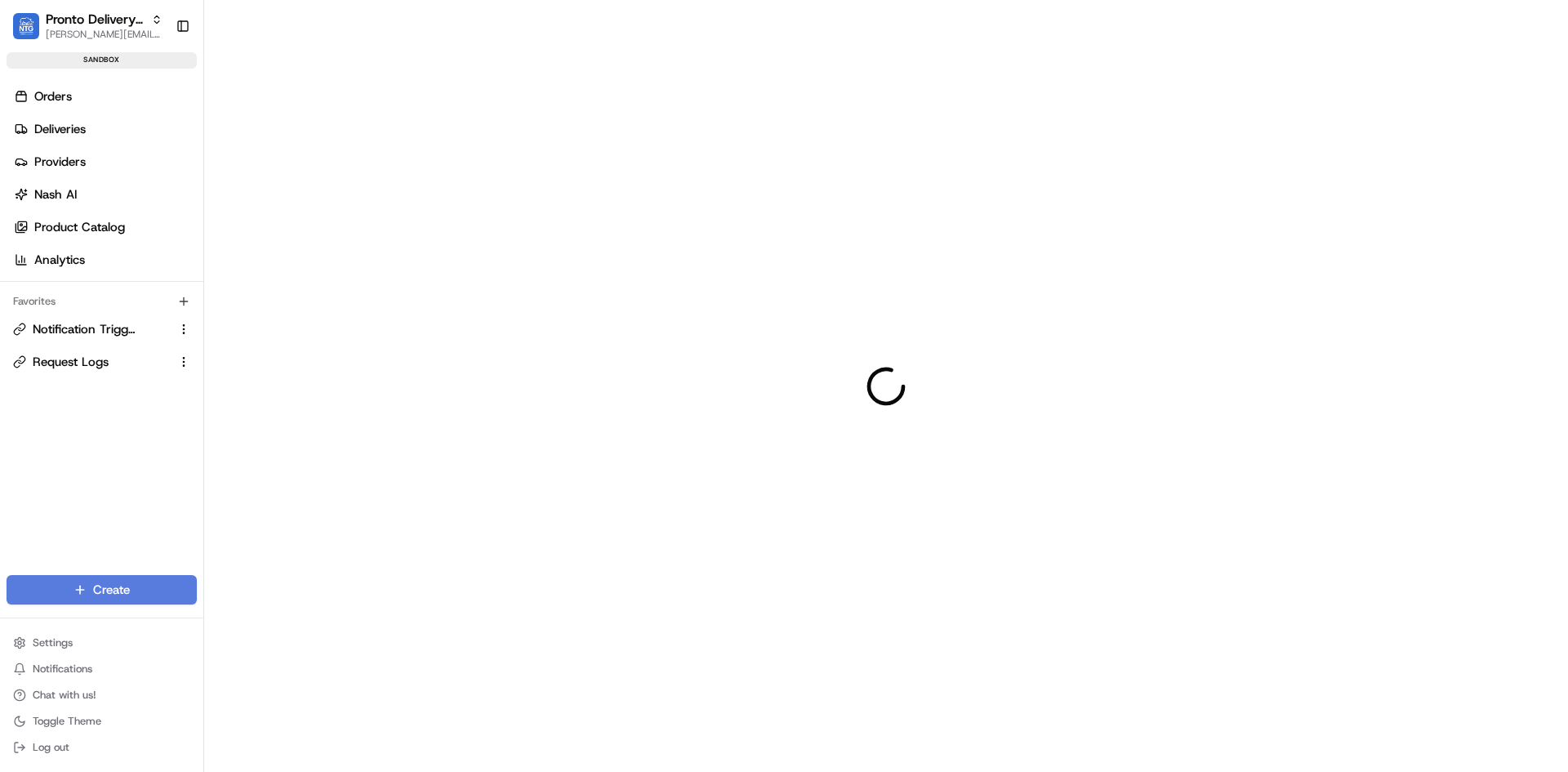 scroll, scrollTop: 0, scrollLeft: 0, axis: both 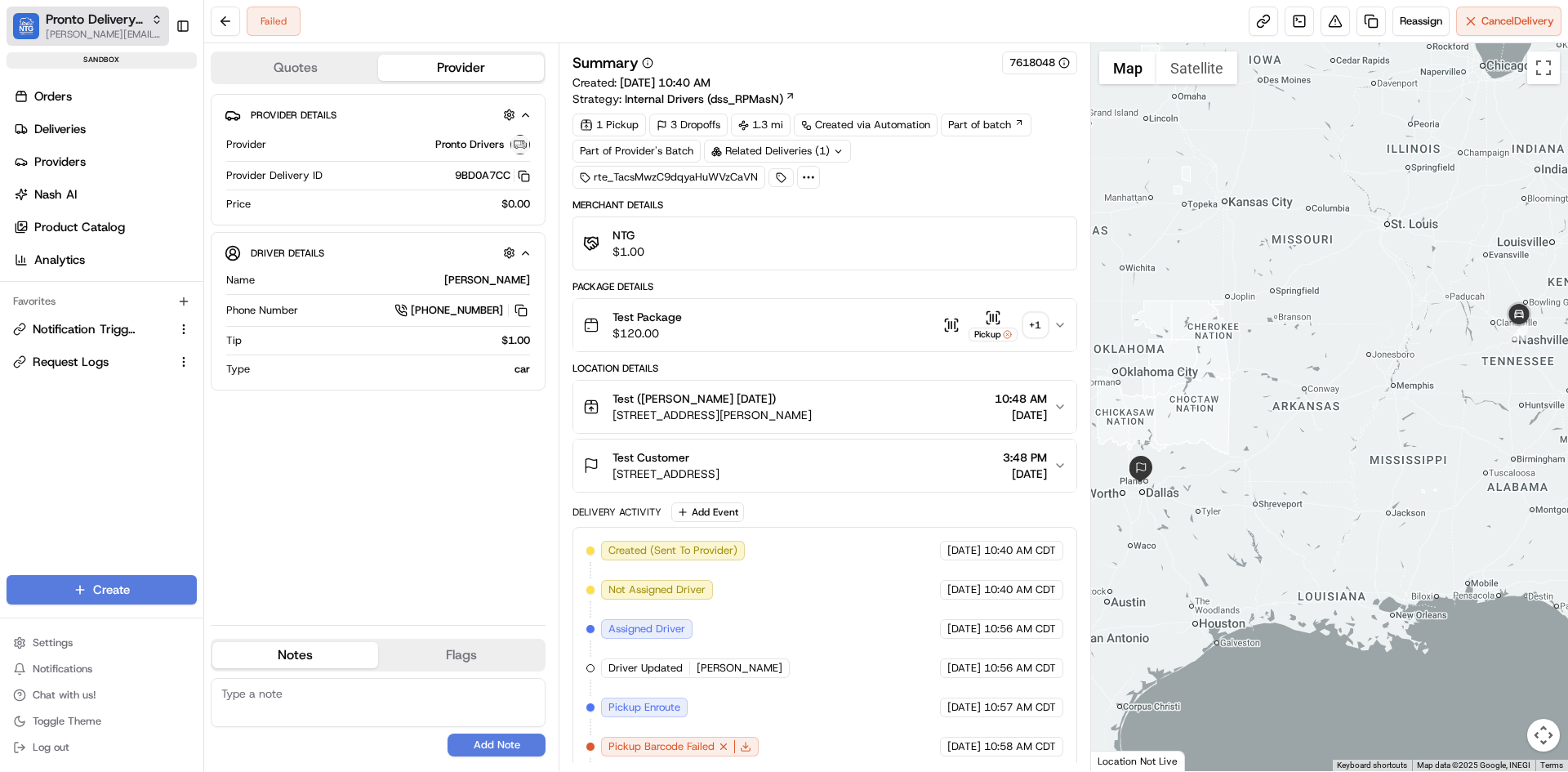 click on "Pronto Delivery Service" at bounding box center [95, 20] 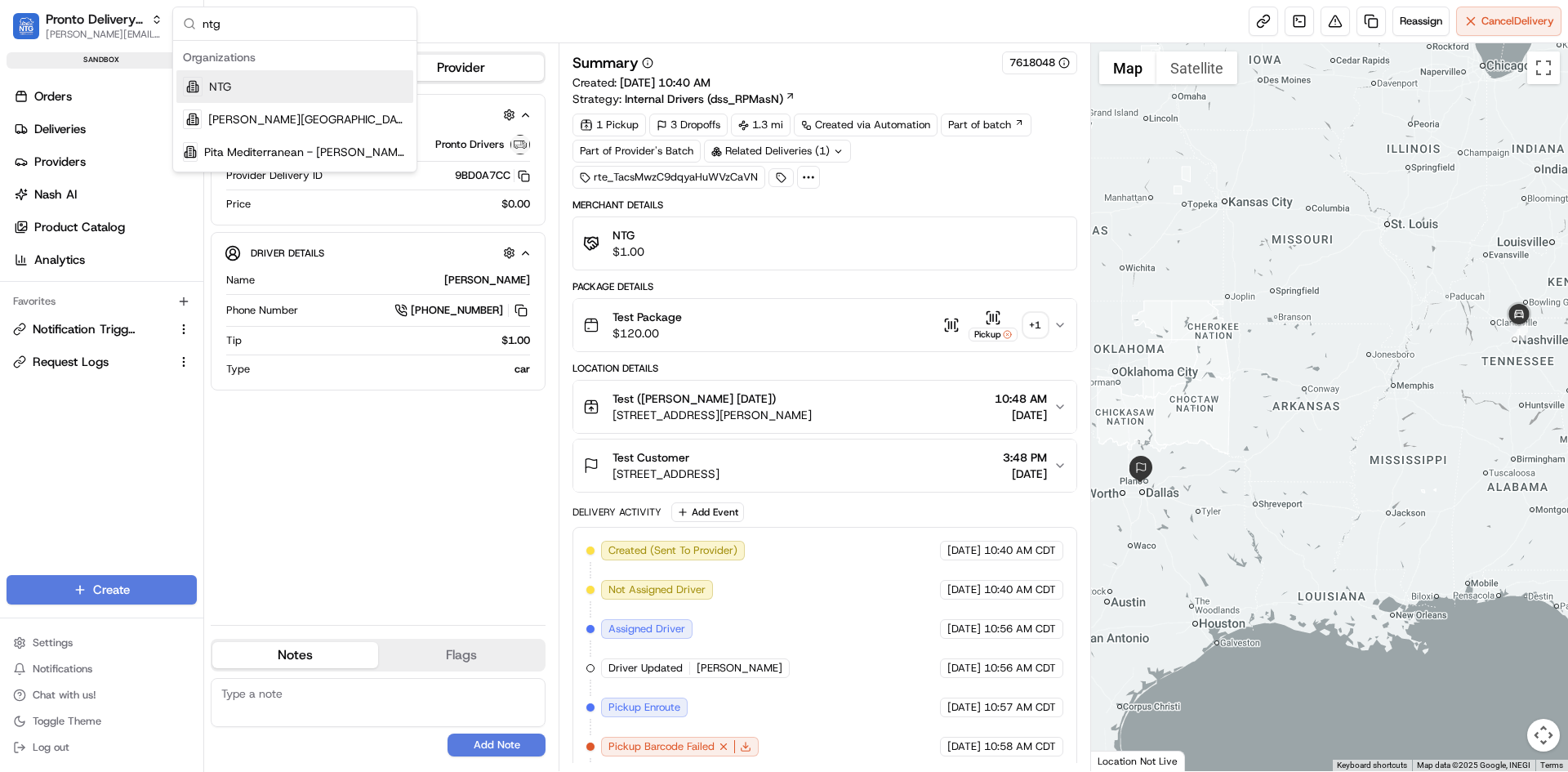 type on "ntg" 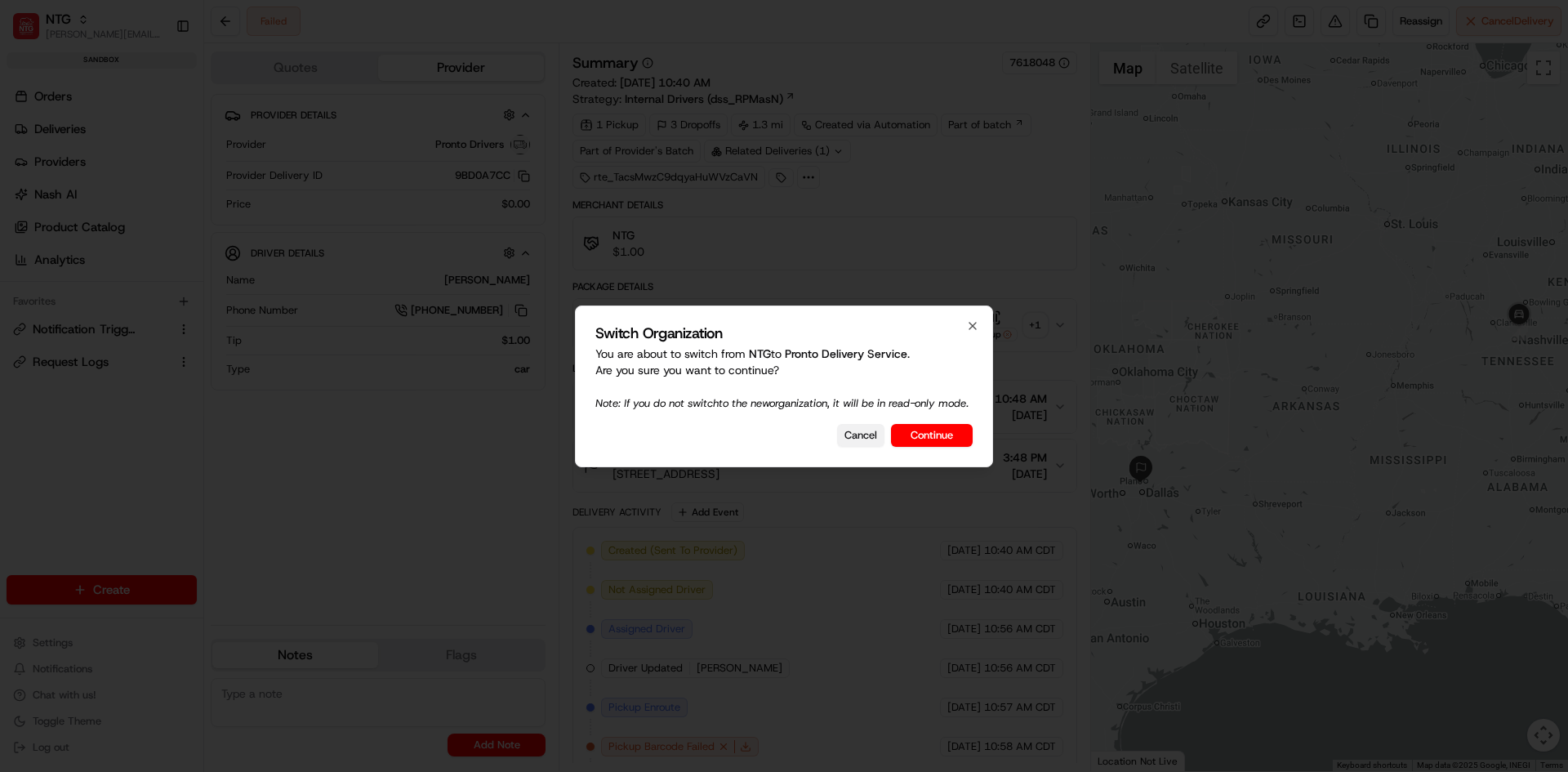 click on "Cancel" at bounding box center (861, 435) 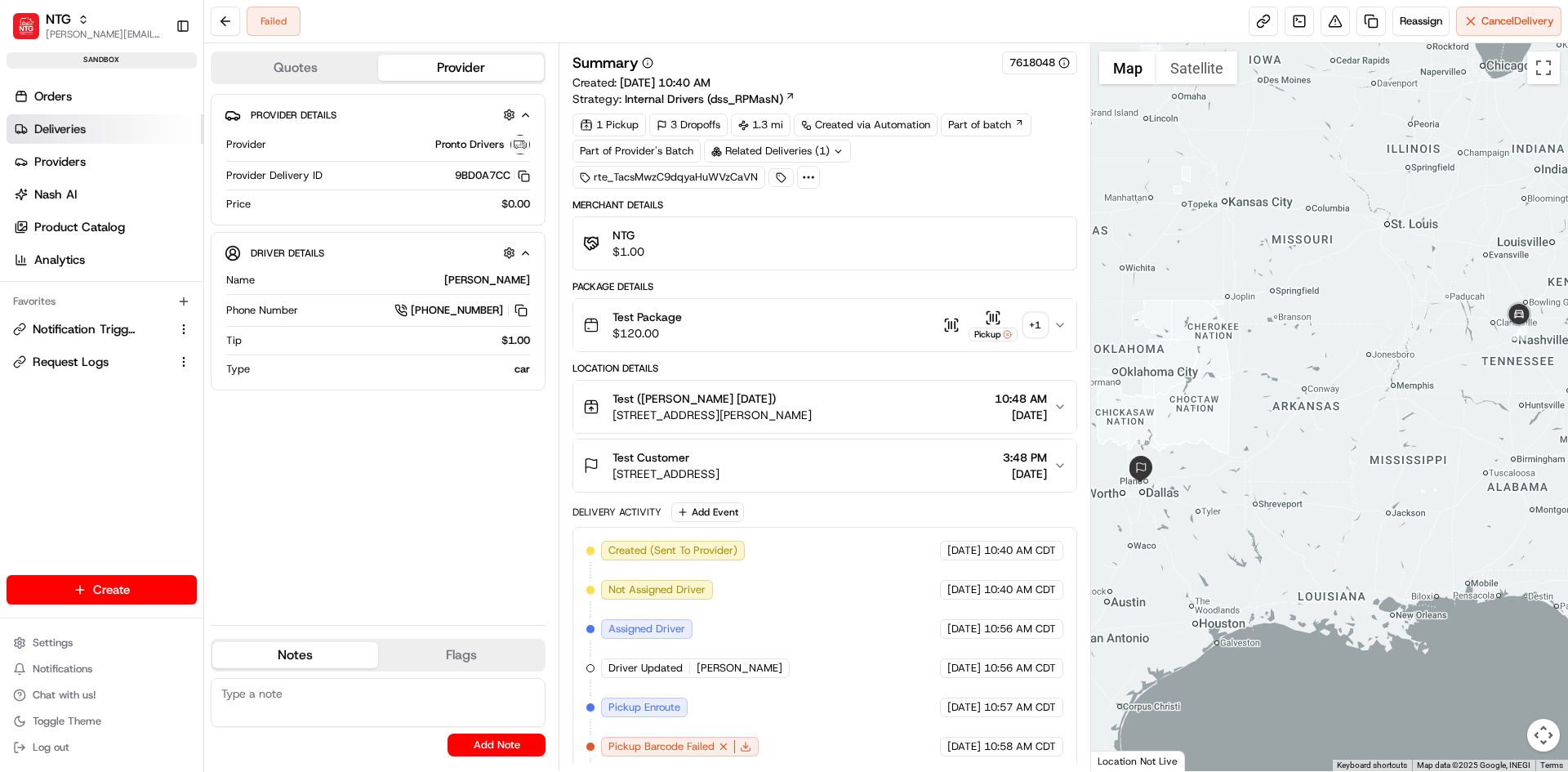 click on "Deliveries" at bounding box center [60, 129] 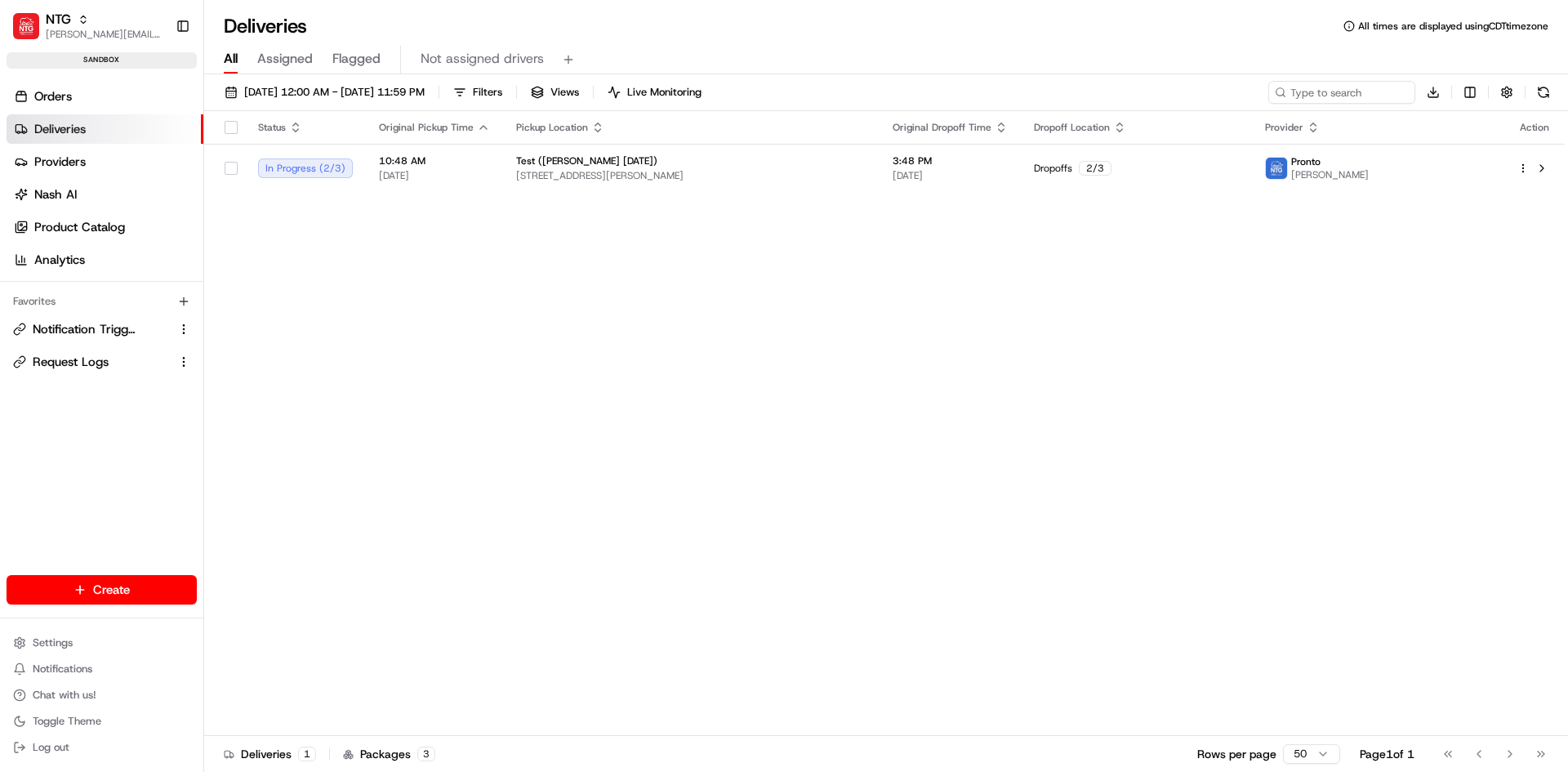click on "Status Original Pickup Time Pickup Location Original Dropoff Time Dropoff Location Provider Action In Progress ( 2 / 3 ) 10:48 AM [DATE] Test ([PERSON_NAME] [DATE]) [STREET_ADDRESS][PERSON_NAME] 3:48 PM [DATE] Dropoffs 2  /  3 Pronto [PERSON_NAME]" at bounding box center (884, 423) 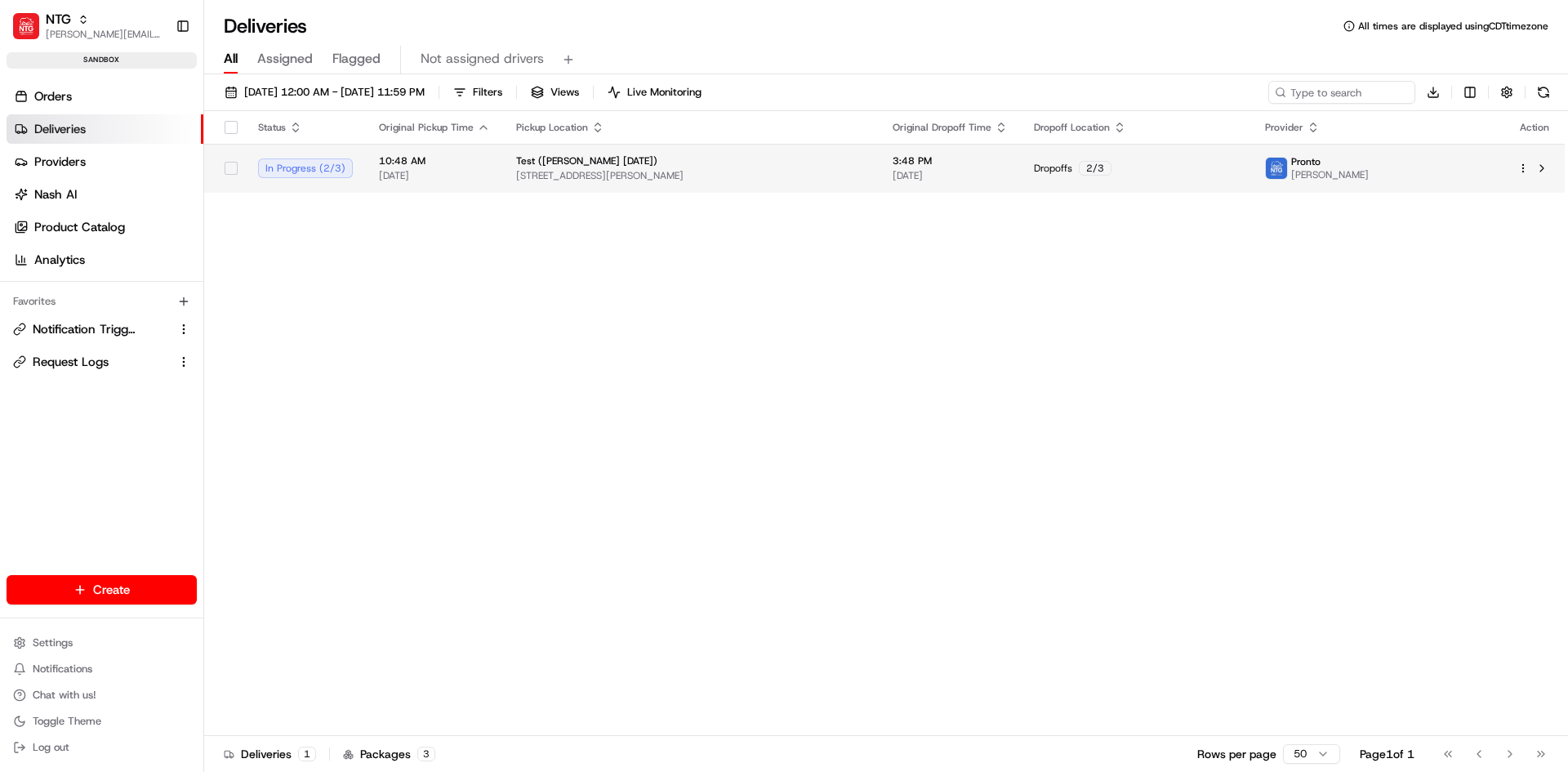 click on "[STREET_ADDRESS][PERSON_NAME]" at bounding box center [691, 176] 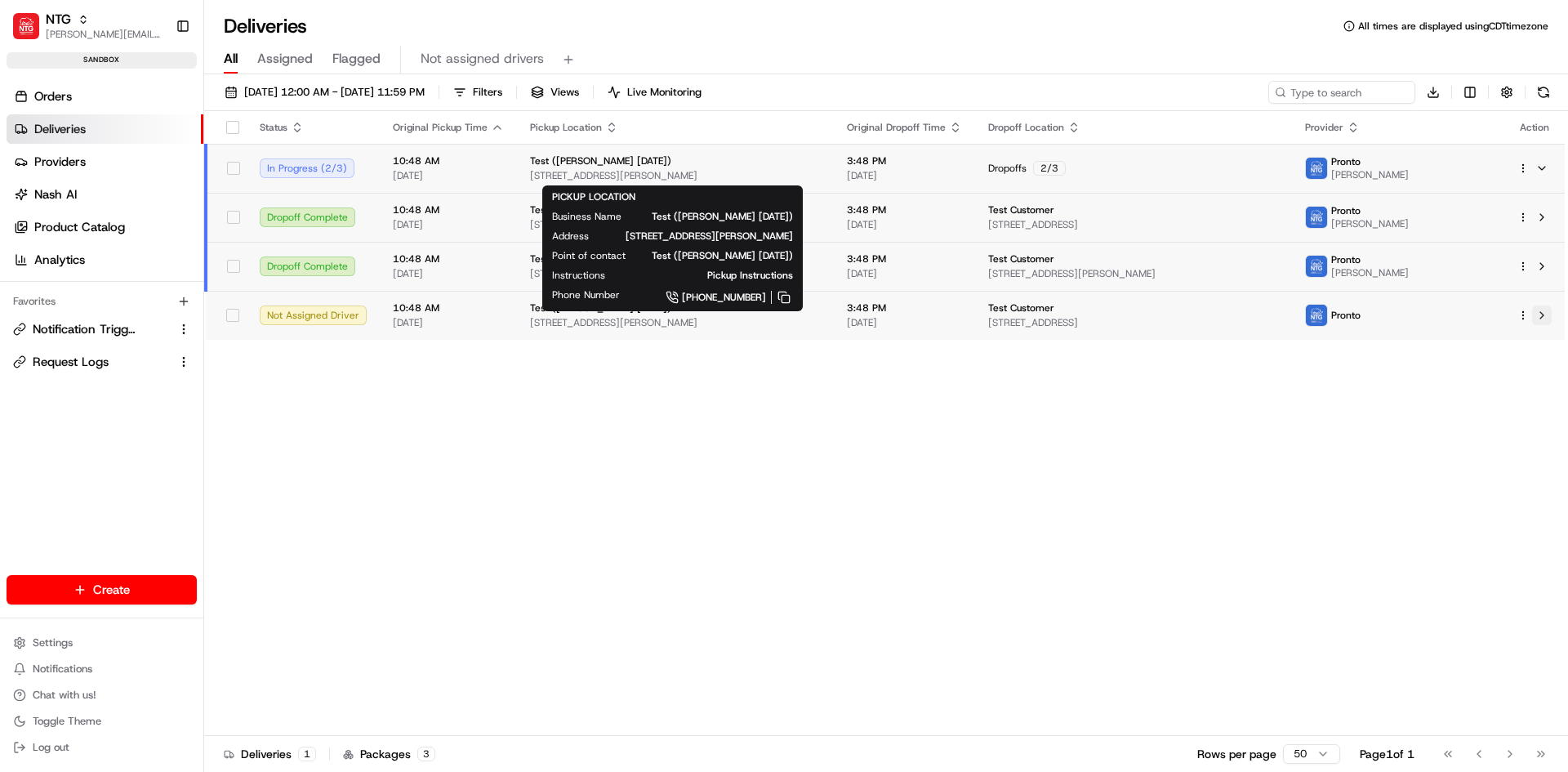 click at bounding box center (1542, 315) 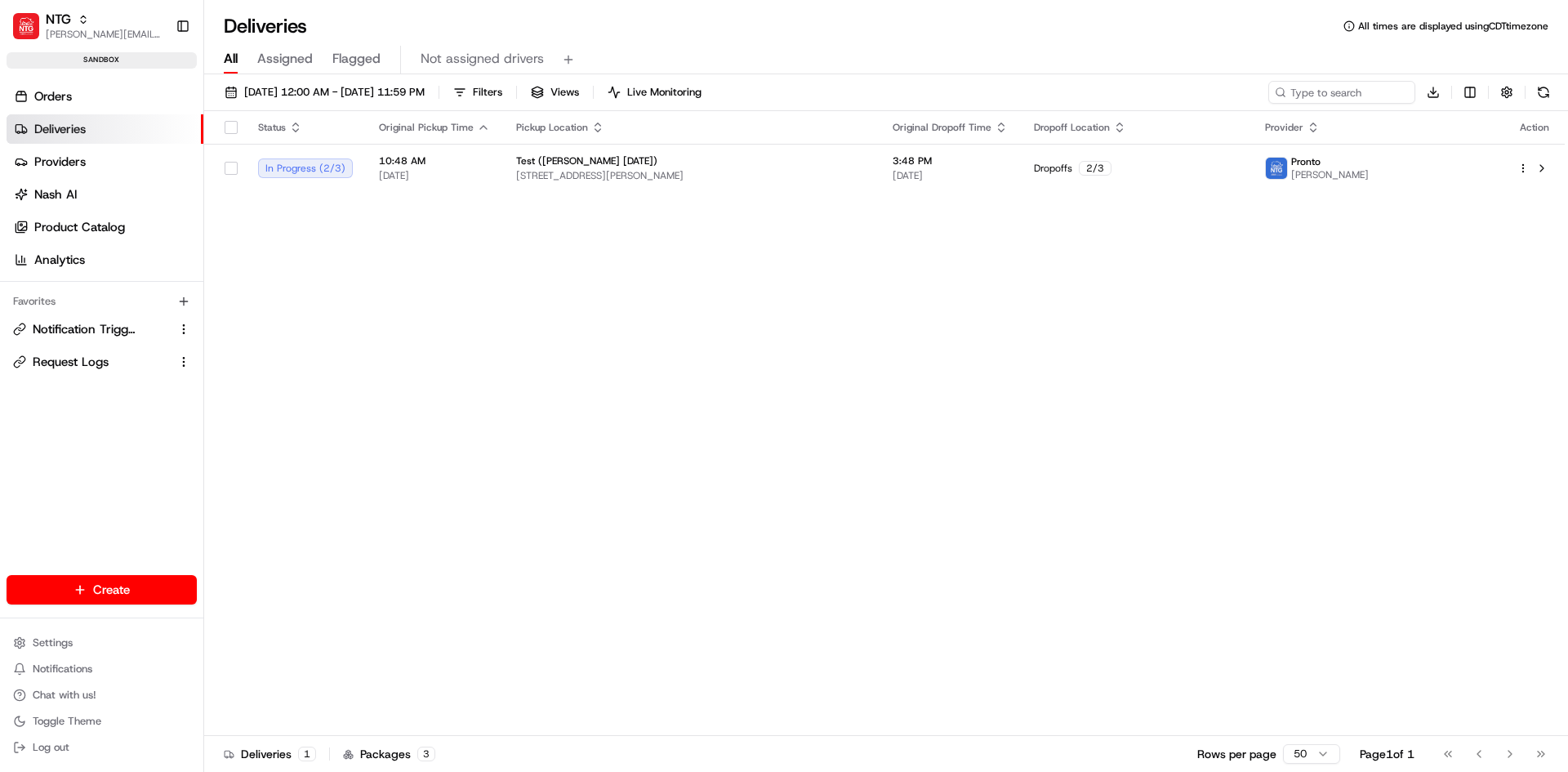 scroll, scrollTop: 0, scrollLeft: 0, axis: both 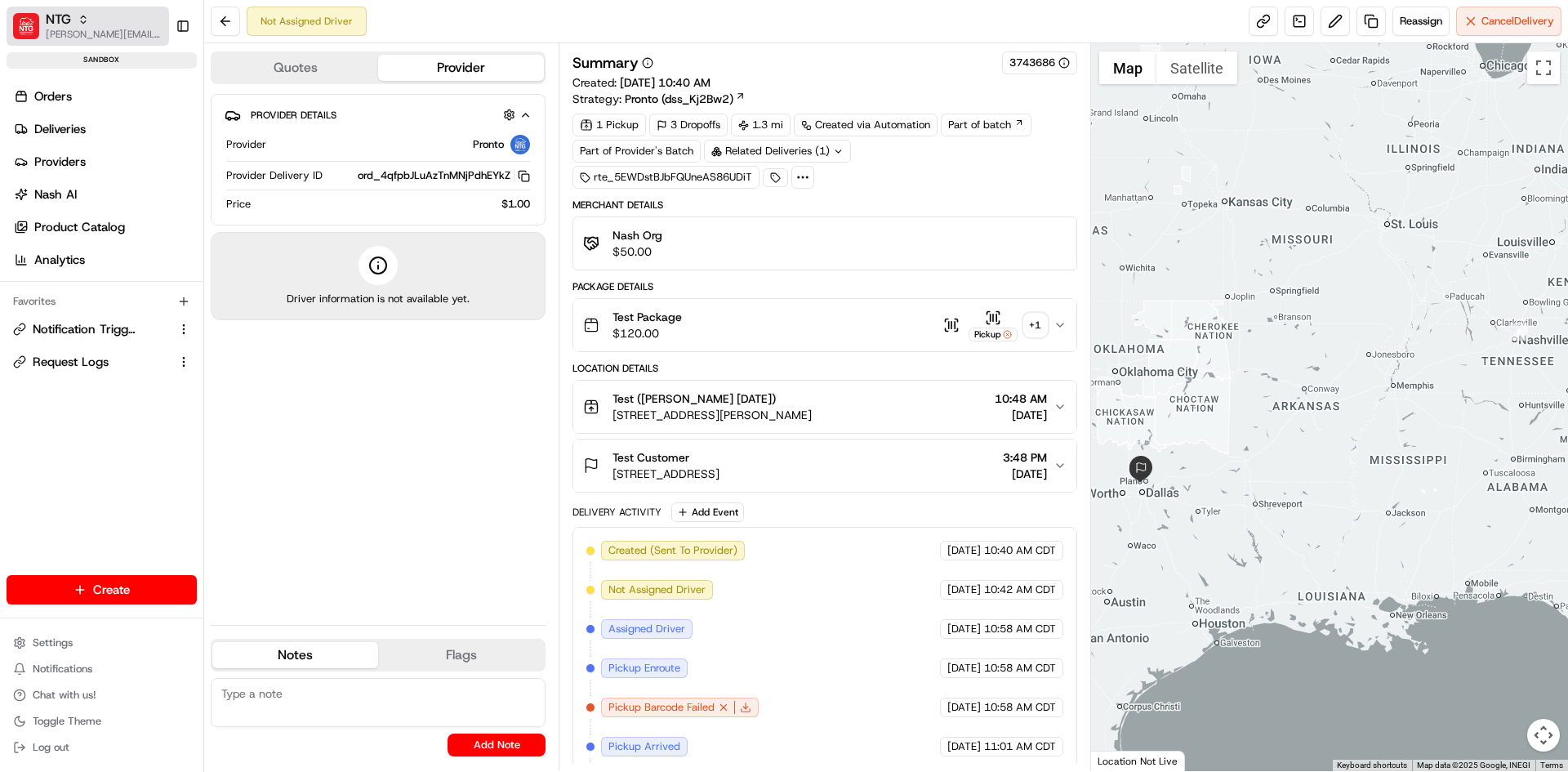 click on "[PERSON_NAME][EMAIL_ADDRESS][DOMAIN_NAME]" at bounding box center [104, 34] 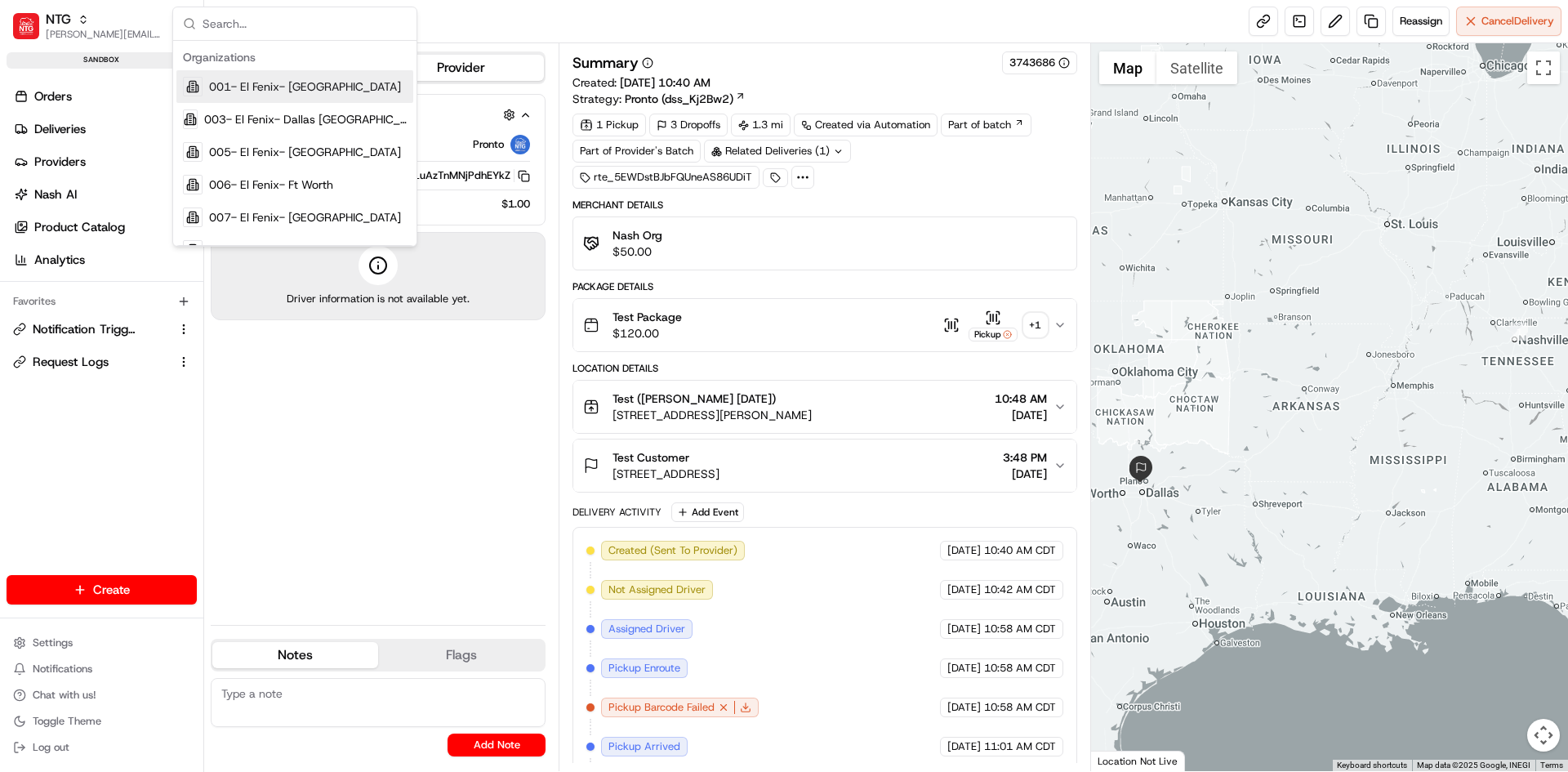 click on "Provider Details Hidden ( 3 ) Provider Pronto   Provider Delivery ID ord_4qfpbJLuAzTnMNjPdhEYkZ Copy  ord_4qfpbJLuAzTnMNjPdhEYkZ Price $1.00 Driver information is not available yet." at bounding box center [378, 353] 